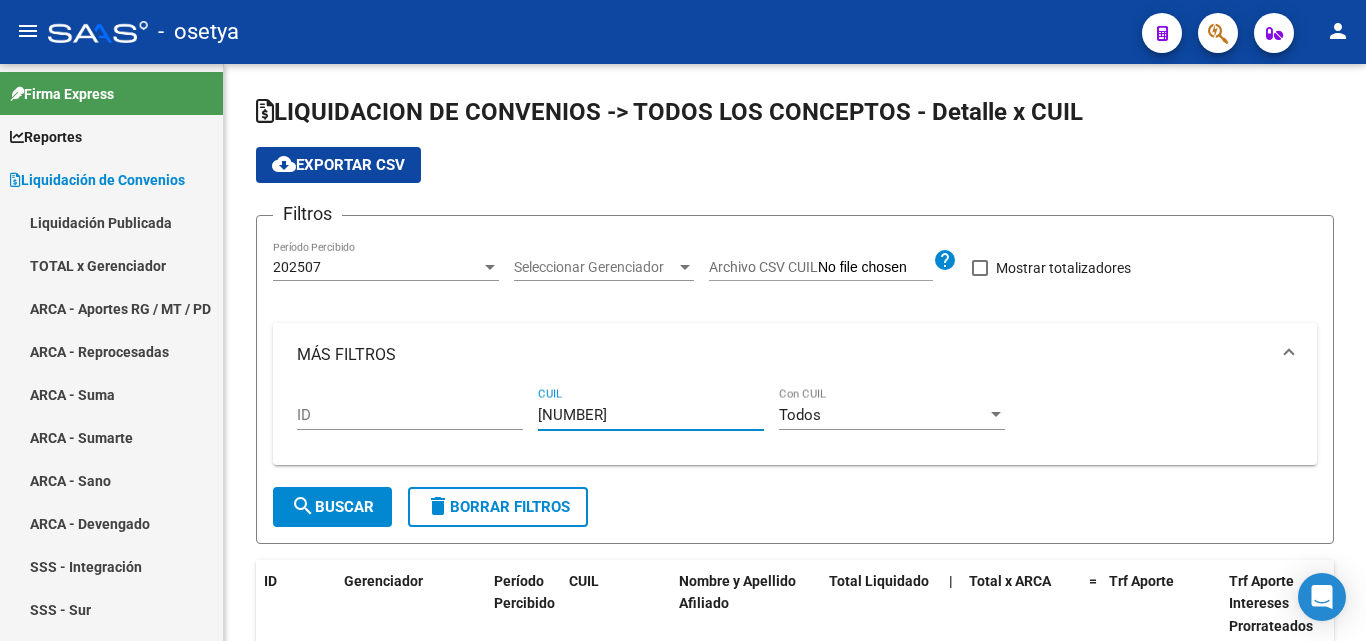 scroll, scrollTop: 0, scrollLeft: 0, axis: both 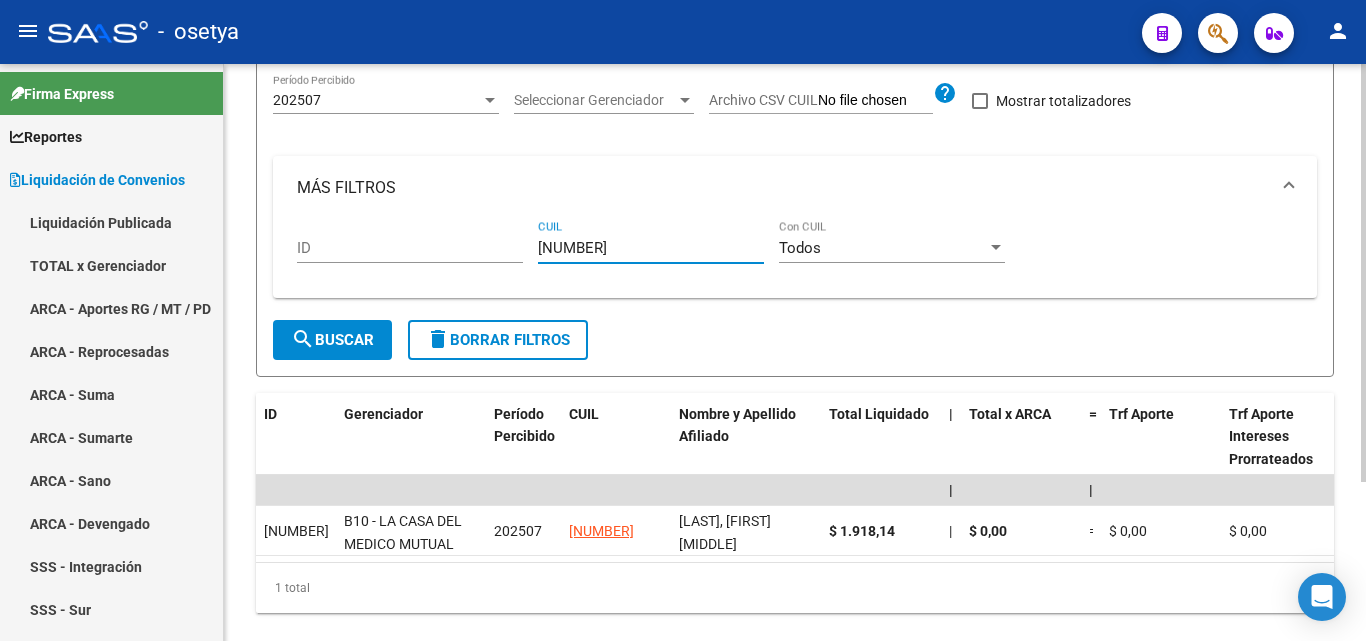 drag, startPoint x: 588, startPoint y: 259, endPoint x: 526, endPoint y: 260, distance: 62.008064 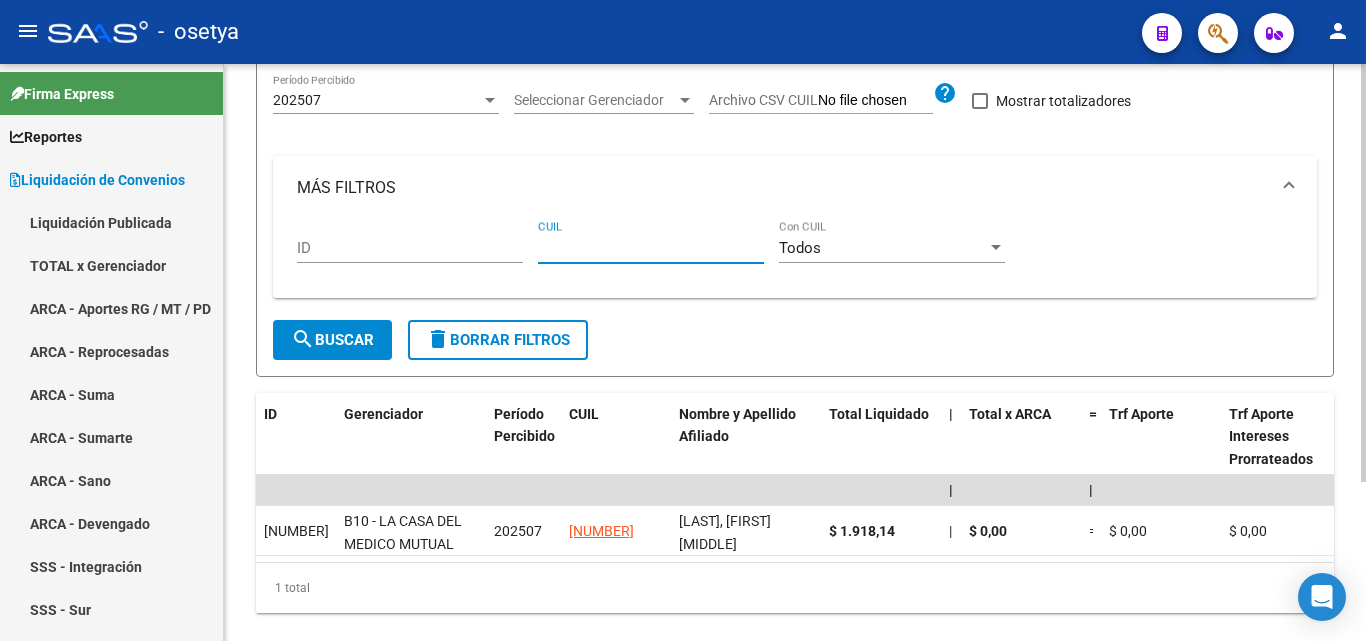 paste on "[CUIL]" 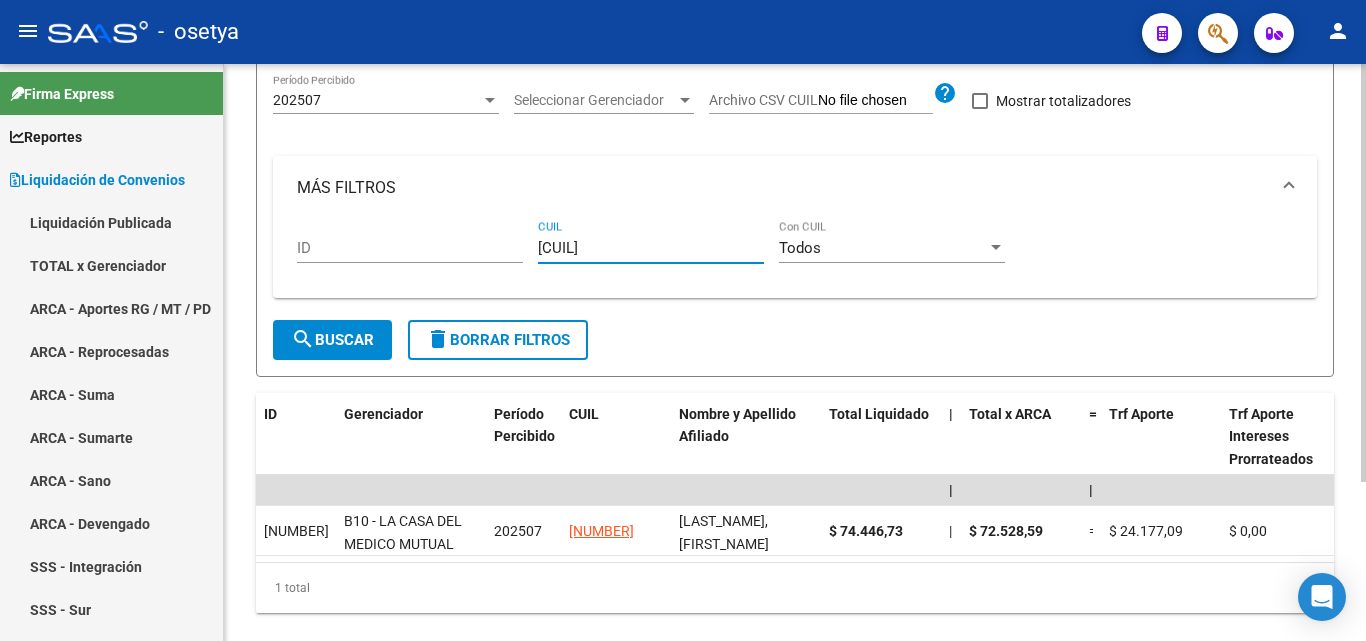 type on "[CUIL]" 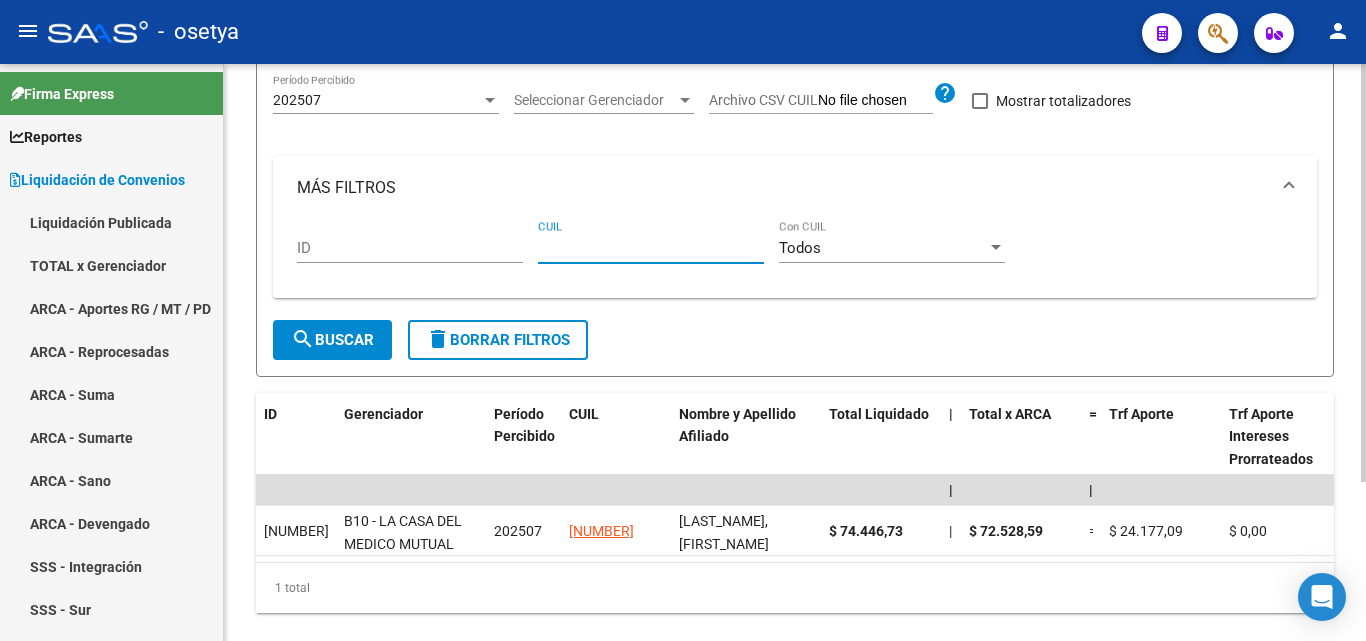 paste on "[CUIL]" 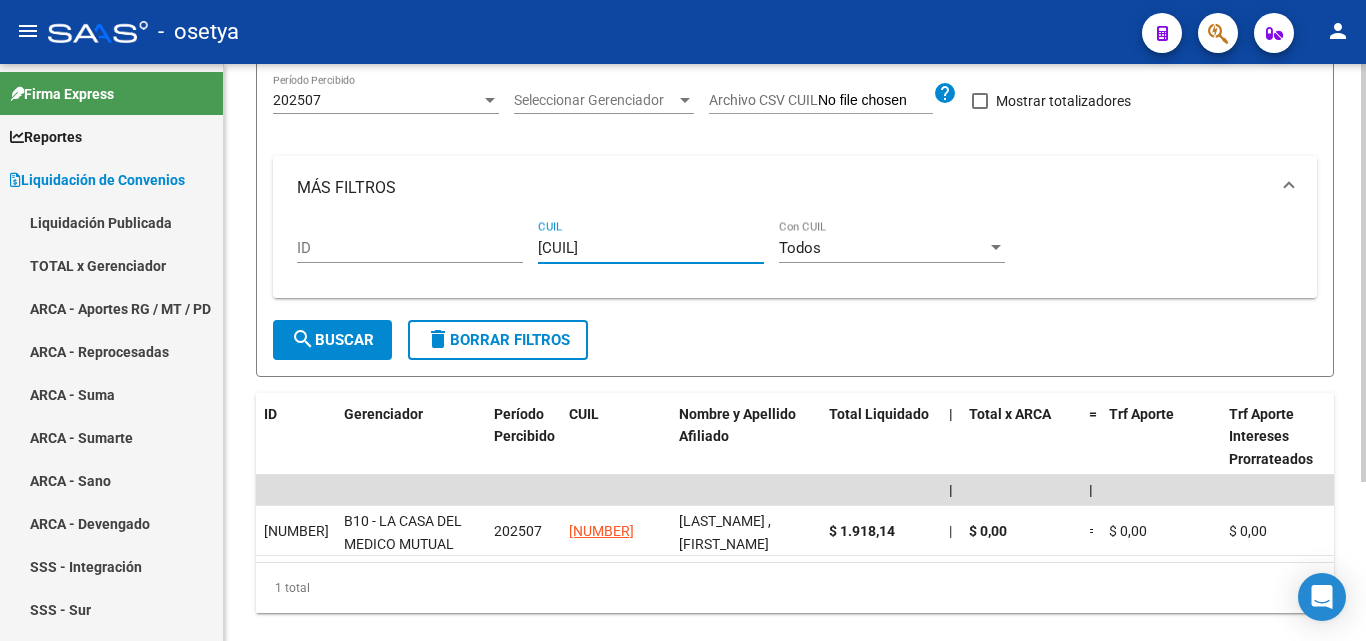 type on "[CUIL]" 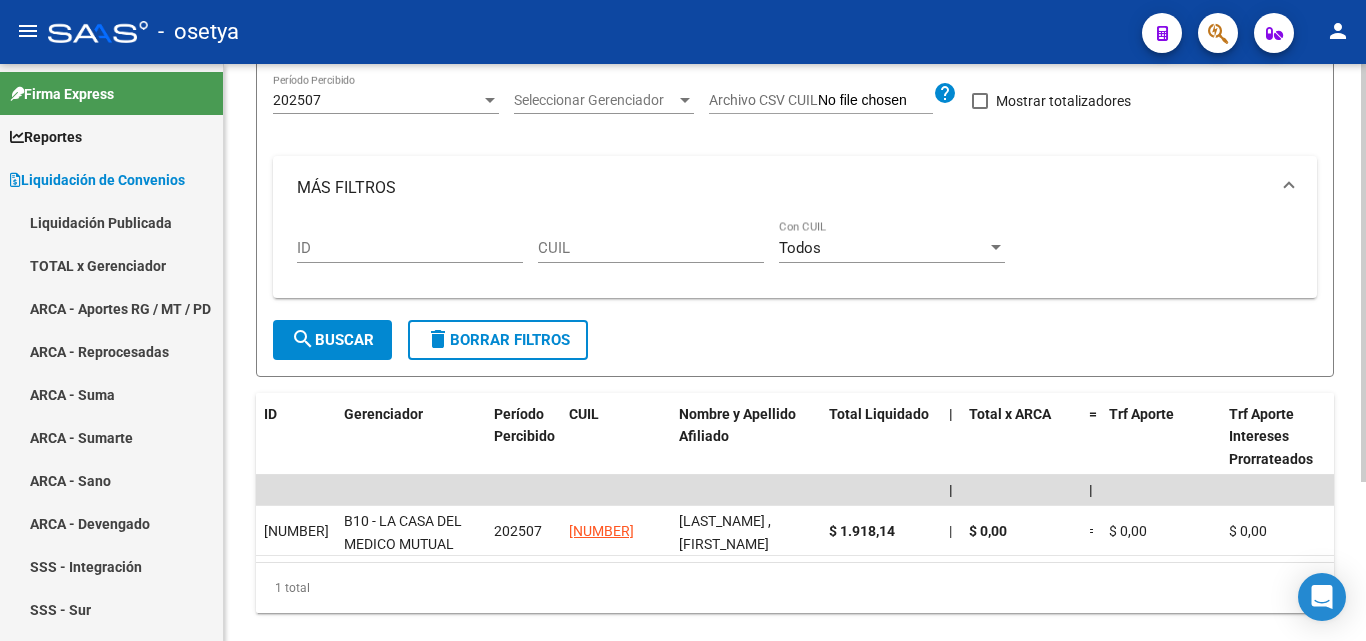 drag, startPoint x: 583, startPoint y: 238, endPoint x: 559, endPoint y: 234, distance: 24.33105 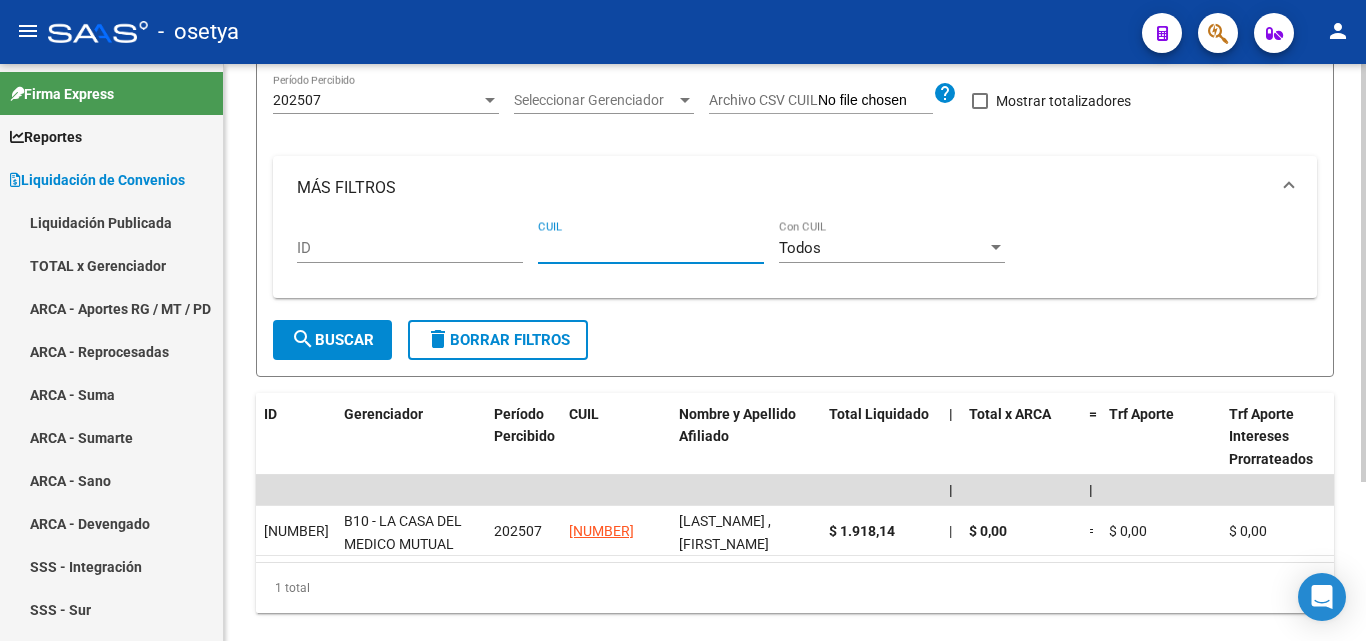 drag, startPoint x: 559, startPoint y: 234, endPoint x: 551, endPoint y: 249, distance: 17 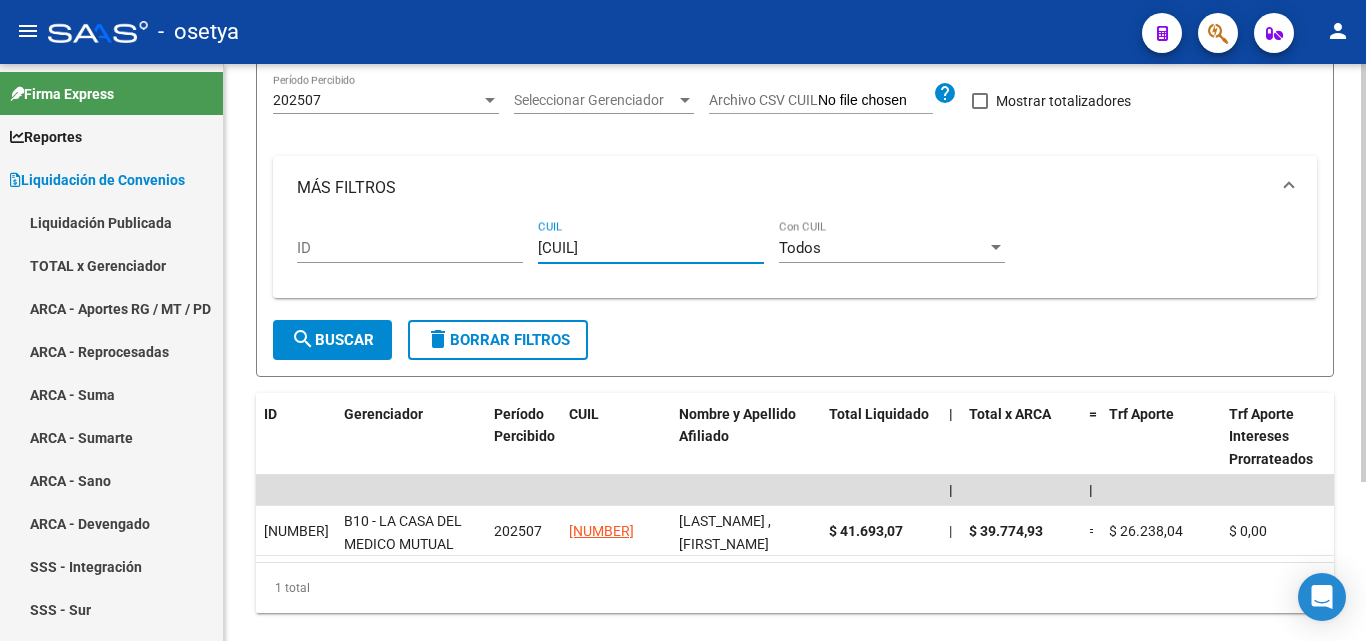 type on "[CUIL]" 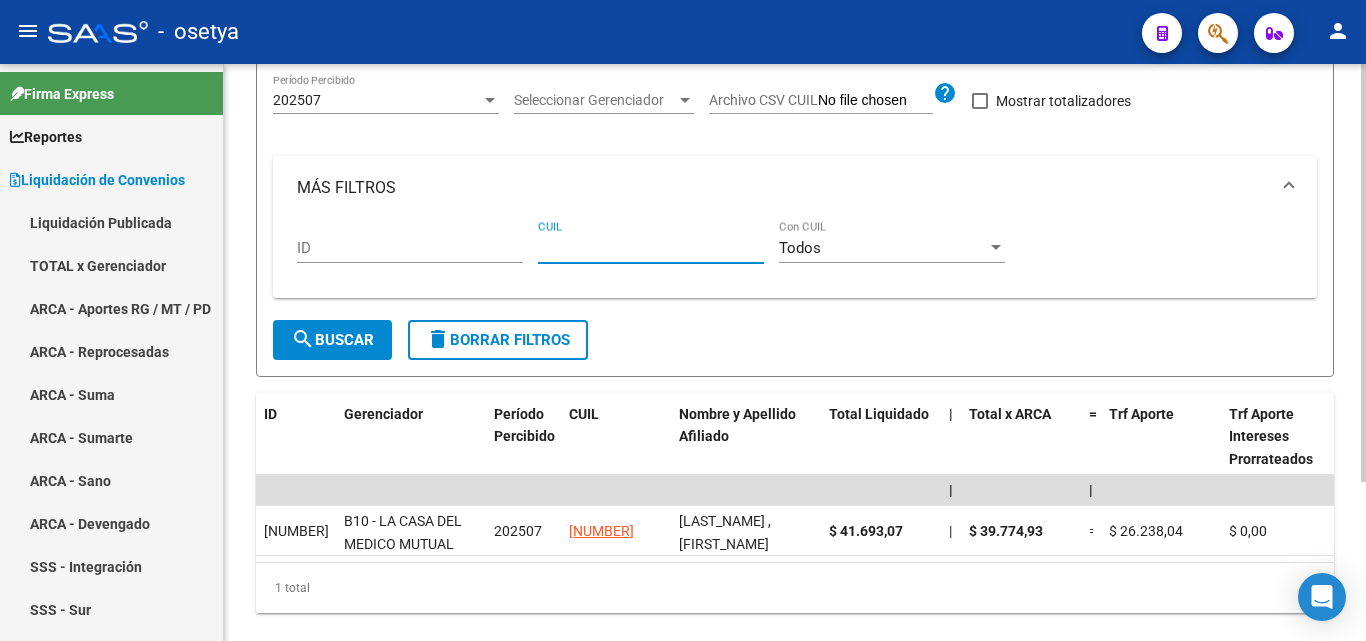 paste on "[CUIL]" 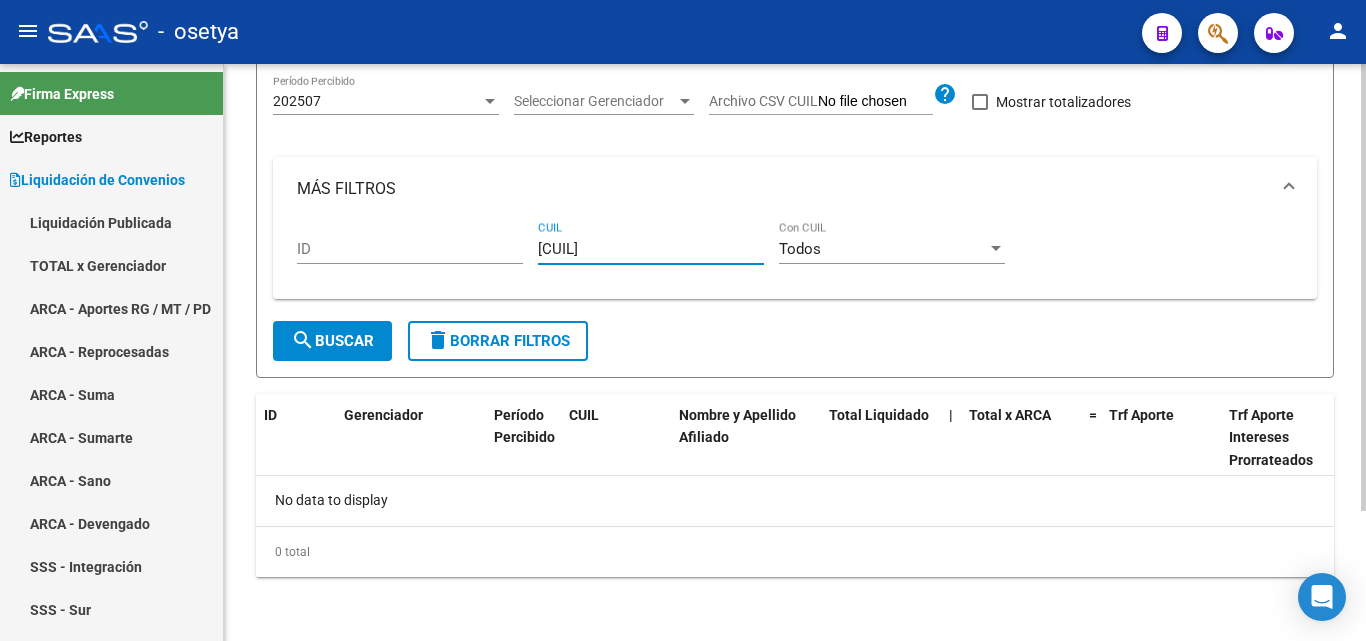 type on "[CUIL]" 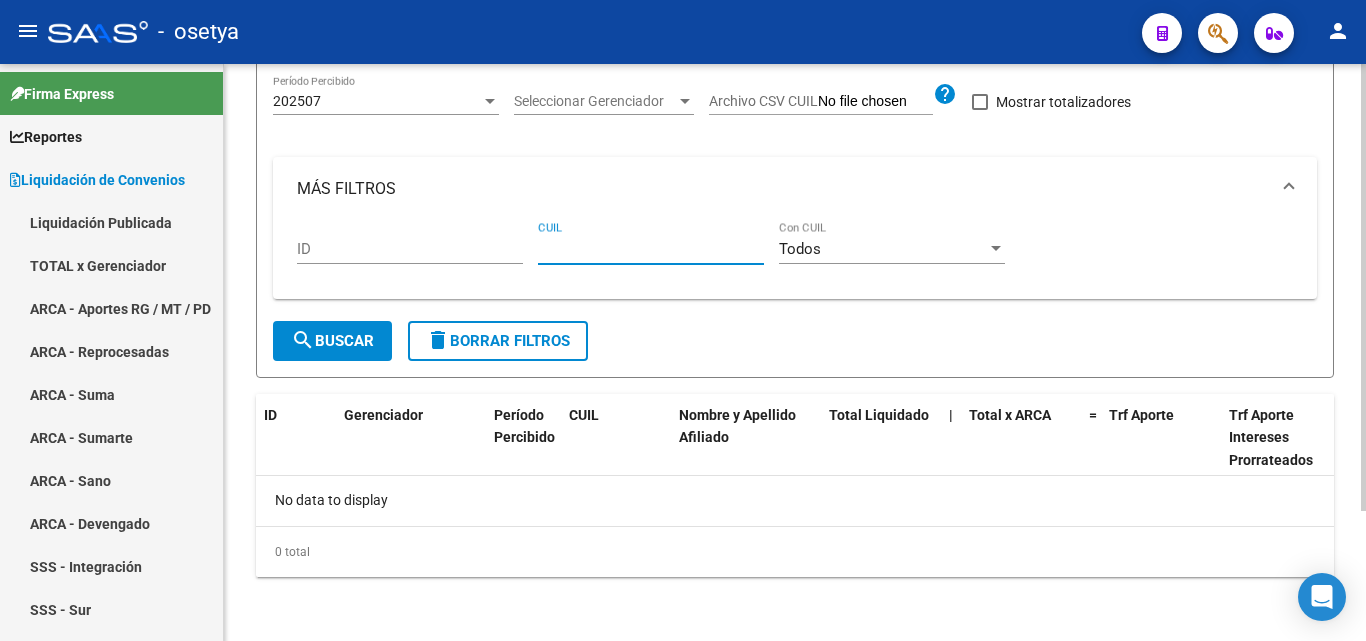 paste on "[NUMBER]" 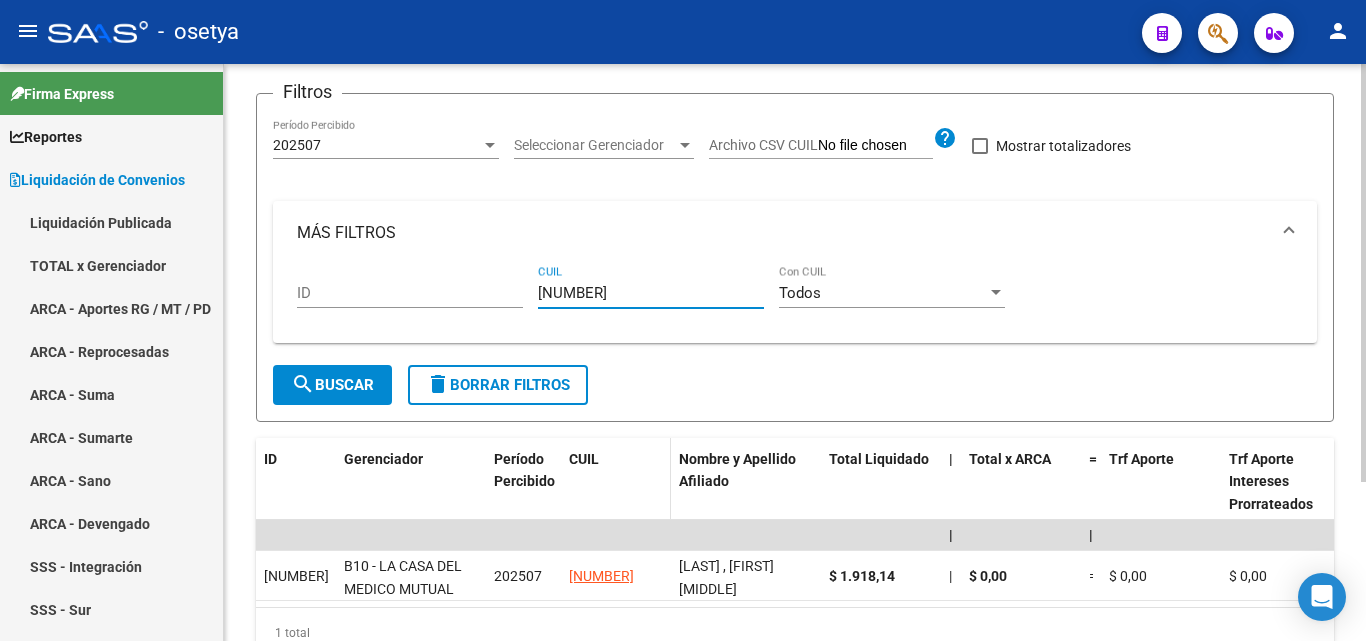 scroll, scrollTop: 167, scrollLeft: 0, axis: vertical 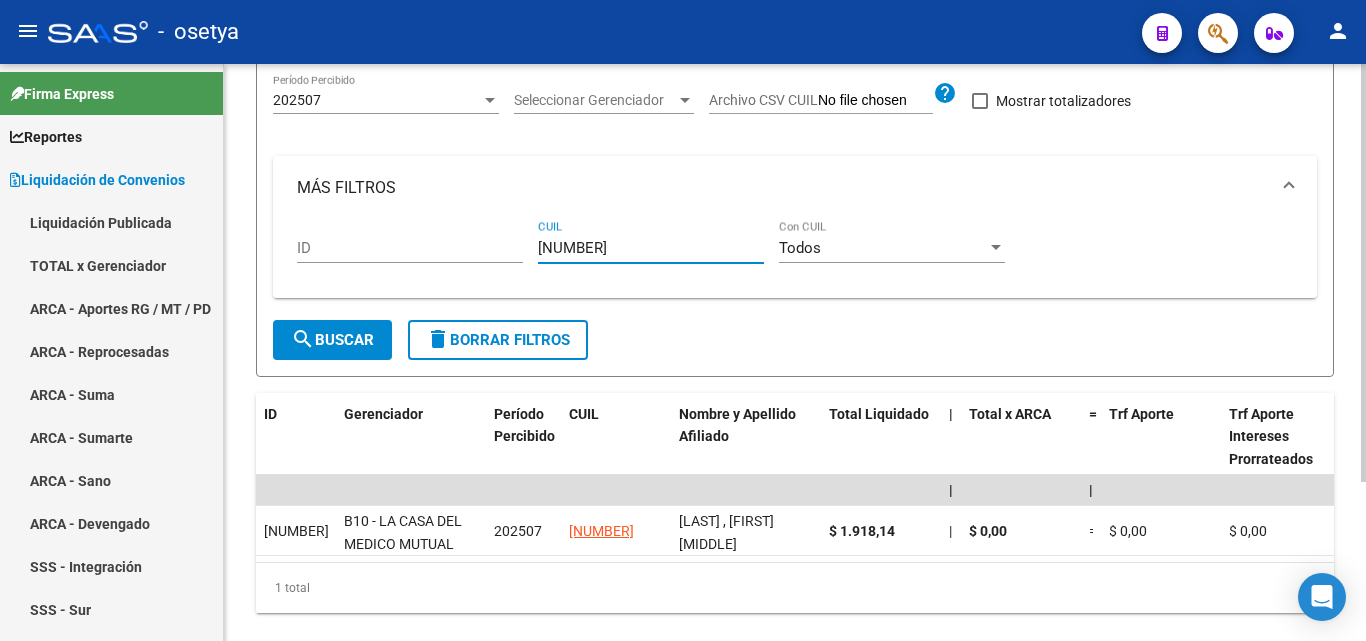 type on "[NUMBER]" 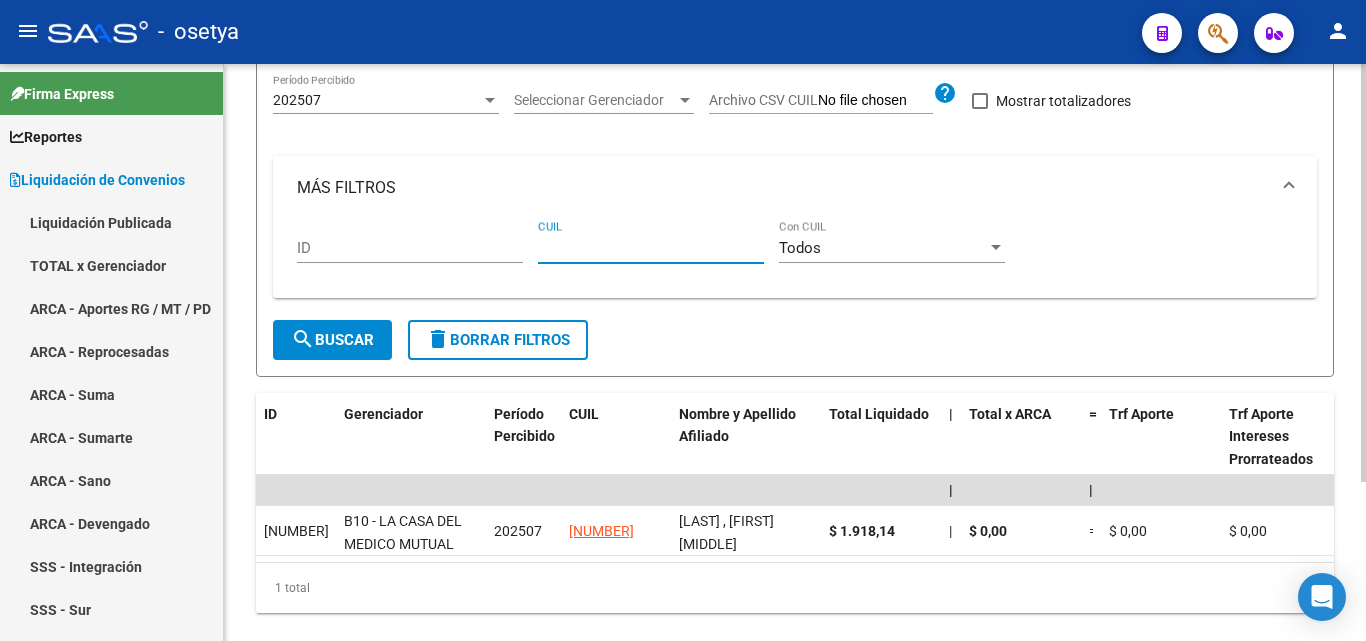 paste on "[CUIL]" 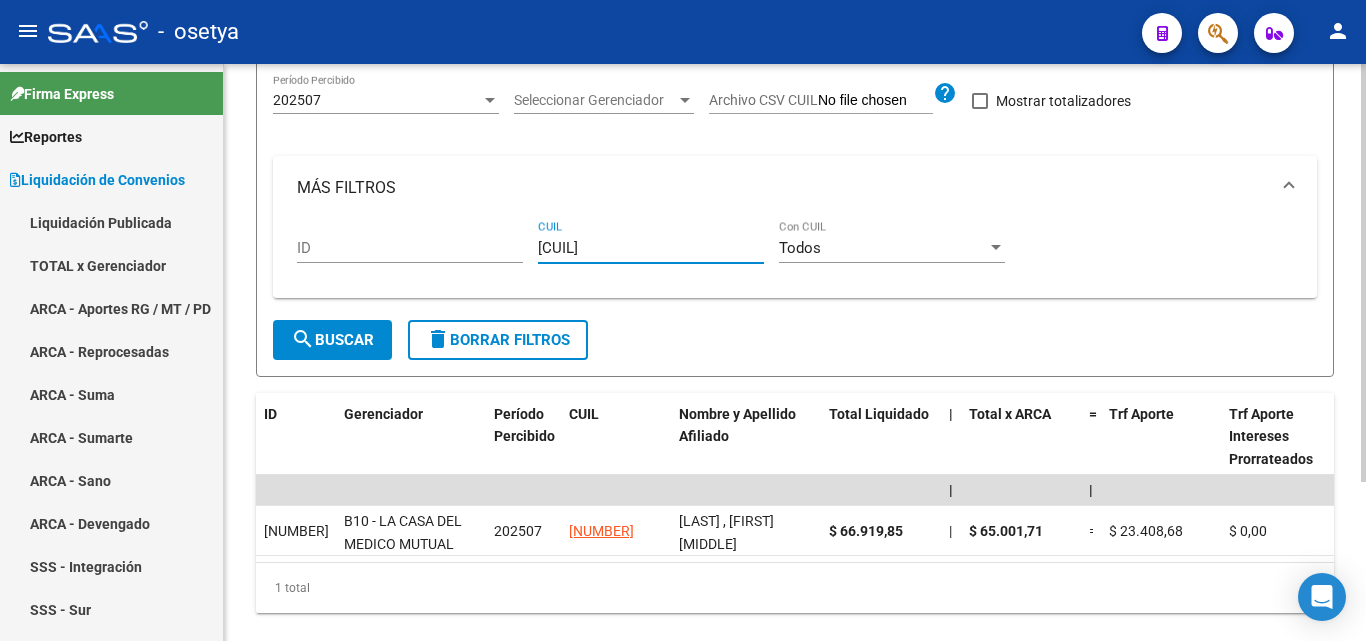 type on "[CUIL]" 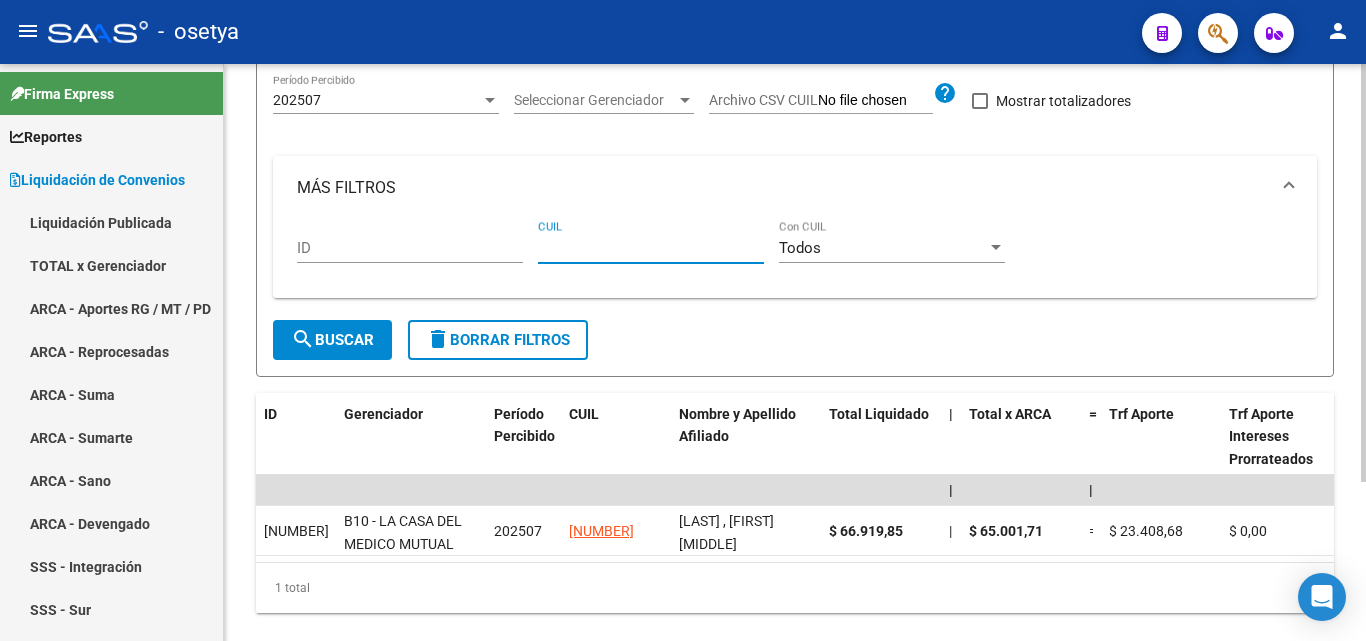 paste on "[CUIL]" 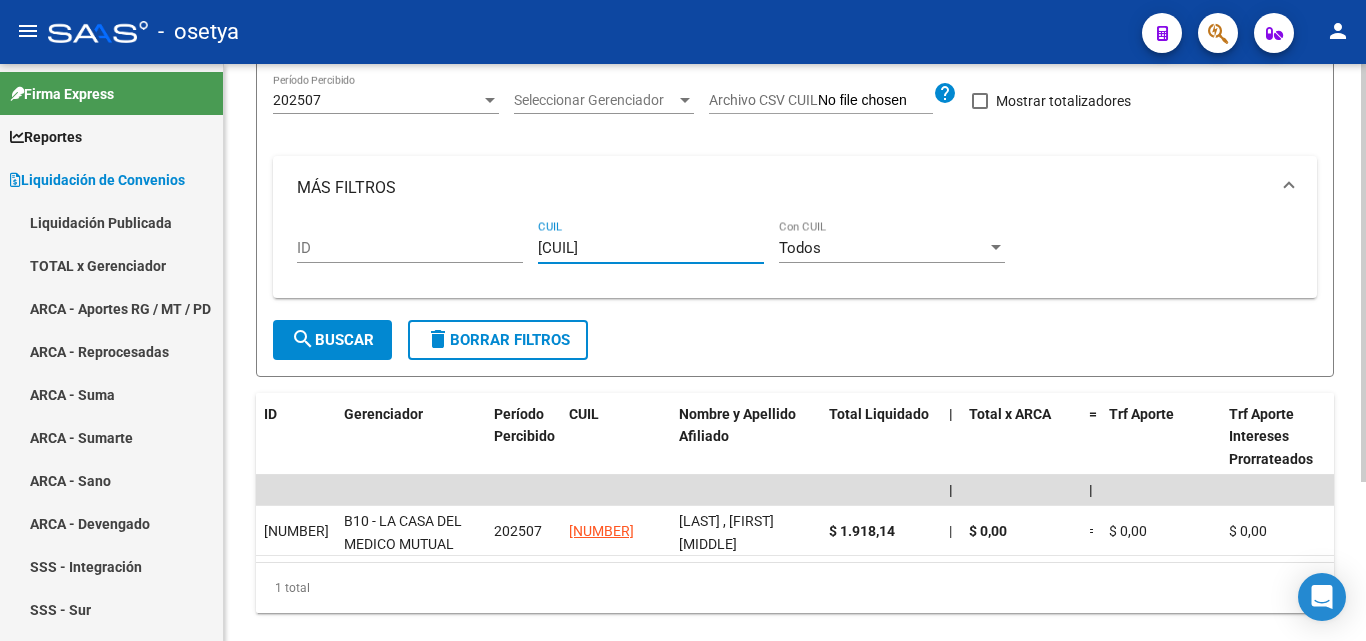 type on "[CUIL]" 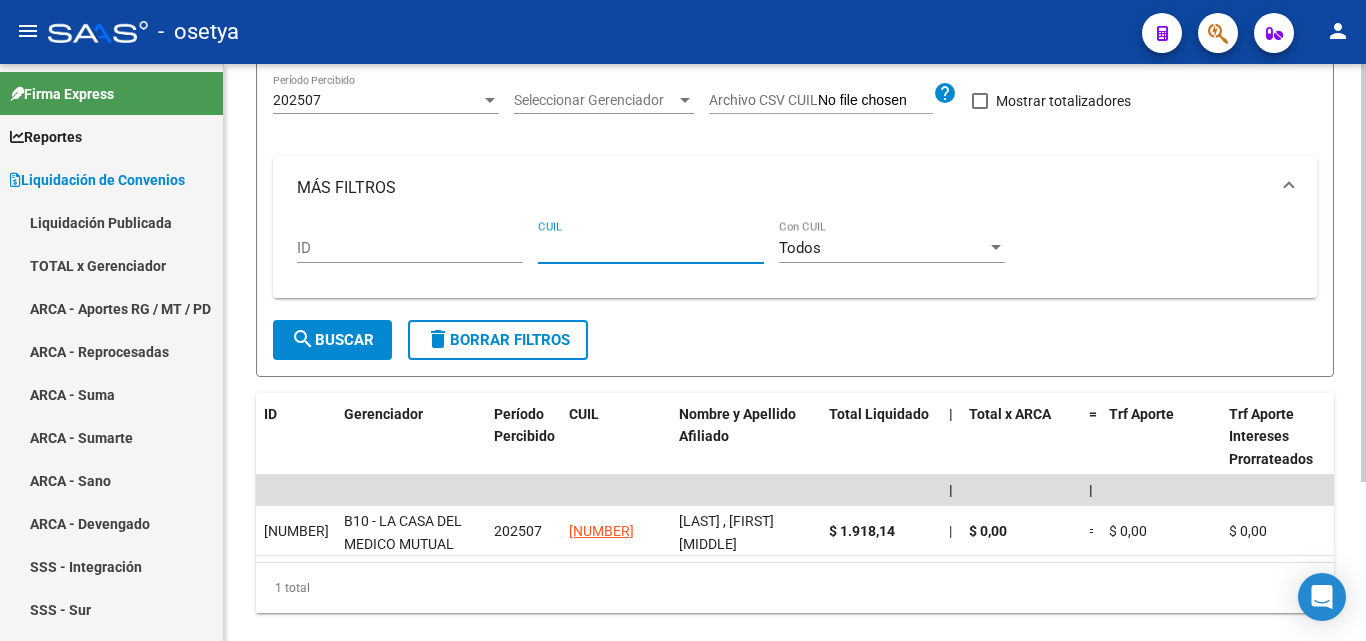 paste on "[NUMBER]" 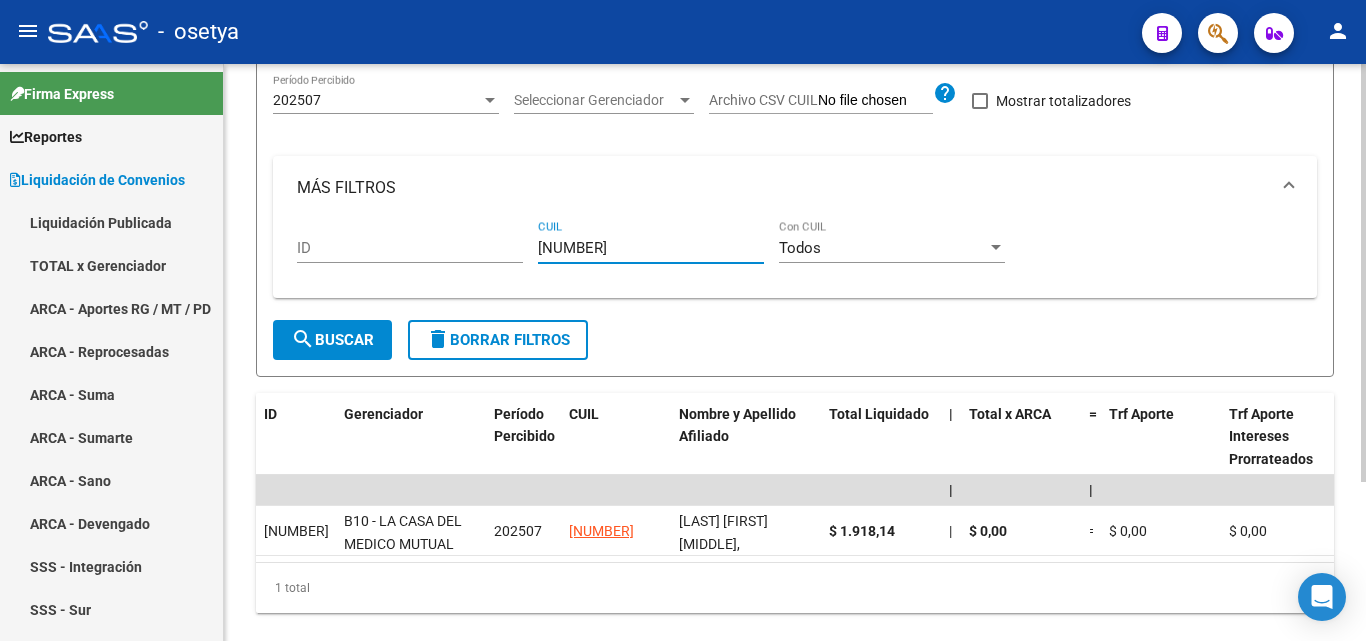 type on "[NUMBER]" 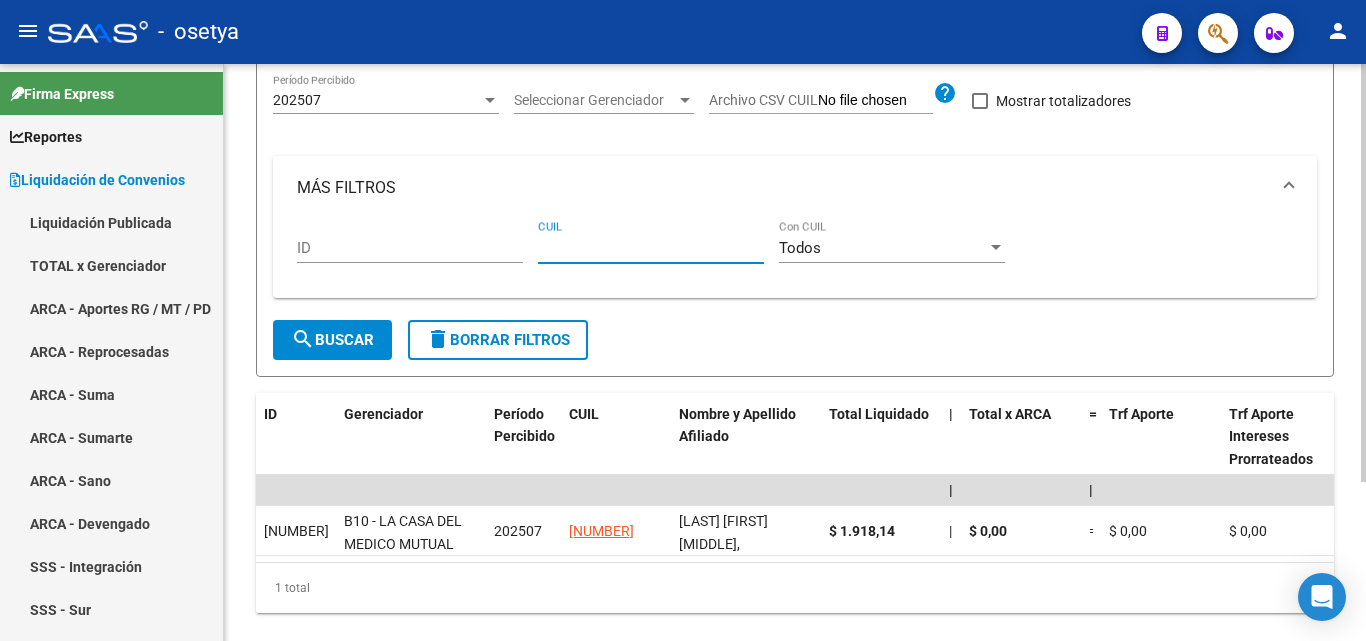 paste on "[CUIL]" 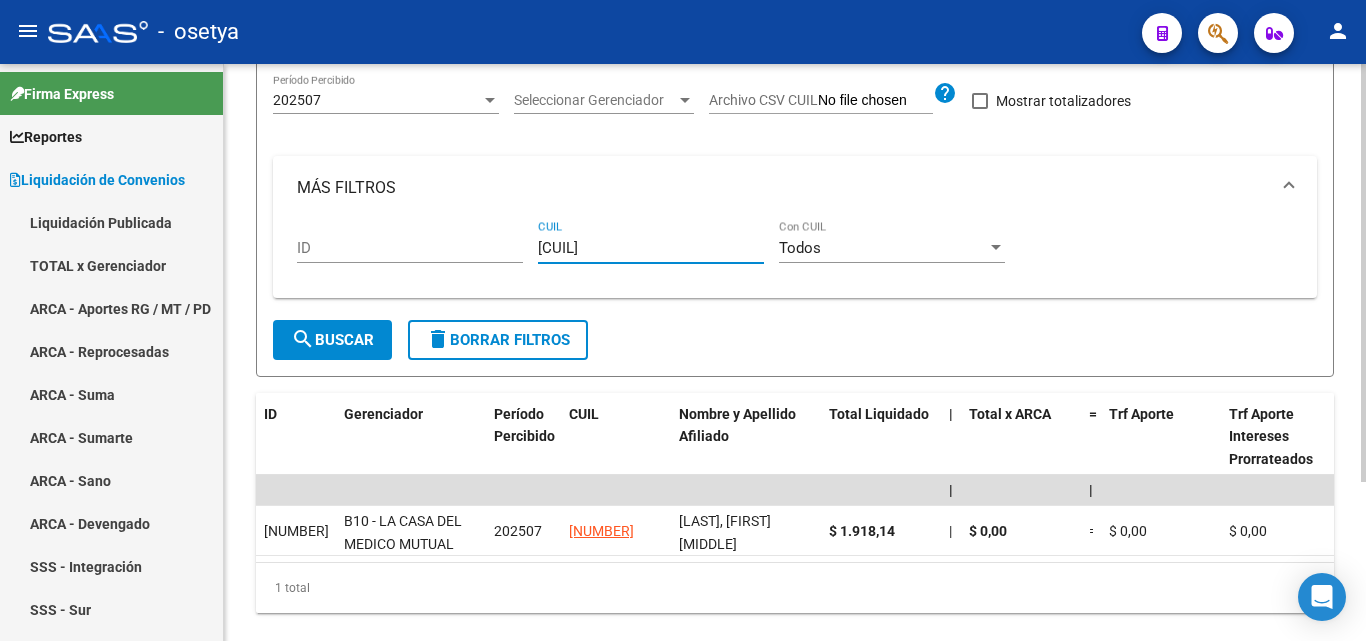 type on "[CUIL]" 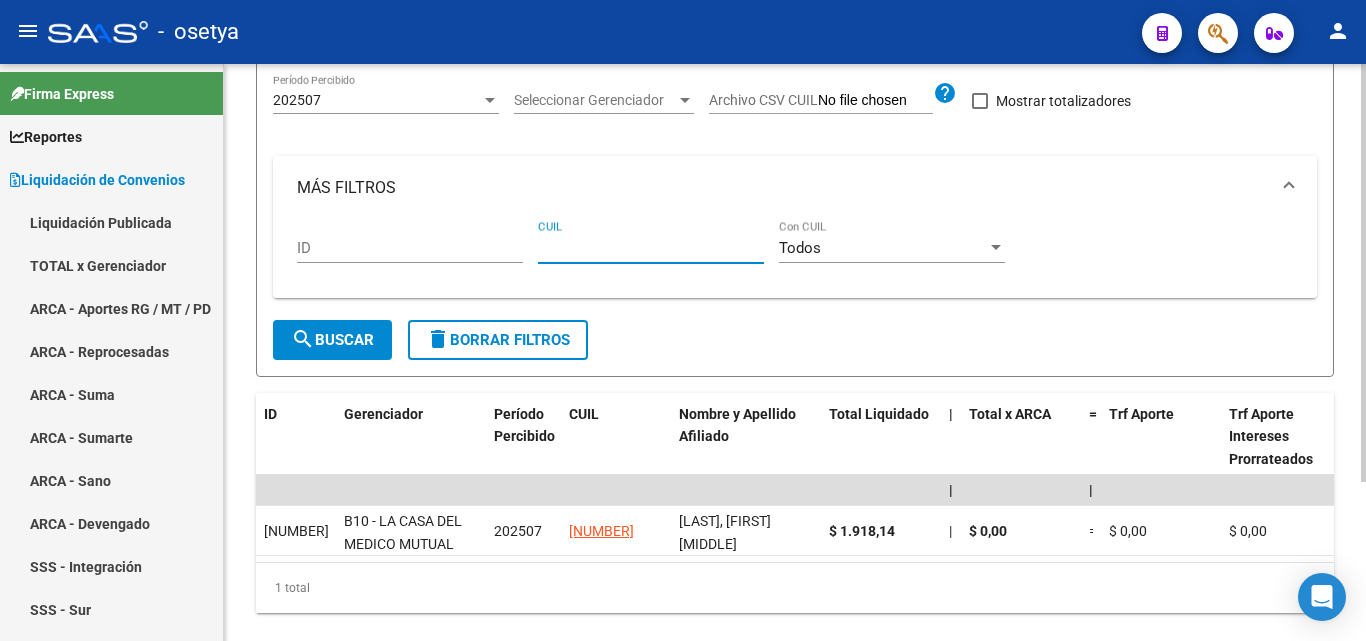 paste on "[NUMBER]" 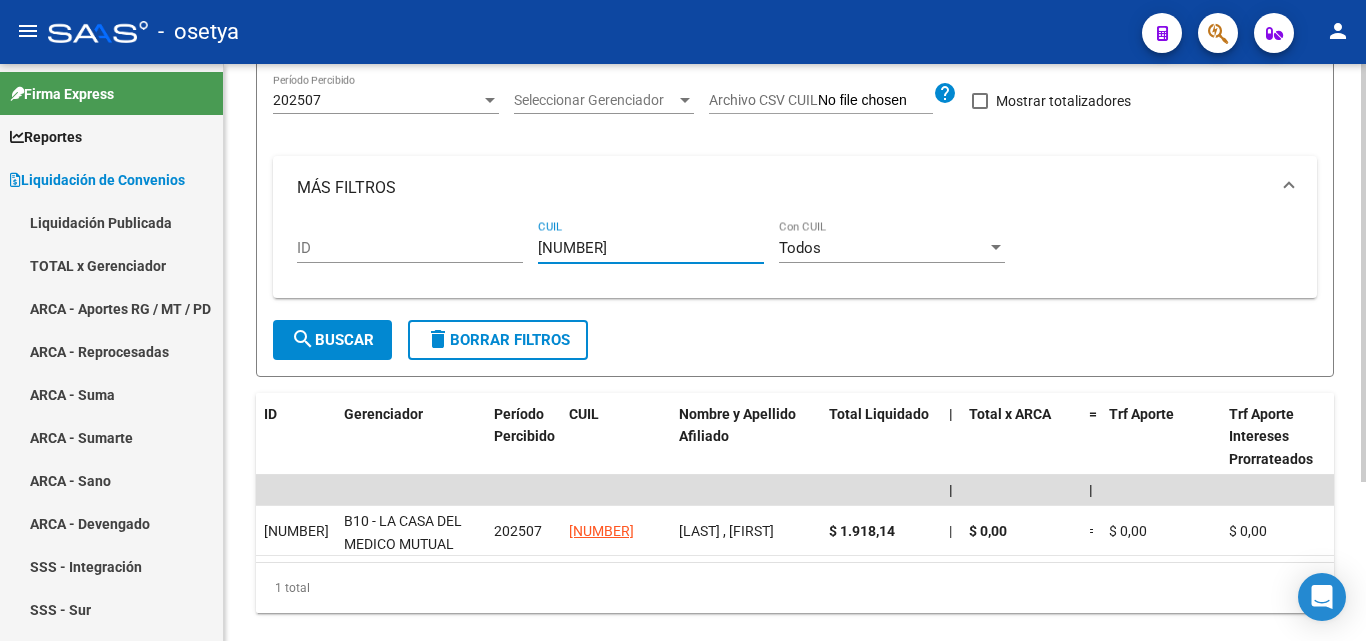 type on "[NUMBER]" 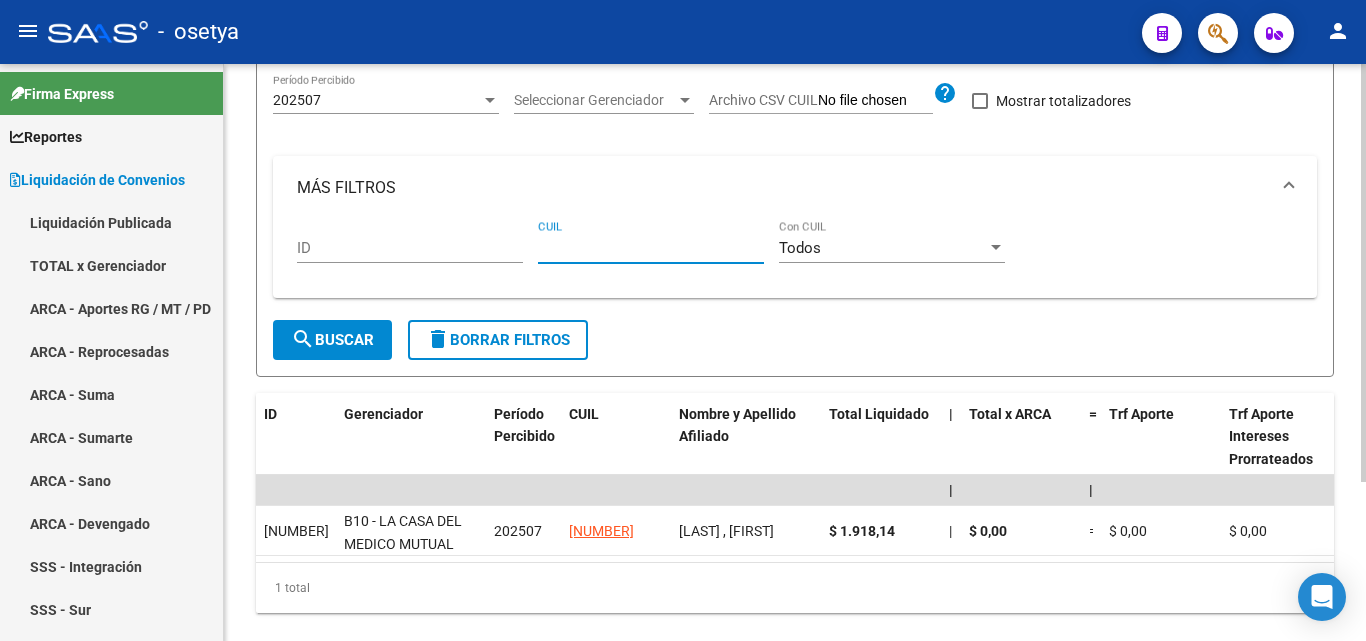 paste on "[CUIL]" 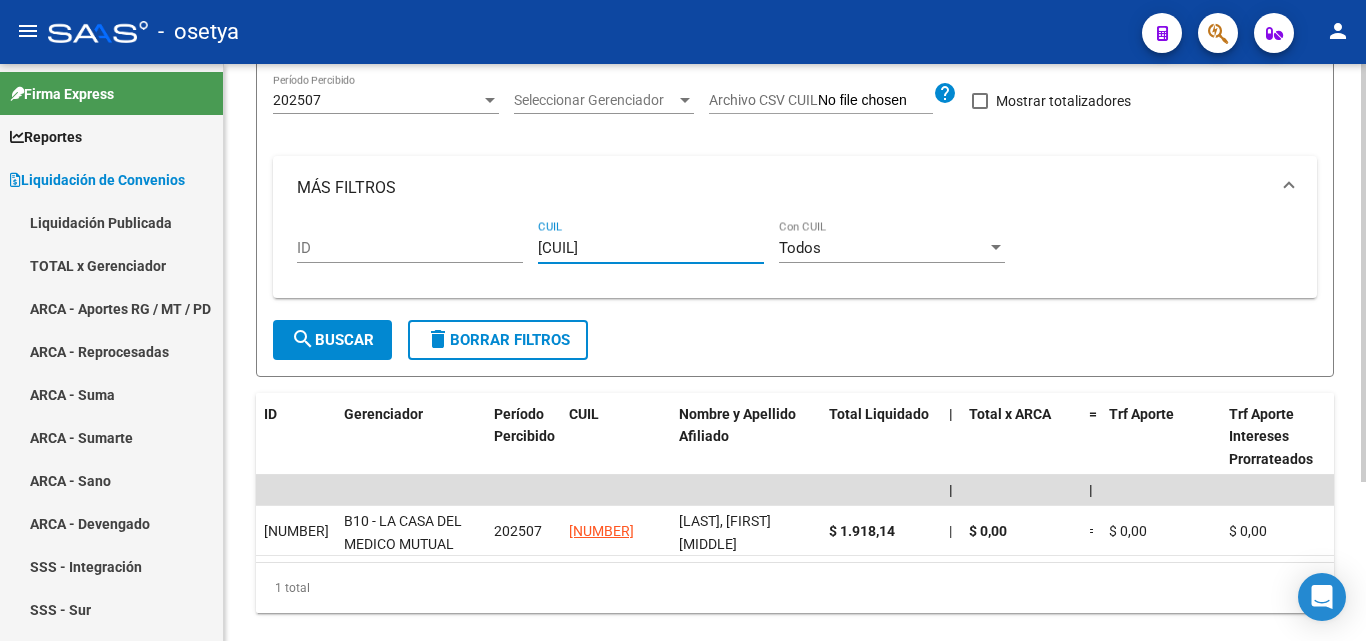 type on "[CUIL]" 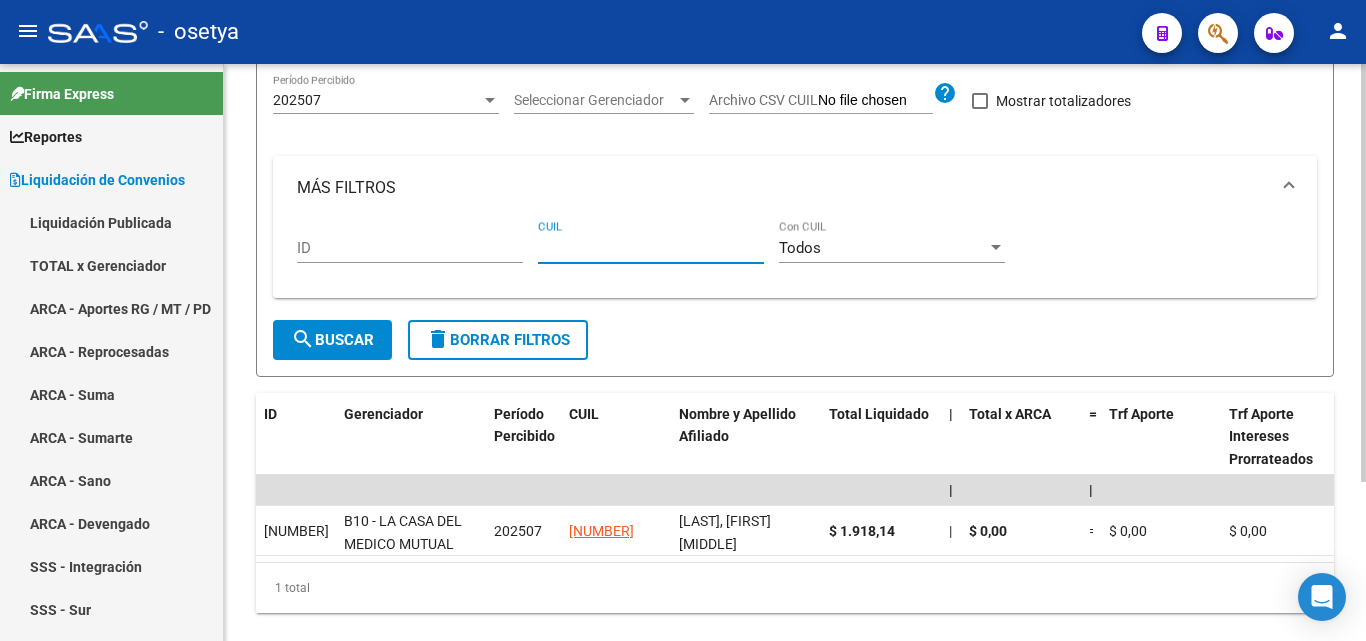 paste on "[CUIL]" 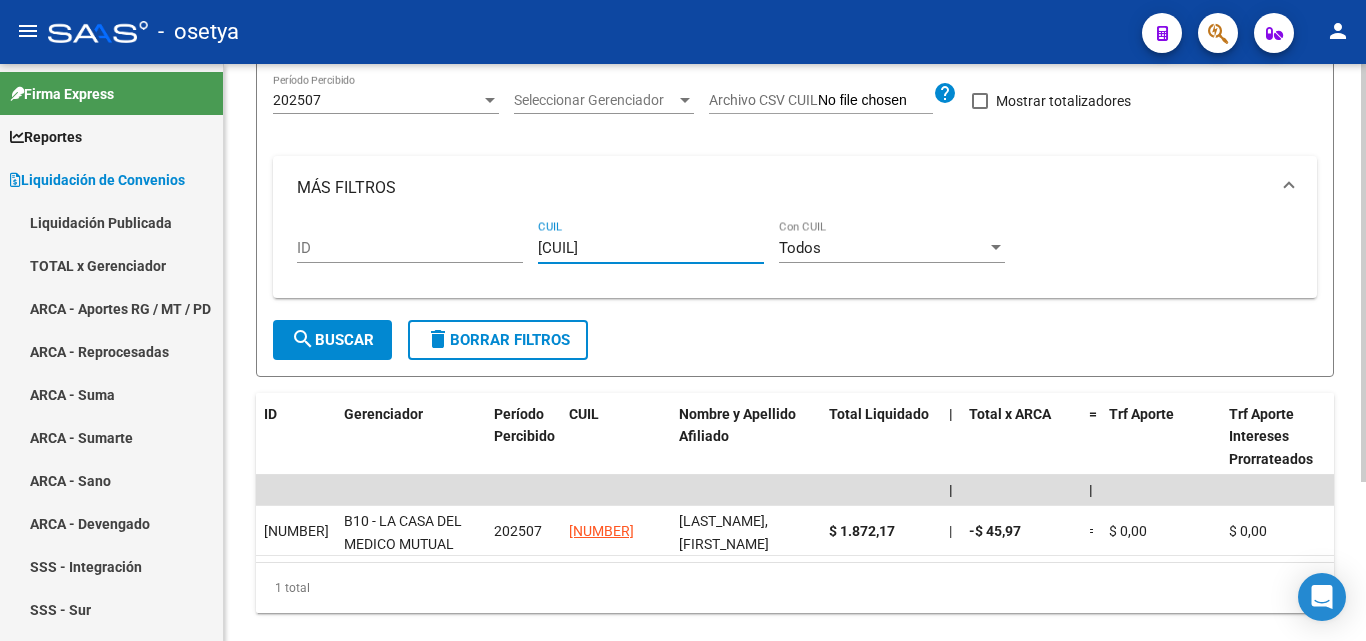 type on "[CUIL]" 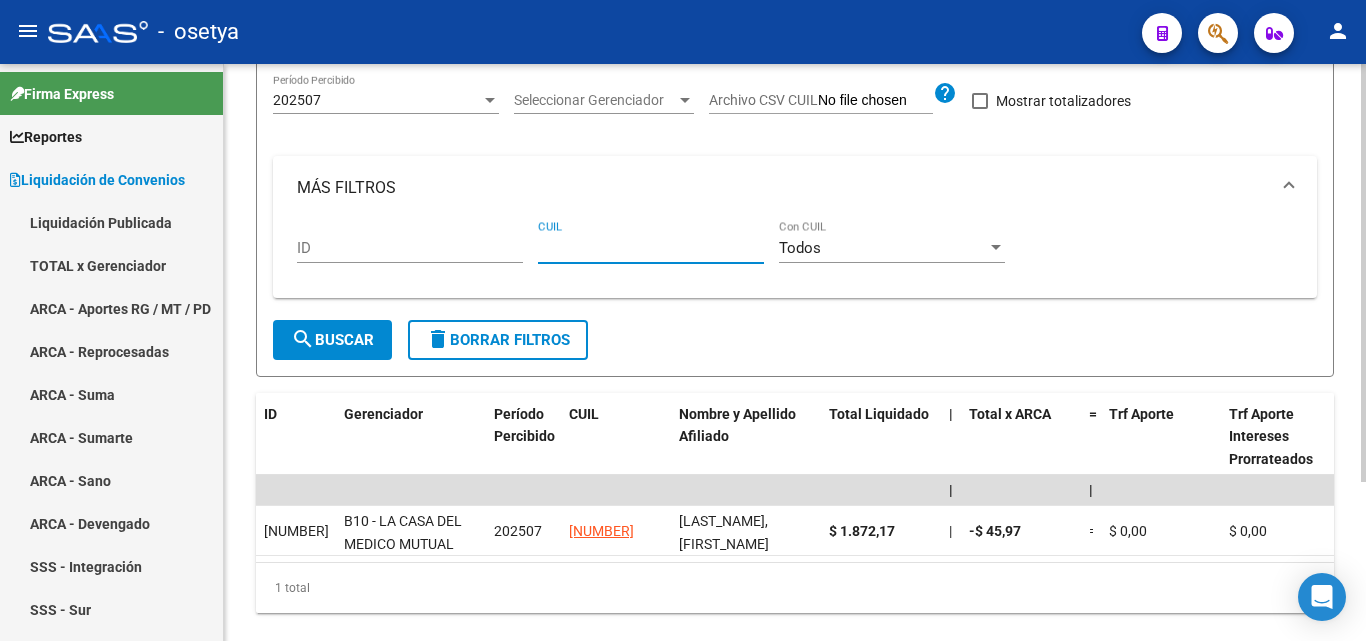 paste on "[CUIL]" 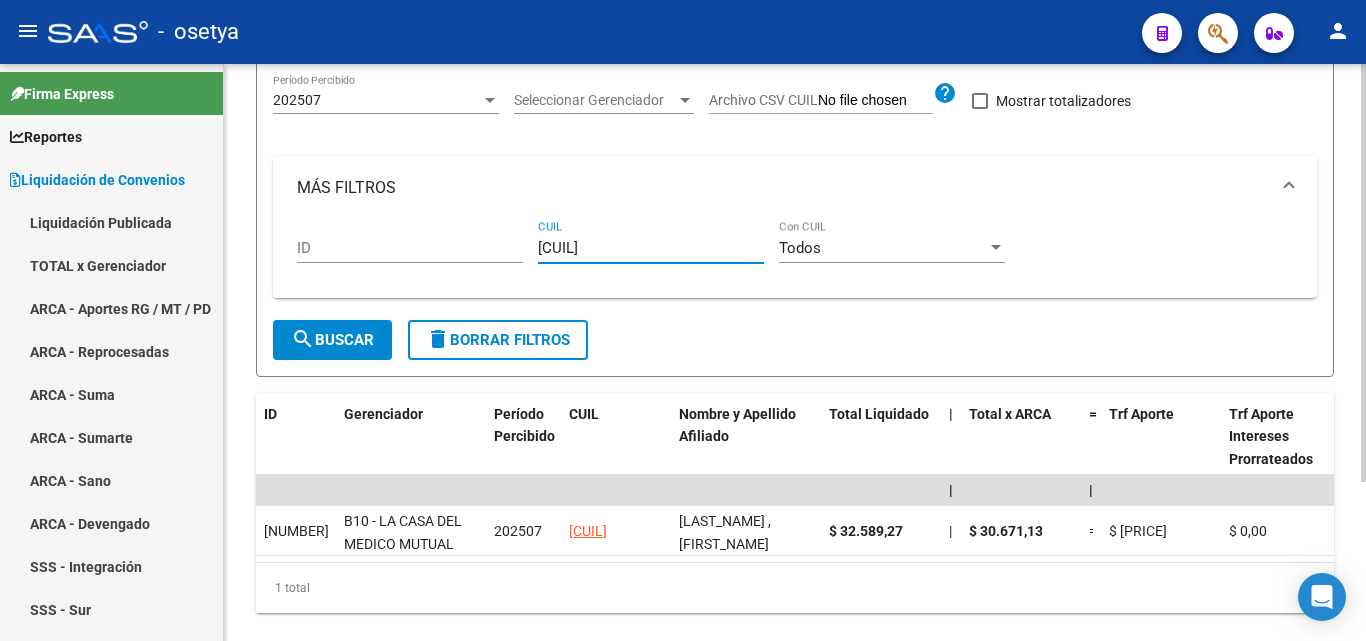 type on "[CUIL]" 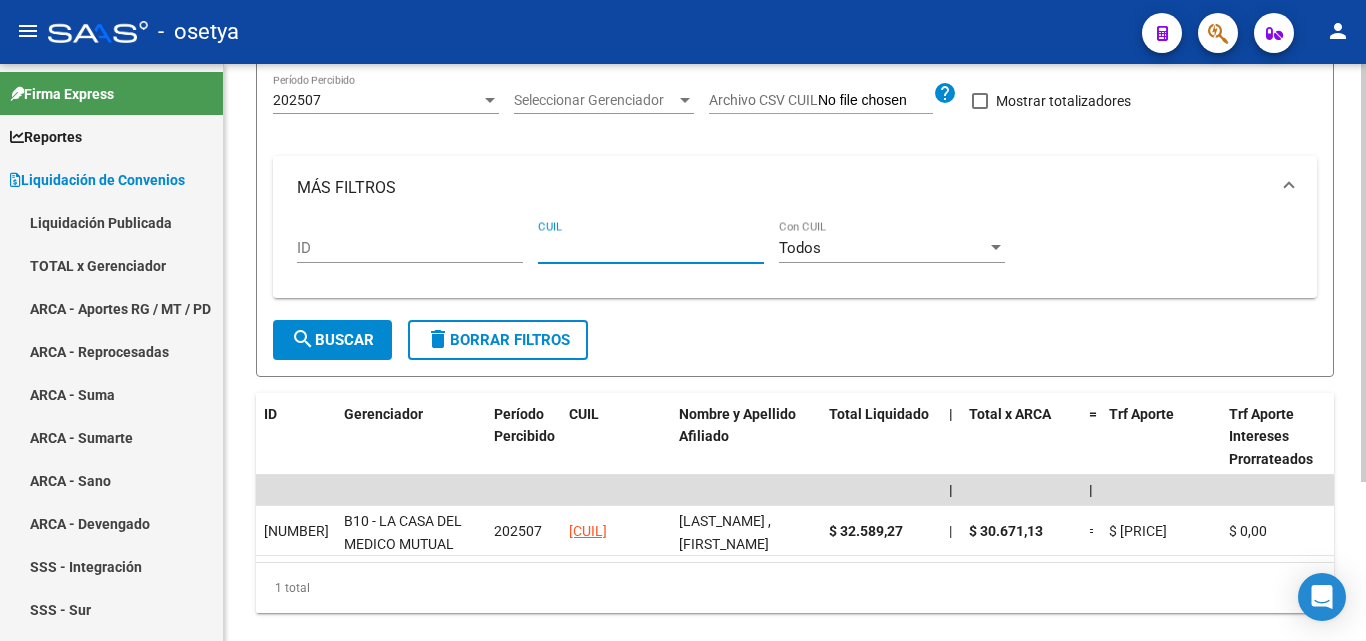 paste on "[CUIL]" 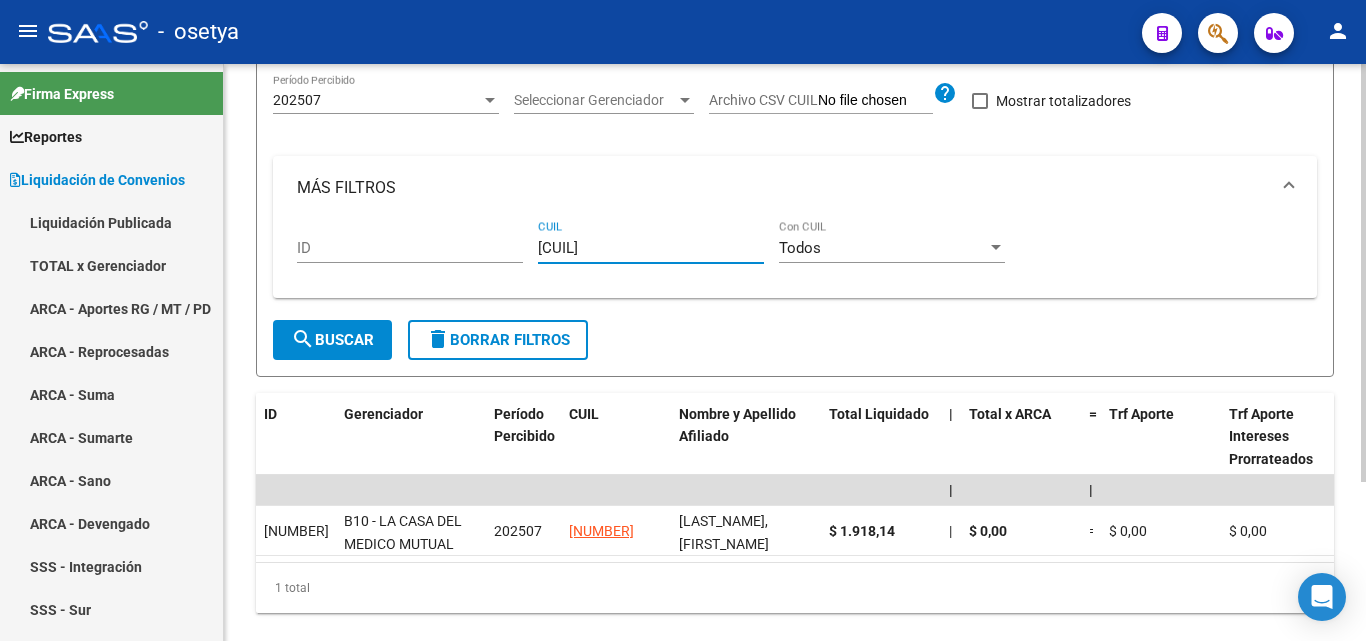 type on "[CUIL]" 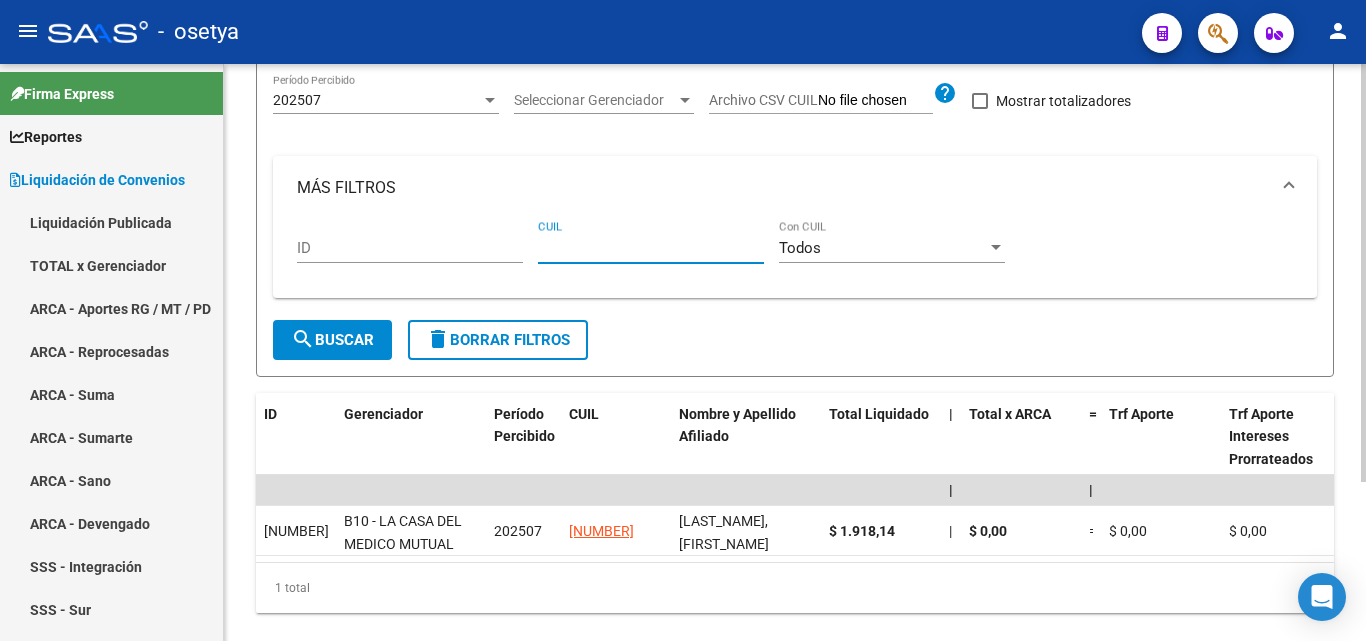 paste on "[CUIL]" 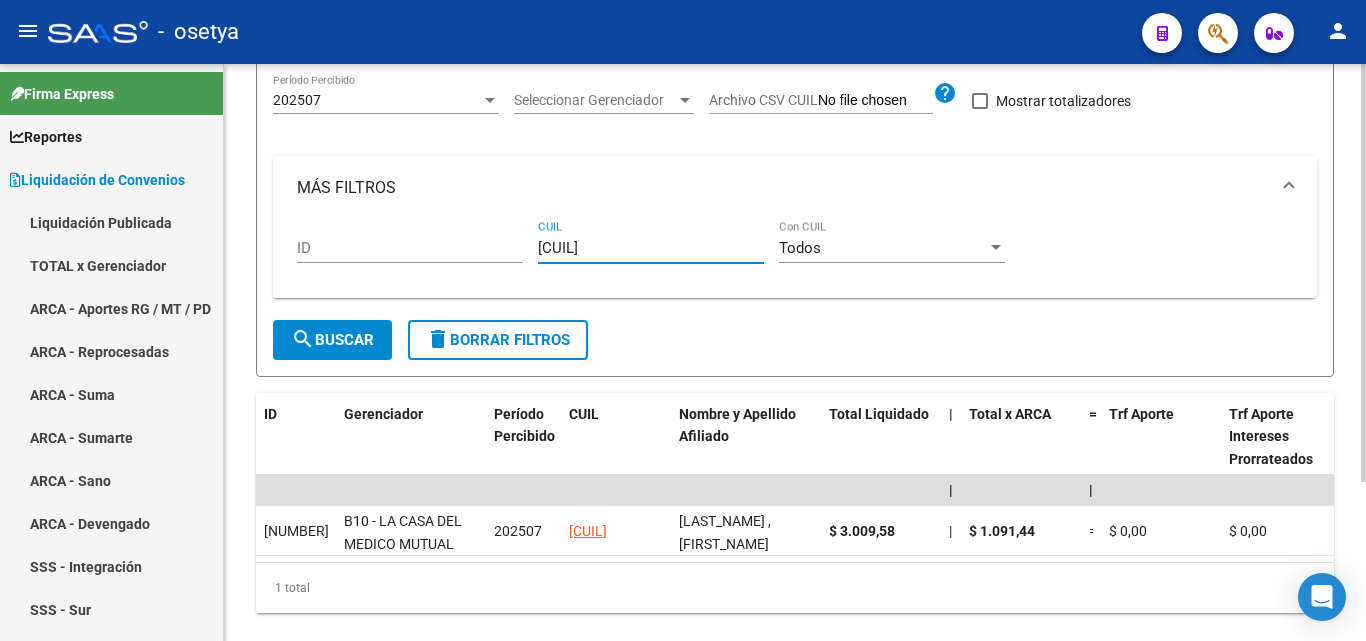 type on "[CUIL]" 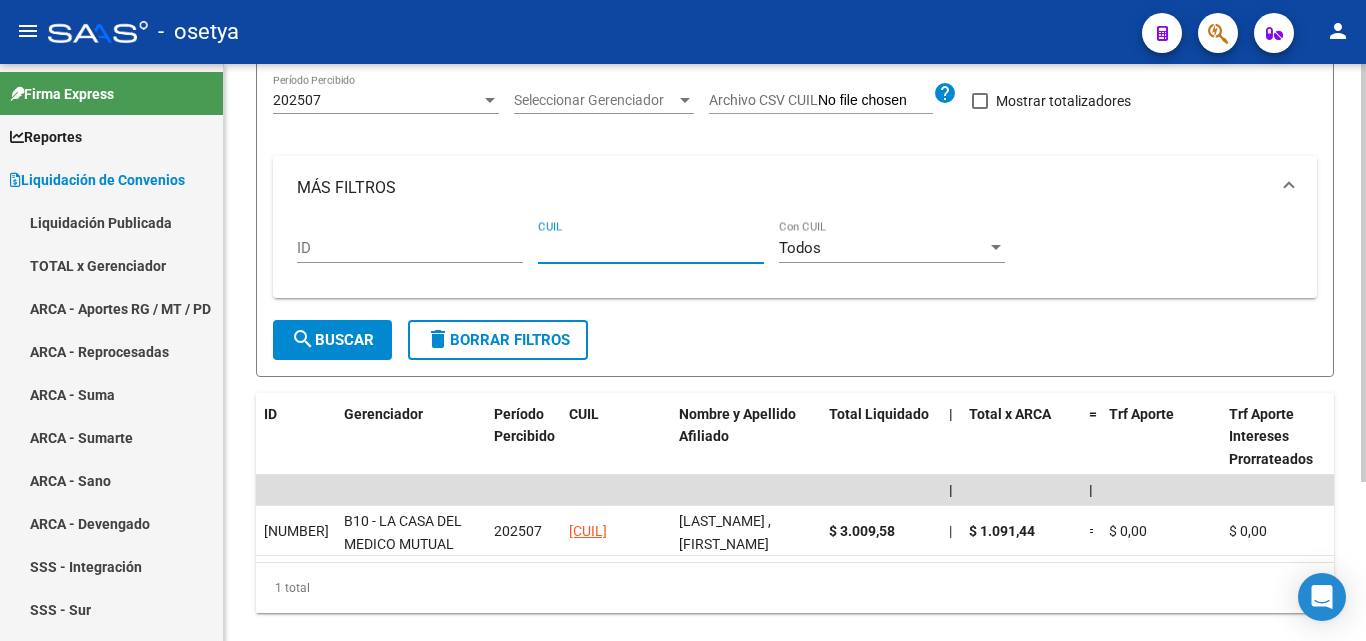 paste on "[CUIL]" 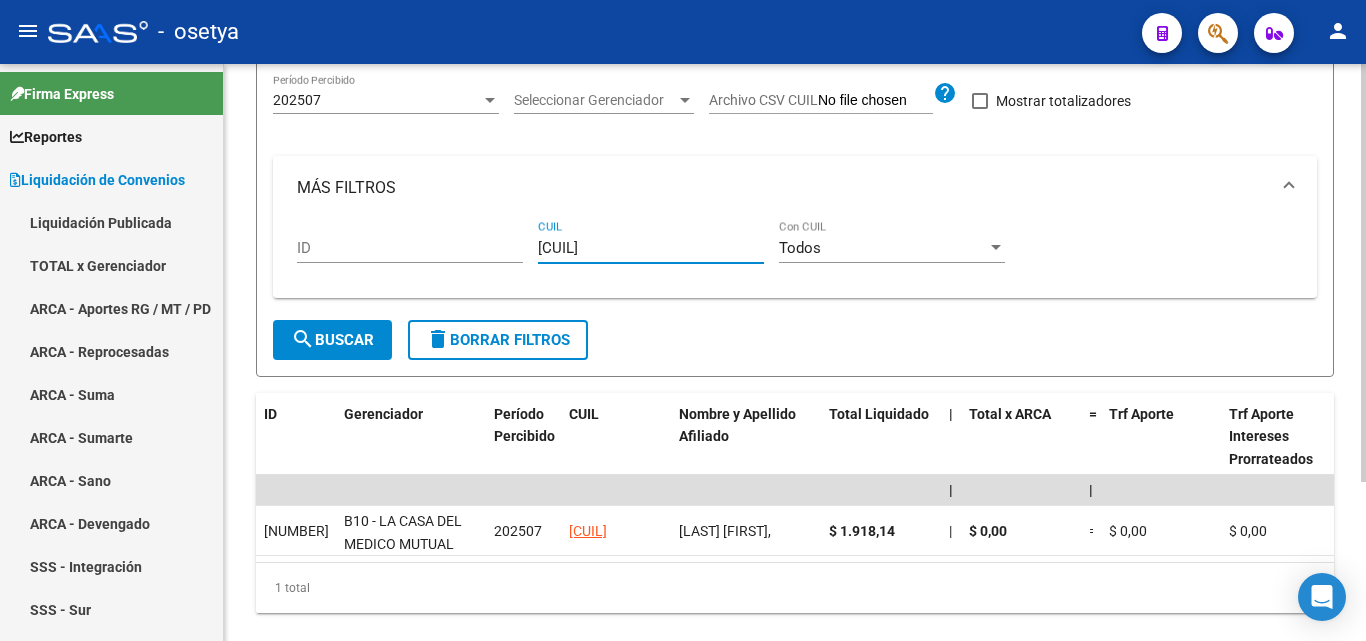type on "[CUIL]" 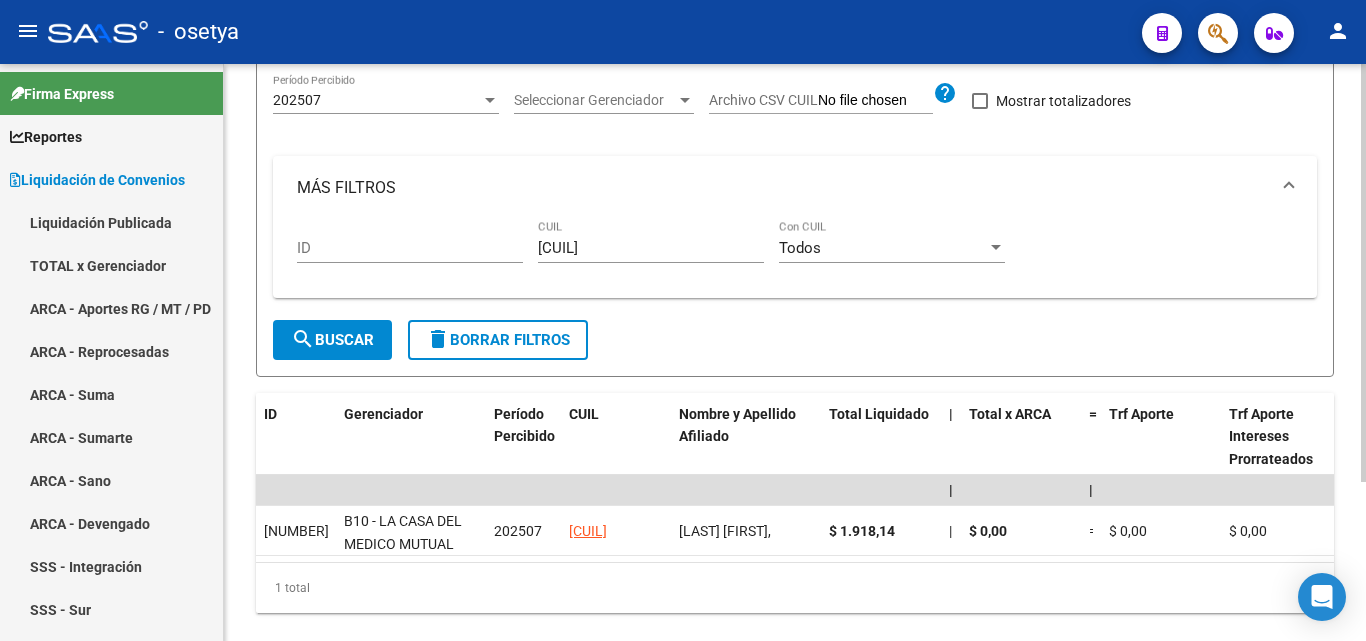 drag, startPoint x: 656, startPoint y: 234, endPoint x: 643, endPoint y: 238, distance: 13.601471 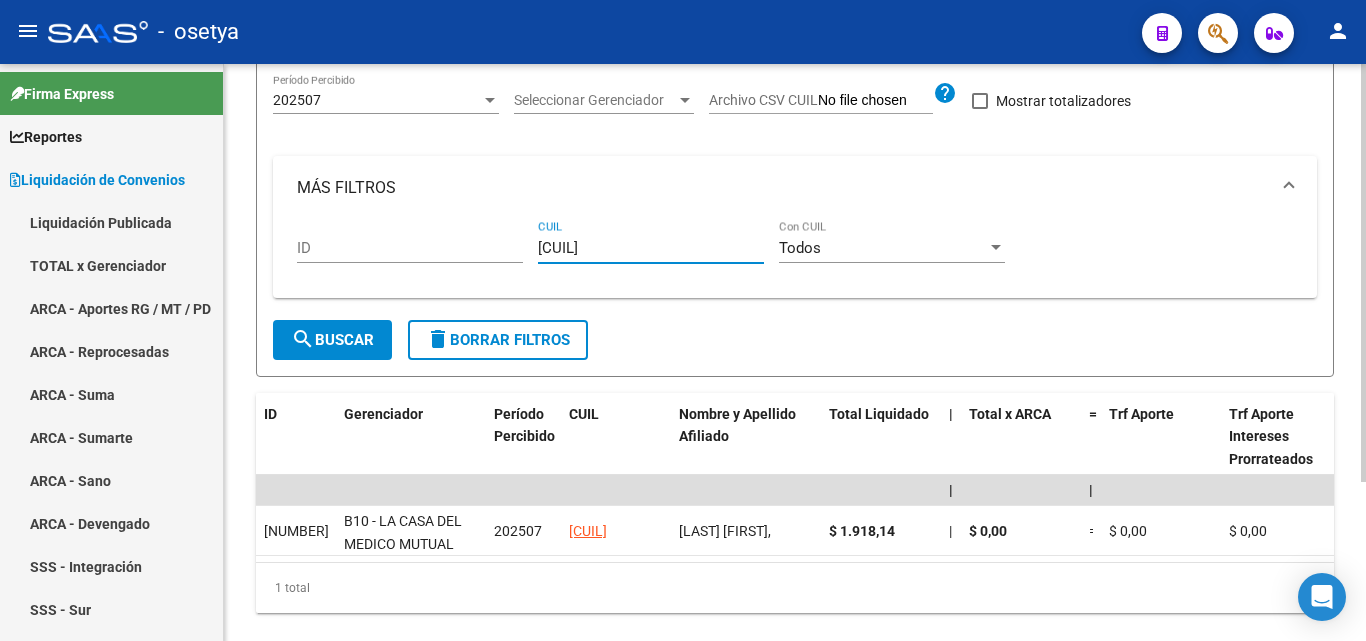drag, startPoint x: 650, startPoint y: 243, endPoint x: 527, endPoint y: 250, distance: 123.19903 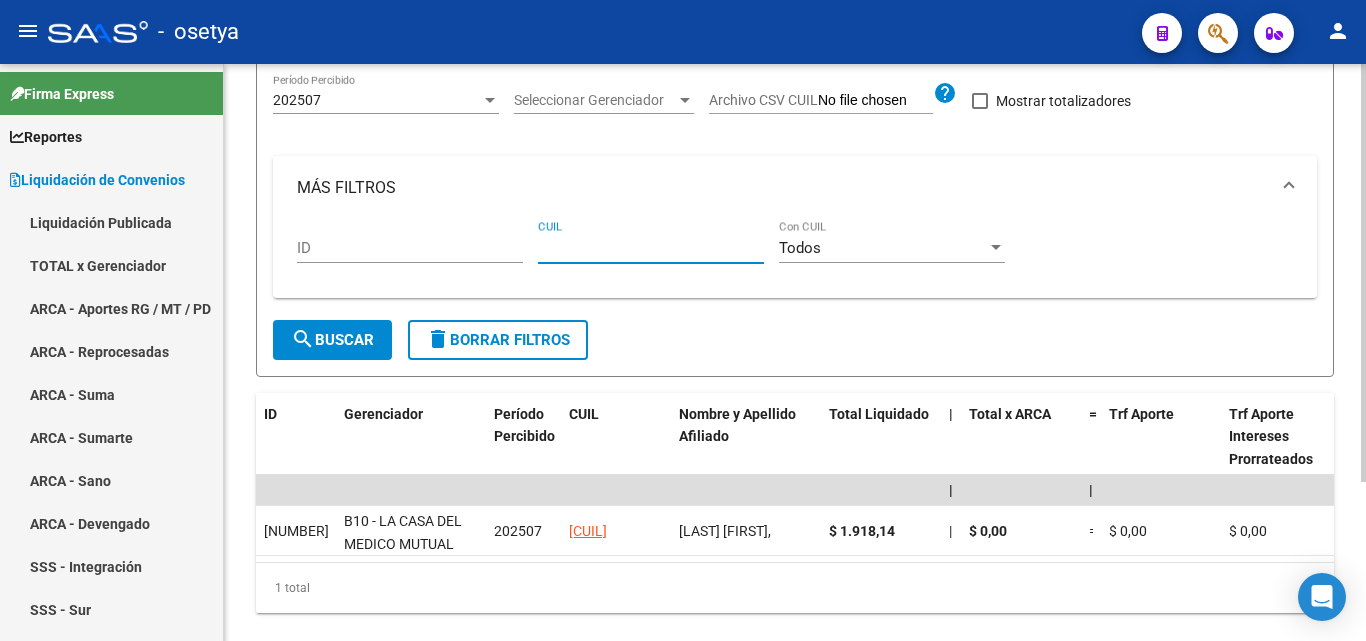 paste on "[CUIL]" 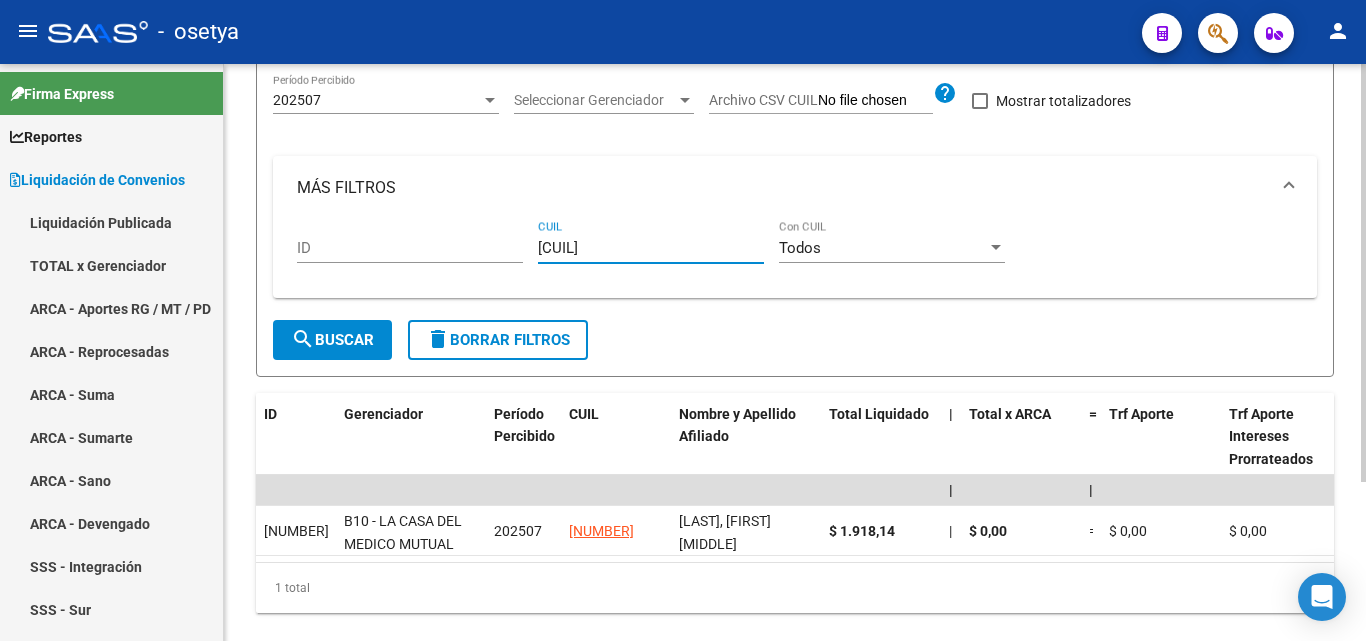 type on "[CUIL]" 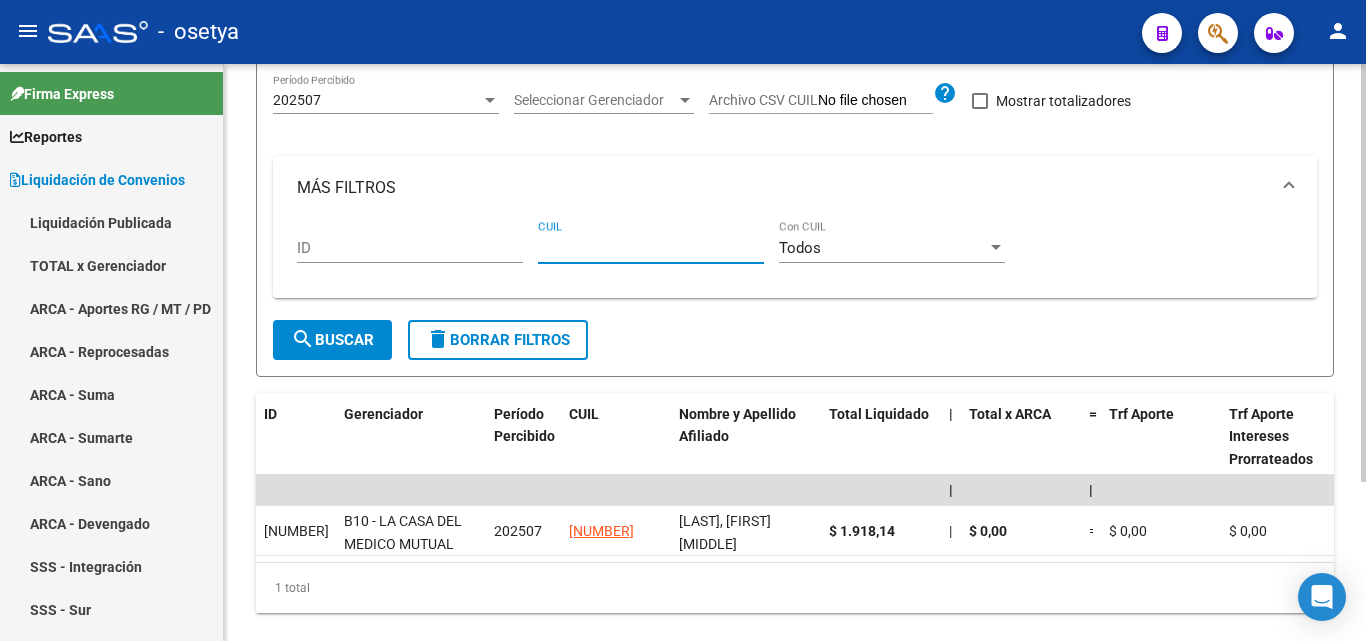 paste on "[CUIL]" 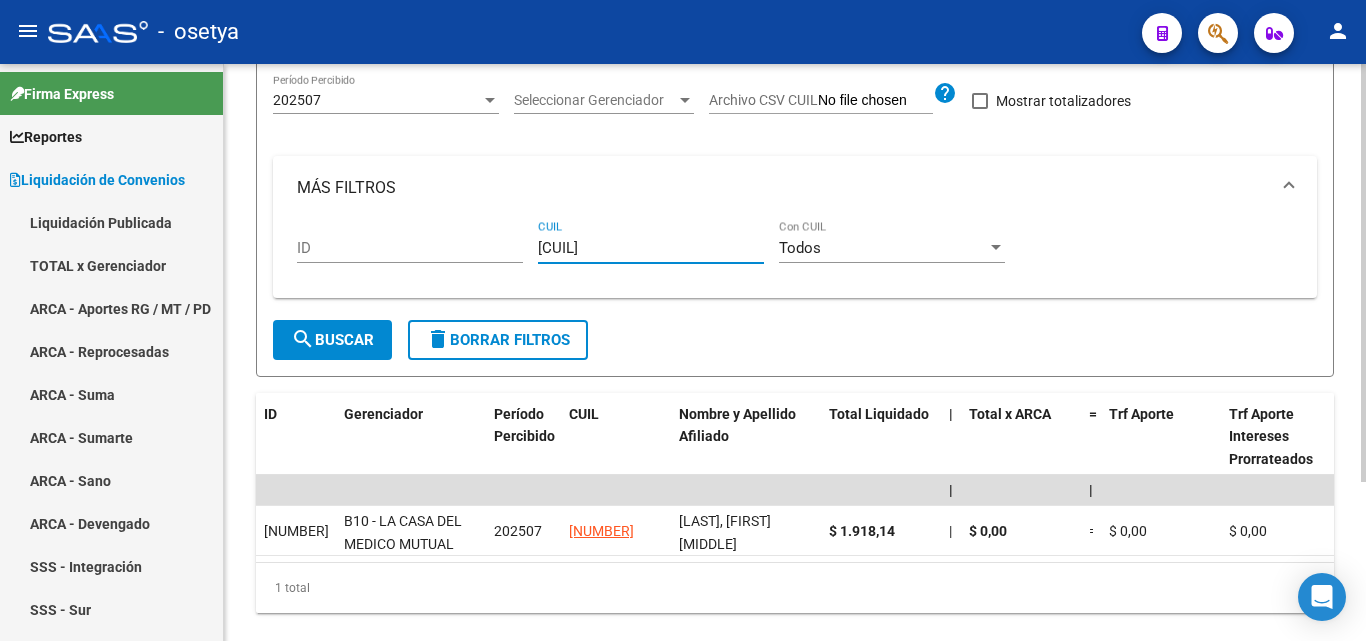 type on "[CUIL]" 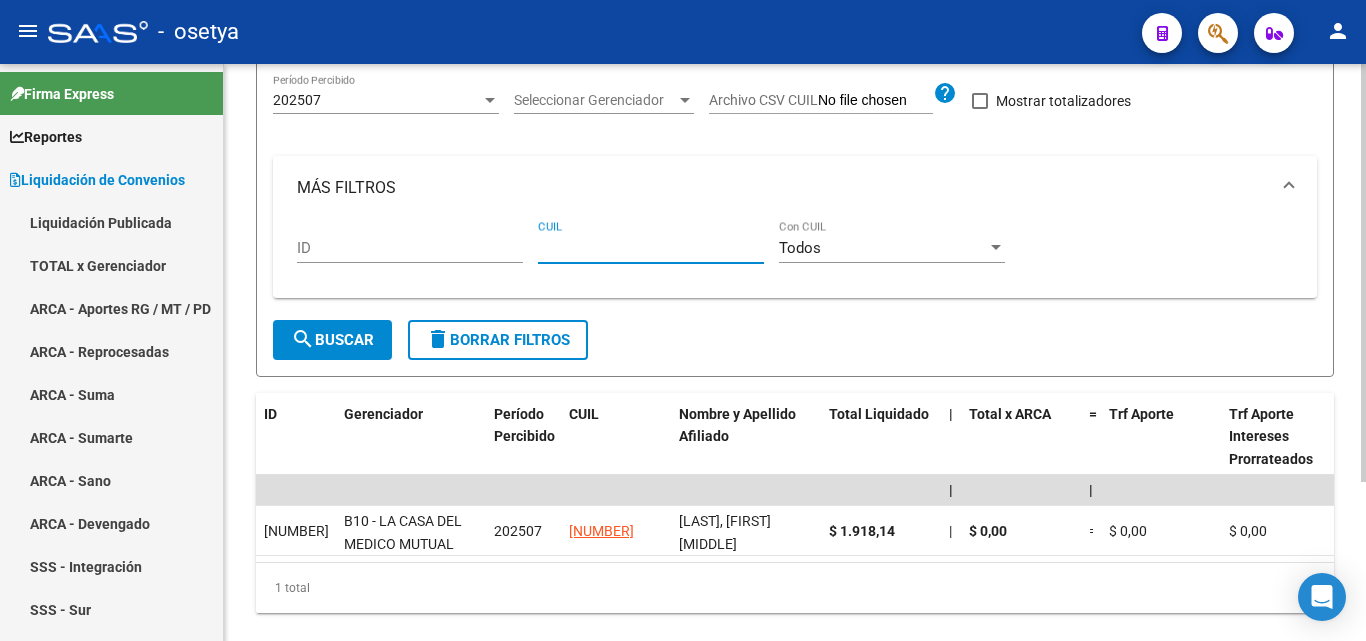 paste on "[CUIL]" 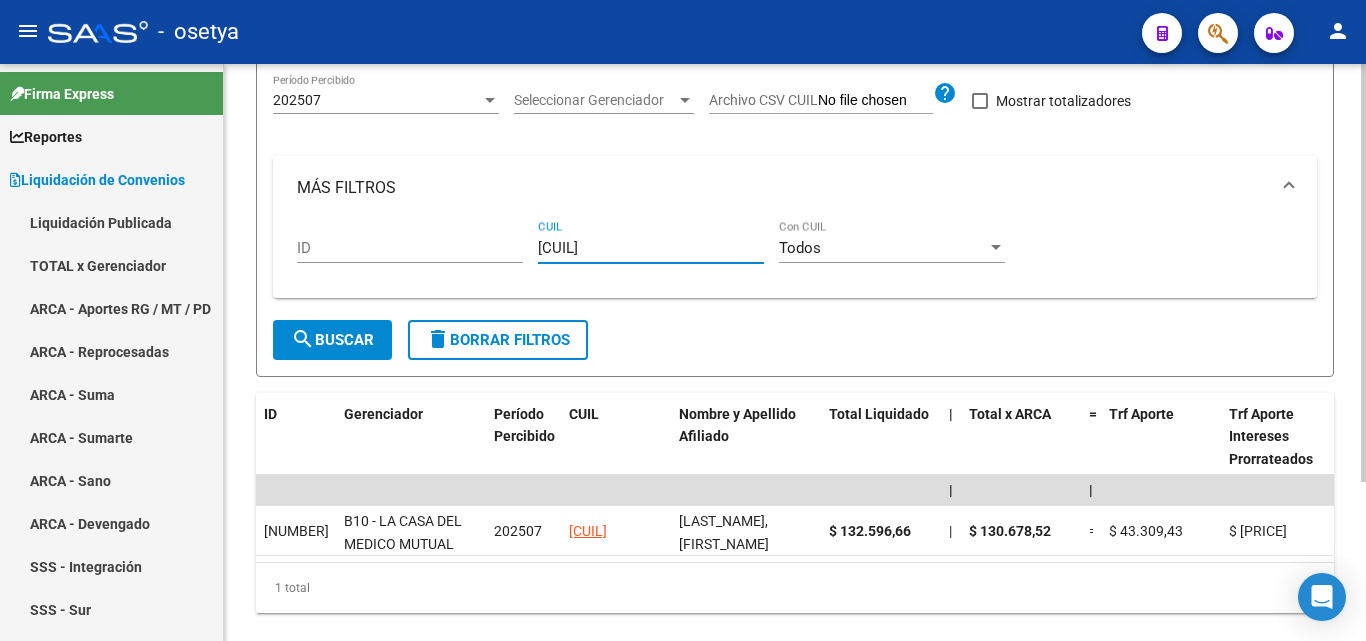 type on "[CUIL]" 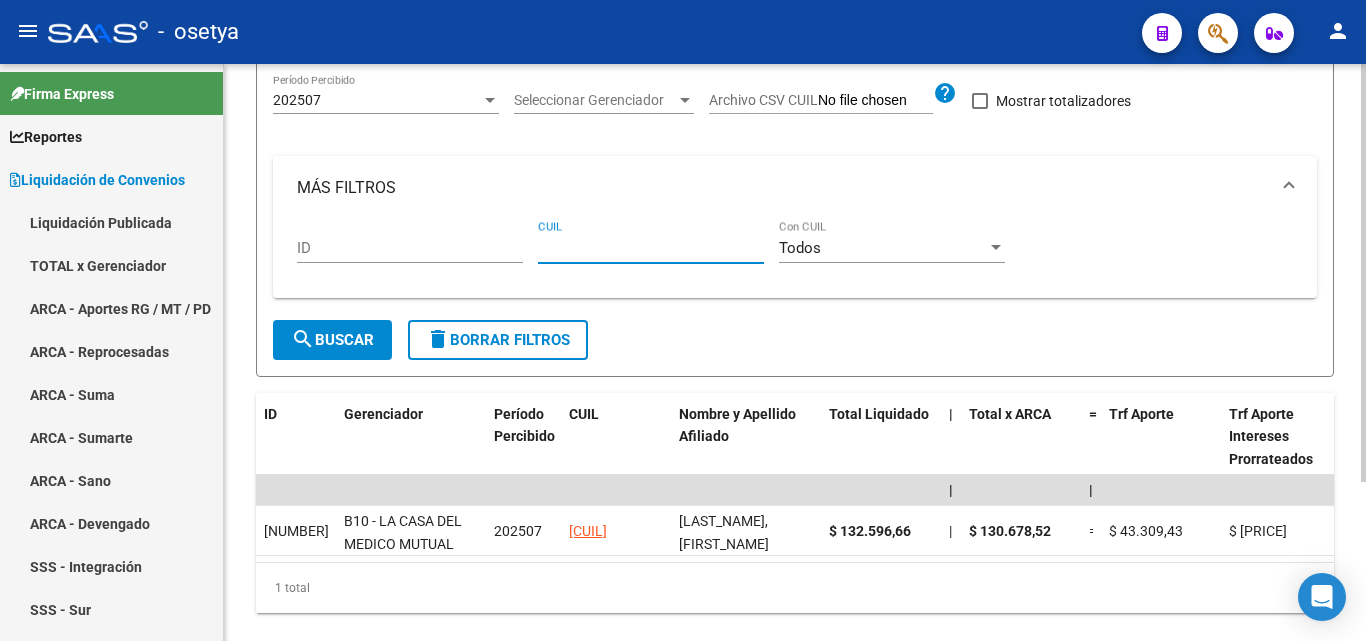 paste on "[NUMBER]" 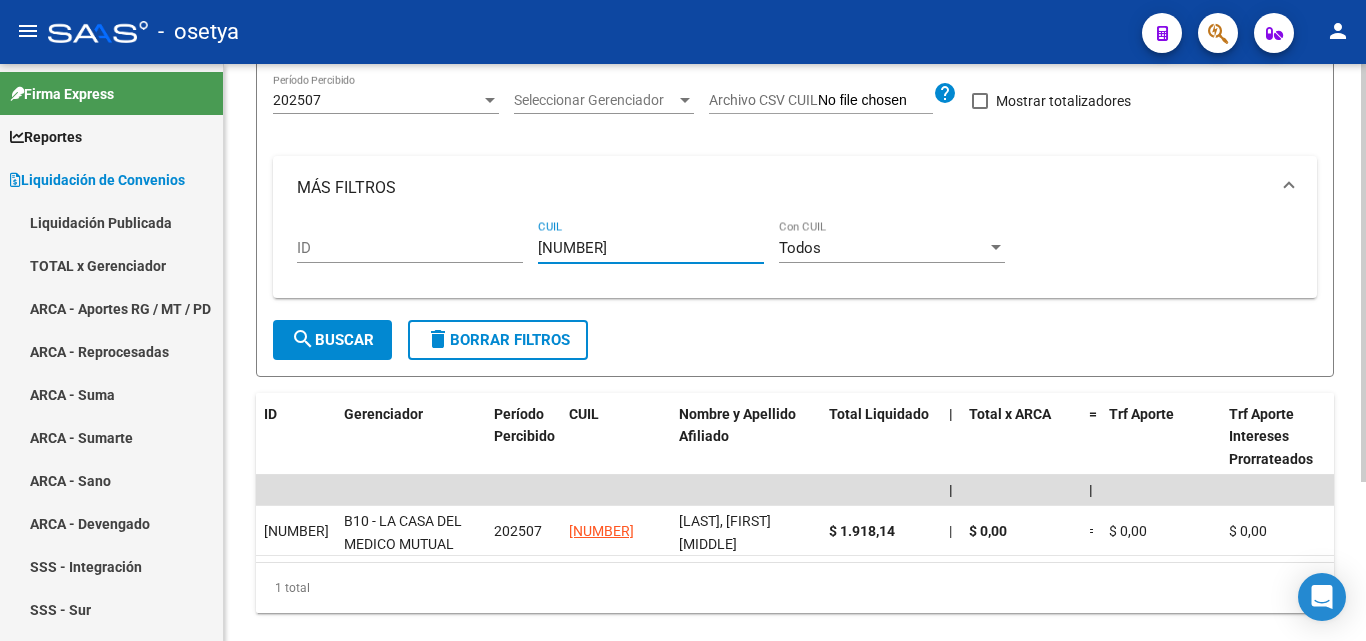 type on "[NUMBER]" 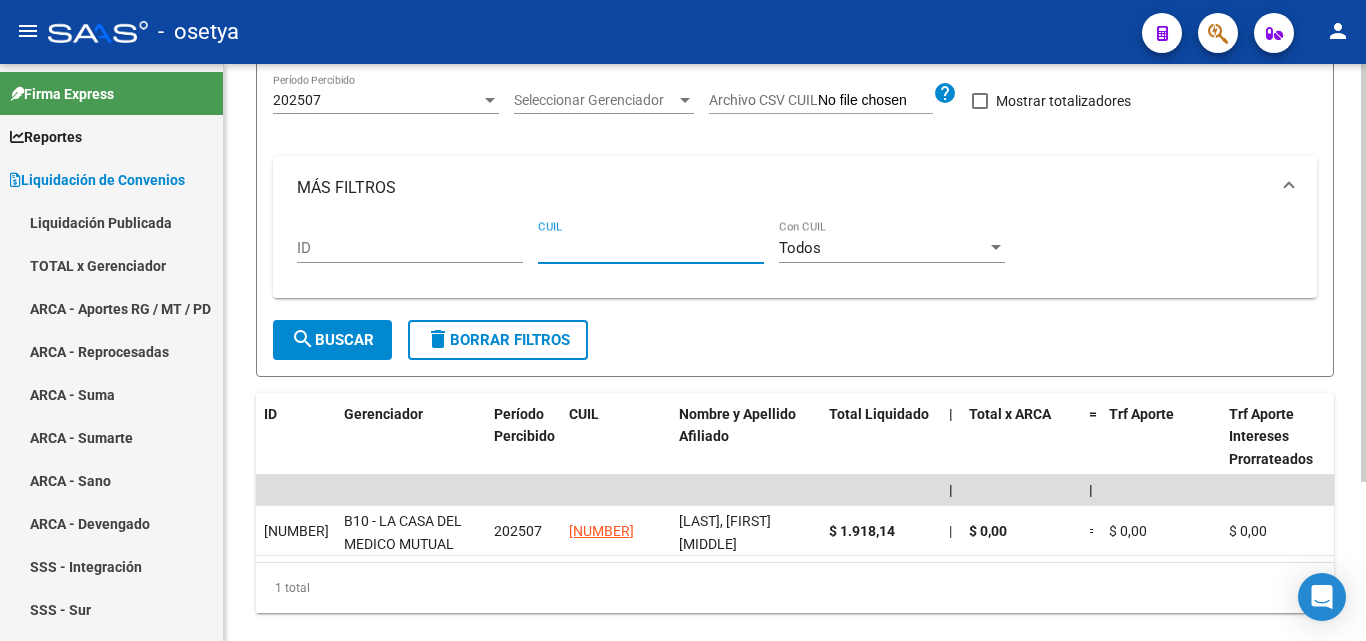 paste on "[NUMBER]" 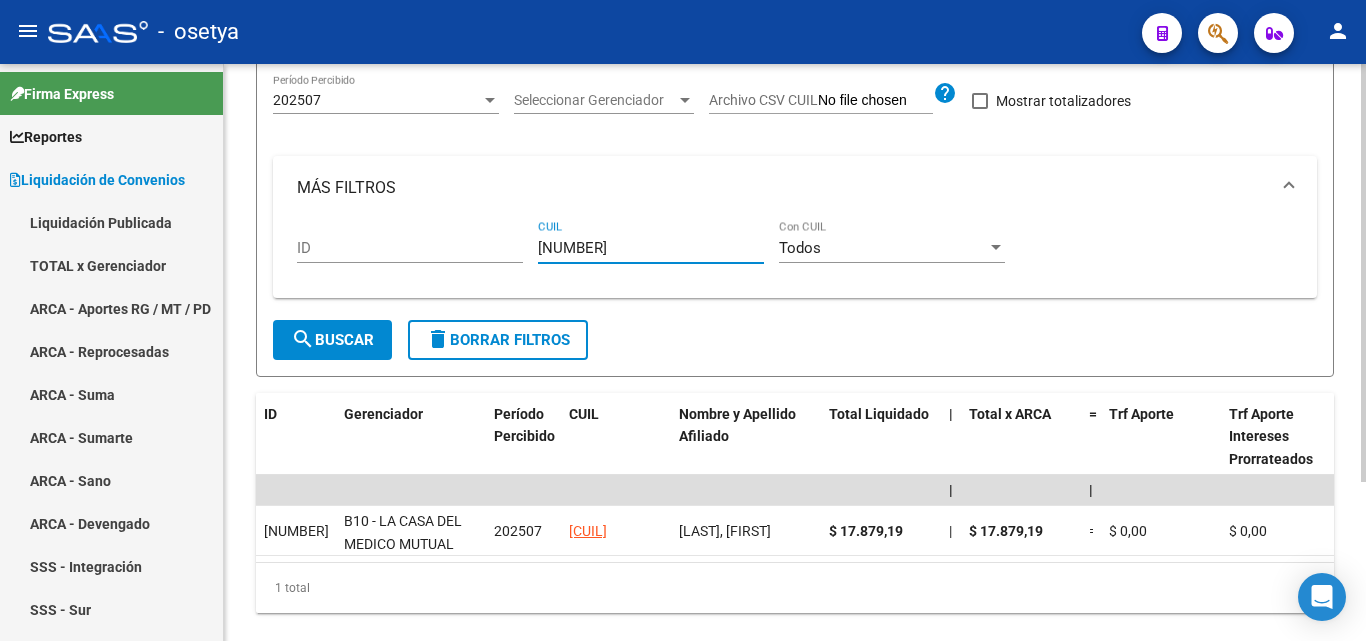 type on "[NUMBER]" 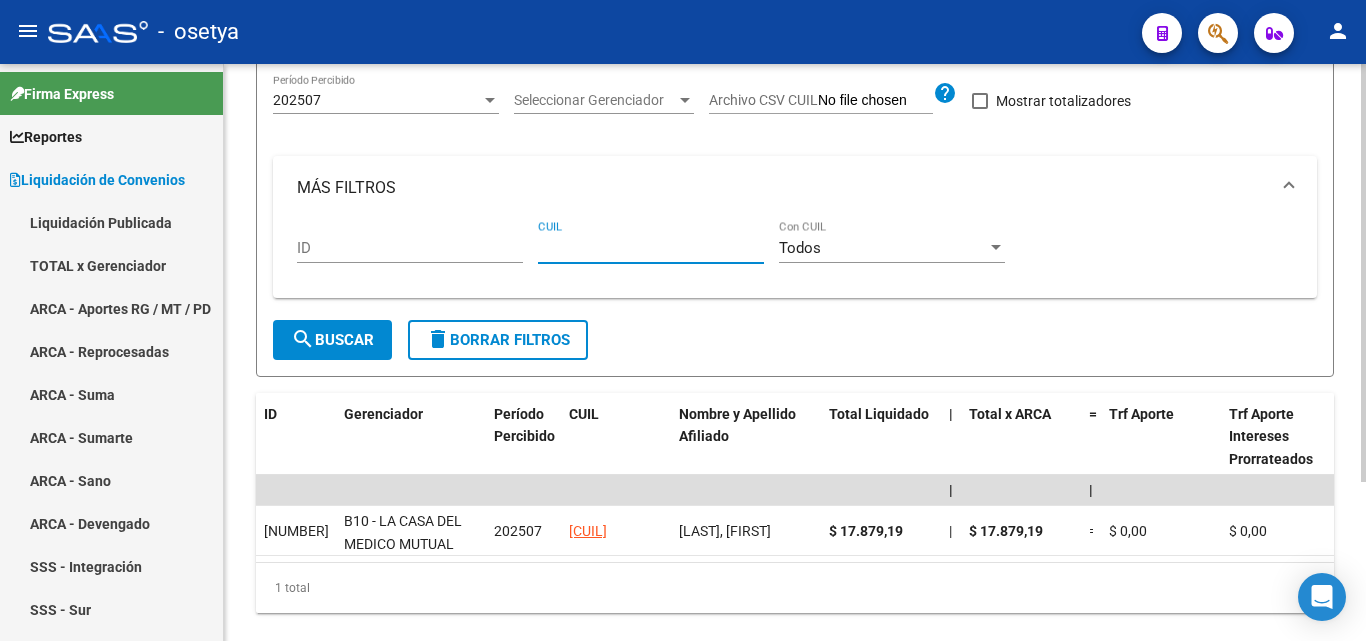 paste on "[CUIL]" 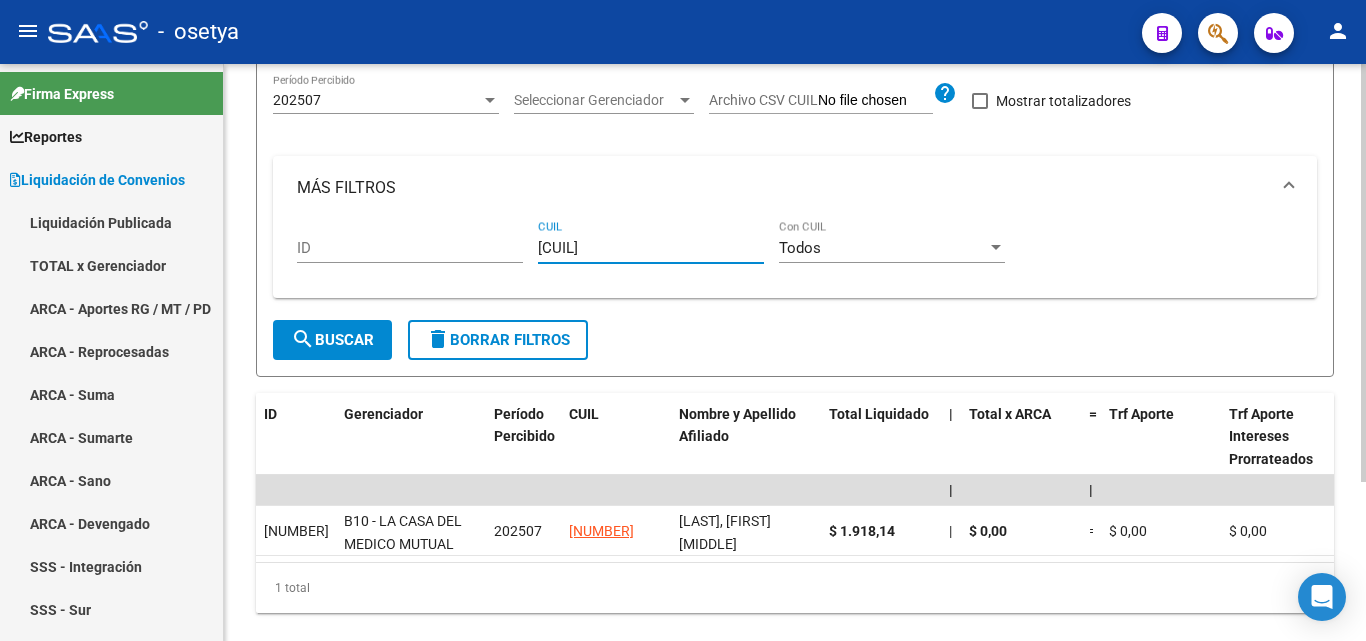 type on "[CUIL]" 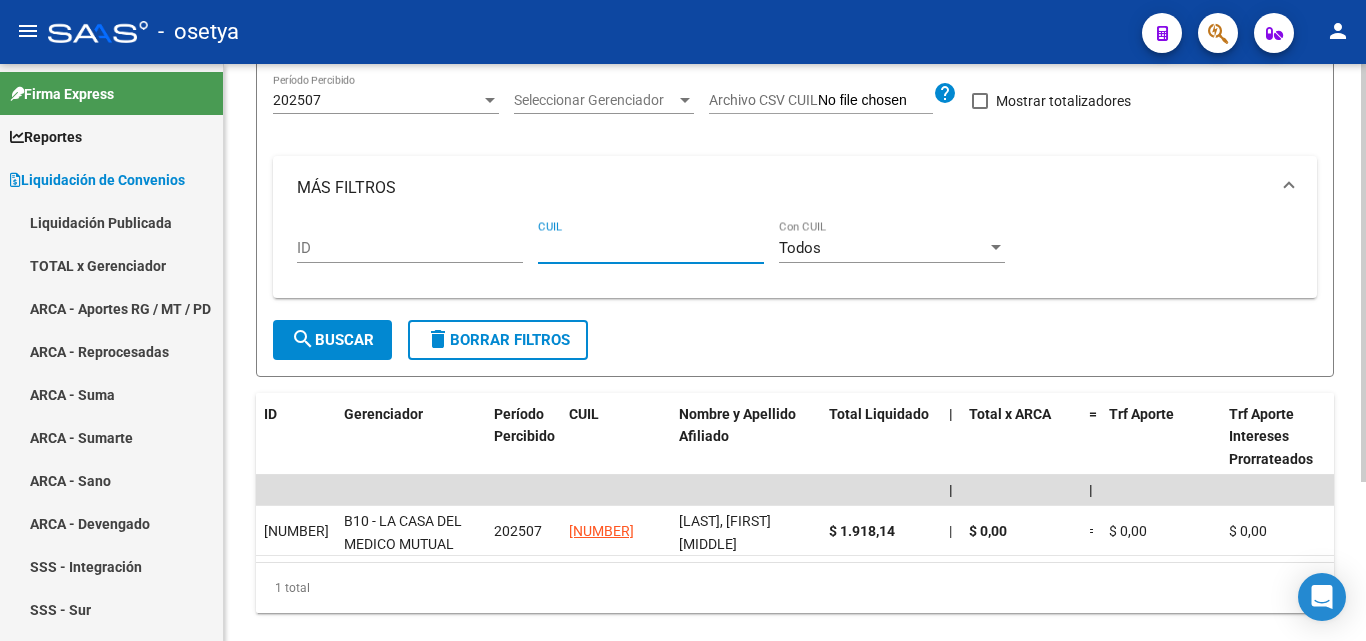 paste on "[NUMBER]" 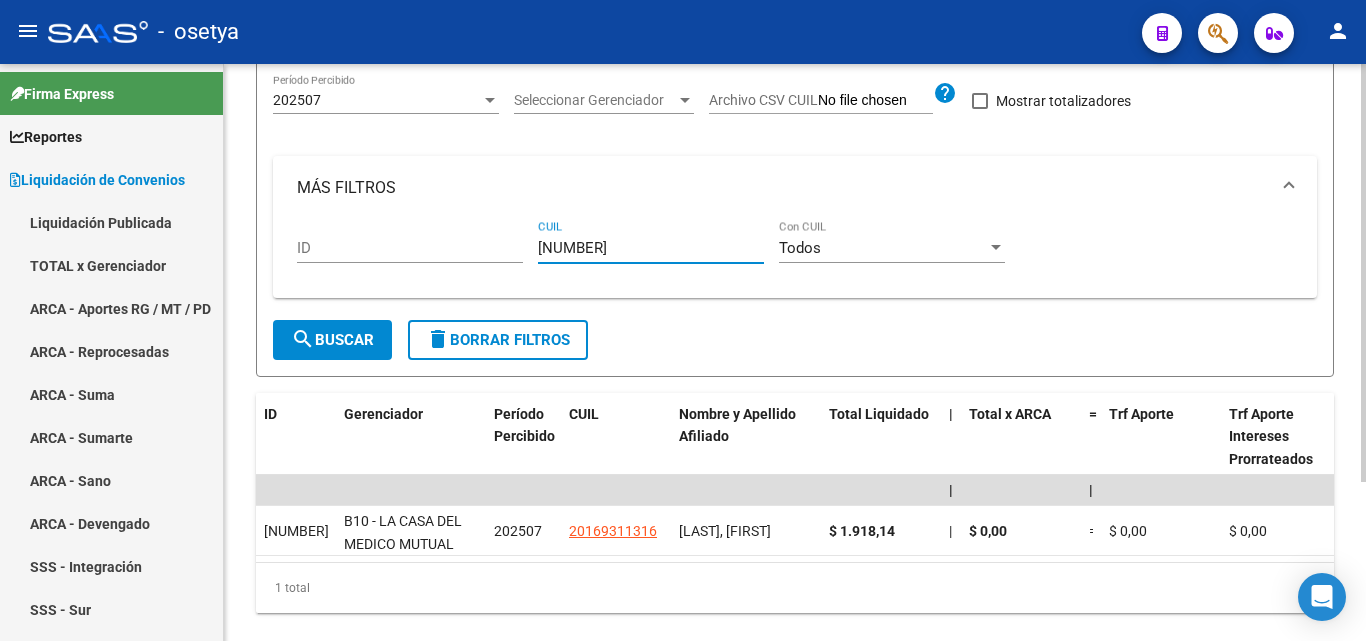 type on "[NUMBER]" 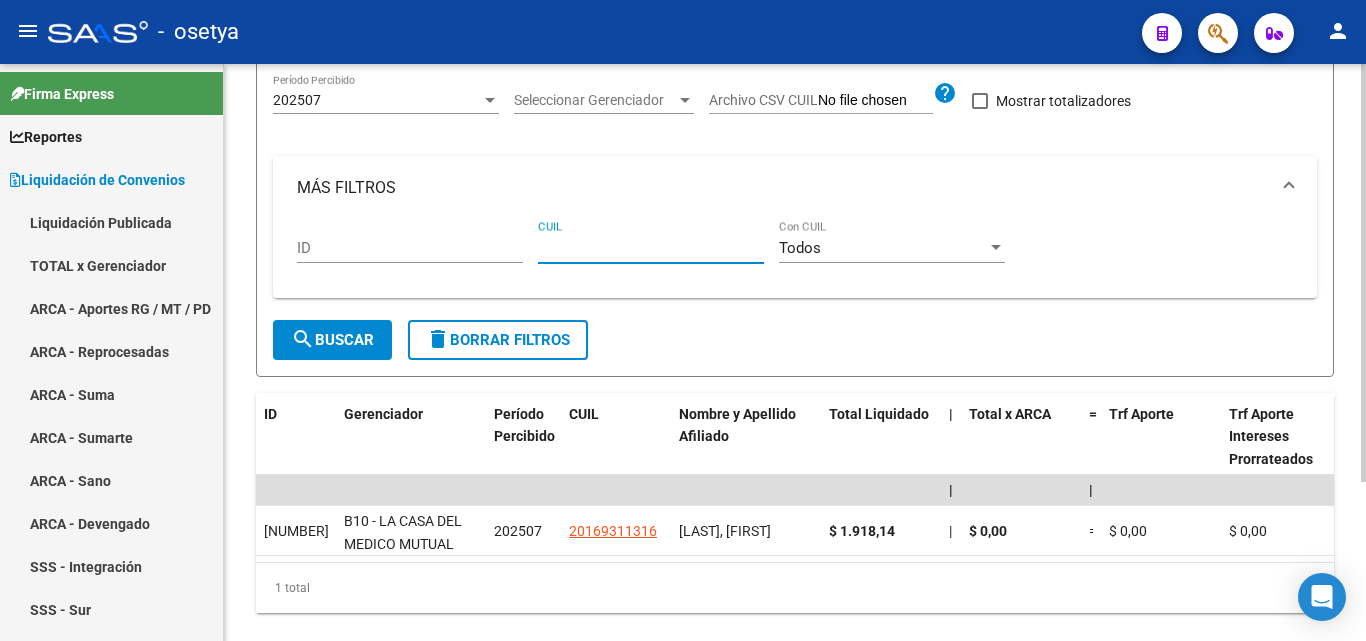 paste on "[CUIL]" 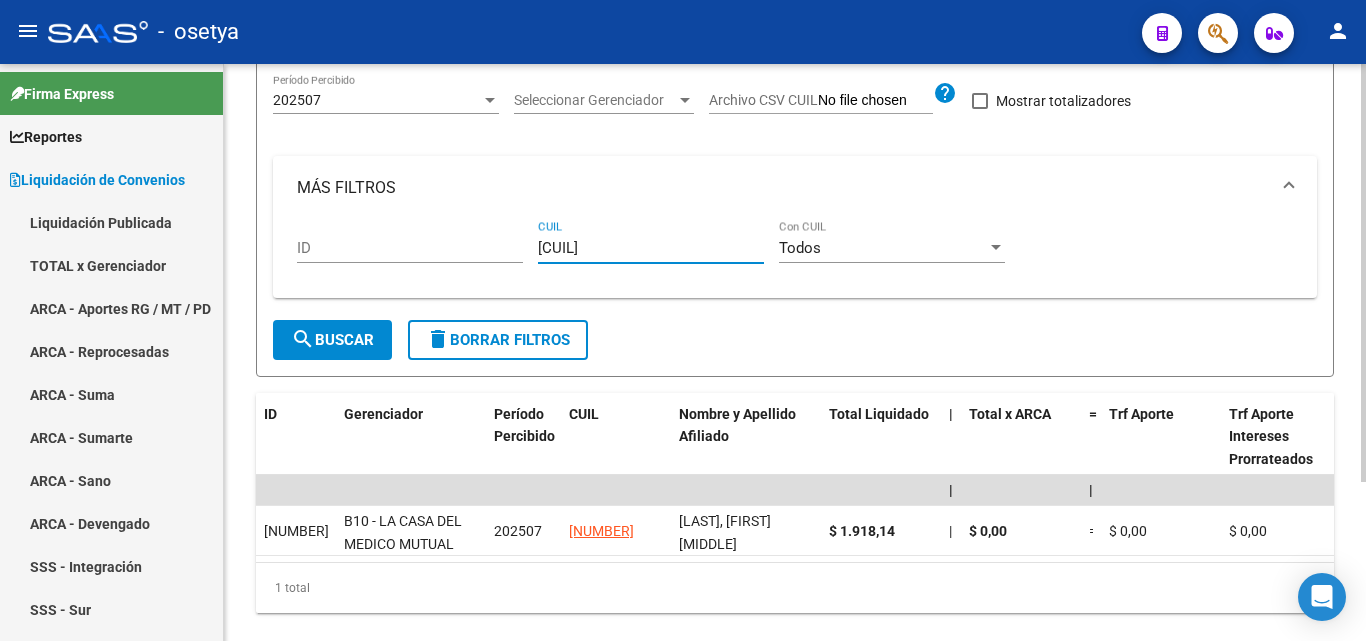 type on "[CUIL]" 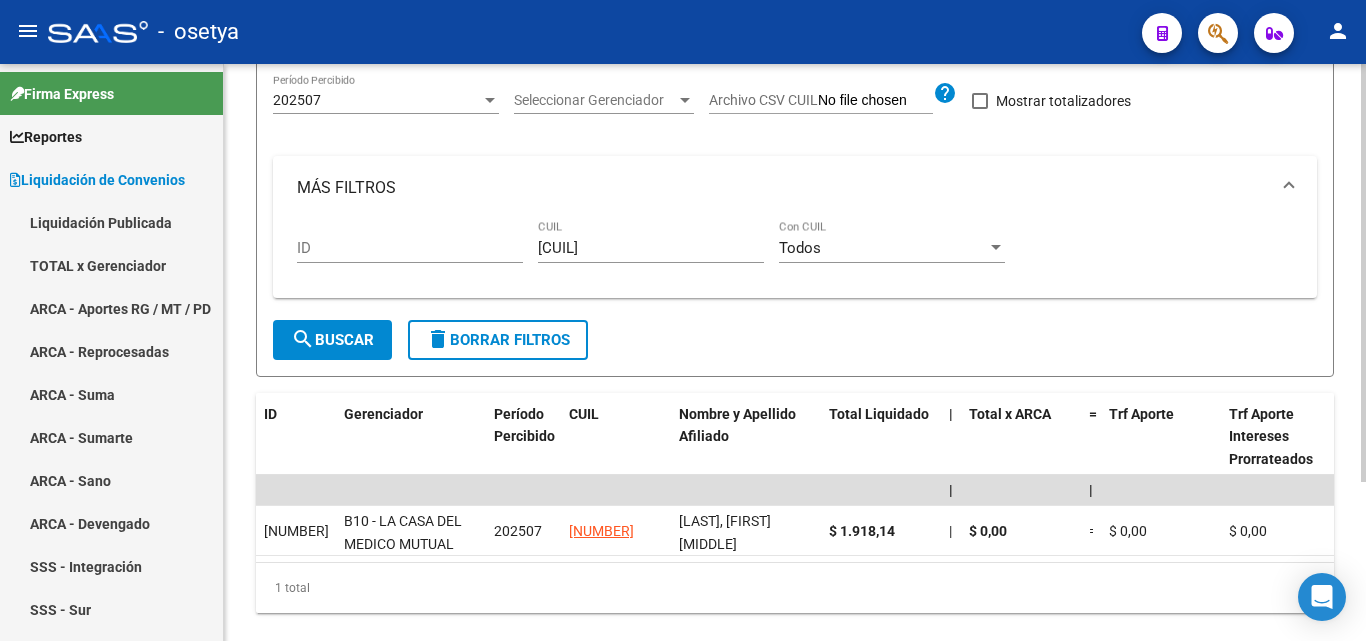 drag, startPoint x: 636, startPoint y: 237, endPoint x: 611, endPoint y: 243, distance: 25.70992 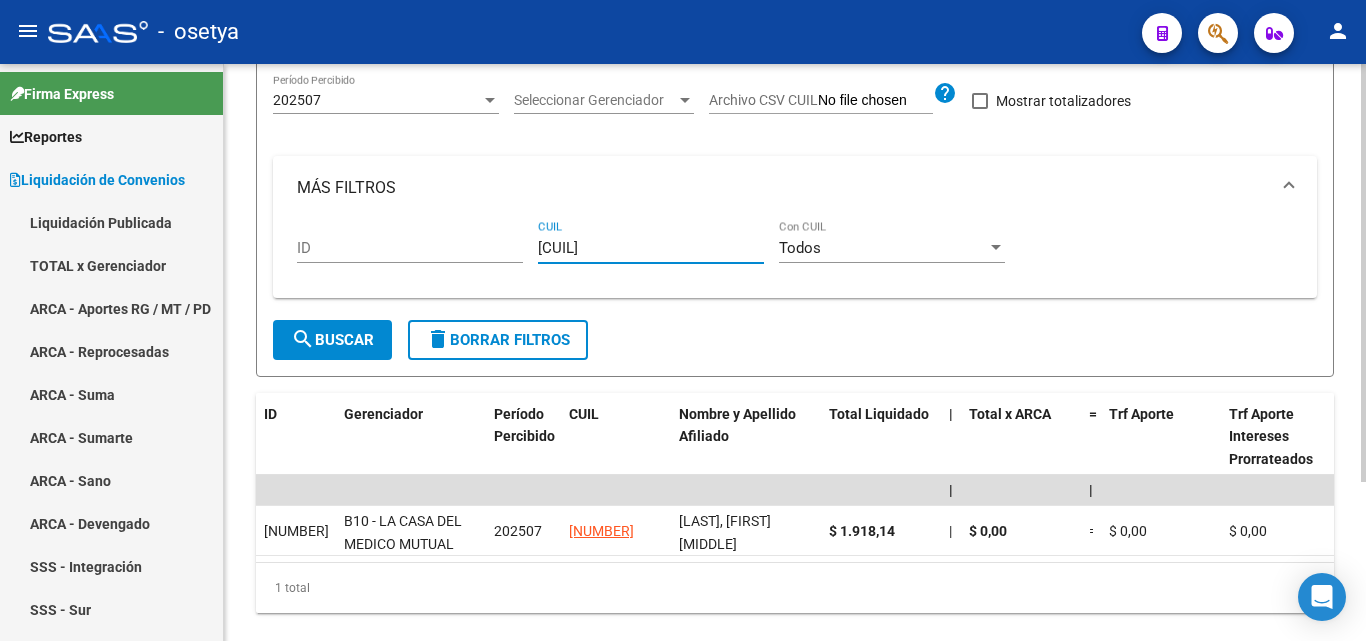 drag, startPoint x: 657, startPoint y: 248, endPoint x: 477, endPoint y: 251, distance: 180.025 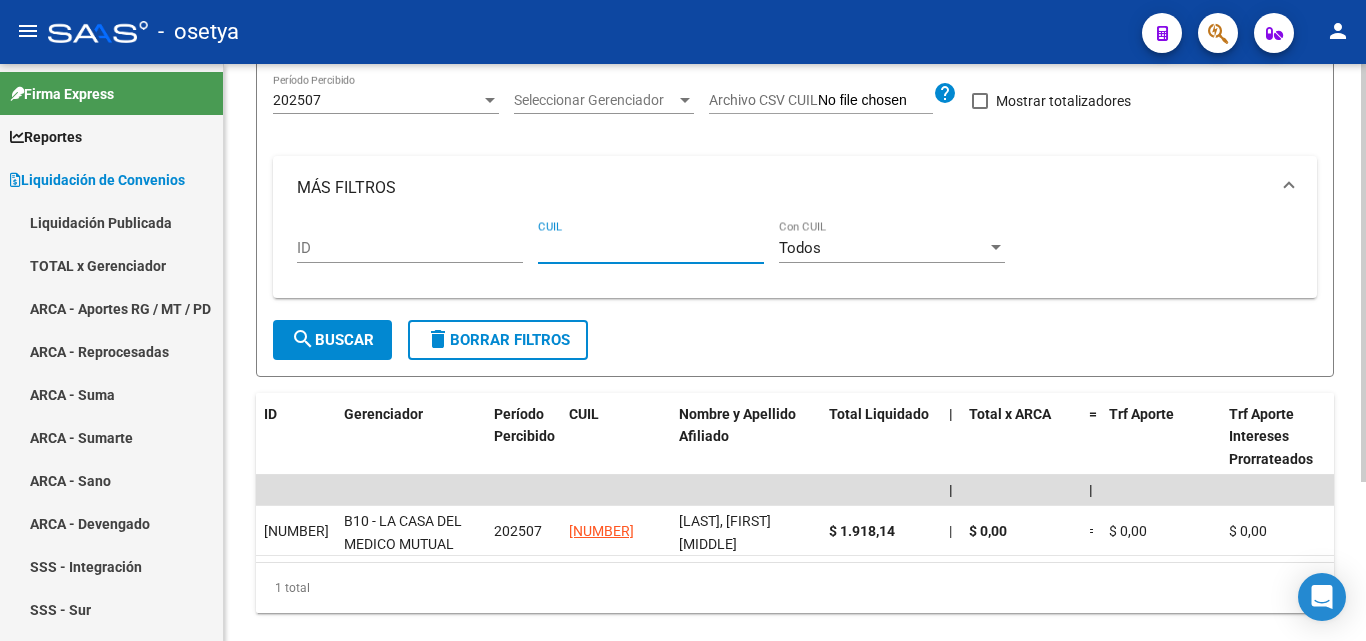 paste on "[CUIL]" 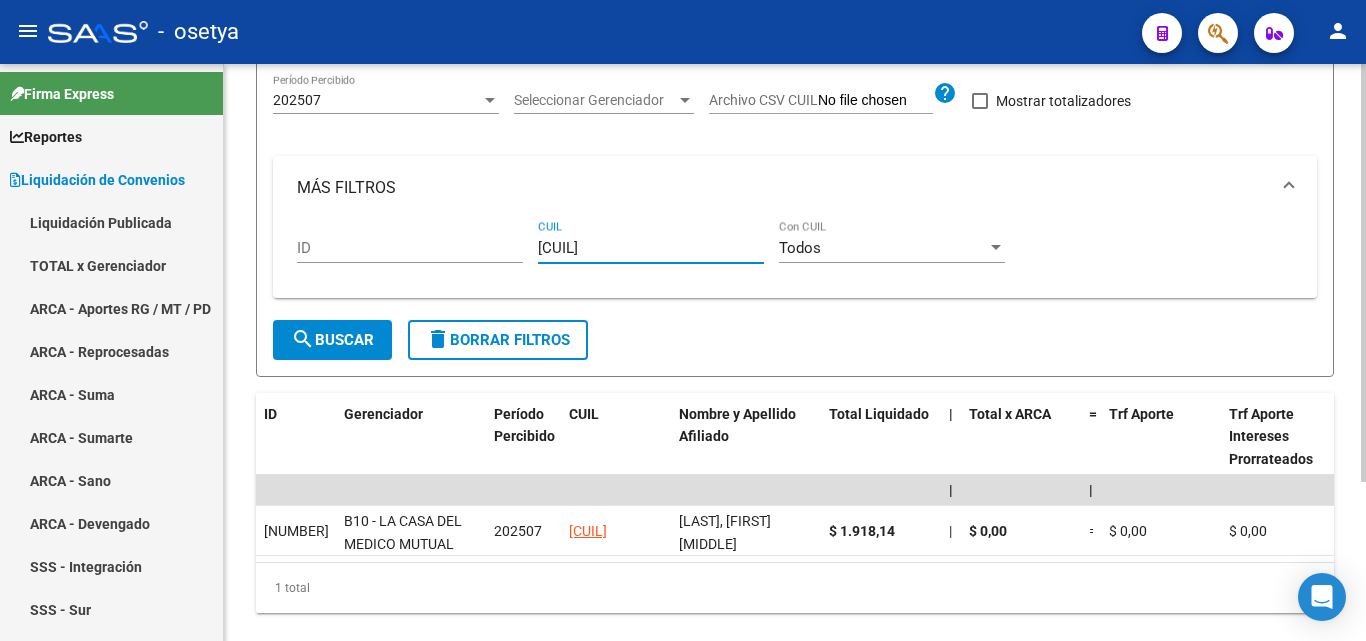 type on "[CUIL]" 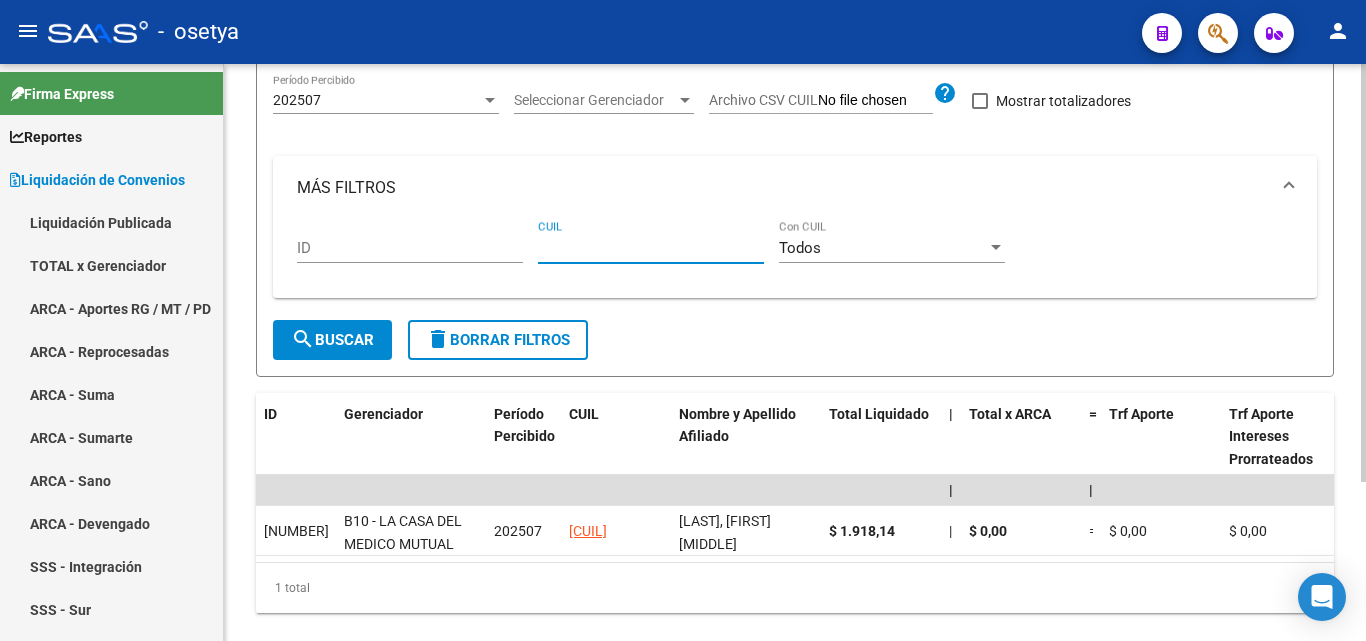paste on "[CUIL]" 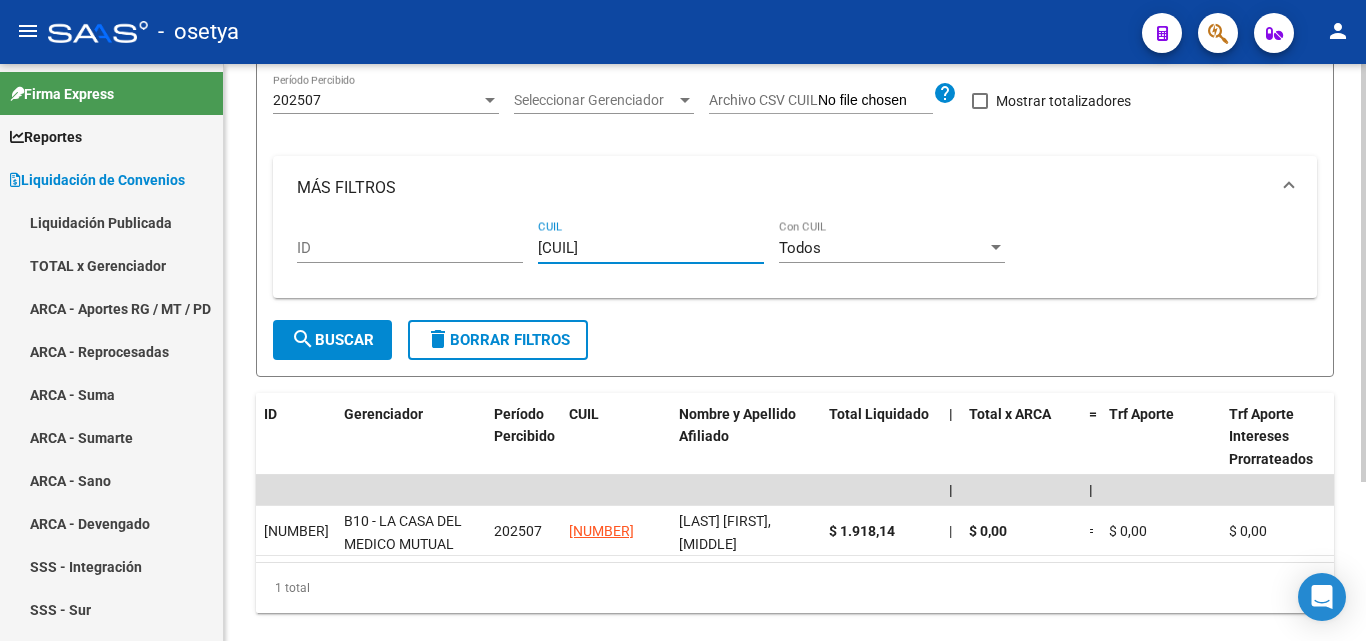type on "[CUIL]" 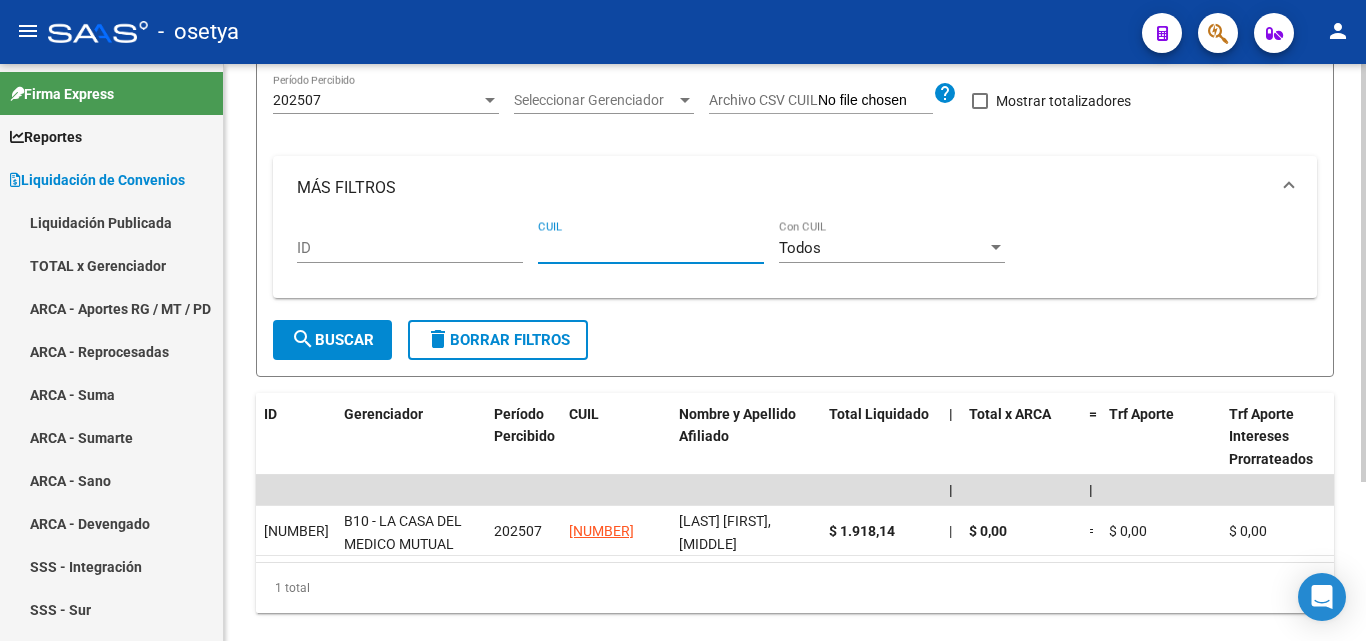 paste on "[CUIL]" 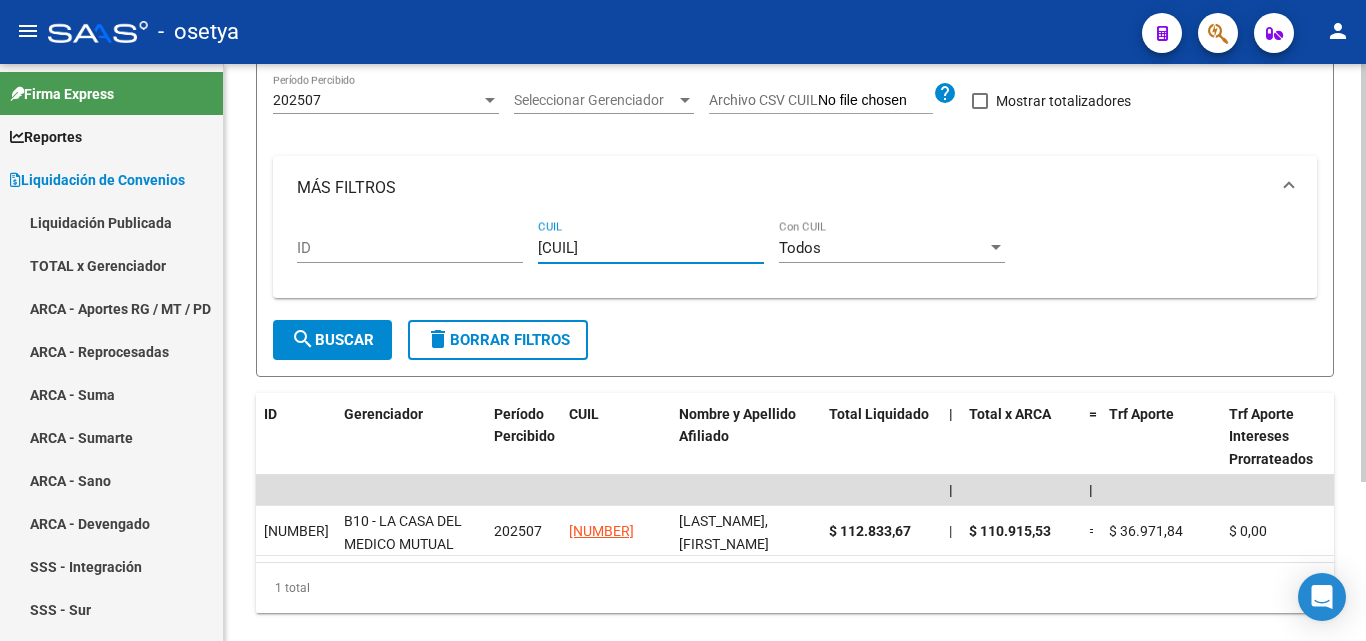 type on "[CUIL]" 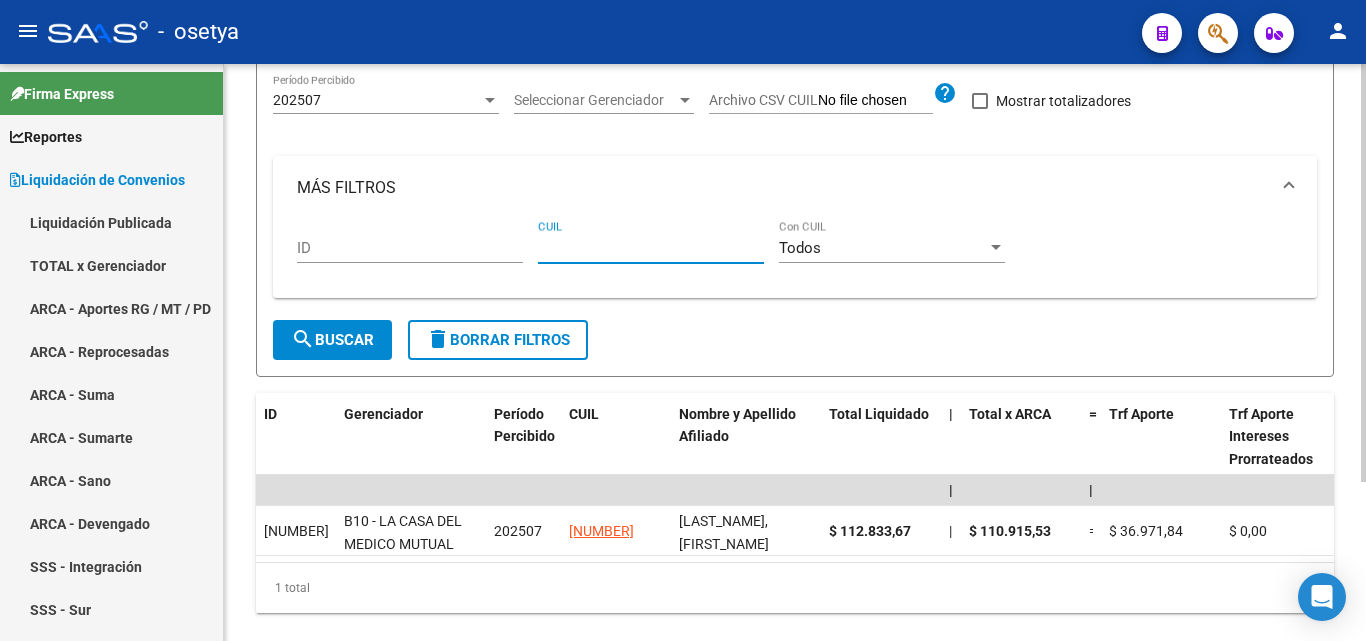 paste on "[CUIL]" 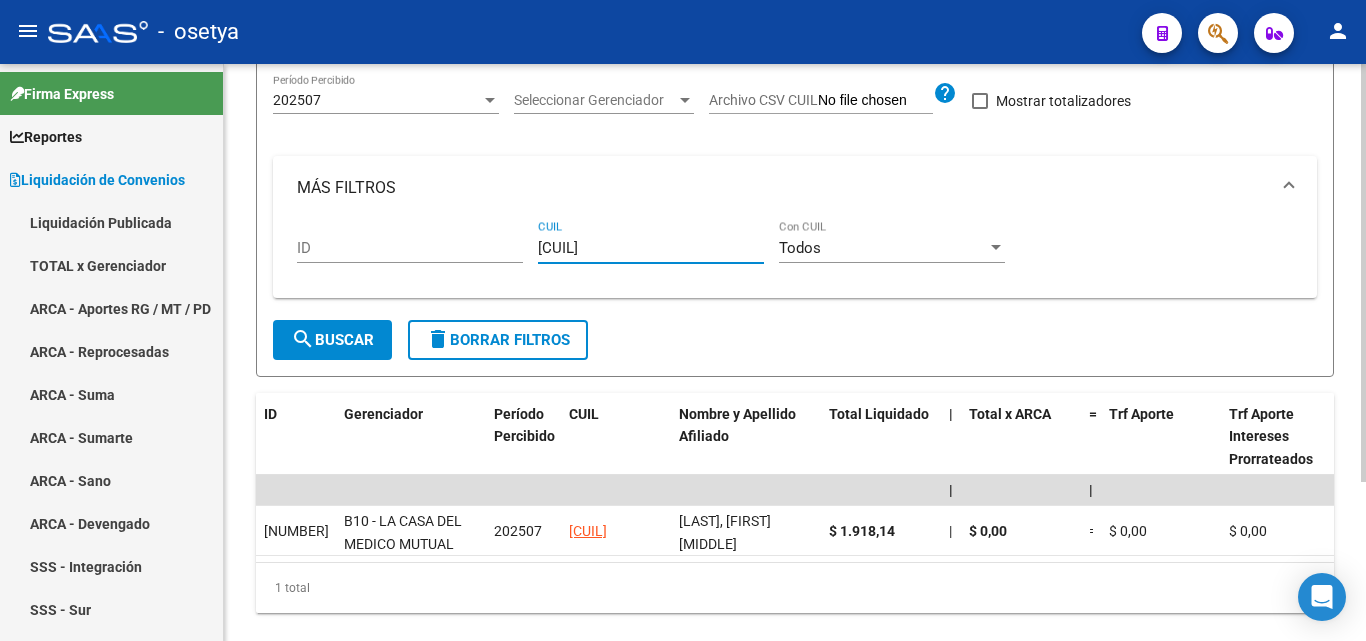 type on "[CUIL]" 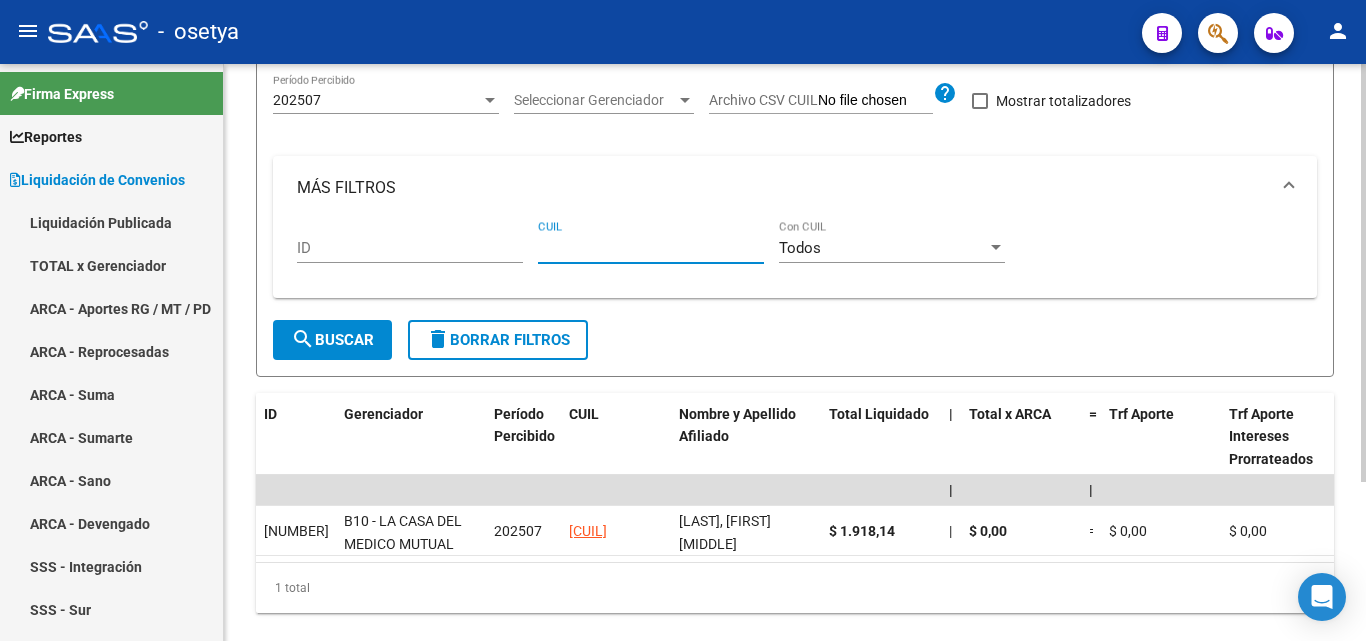 paste on "[CUIL]" 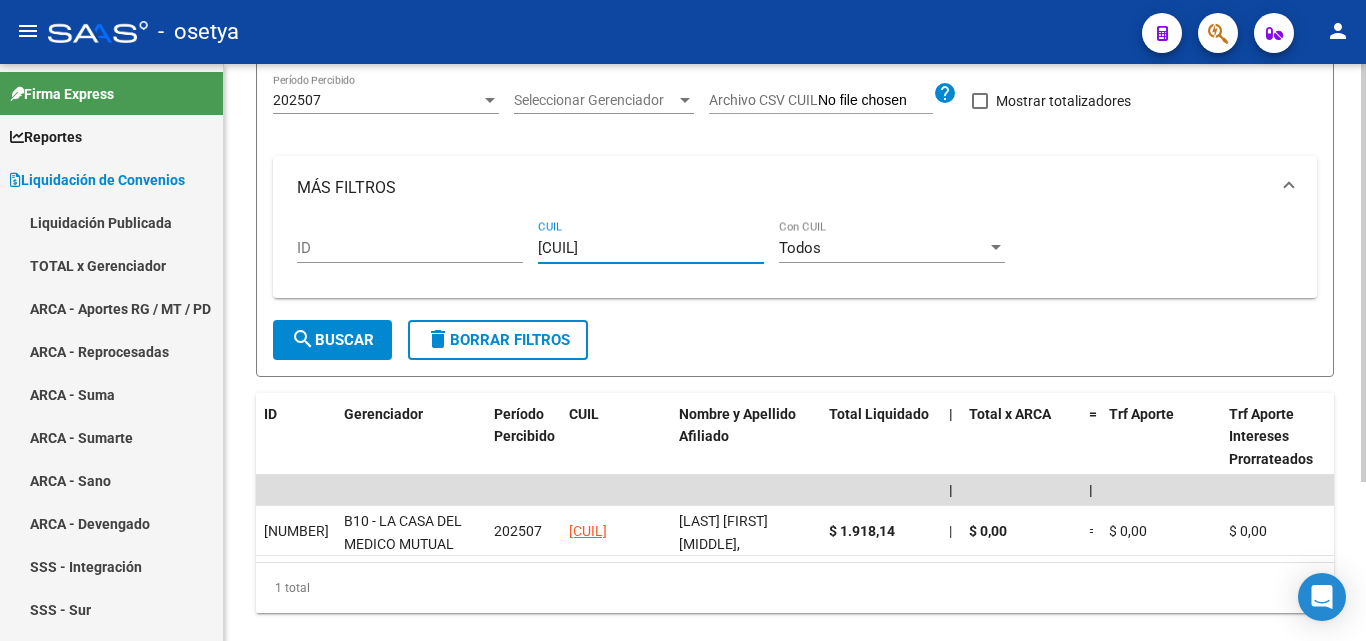 type on "[CUIL]" 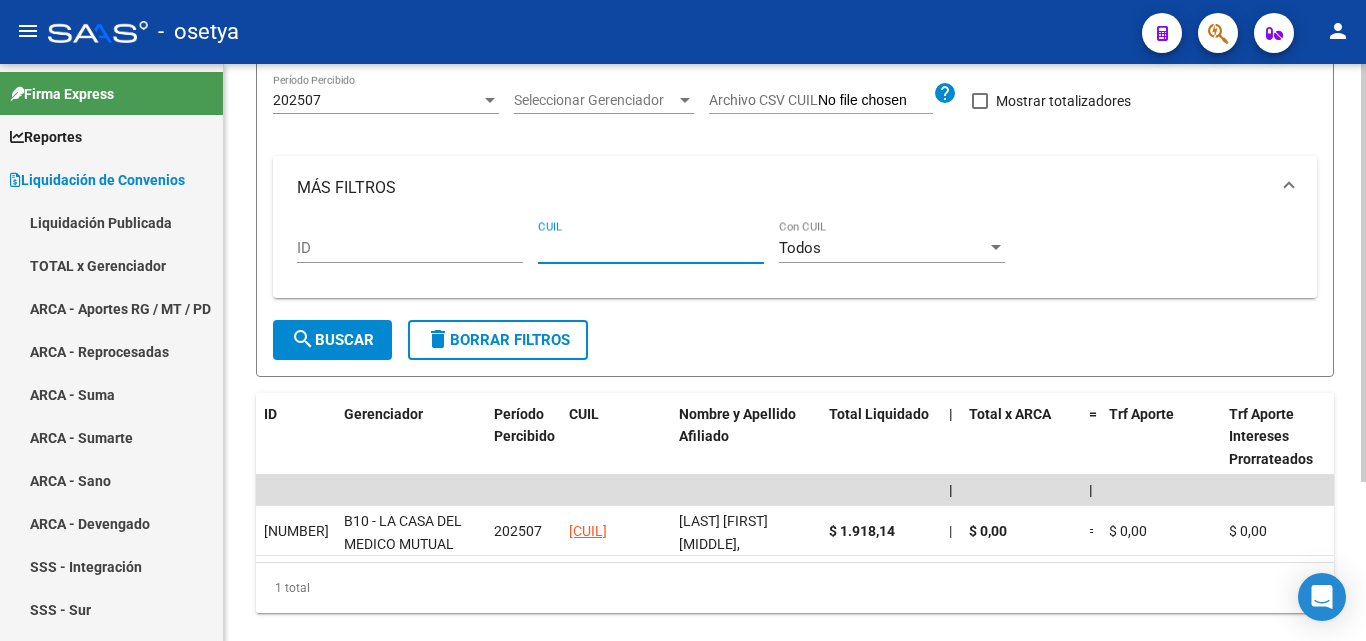 paste on "[CUIL]" 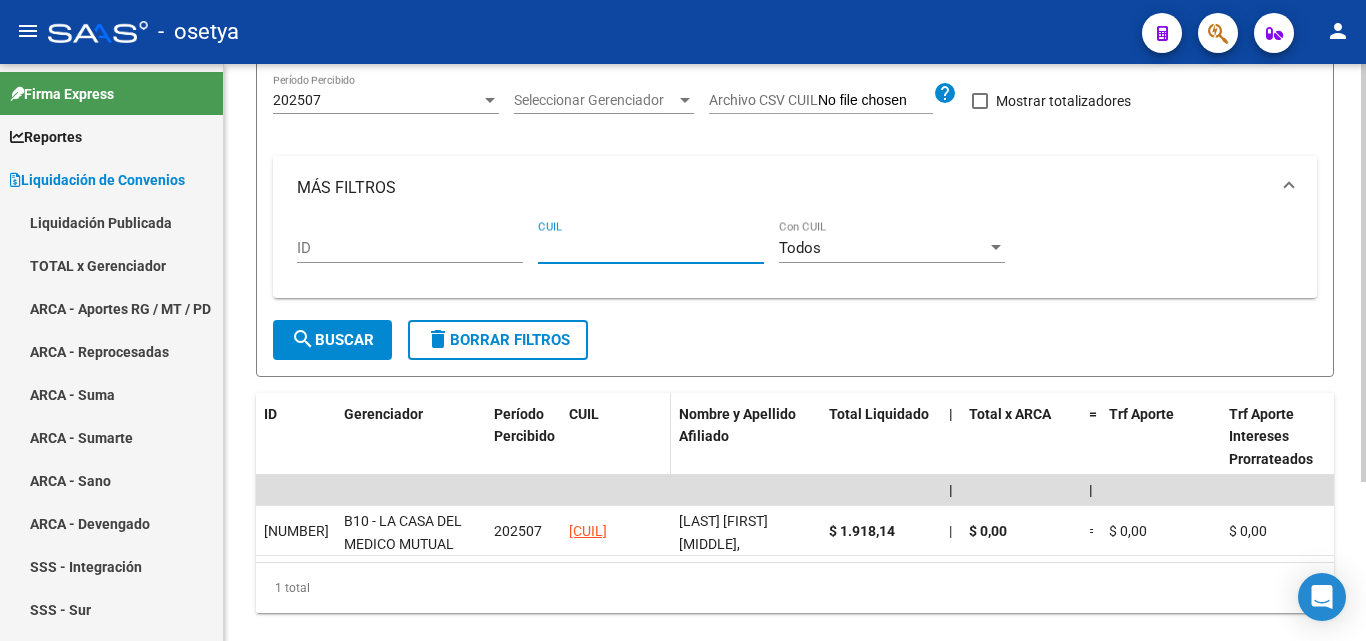 type on "[CUIL]" 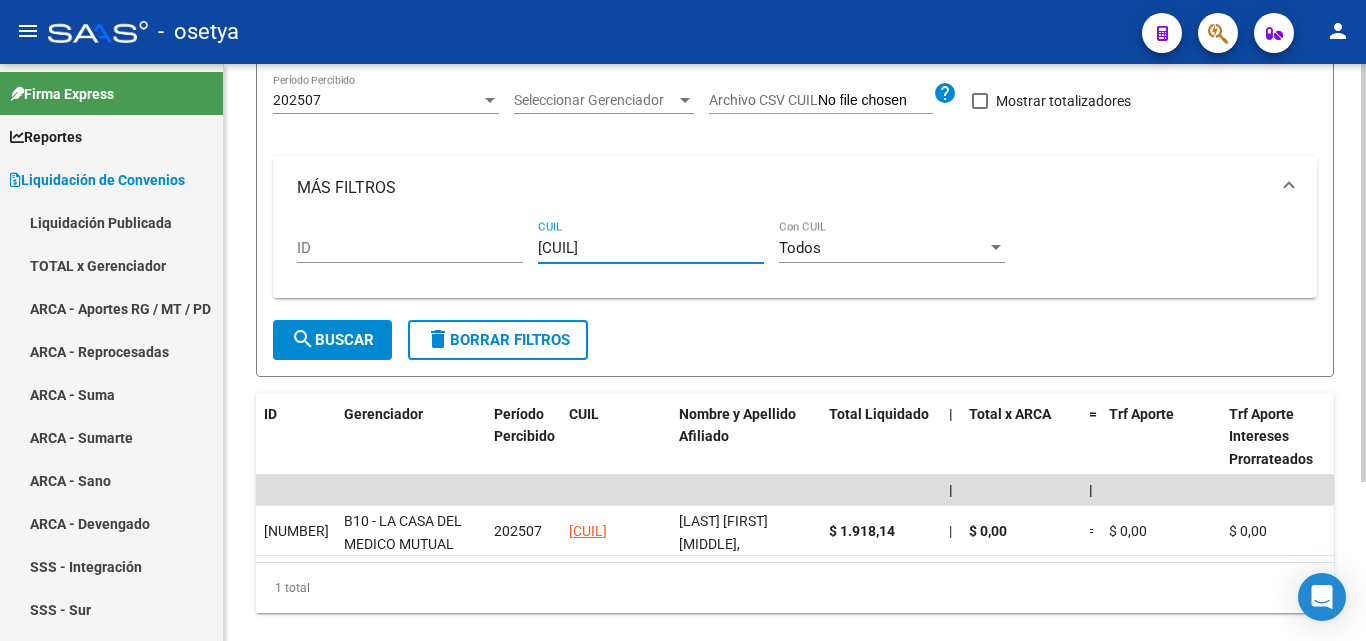 drag, startPoint x: 654, startPoint y: 248, endPoint x: 520, endPoint y: 256, distance: 134.23859 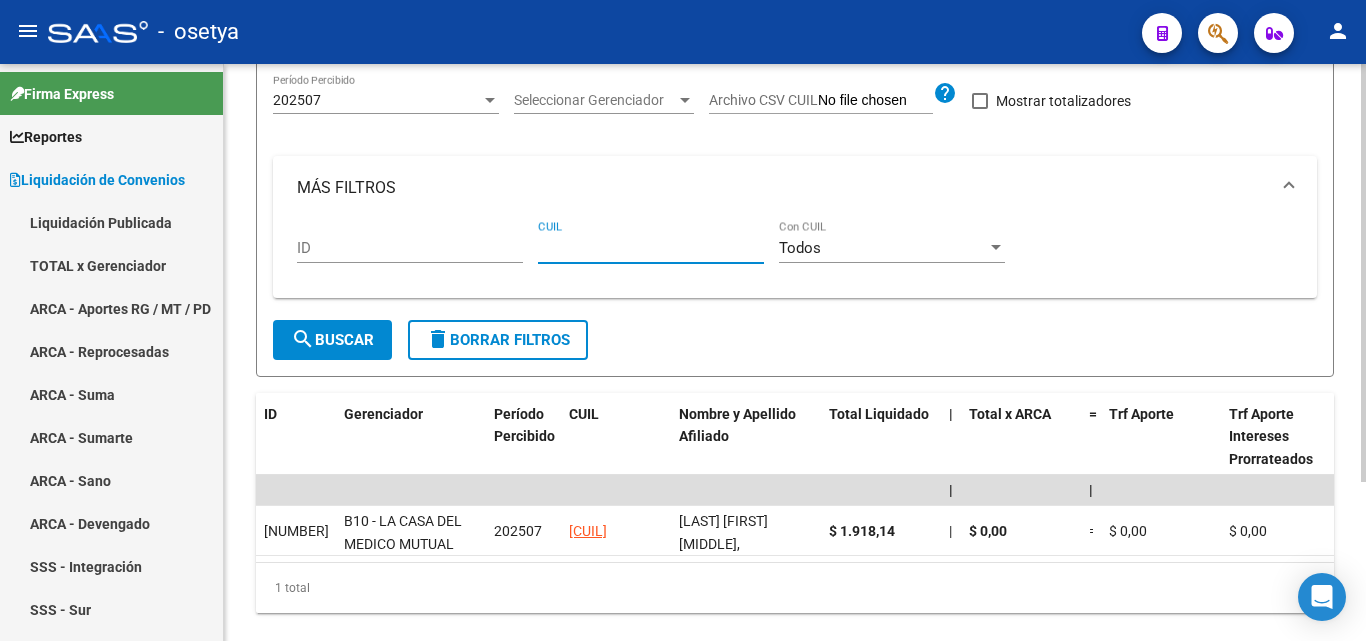 paste on "[NUMBER]" 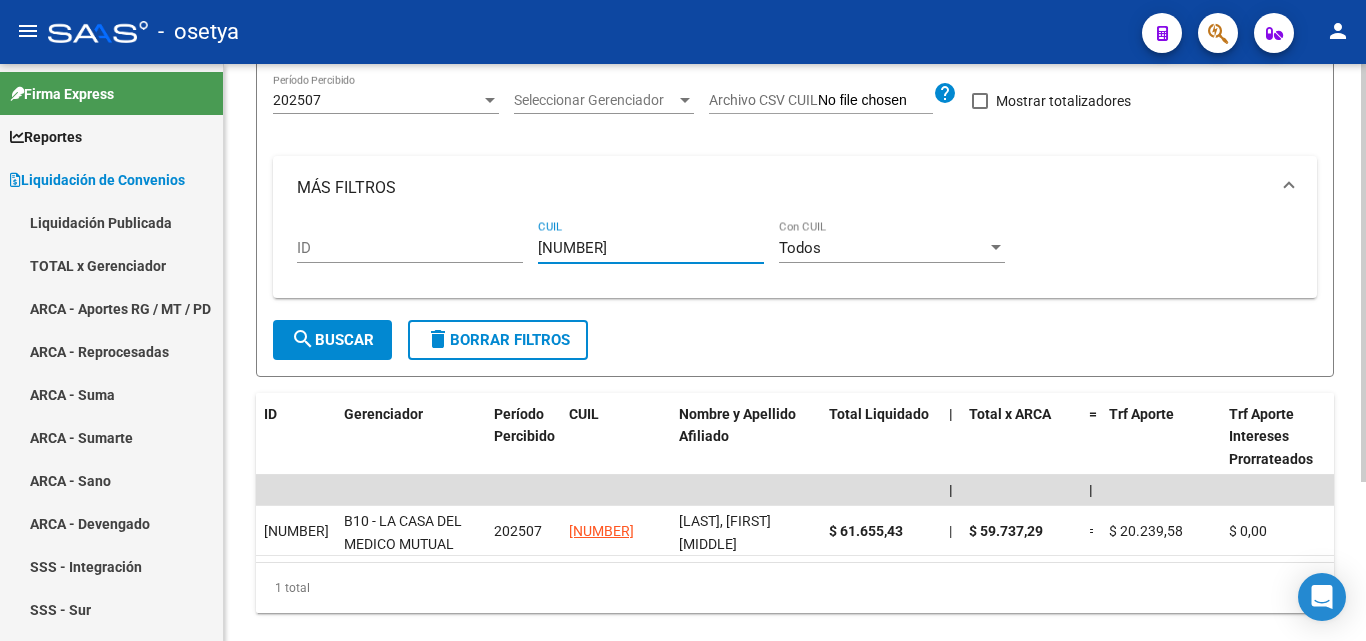 type on "[NUMBER]" 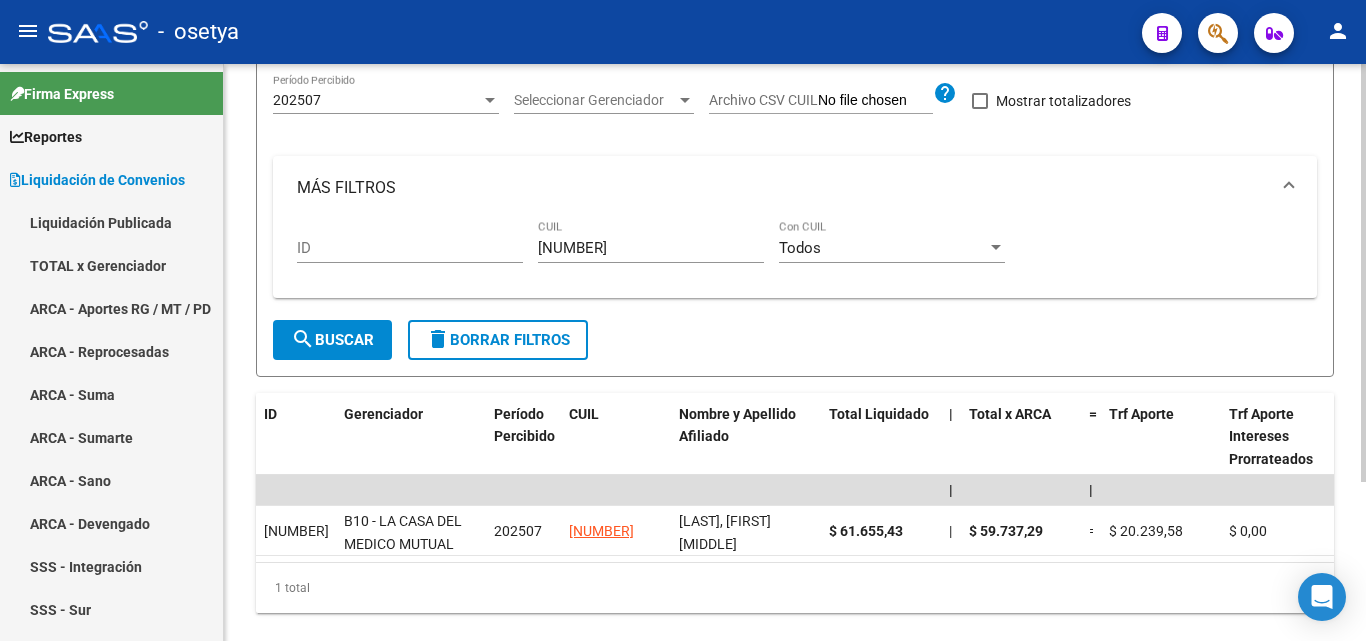 drag, startPoint x: 647, startPoint y: 238, endPoint x: 595, endPoint y: 248, distance: 52.95281 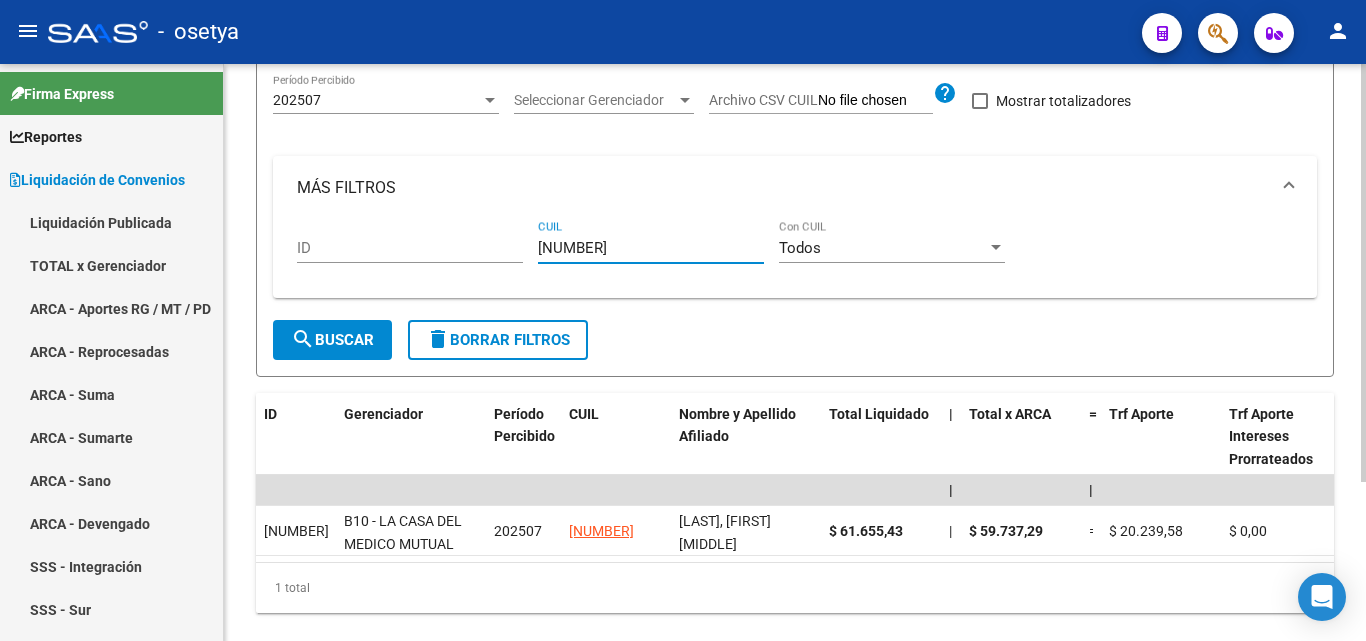 drag, startPoint x: 643, startPoint y: 252, endPoint x: 520, endPoint y: 253, distance: 123.00407 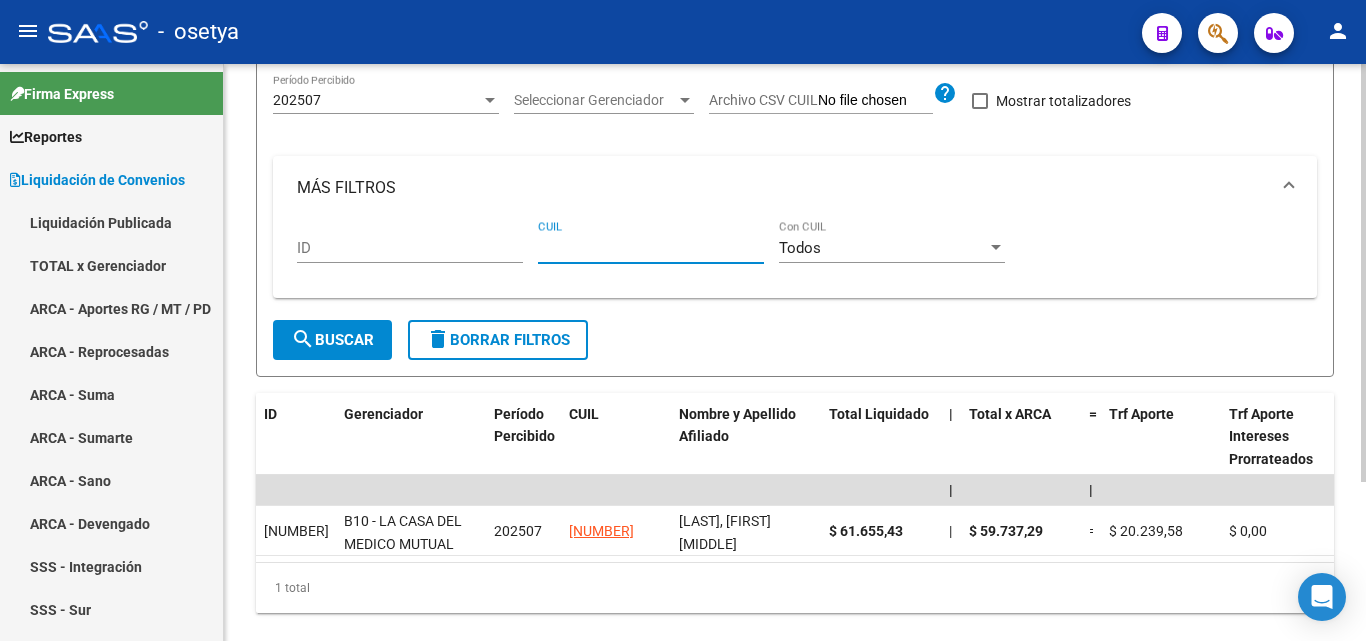 paste on "[CUIL]" 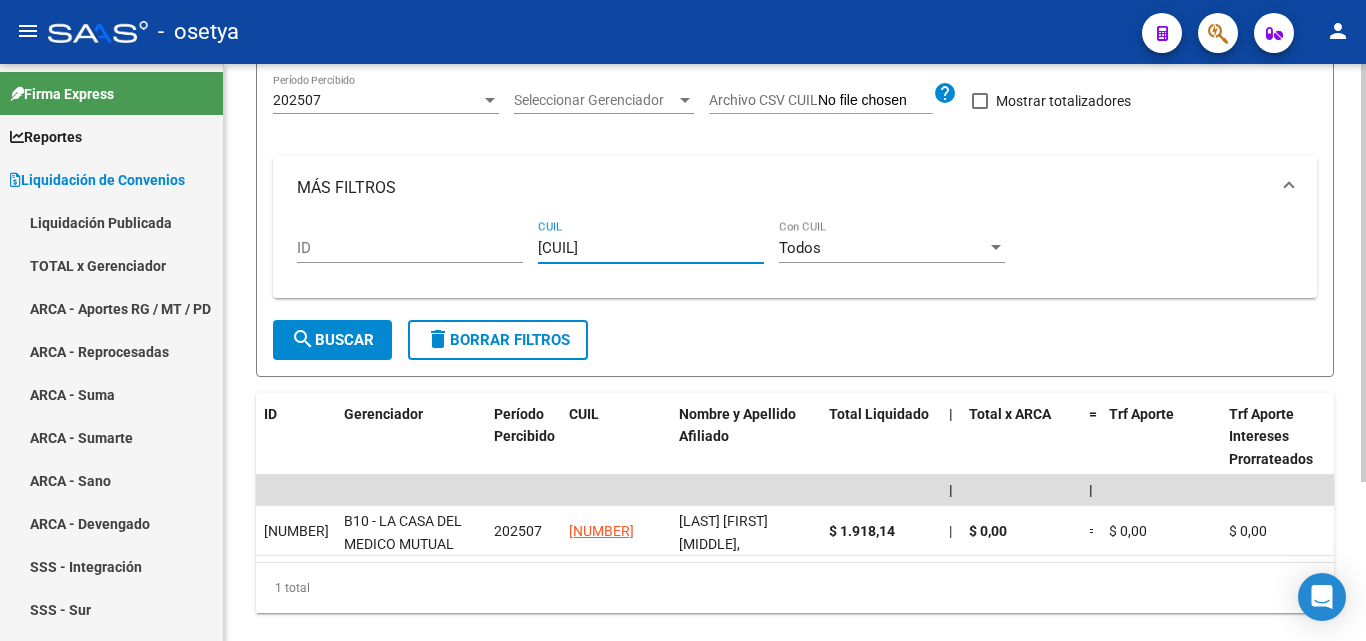 type on "[CUIL]" 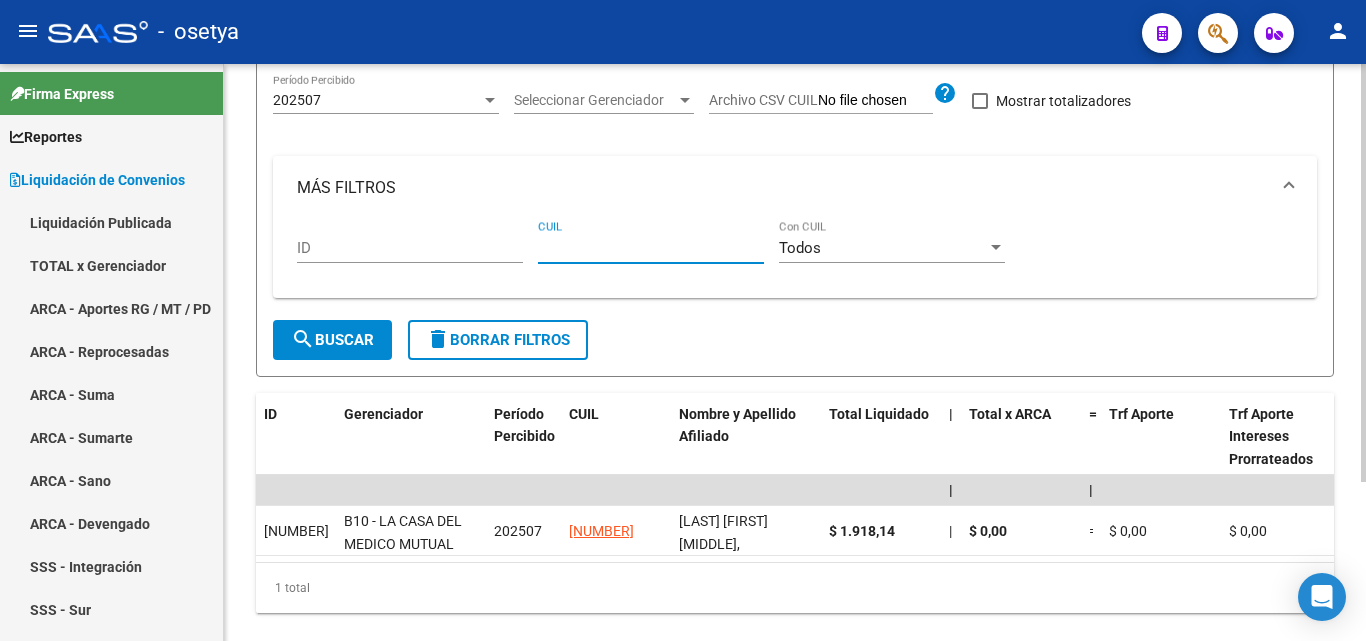 paste on "[CUIL]" 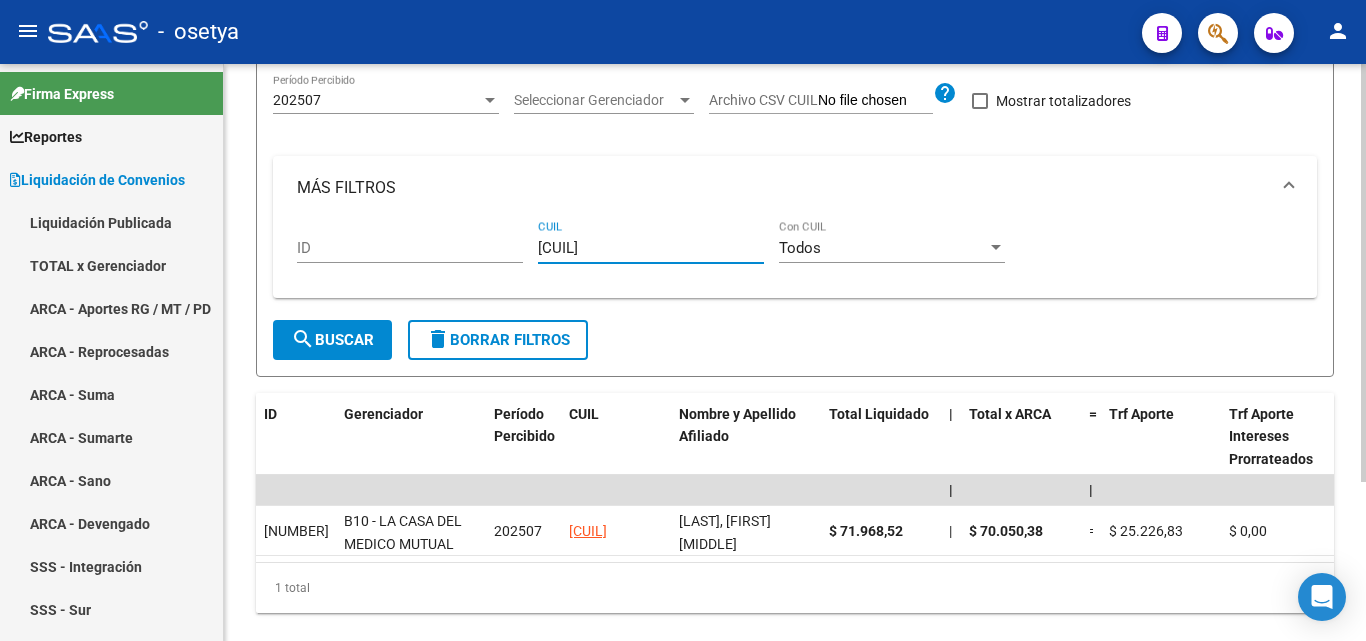 type on "[CUIL]" 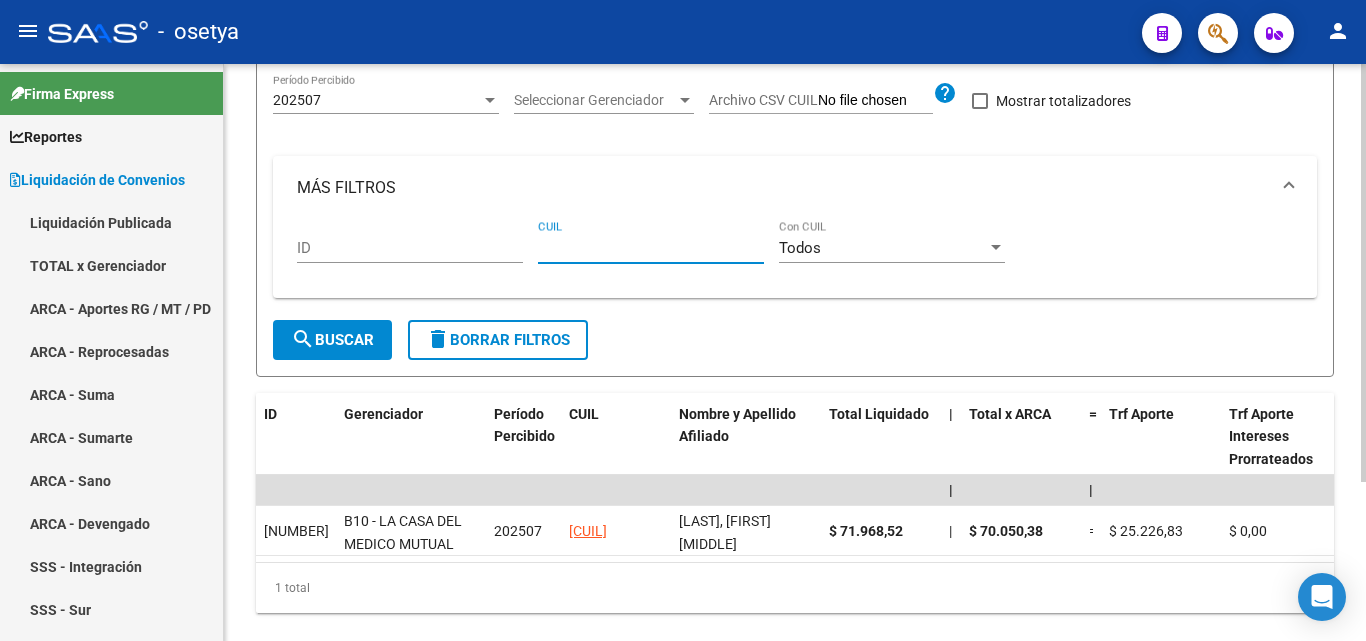 paste on "[CUIL]" 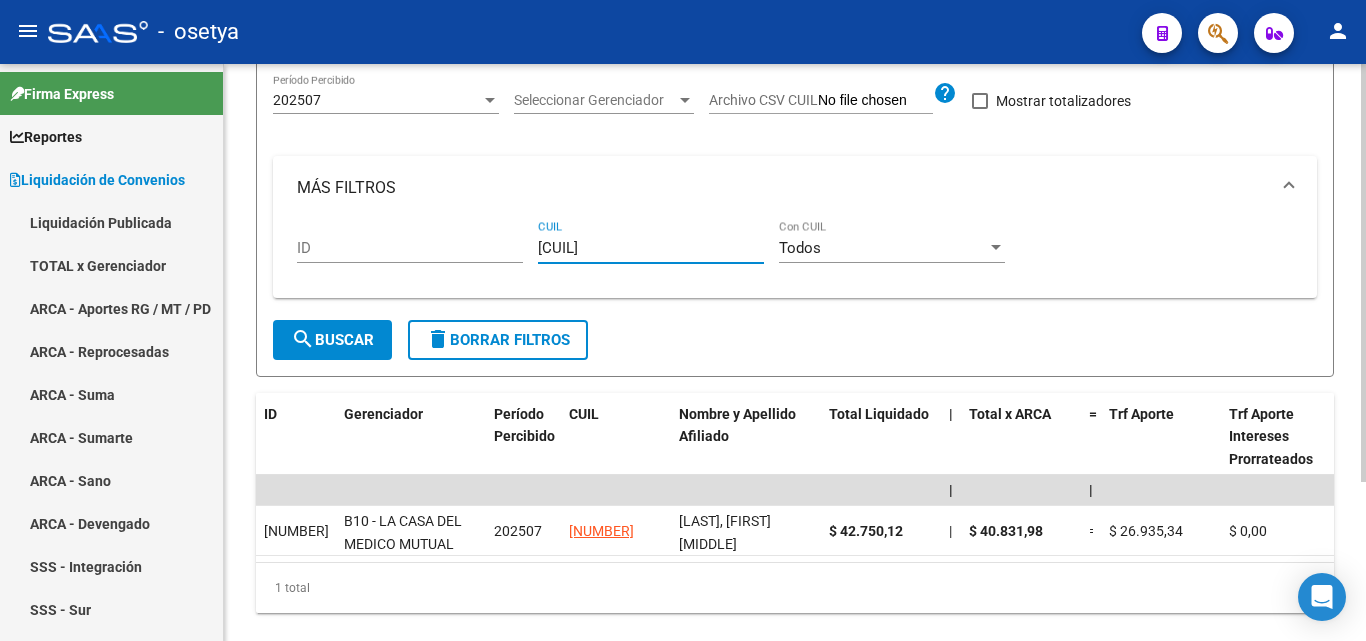 type on "[CUIL]" 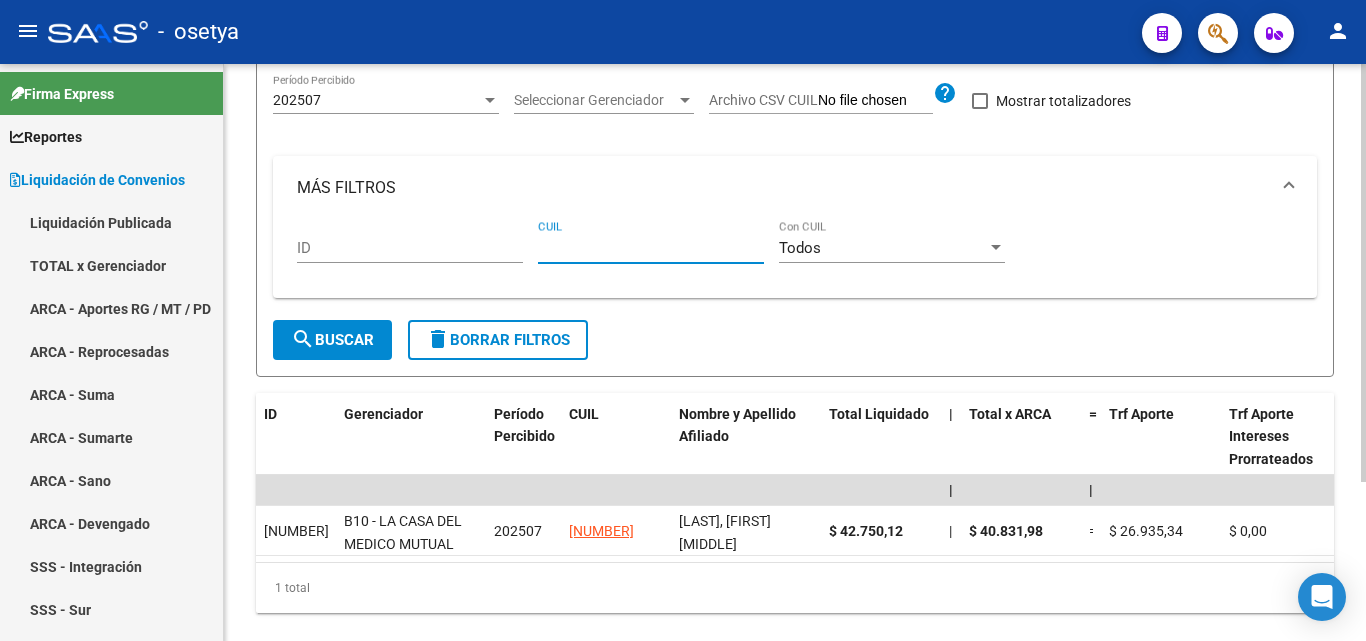 paste on "[CUIL]" 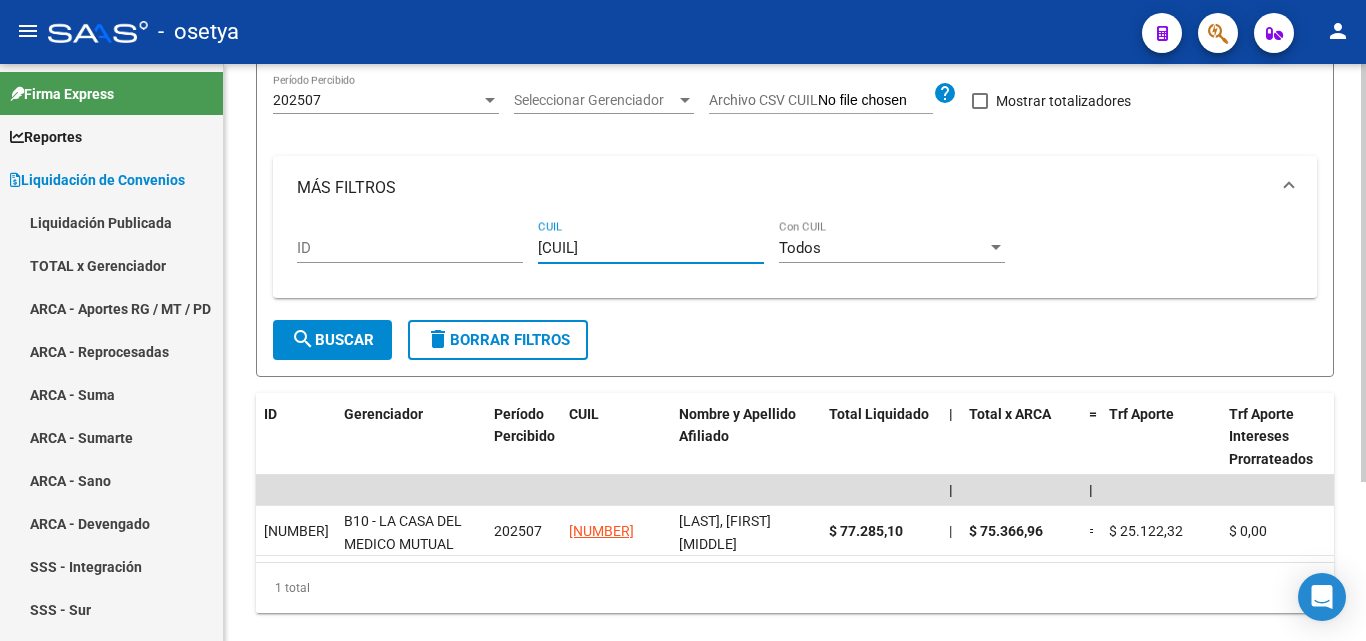 type on "[CUIL]" 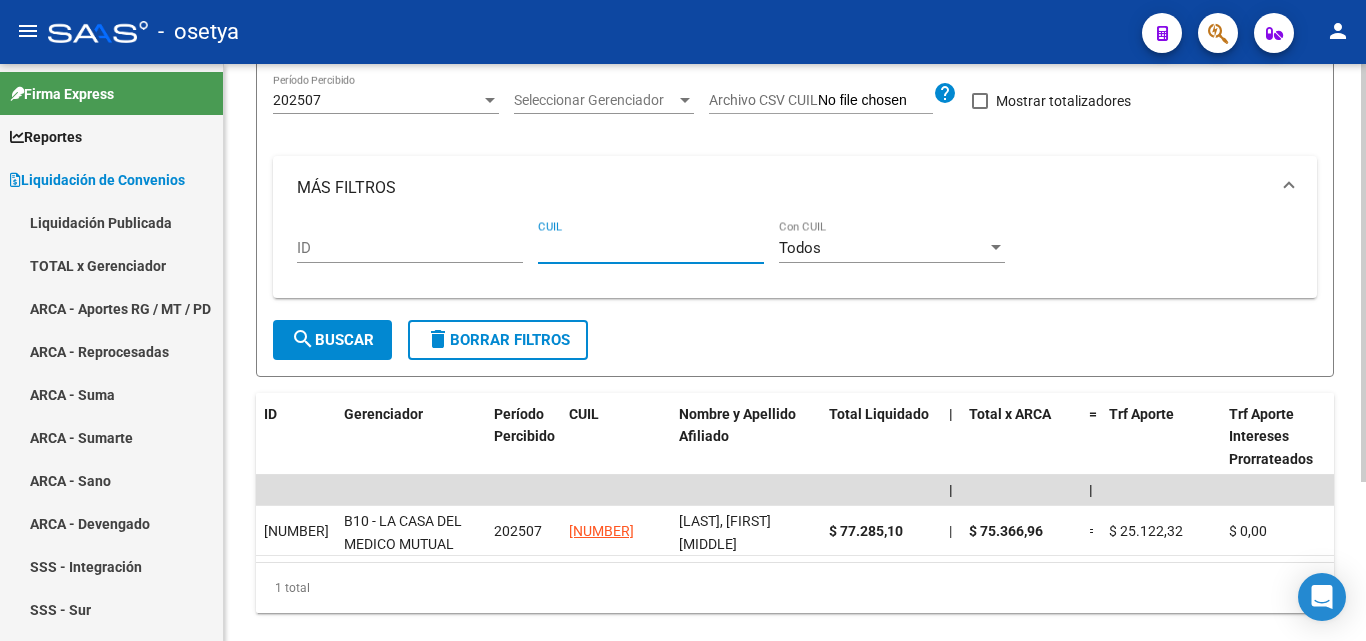 paste on "[CUIL]" 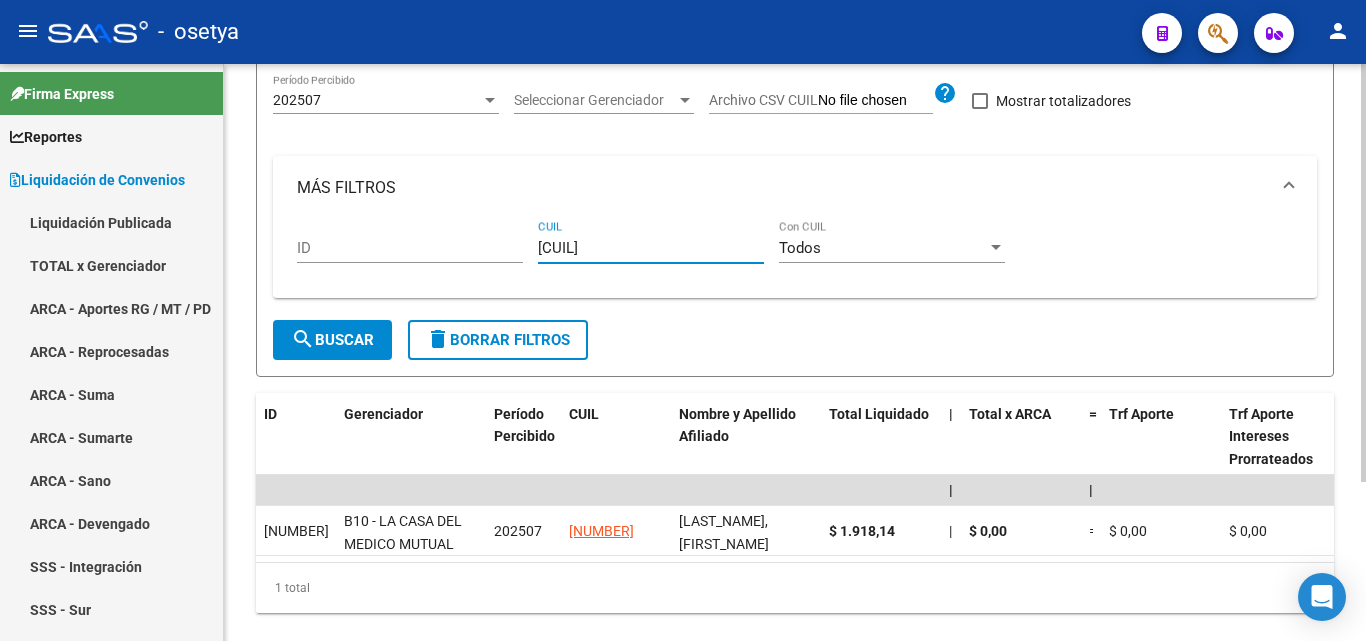 type on "[CUIL]" 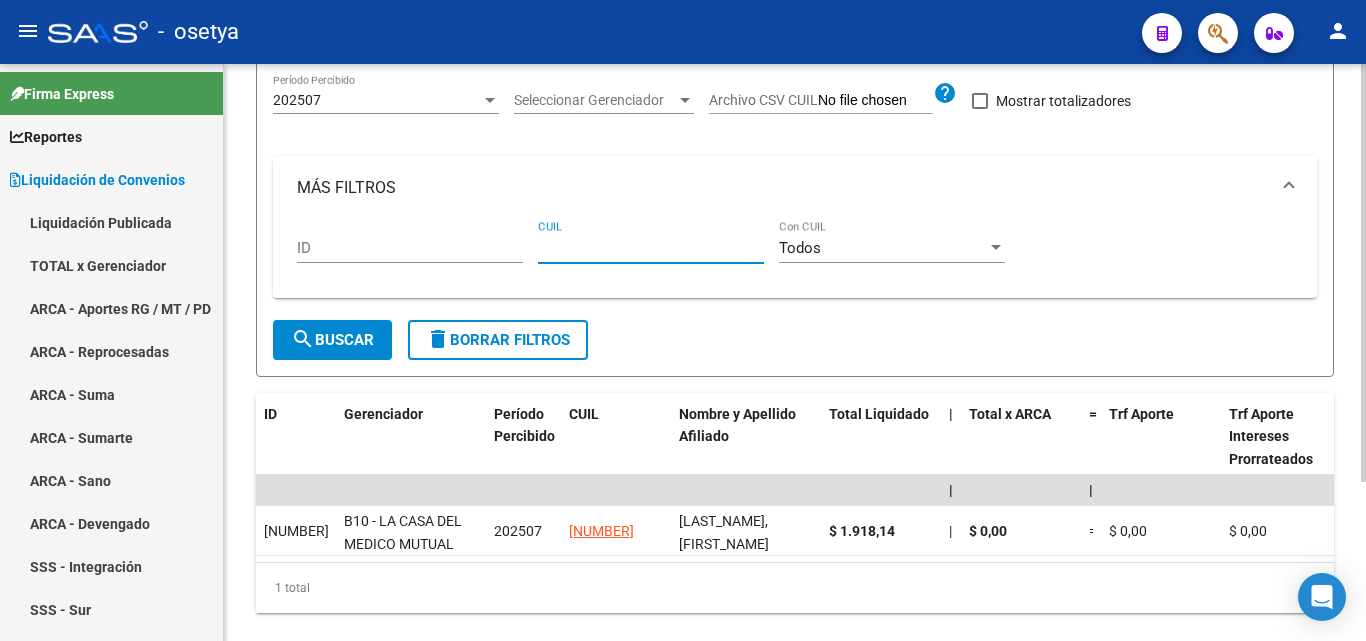 paste on "[CUIL]" 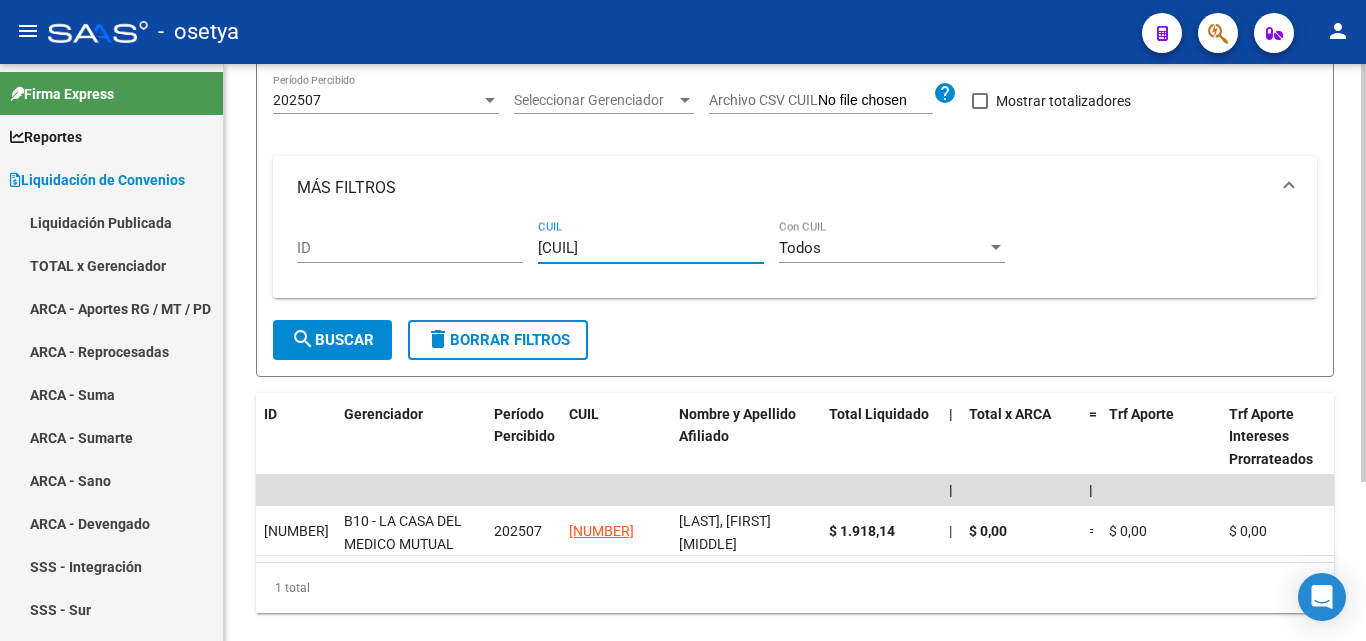 type on "[CUIL]" 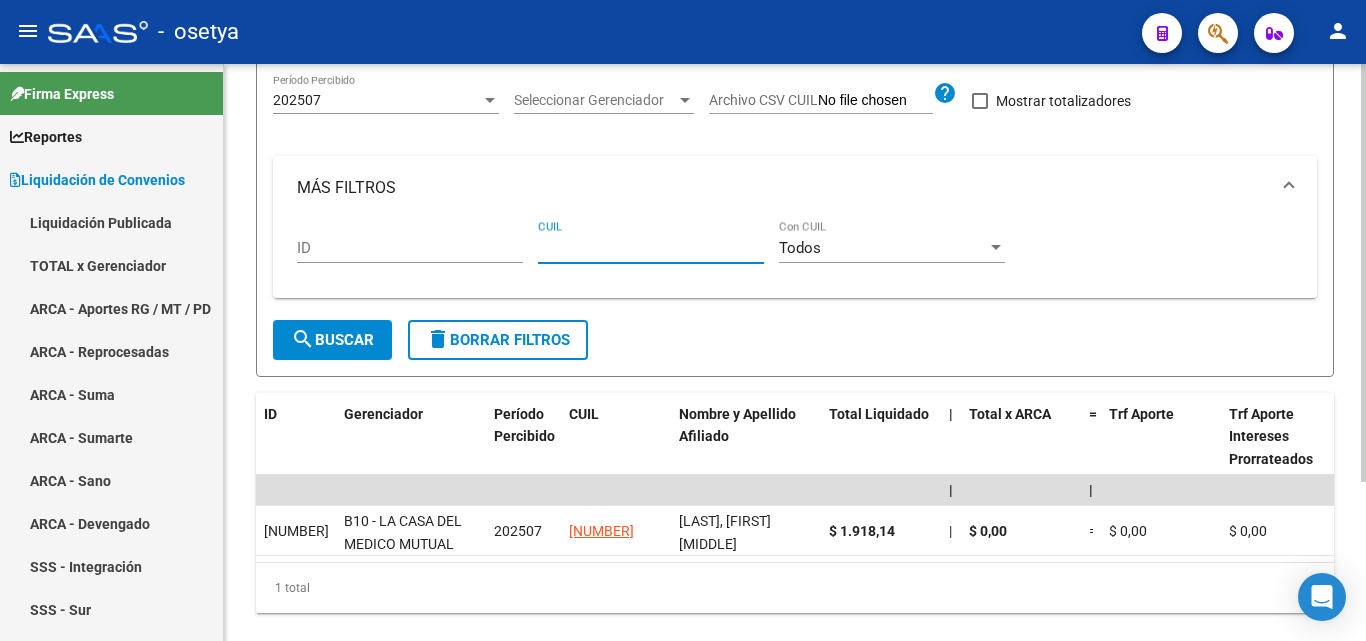 paste on "[NUMBER]" 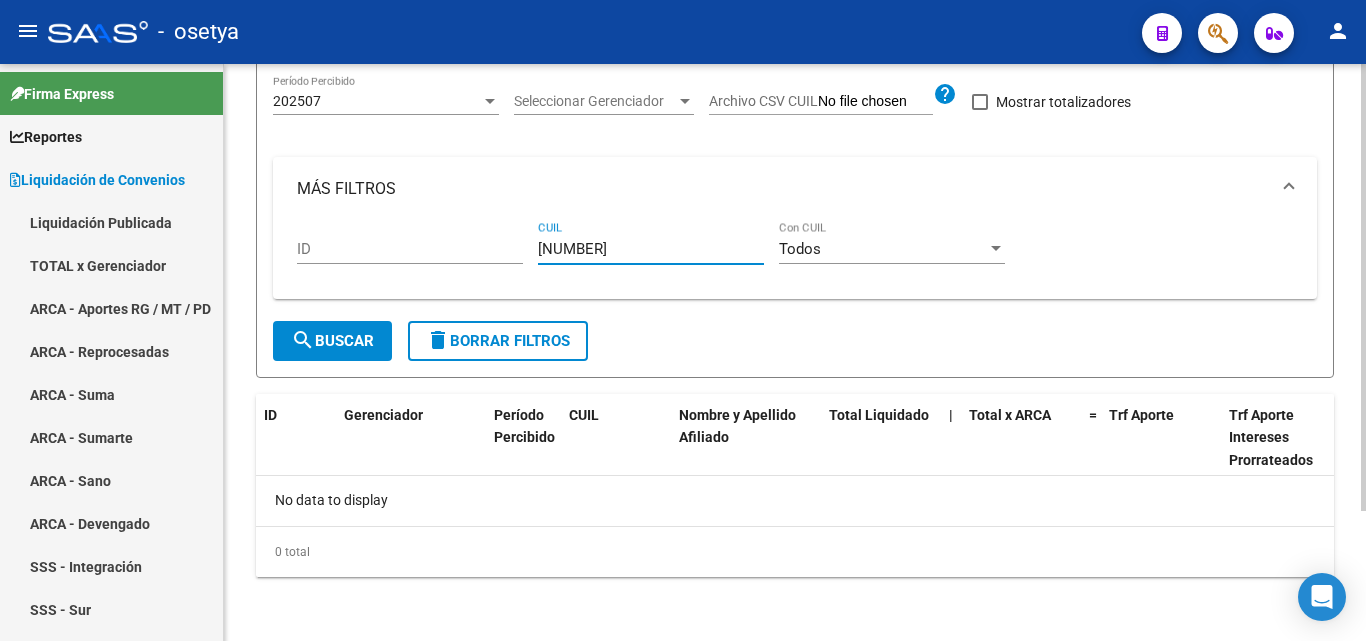 type on "[NUMBER]" 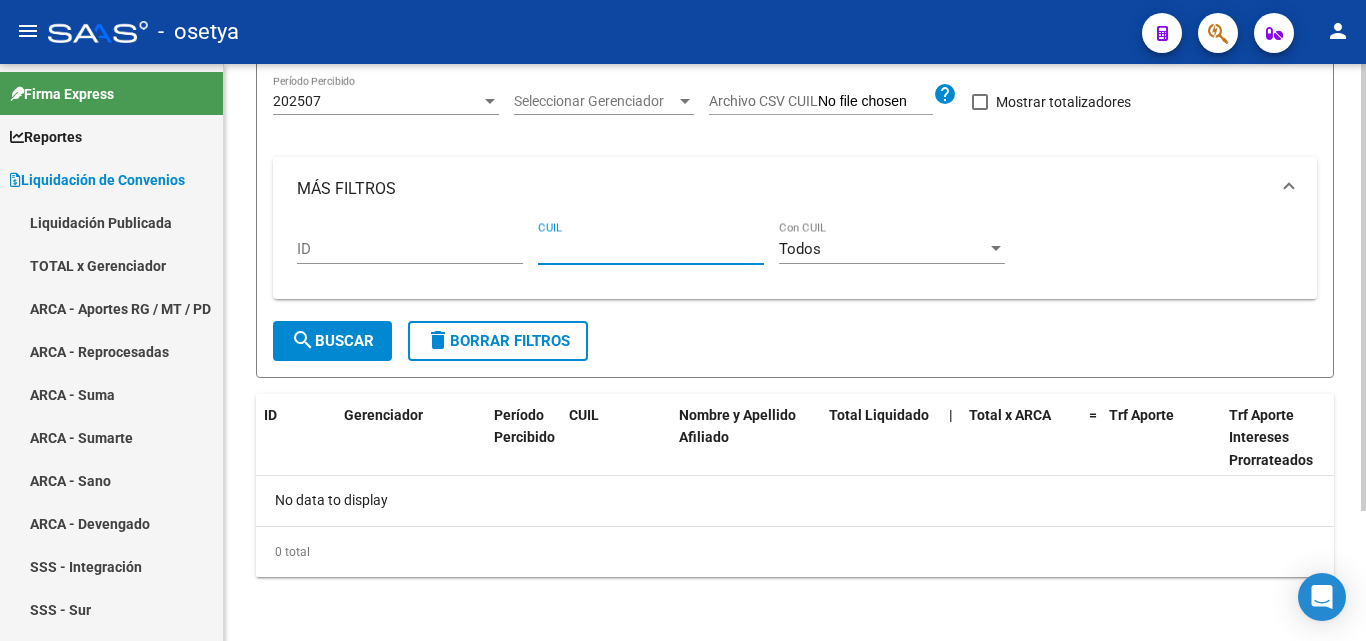 paste on "[CUIL]" 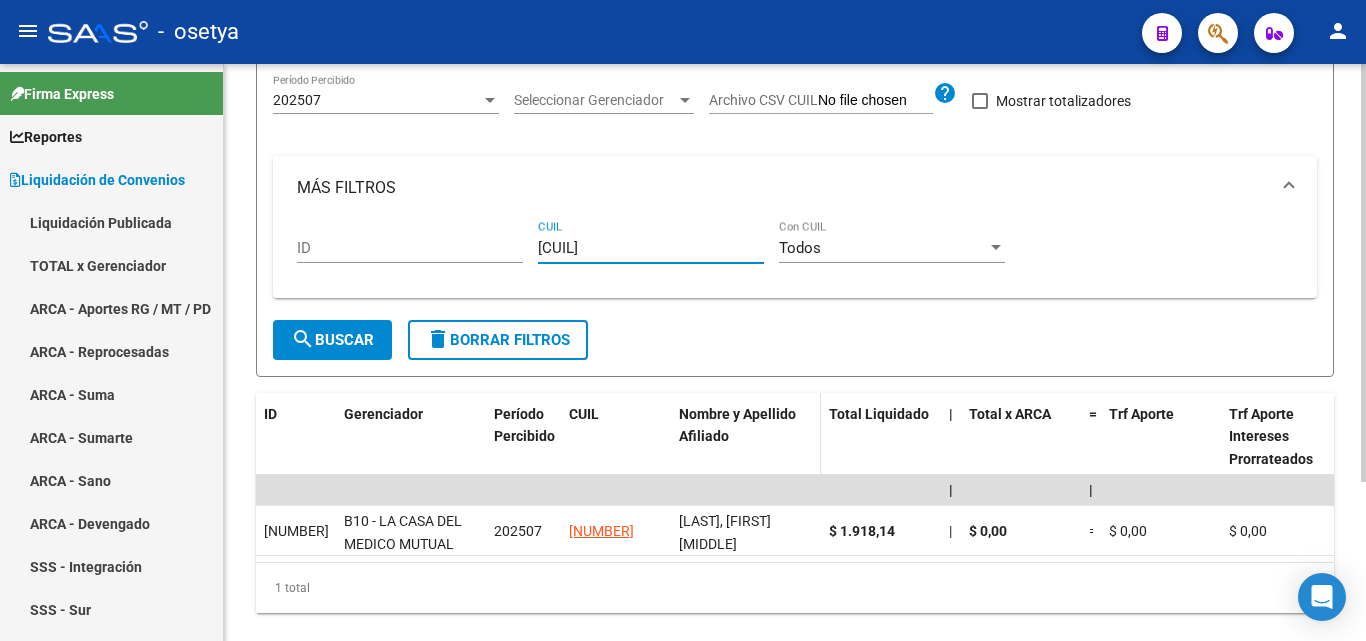 scroll, scrollTop: 220, scrollLeft: 0, axis: vertical 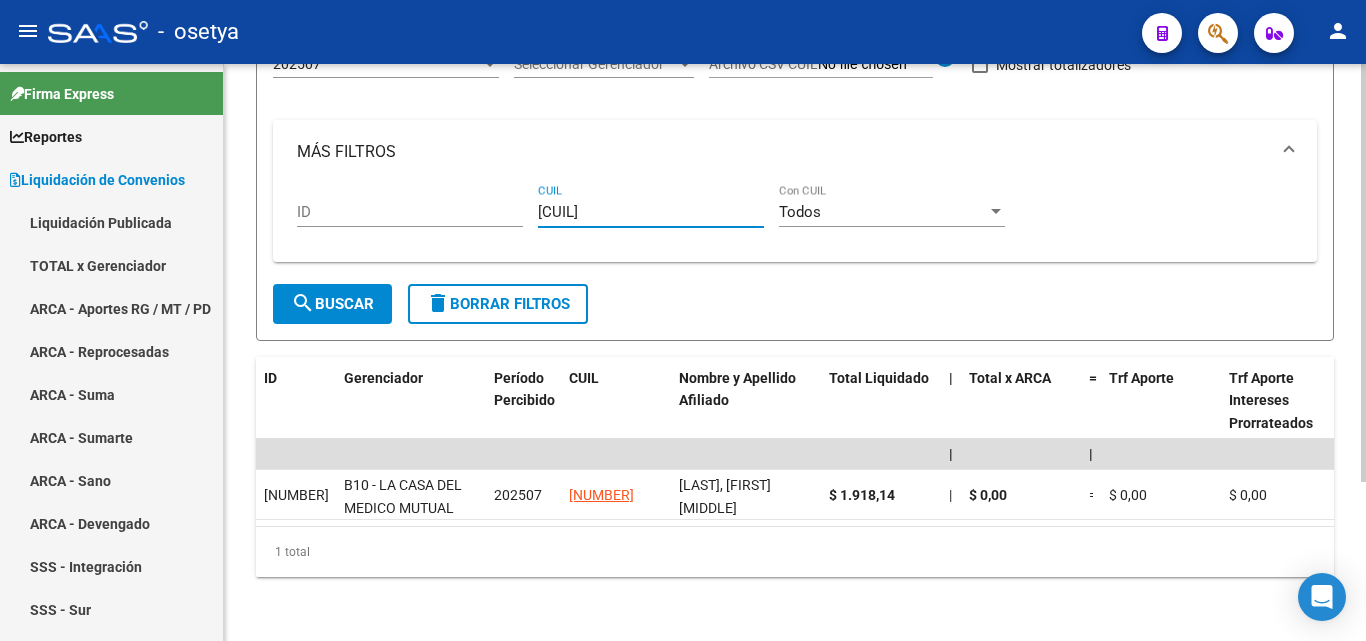 type on "[CUIL]" 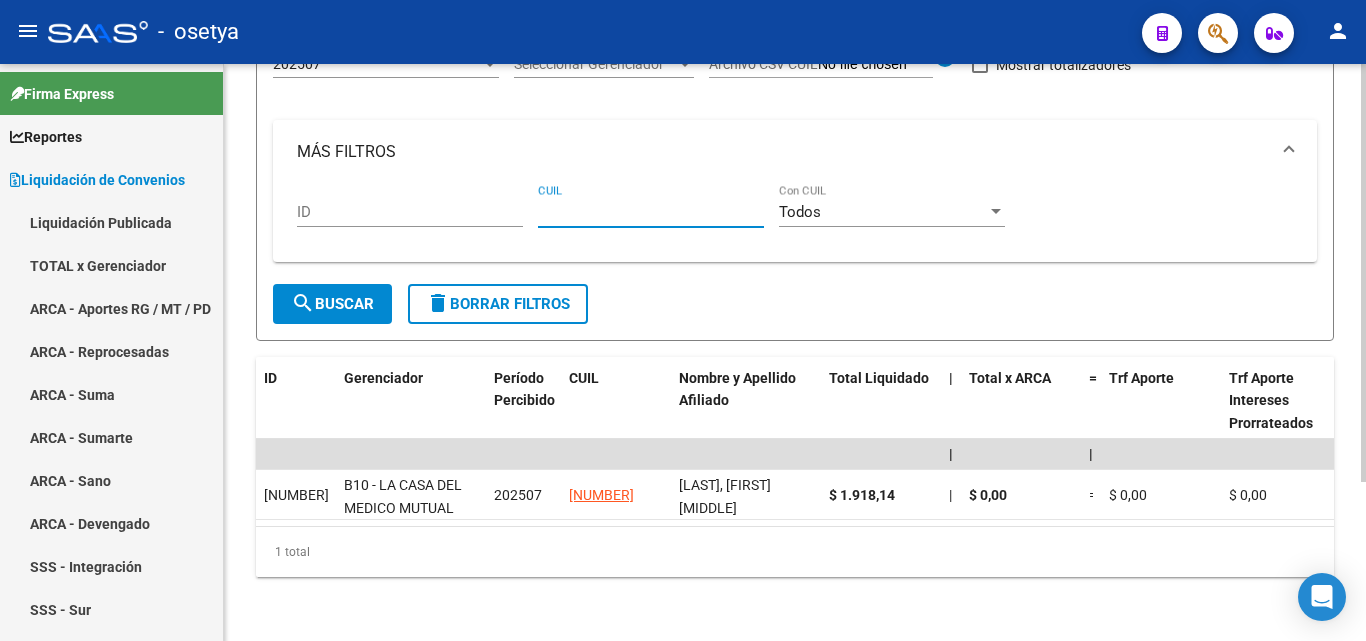 paste on "[CUIL]" 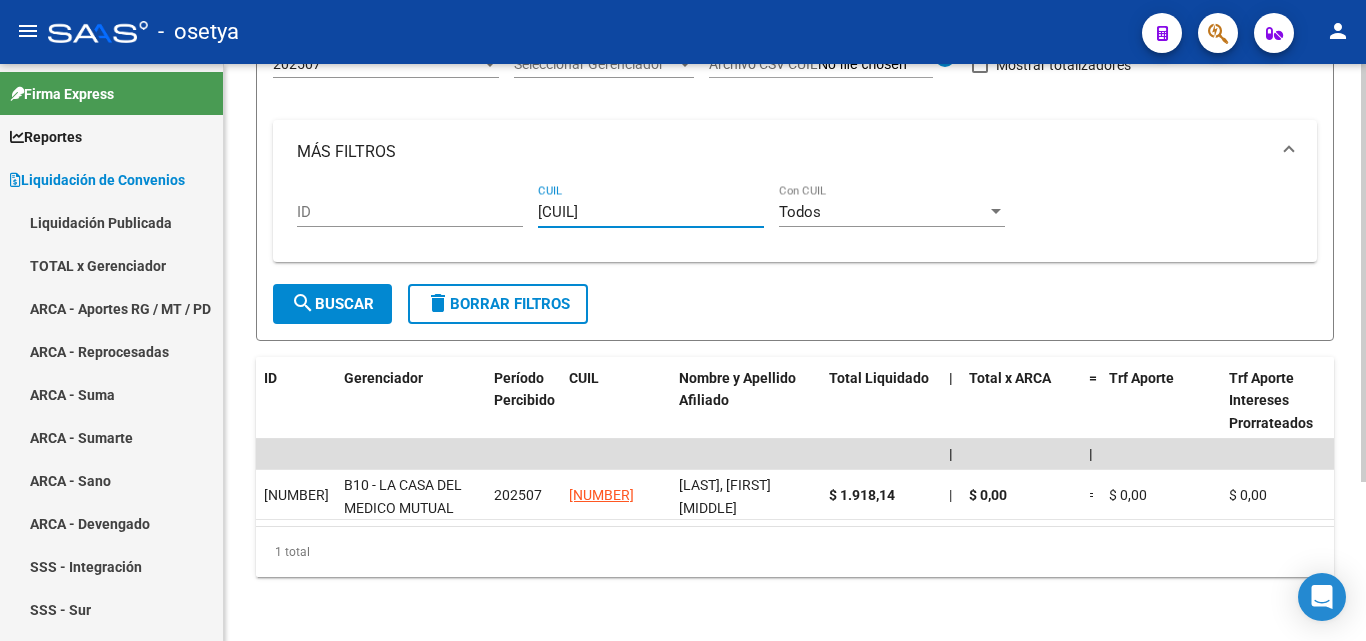 type on "[CUIL]" 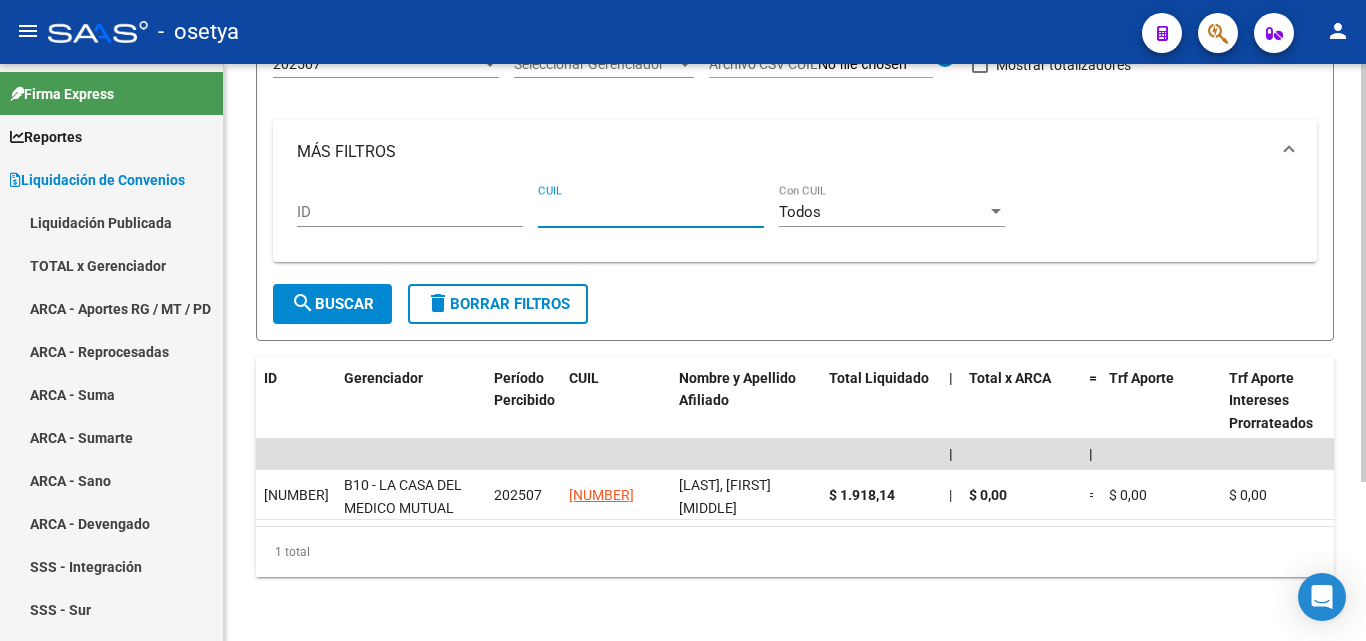 paste on "[NUMBER]" 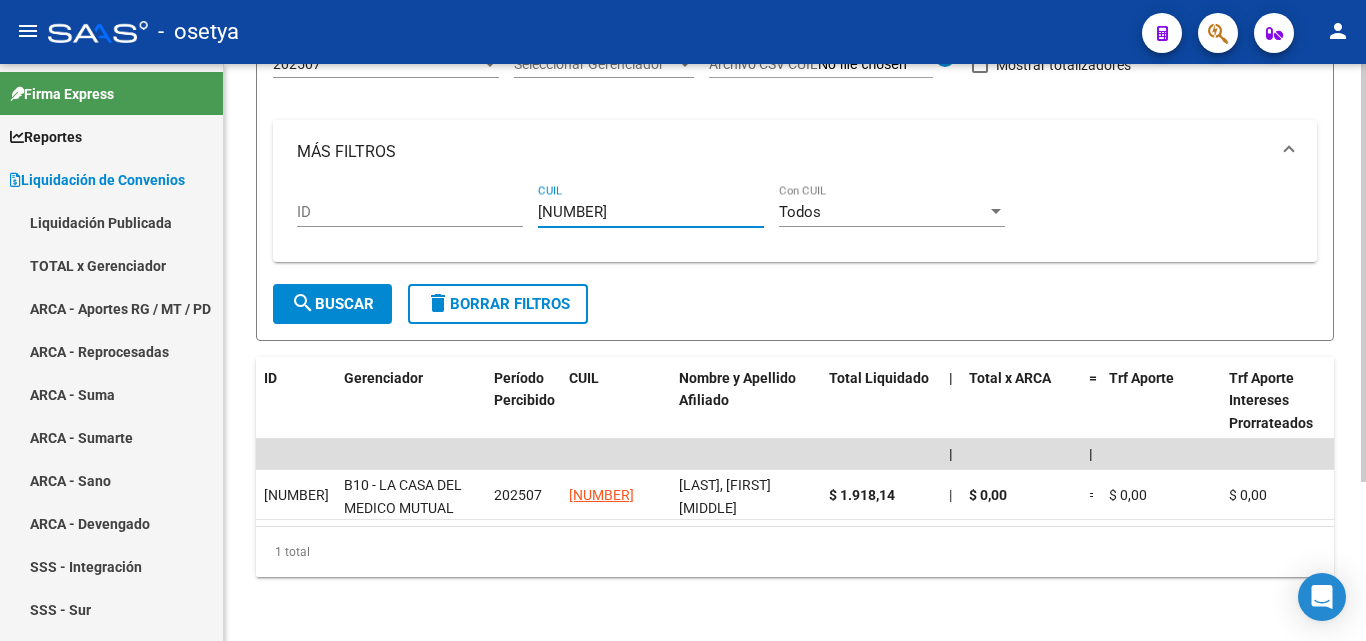 type on "[NUMBER]" 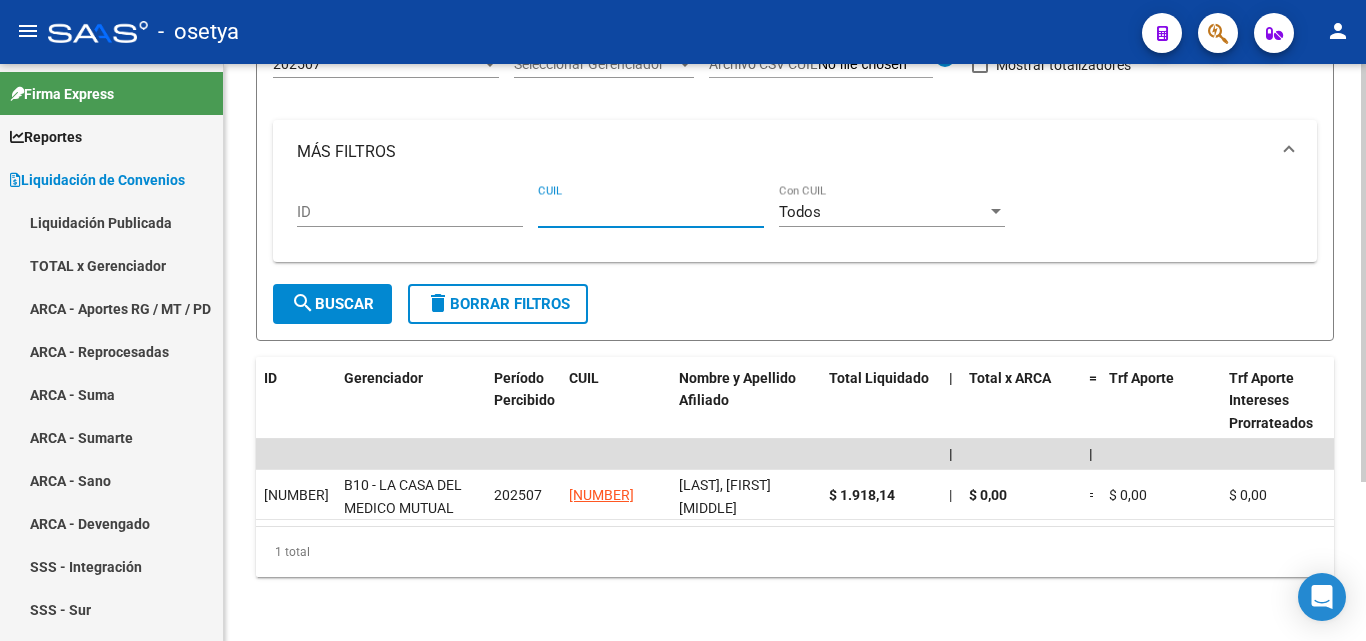 paste on "[CUIL]" 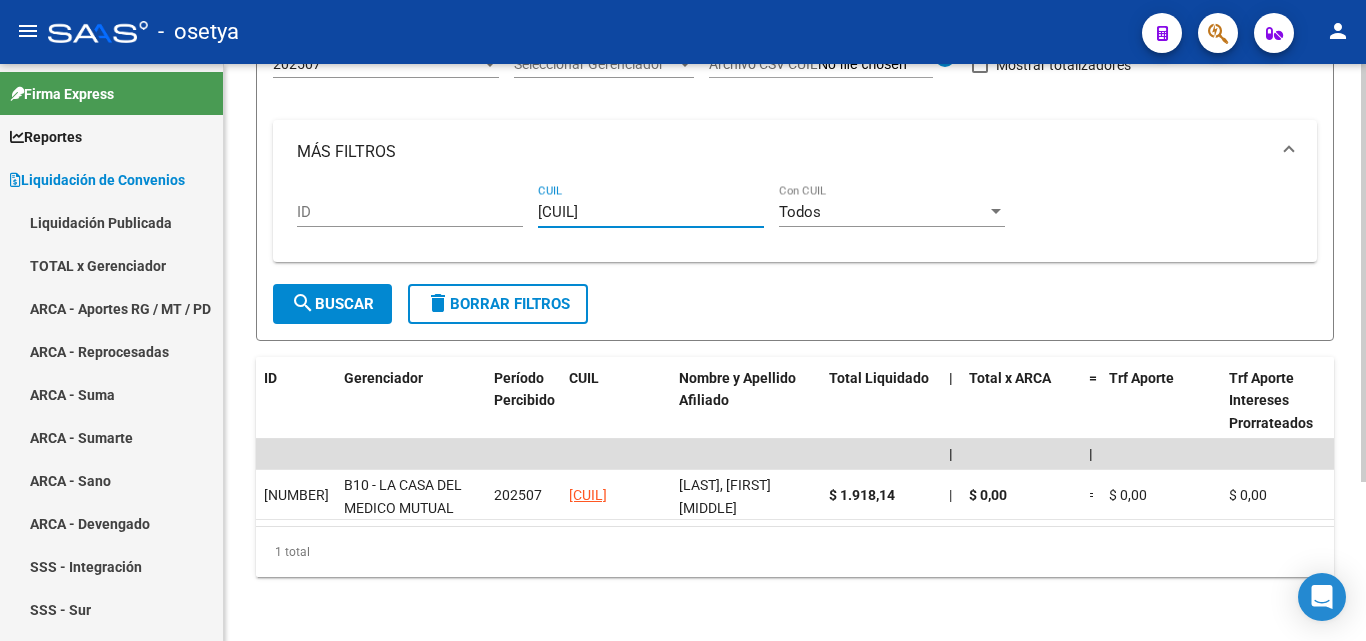 type on "[CUIL]" 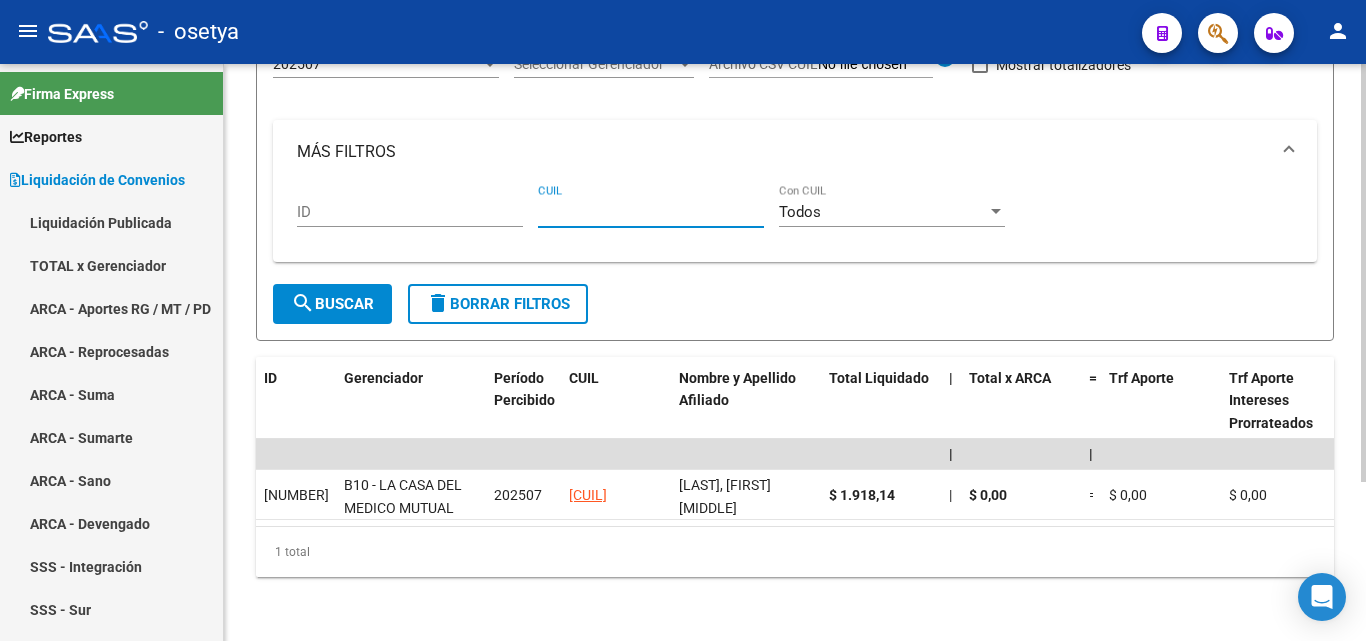 paste on "[CUIL]" 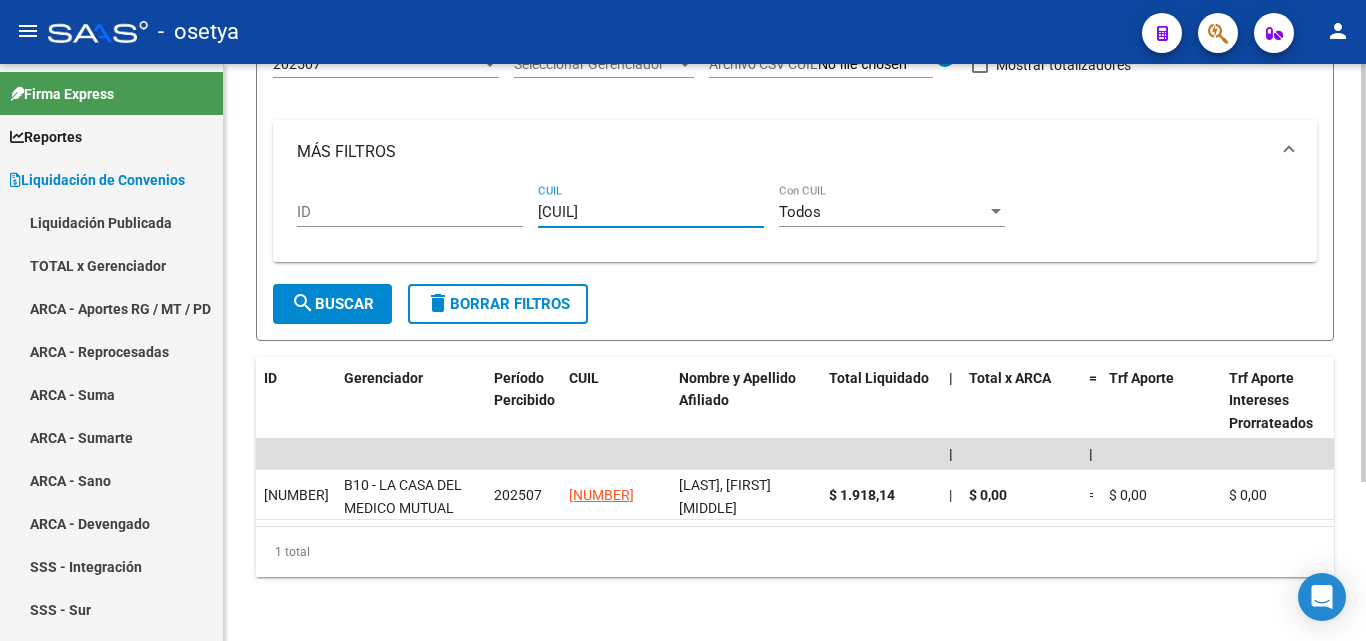 type on "[CUIL]" 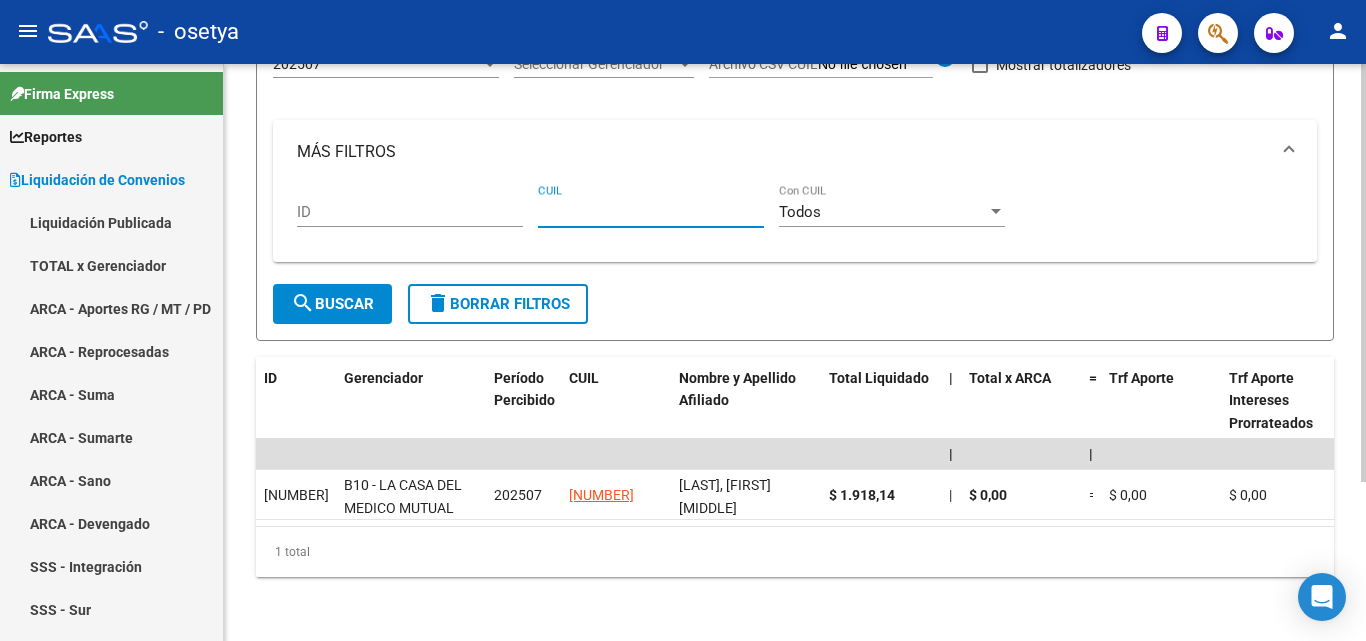 paste on "[CUIL]" 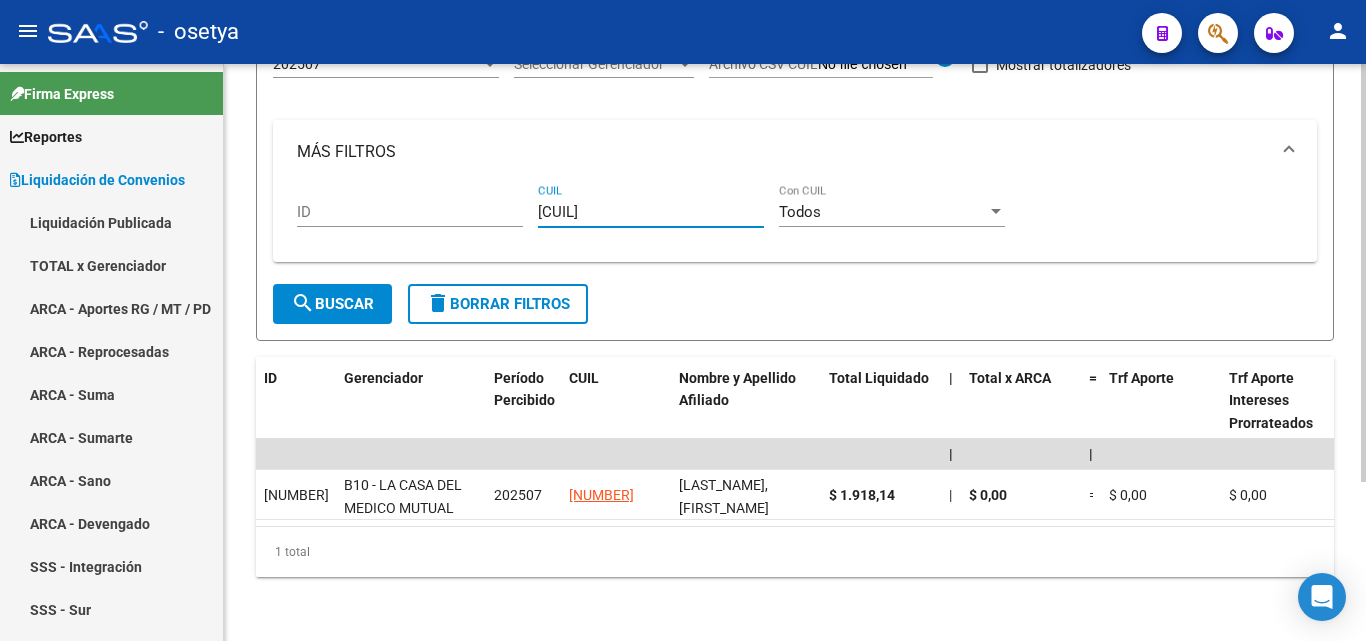 type on "[CUIL]" 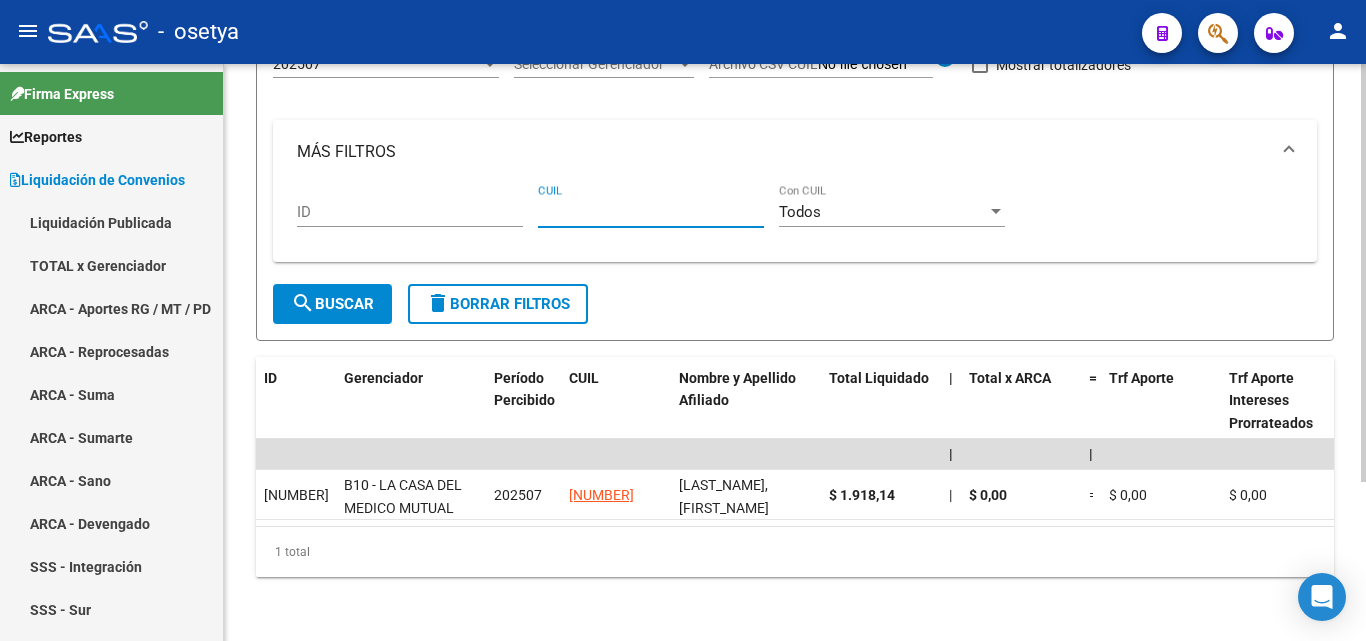 paste on "[NUMBER]" 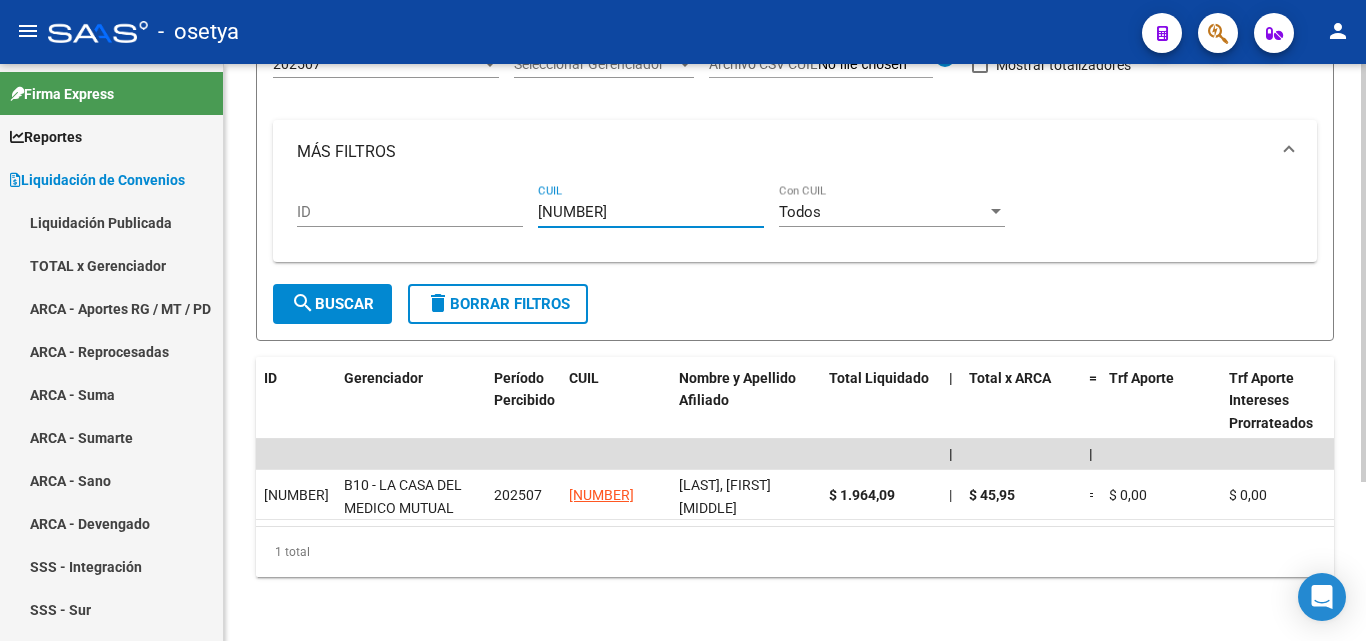 type on "[NUMBER]" 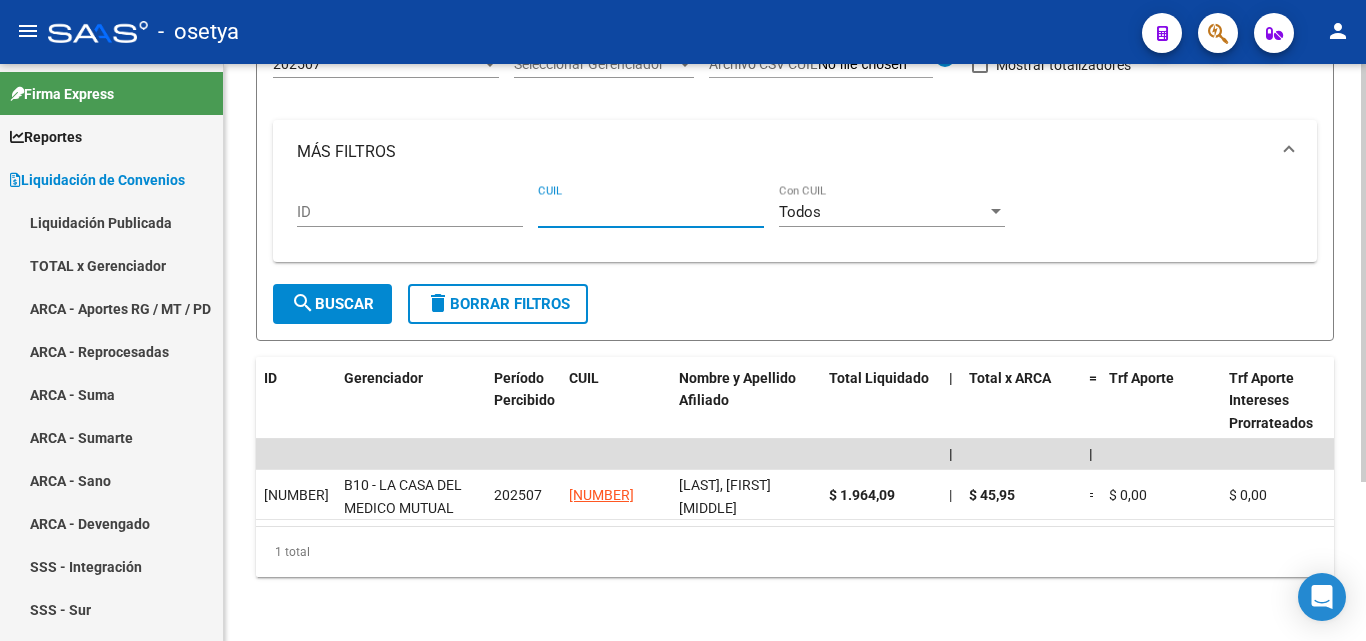 paste on "[CUIL]" 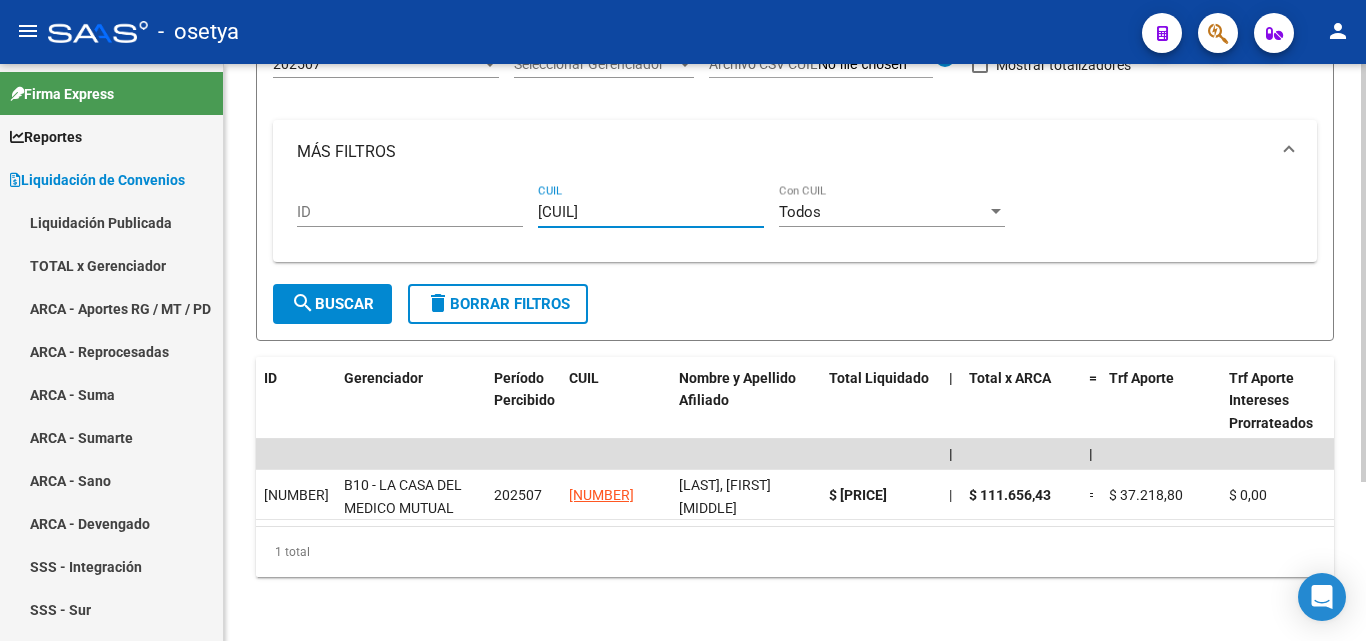 type on "[CUIL]" 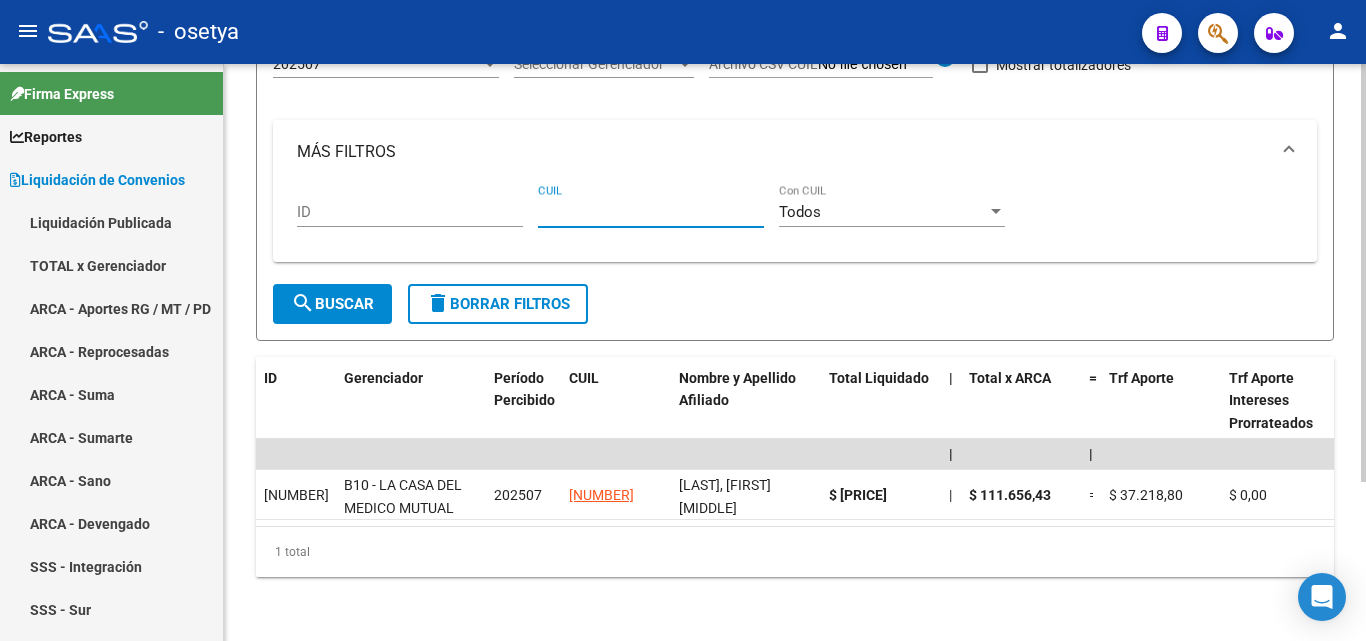 paste on "[CUIL]" 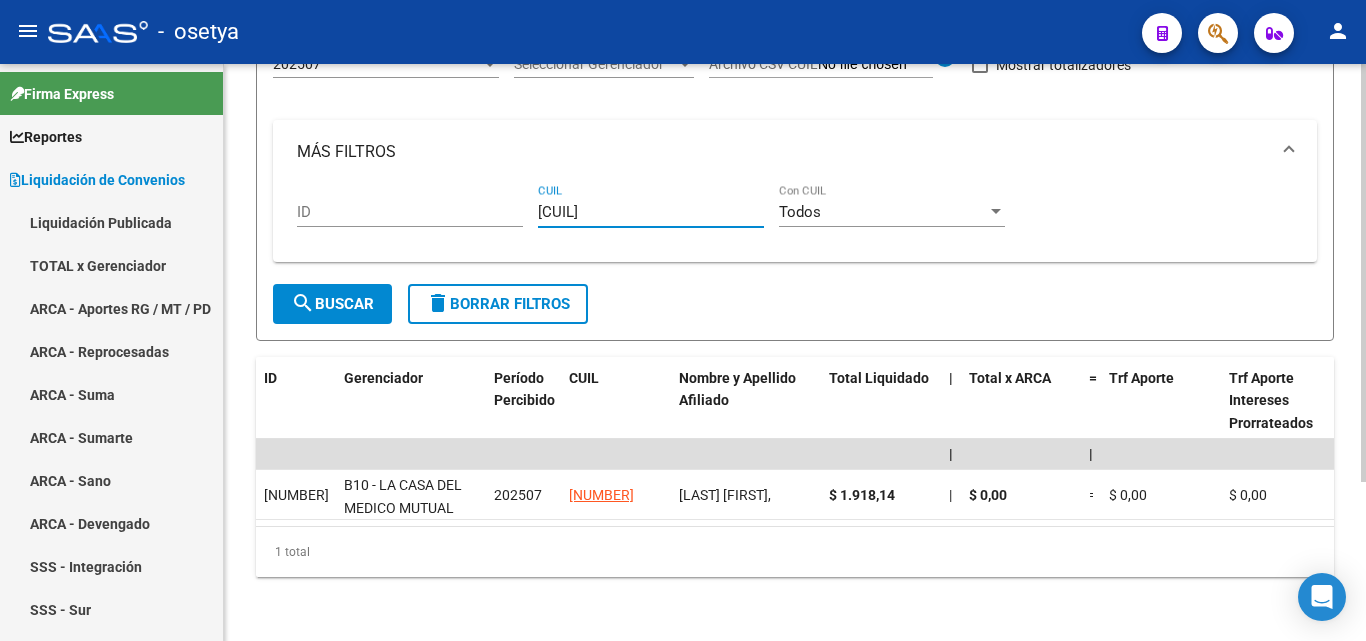 type on "[CUIL]" 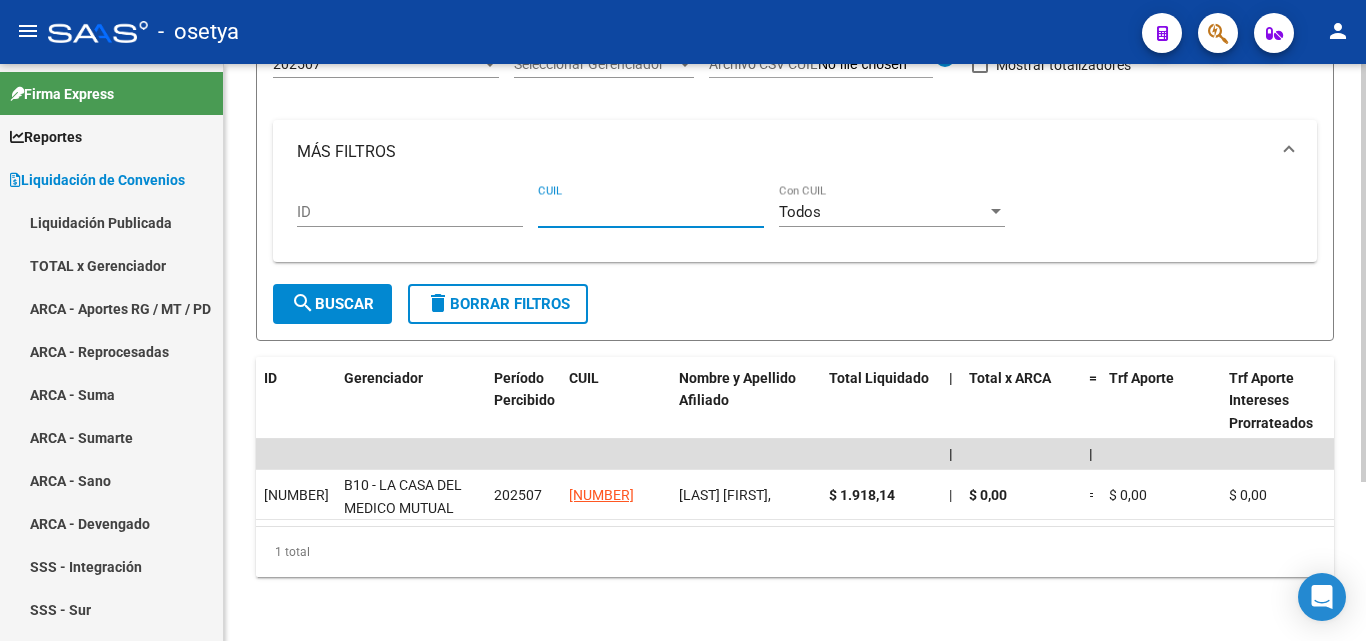 paste on "[CUIL]" 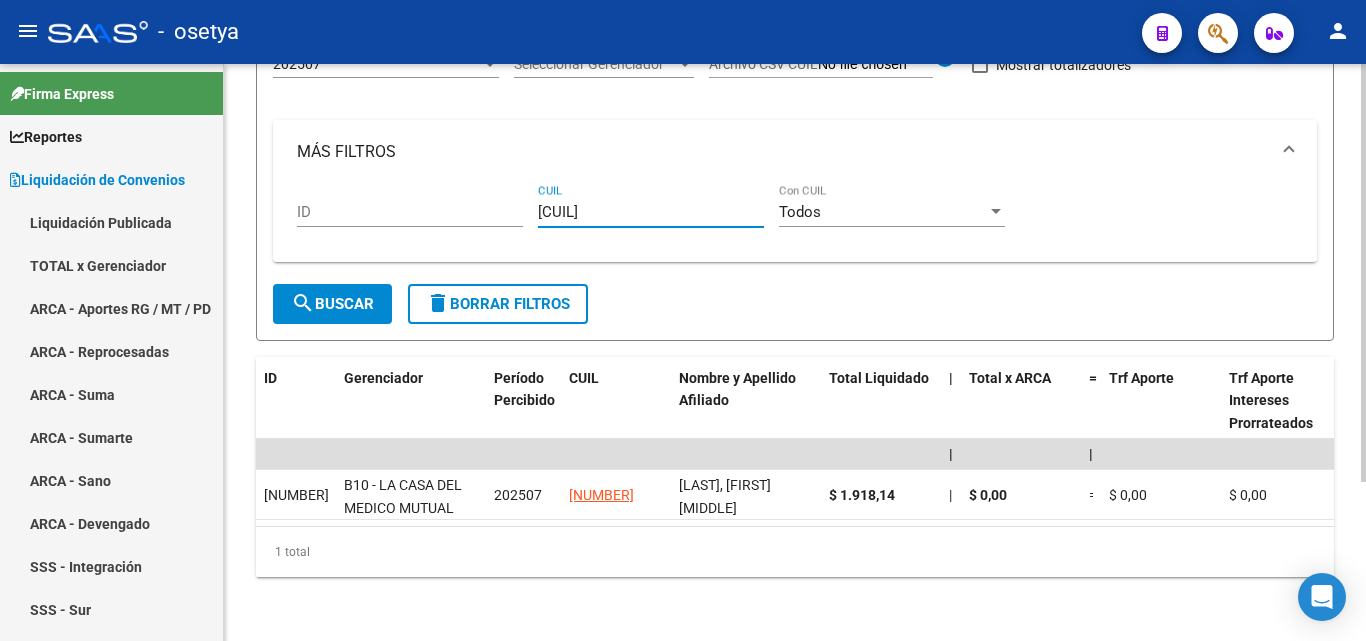 type on "[CUIL]" 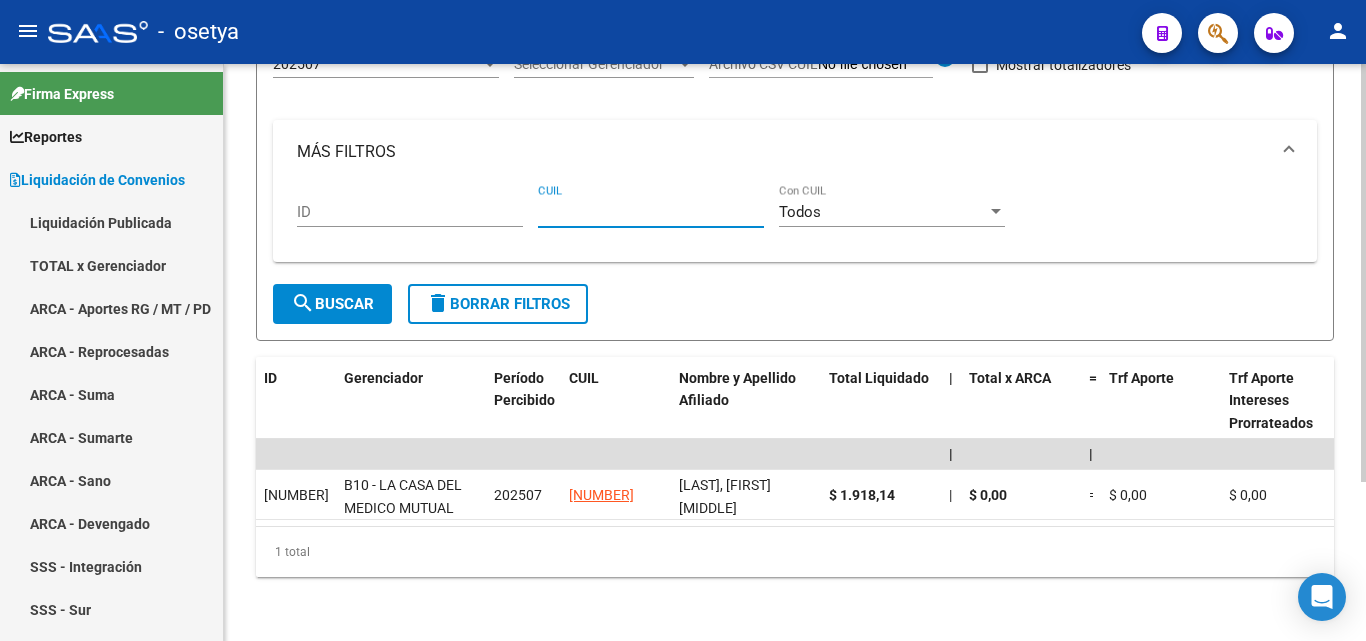 paste on "[NUMBER]" 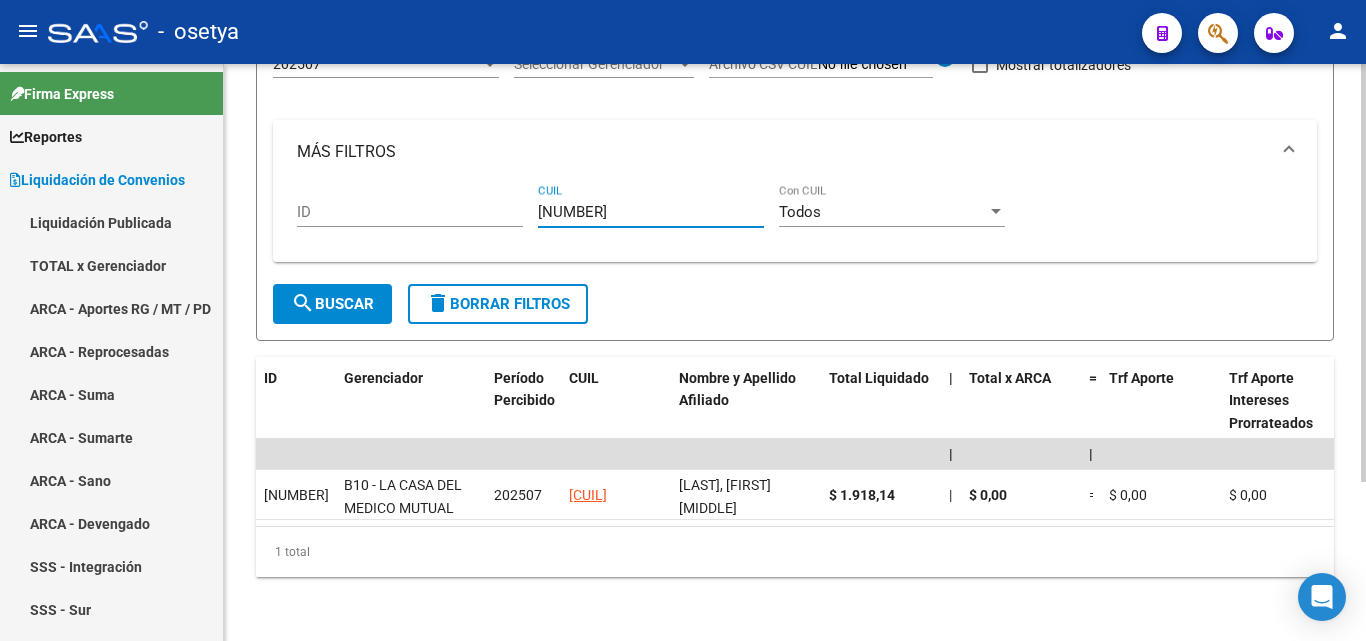 type on "[NUMBER]" 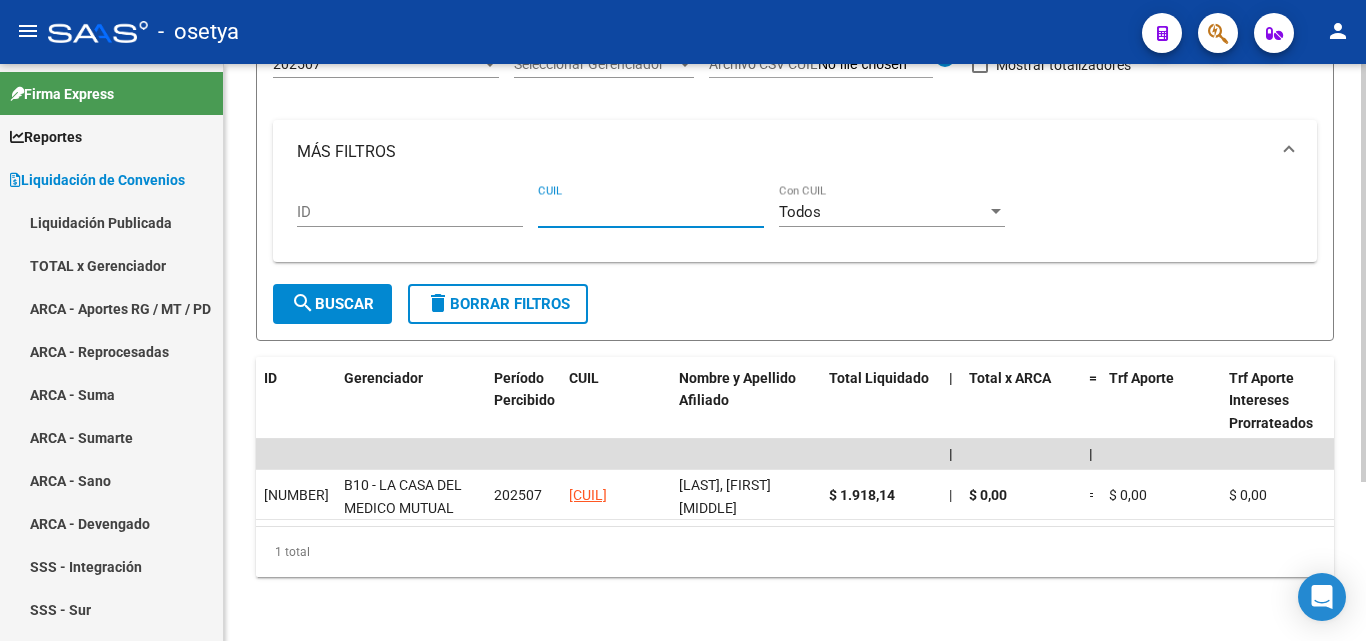 paste on "[CUIL]" 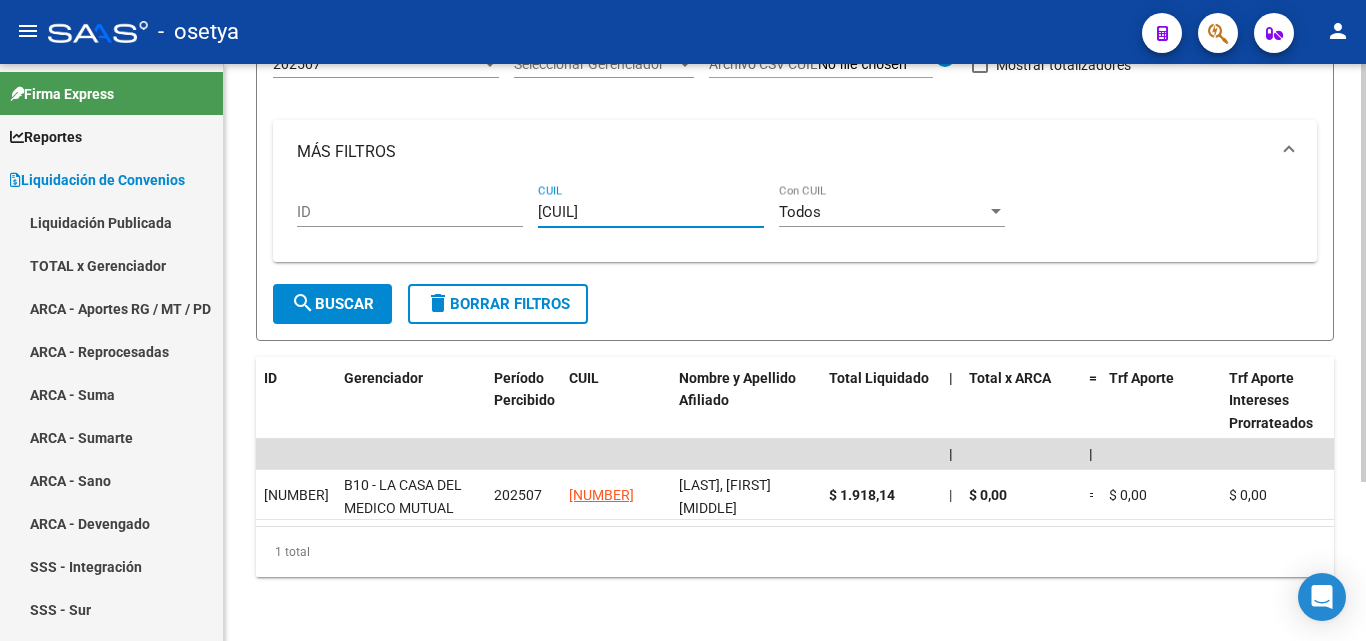 type on "[CUIL]" 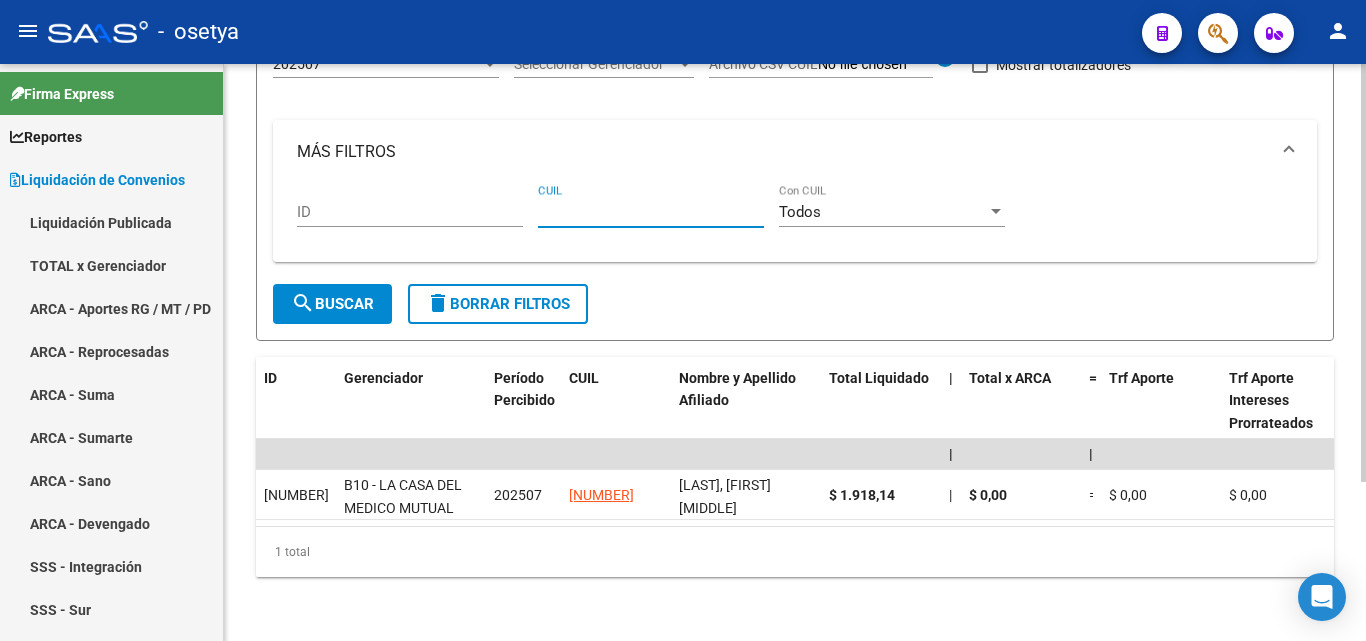 paste on "[NUMBER]" 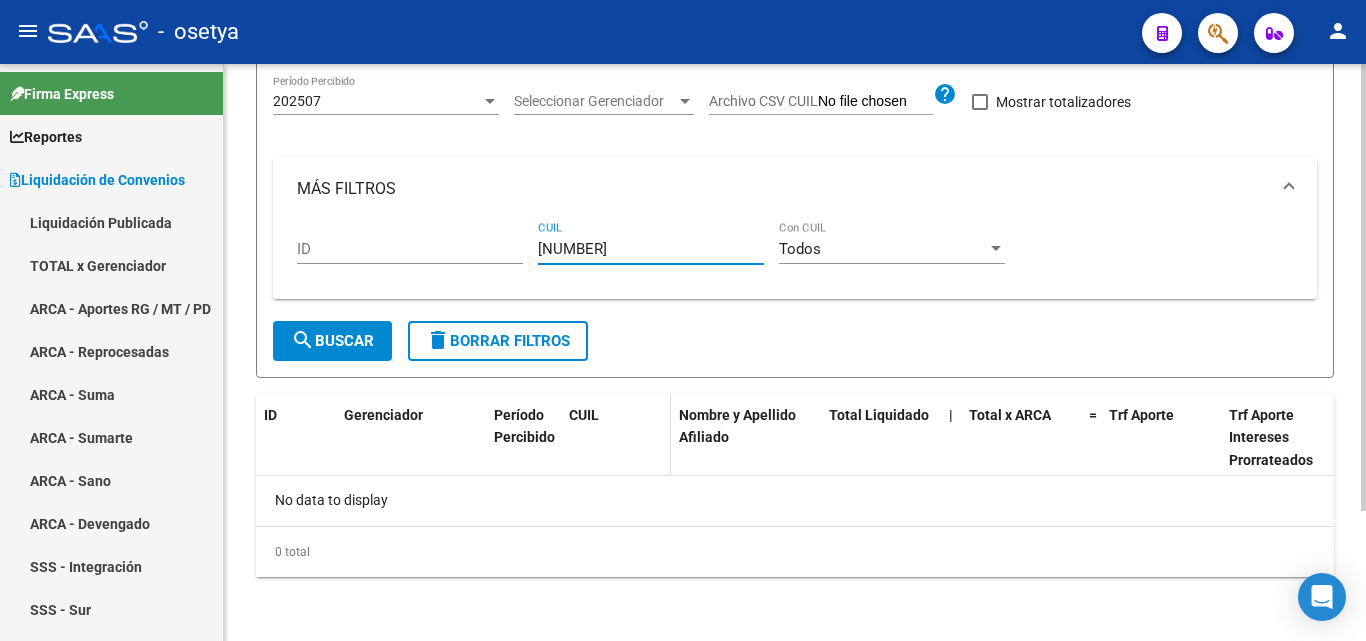scroll, scrollTop: 167, scrollLeft: 0, axis: vertical 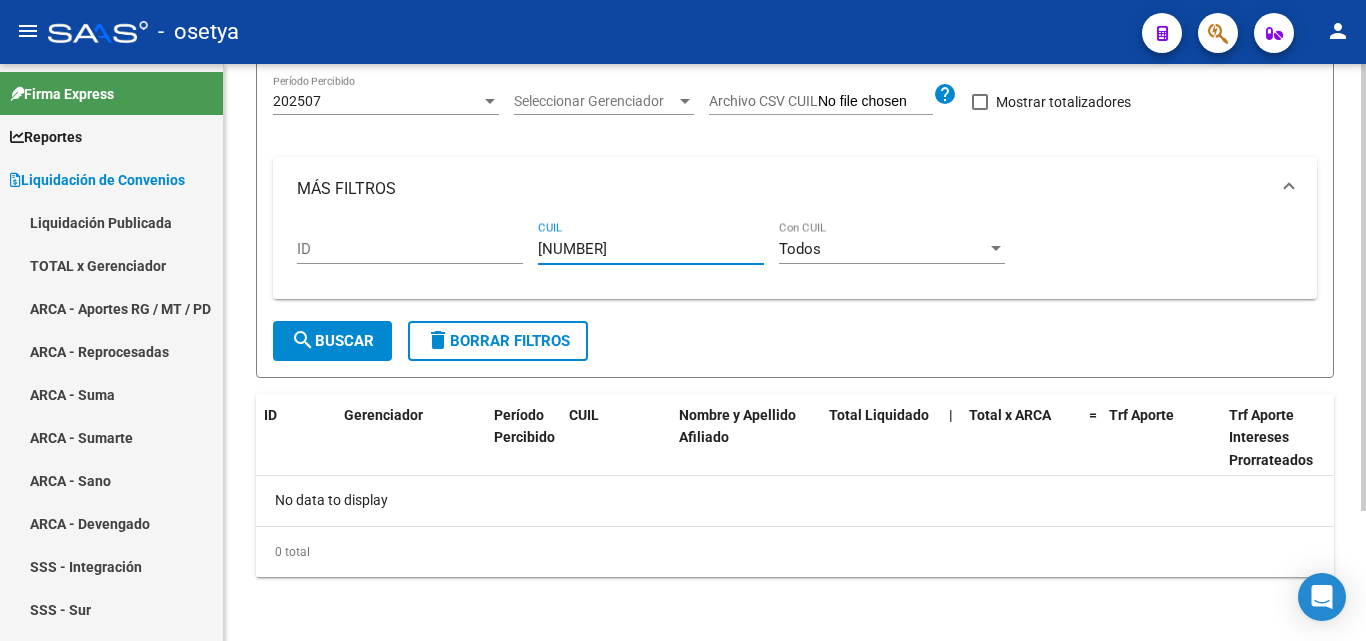 type on "[NUMBER]" 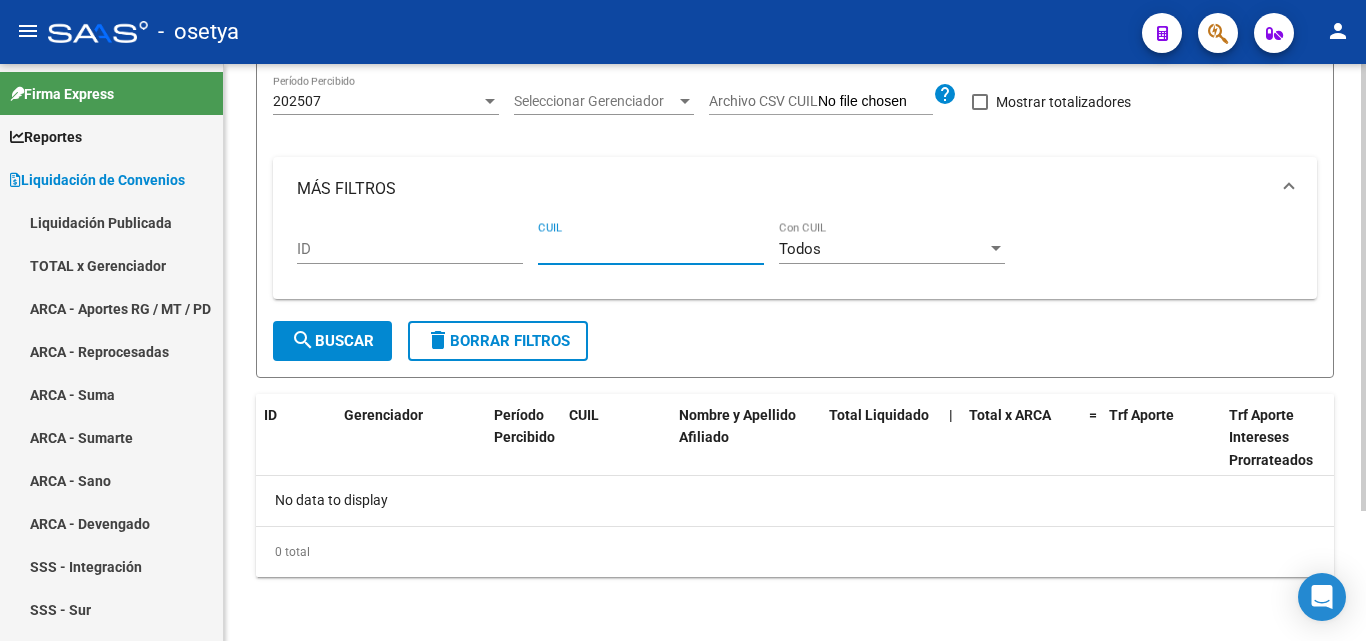 paste on "[CUIL]" 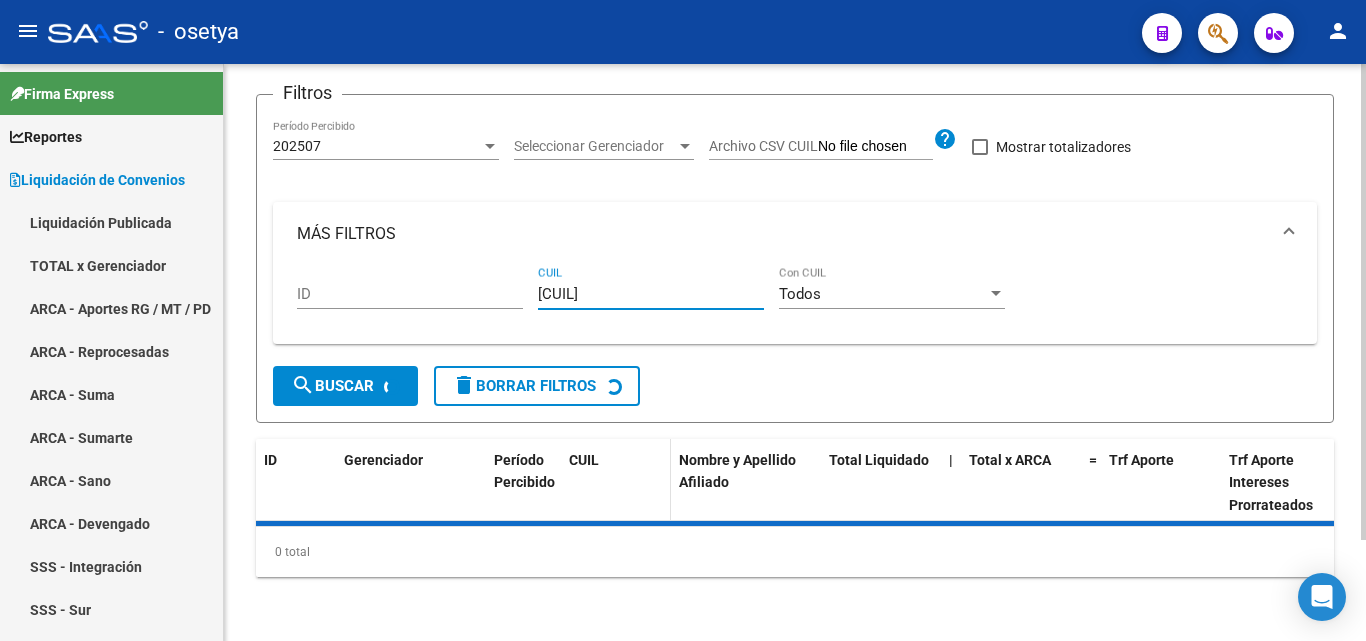 scroll, scrollTop: 220, scrollLeft: 0, axis: vertical 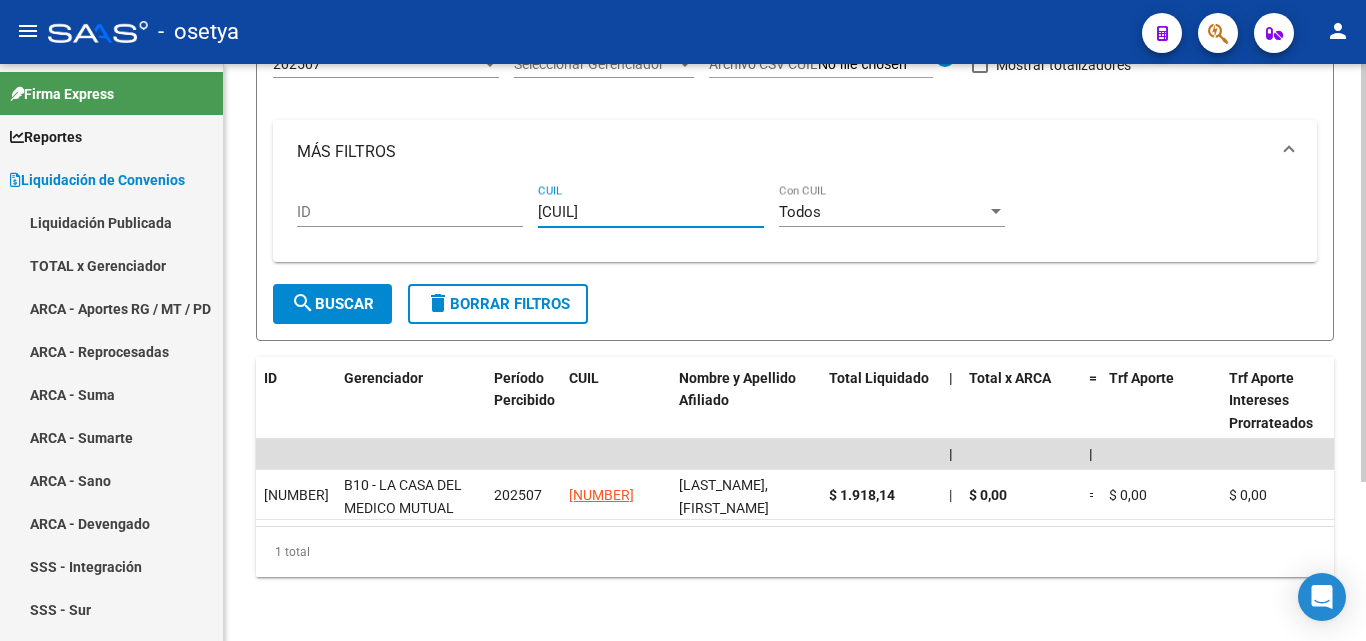 type on "[CUIL]" 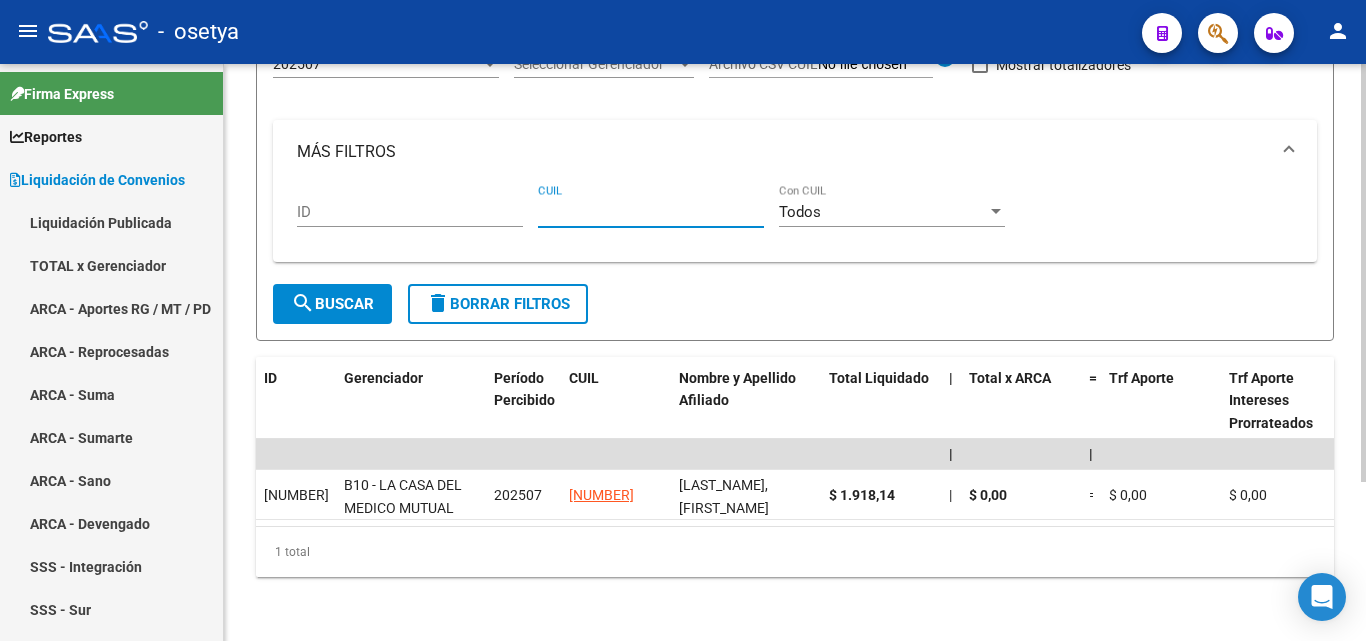 paste on "[CUIL]" 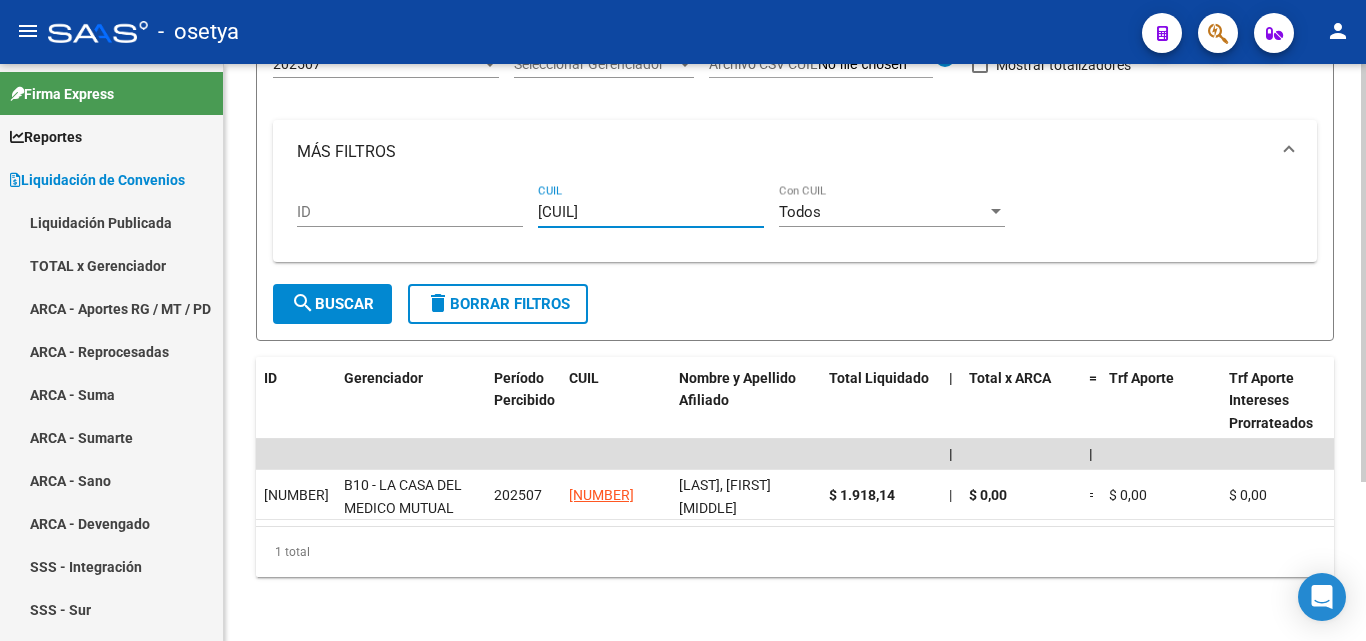 type on "[CUIL]" 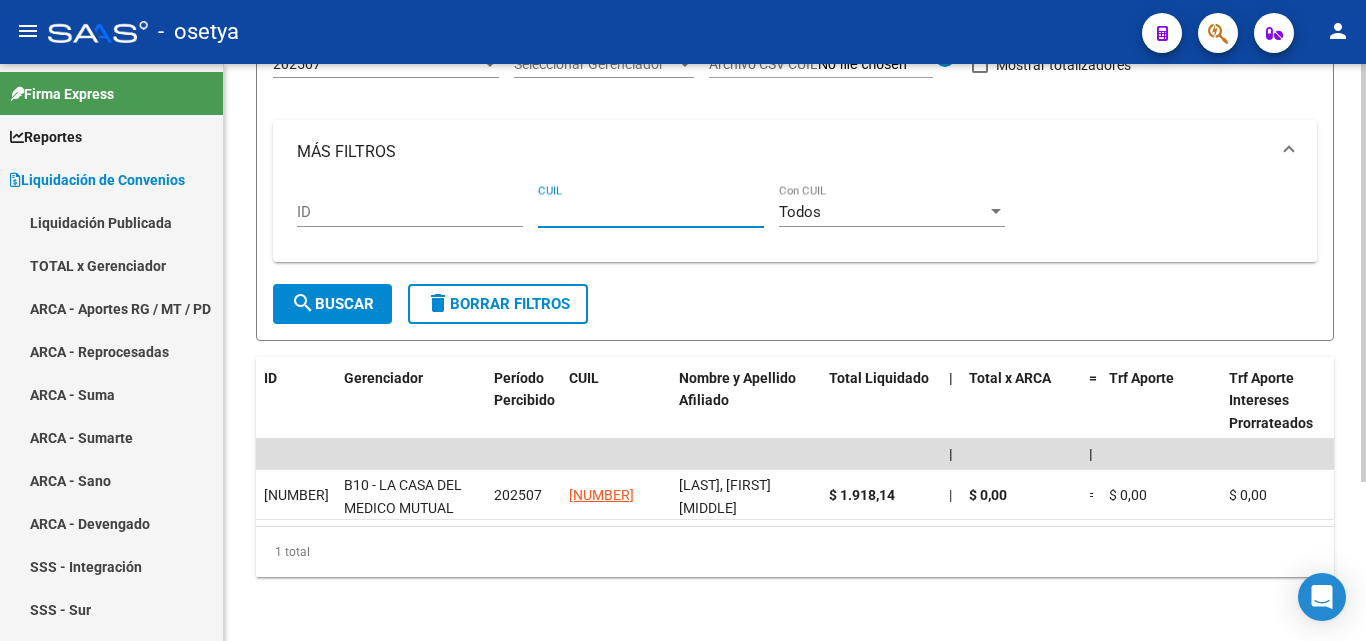 paste on "[NUMBER]" 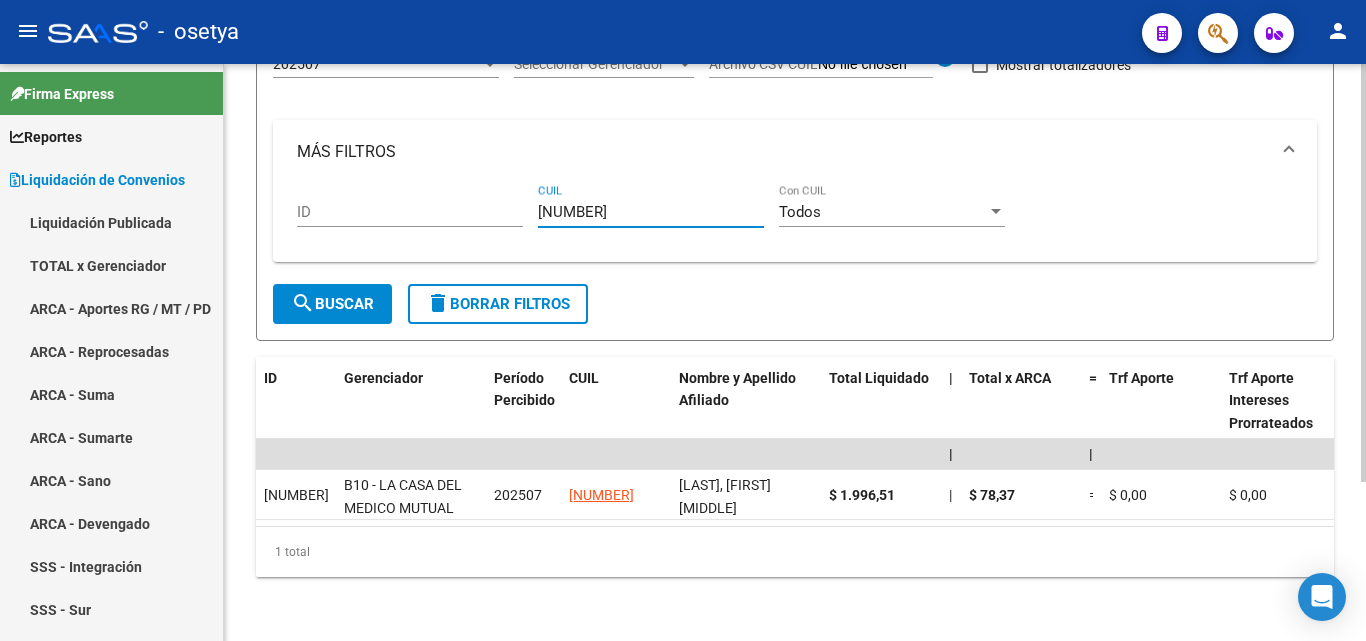 type on "[NUMBER]" 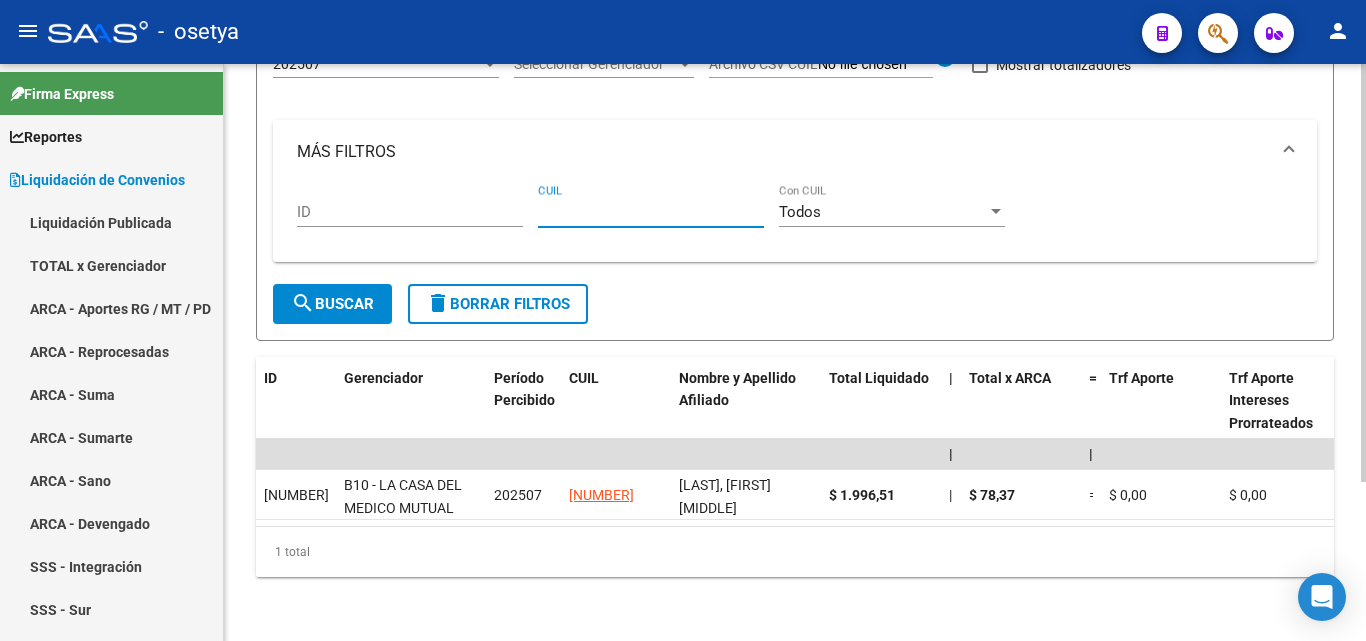 paste on "[CUIL]" 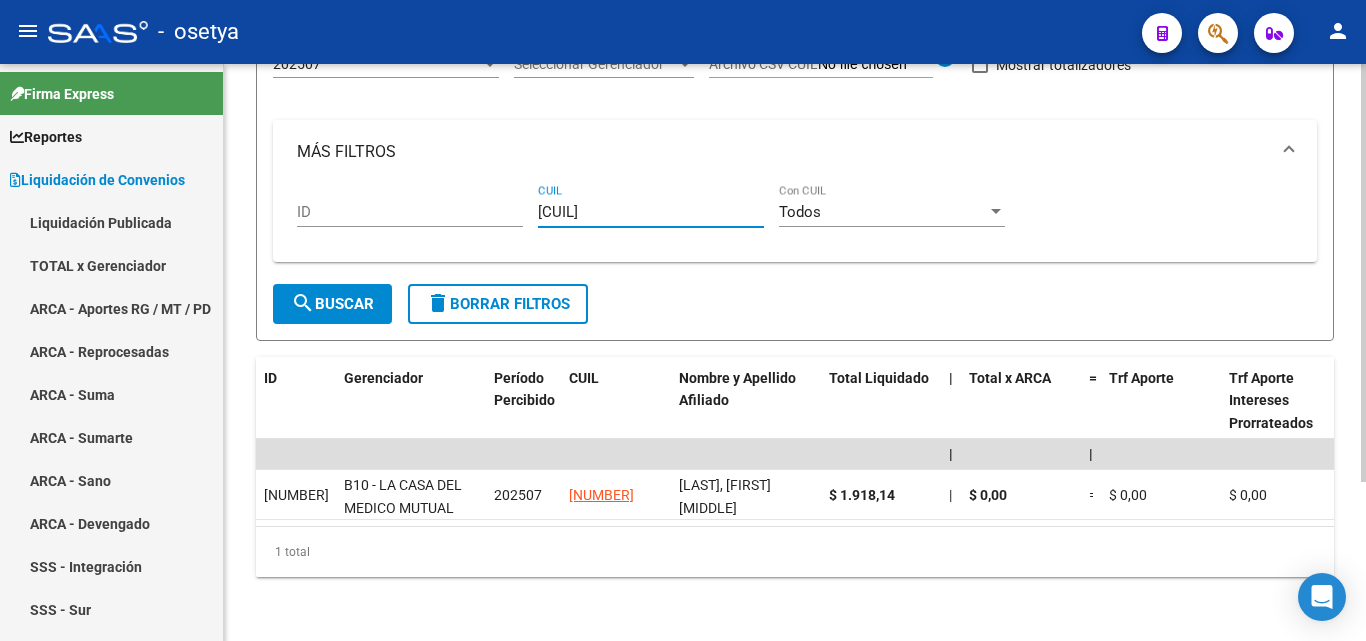 type on "[CUIL]" 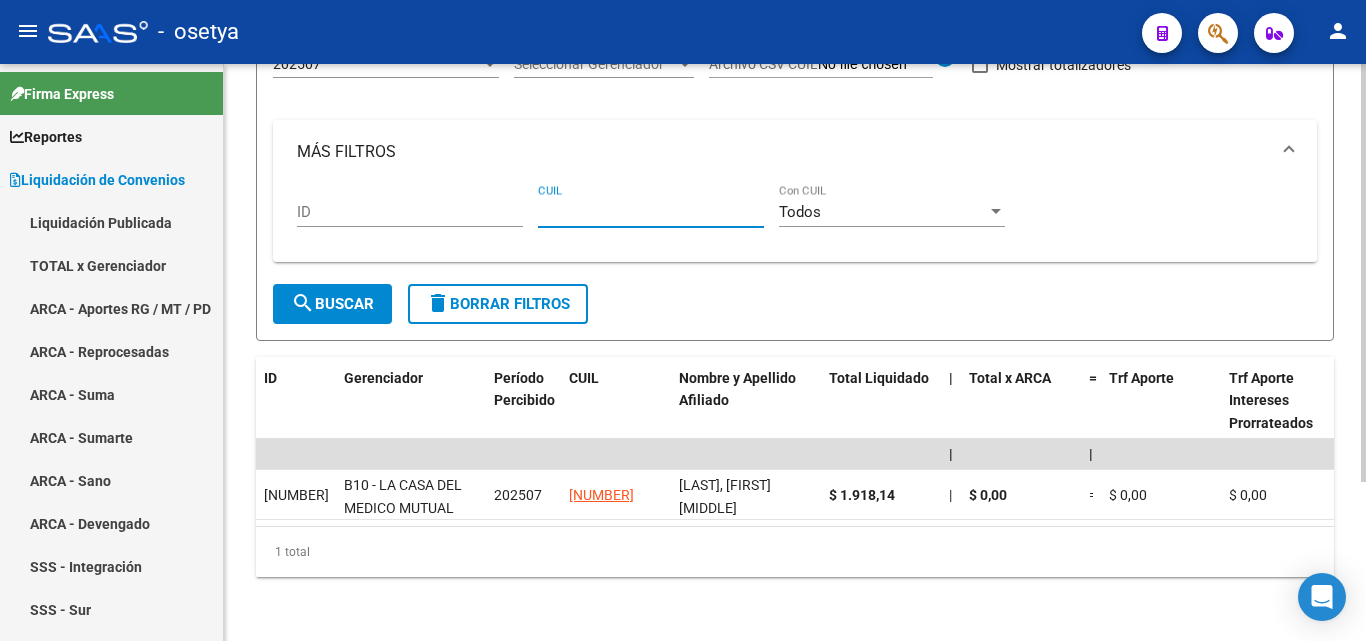 paste on "[CUIL]" 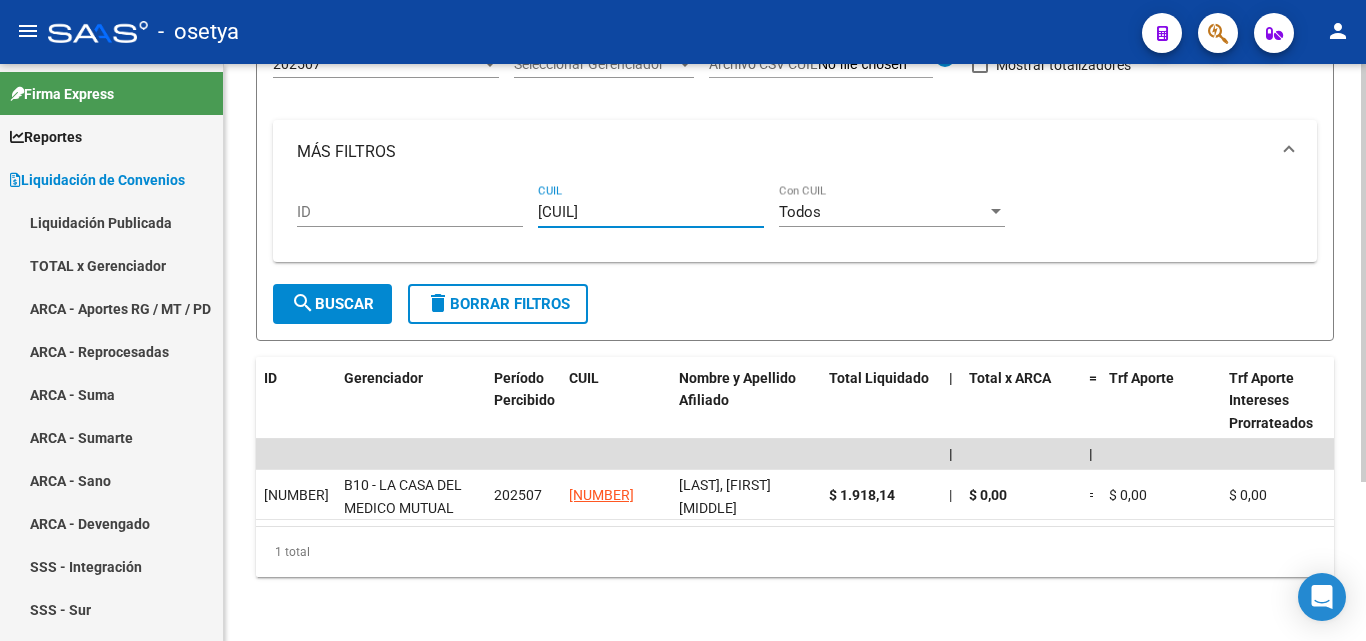 type on "[CUIL]" 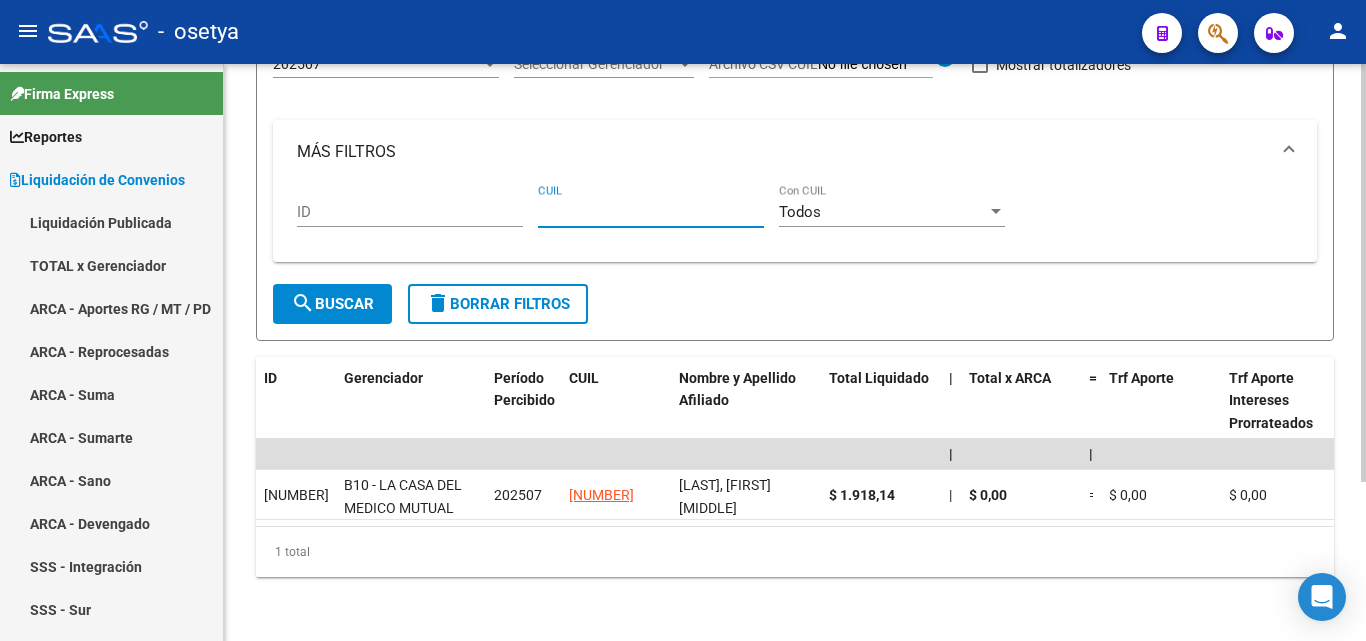 paste on "[NUMBER]" 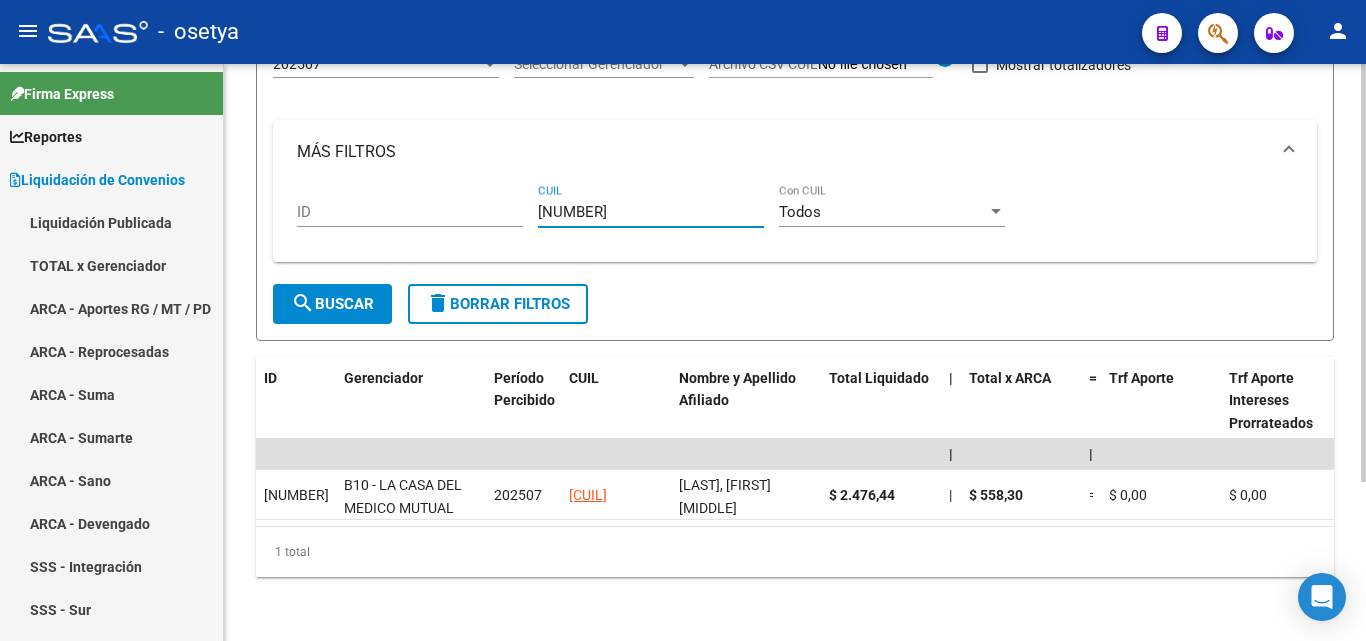 type on "[NUMBER]" 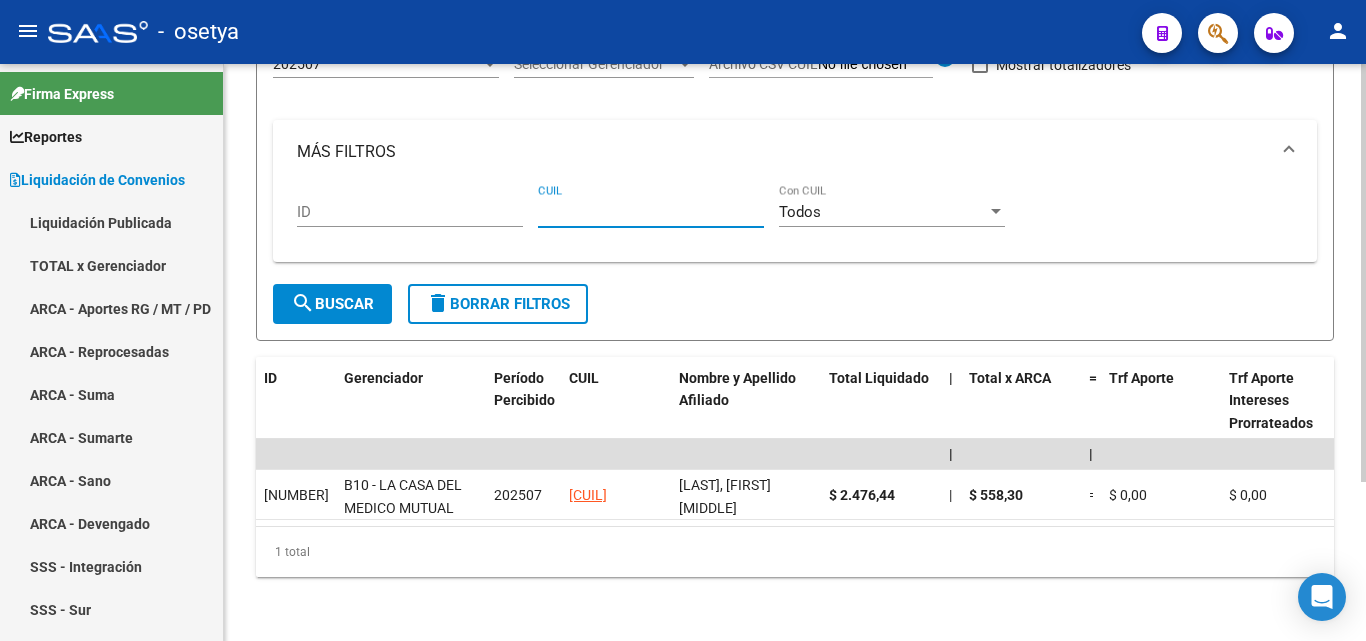 paste on "[CUIL]" 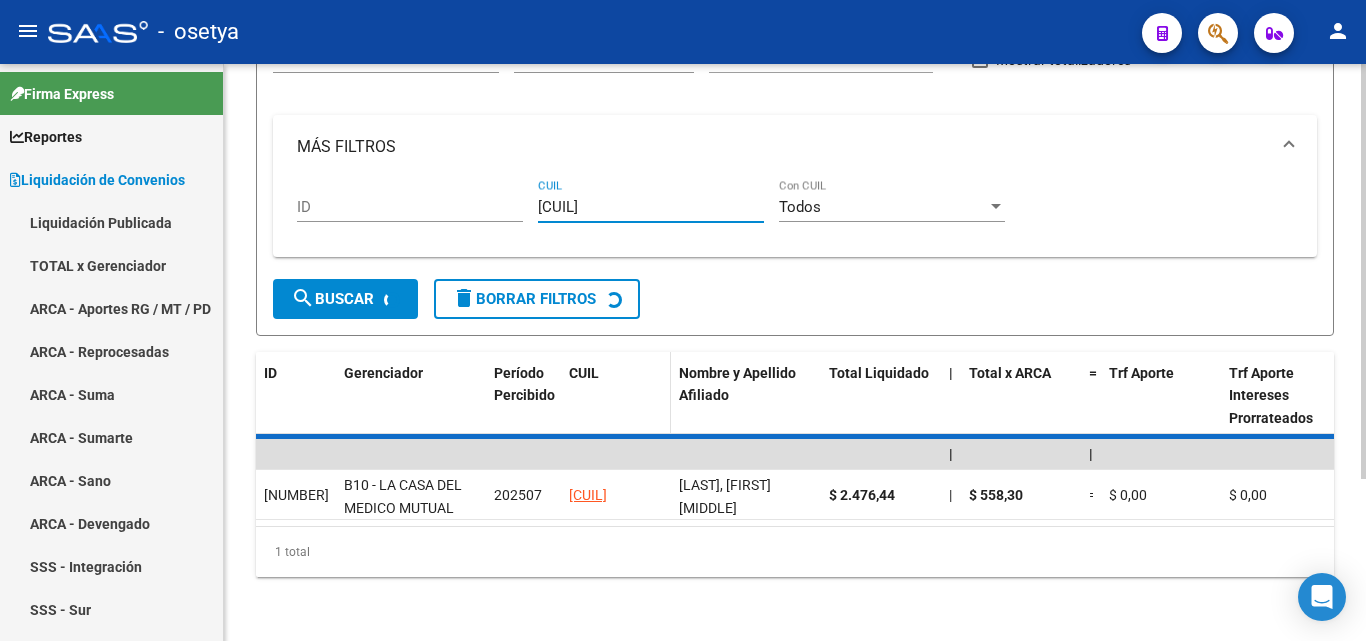 scroll, scrollTop: 167, scrollLeft: 0, axis: vertical 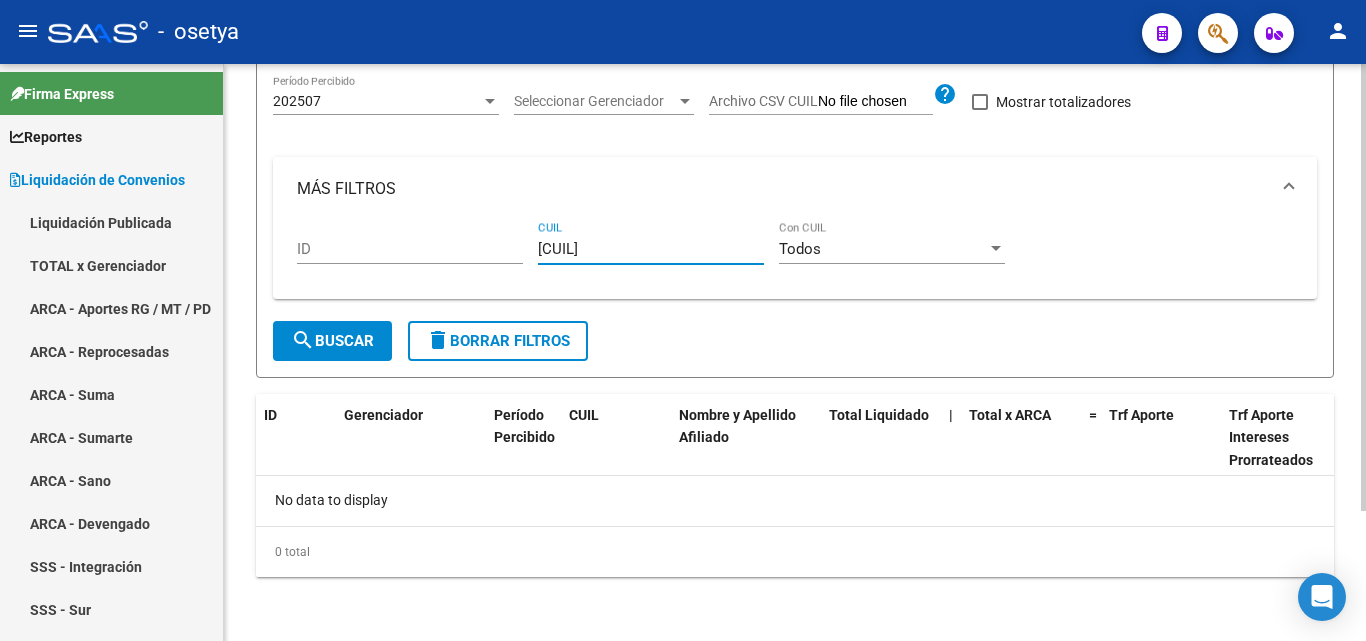 type on "[CUIL]" 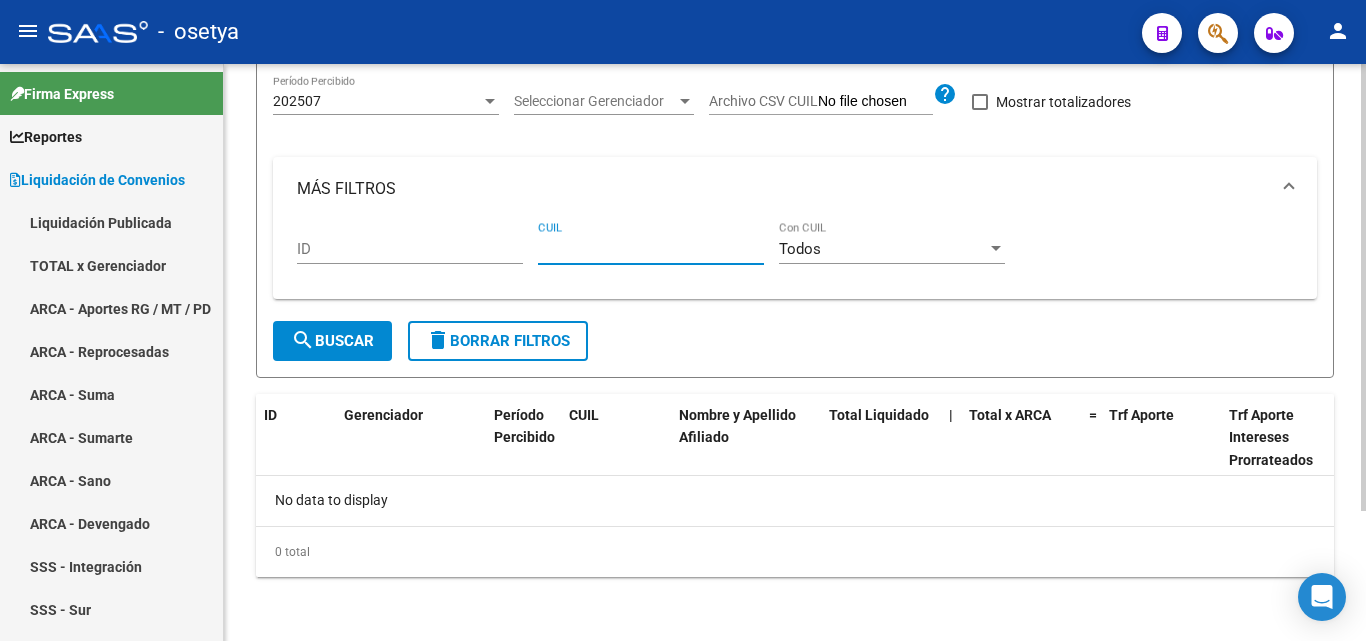 paste on "[CUIL]" 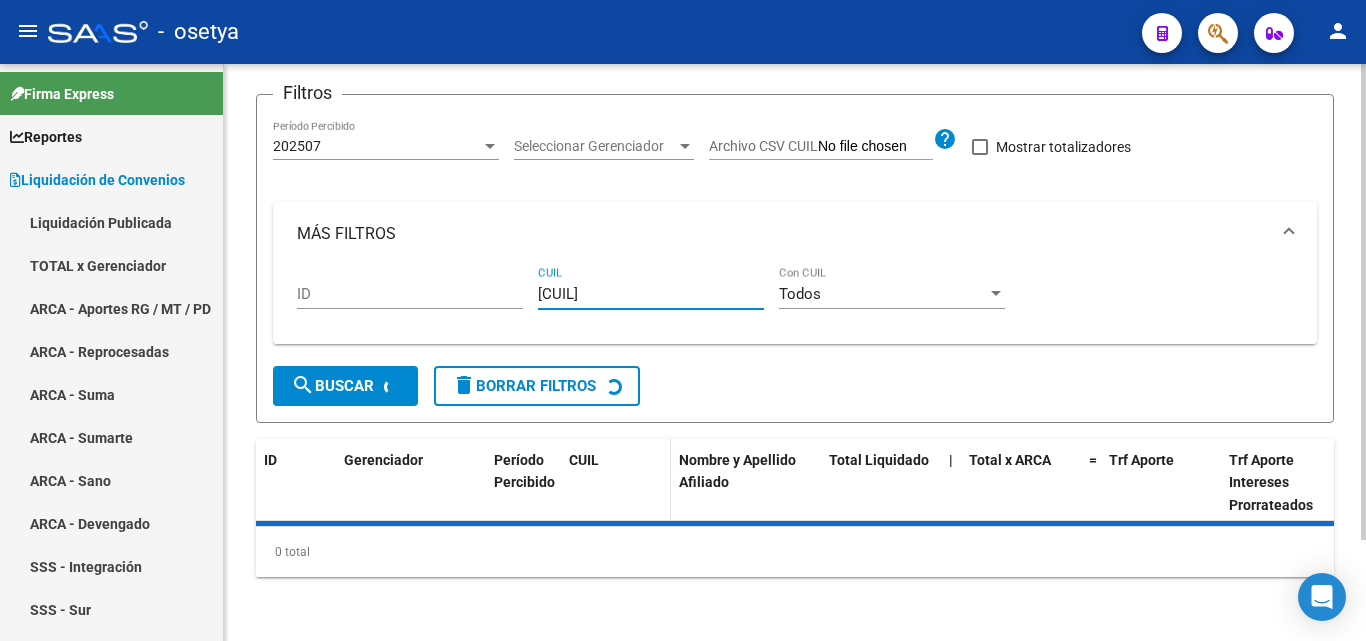 scroll, scrollTop: 220, scrollLeft: 0, axis: vertical 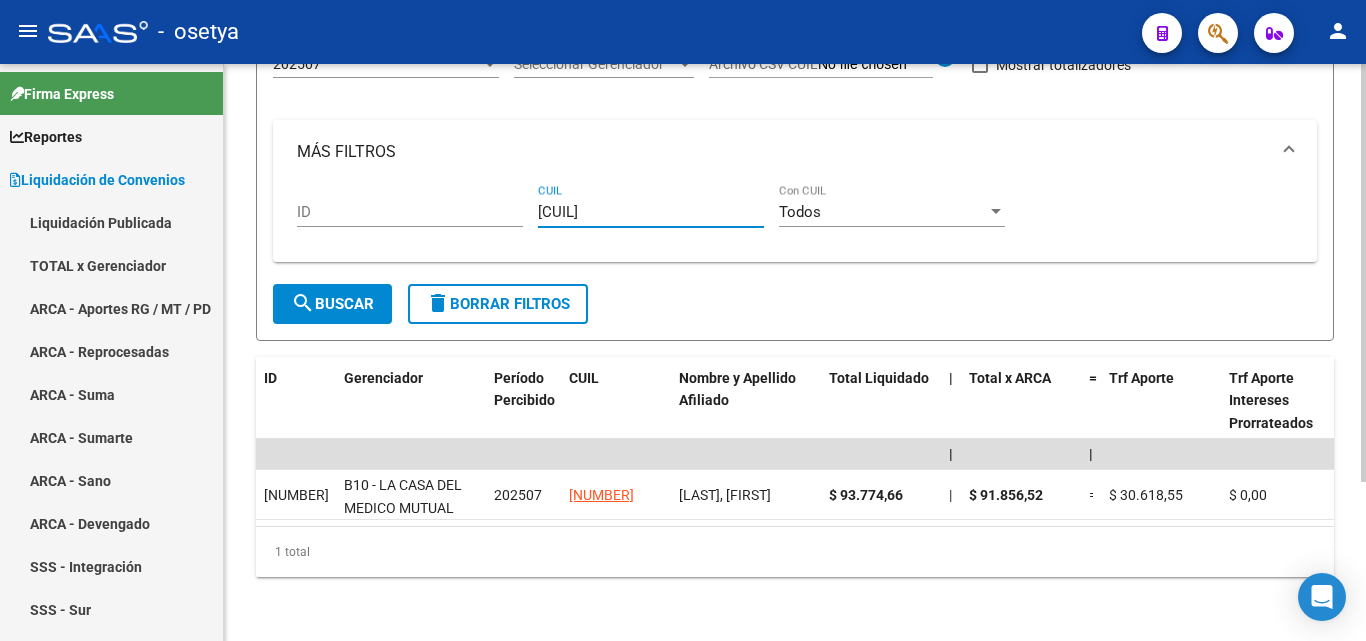 type on "[CUIL]" 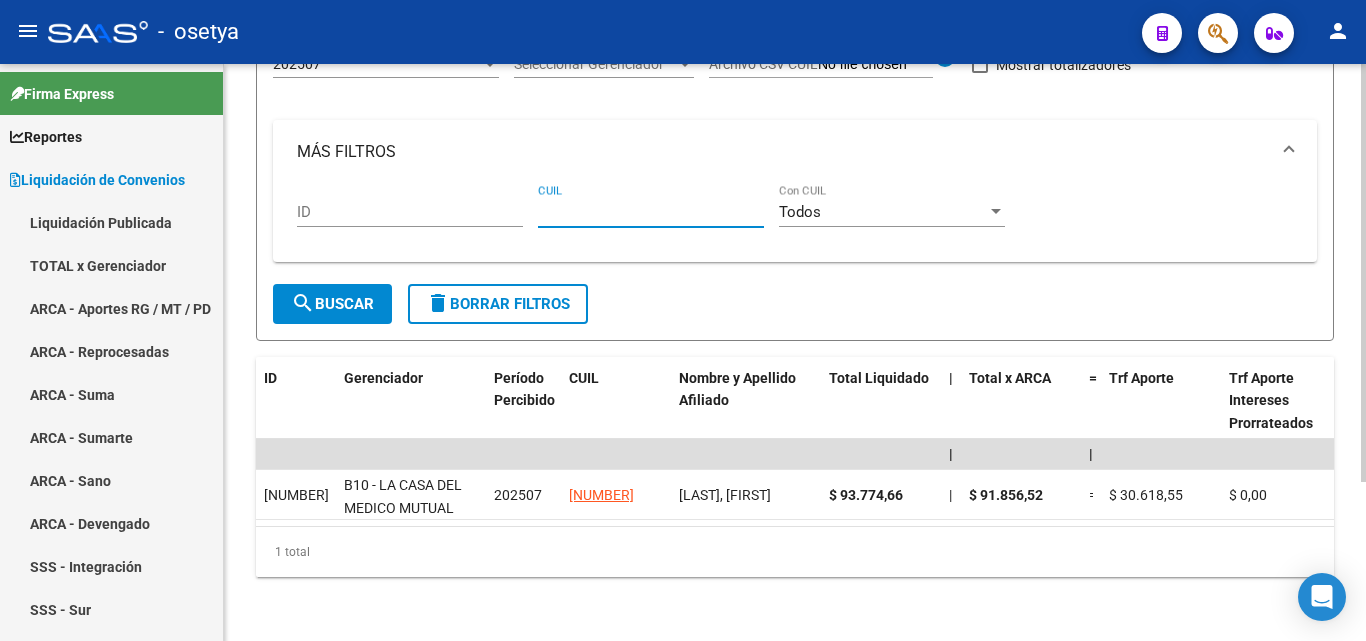 paste on "[CUIL]" 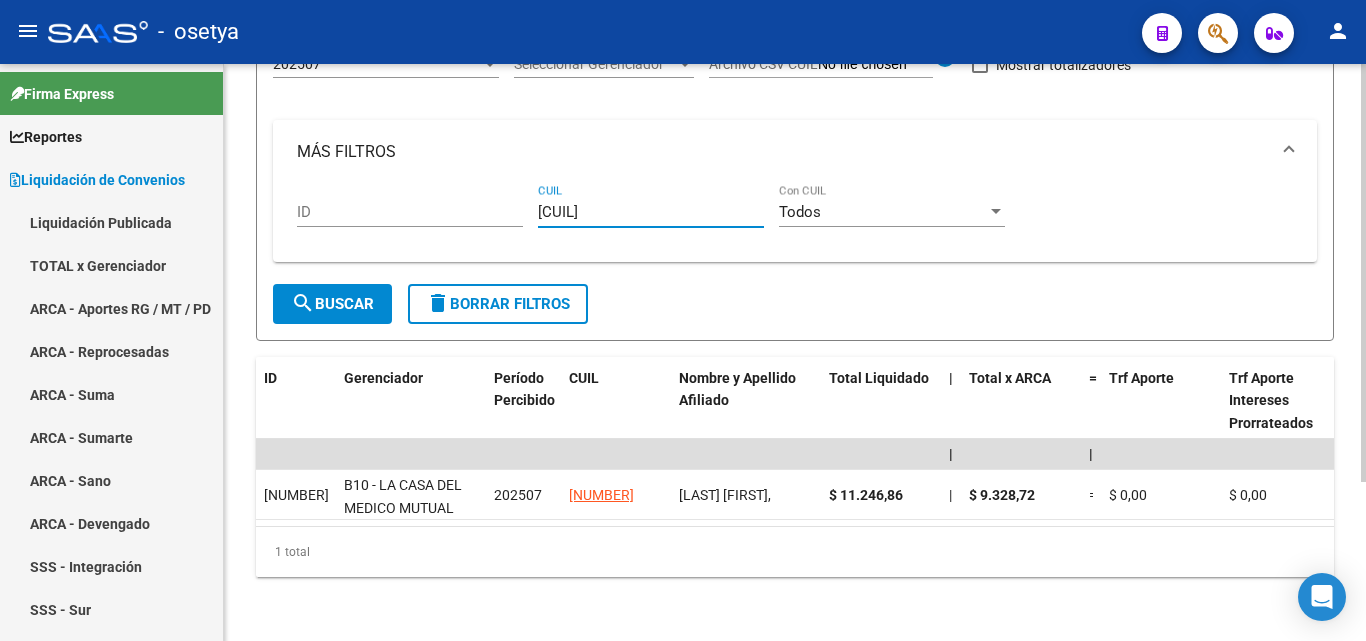 type on "[CUIL]" 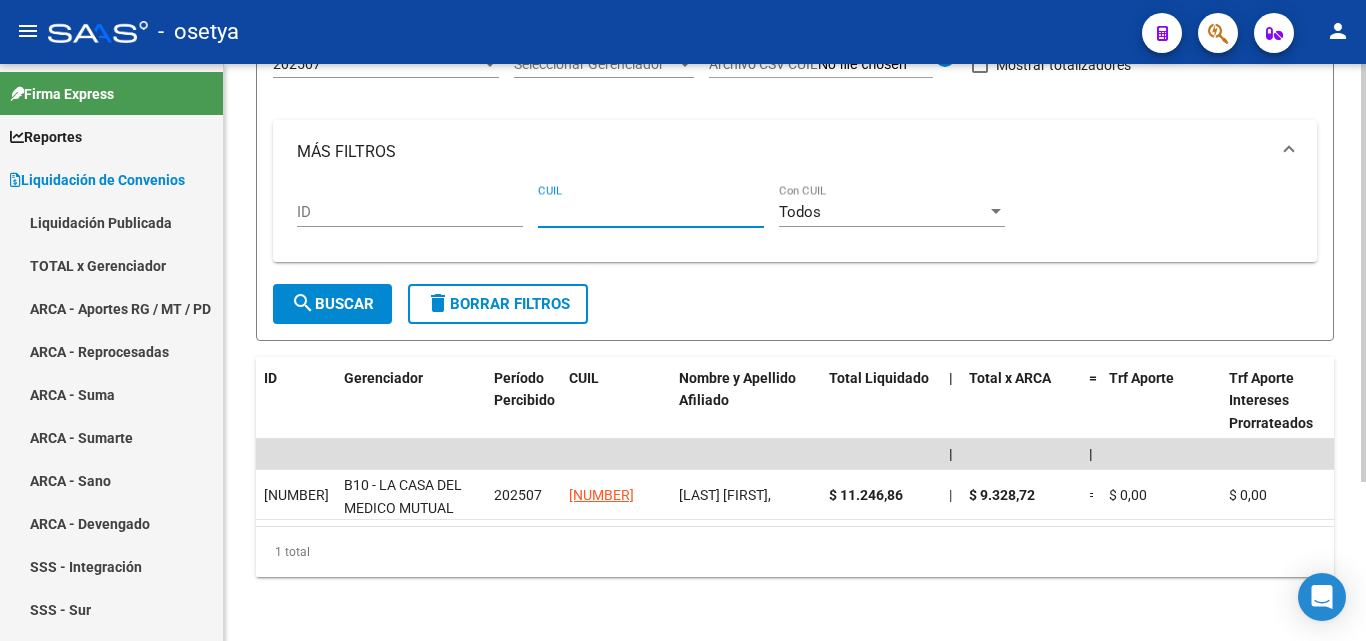 paste on "[CUIL]" 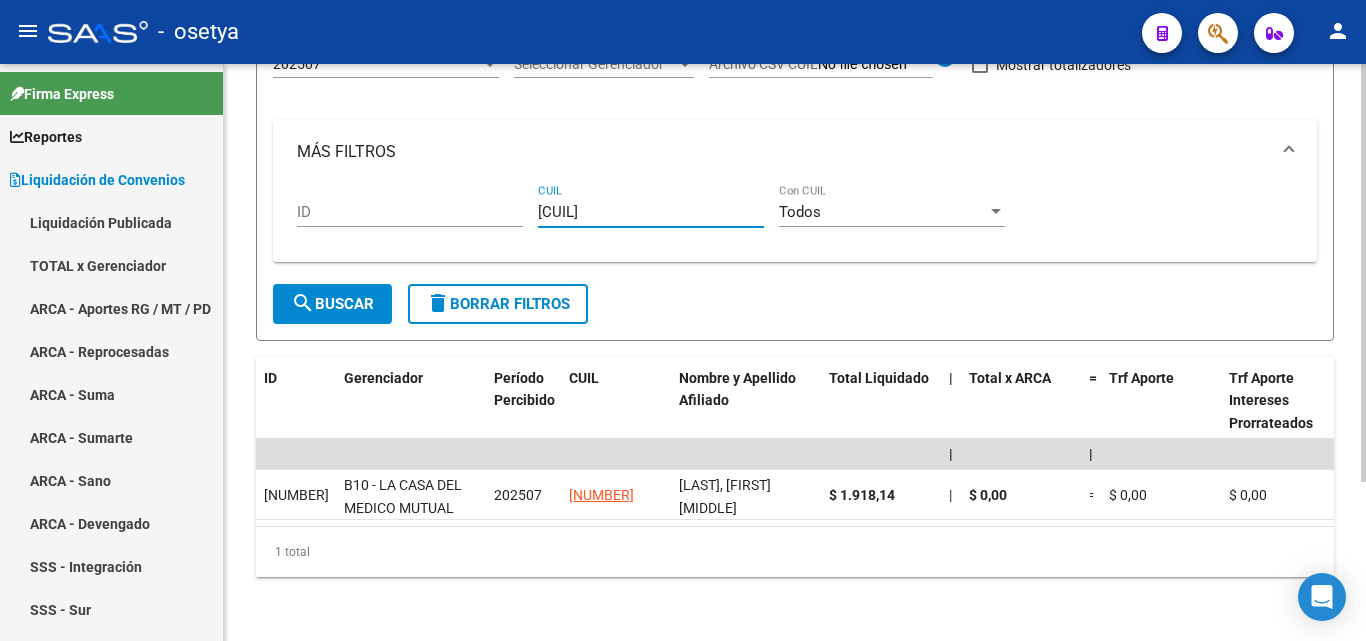 type on "[CUIL]" 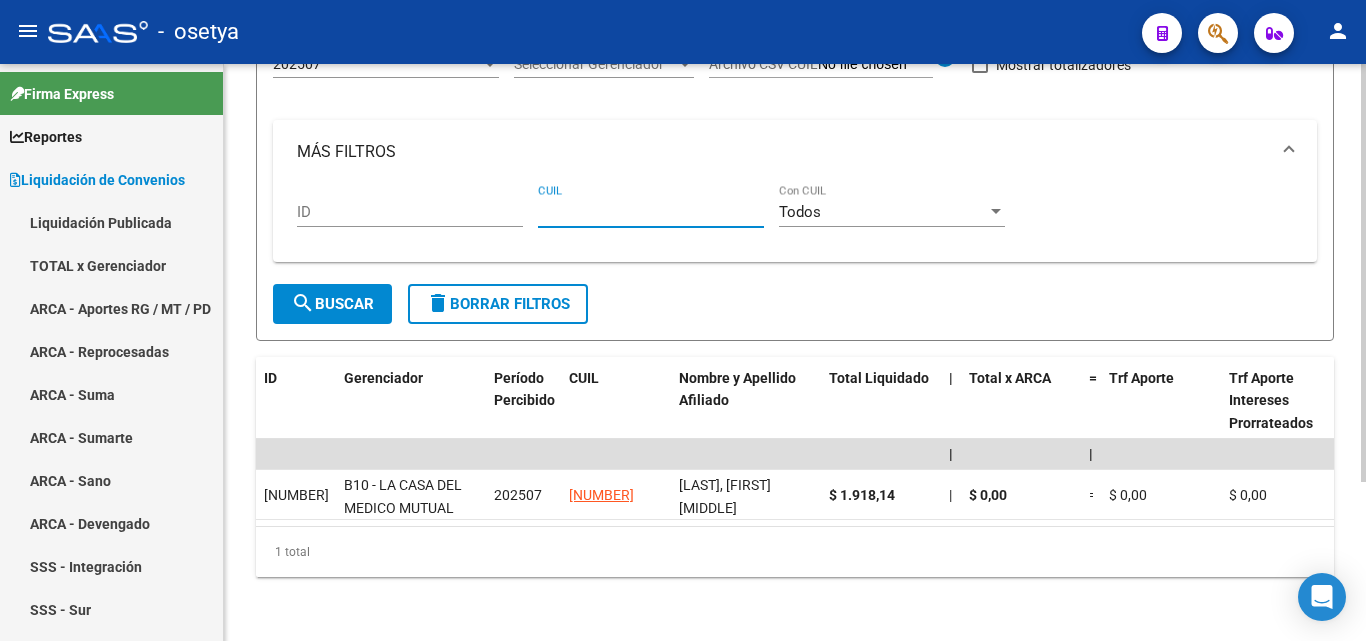 paste on "[NUMBER]" 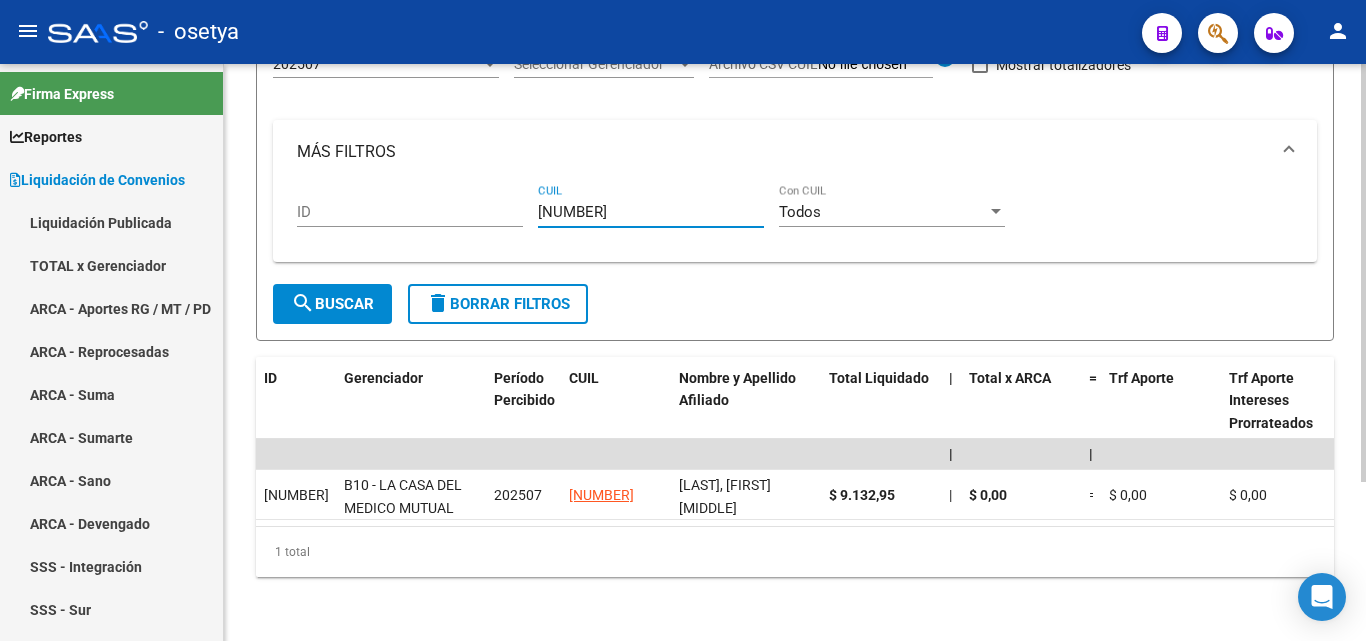 type on "[NUMBER]" 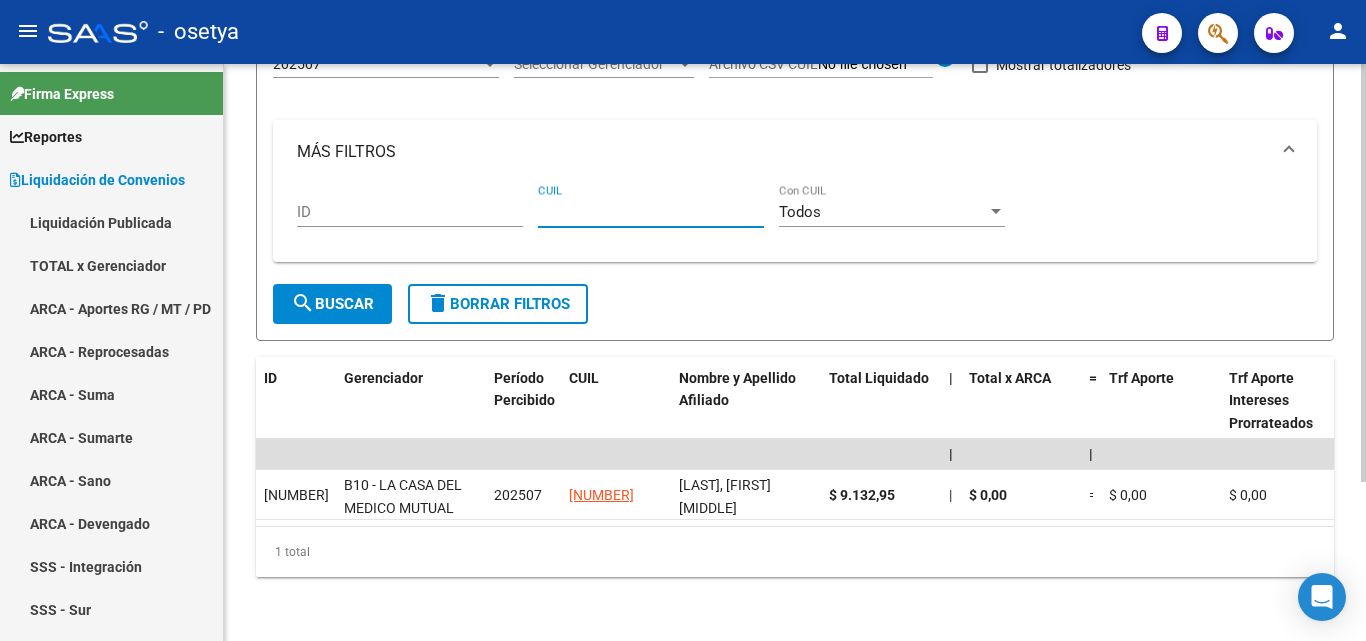 paste on "[CUIL]" 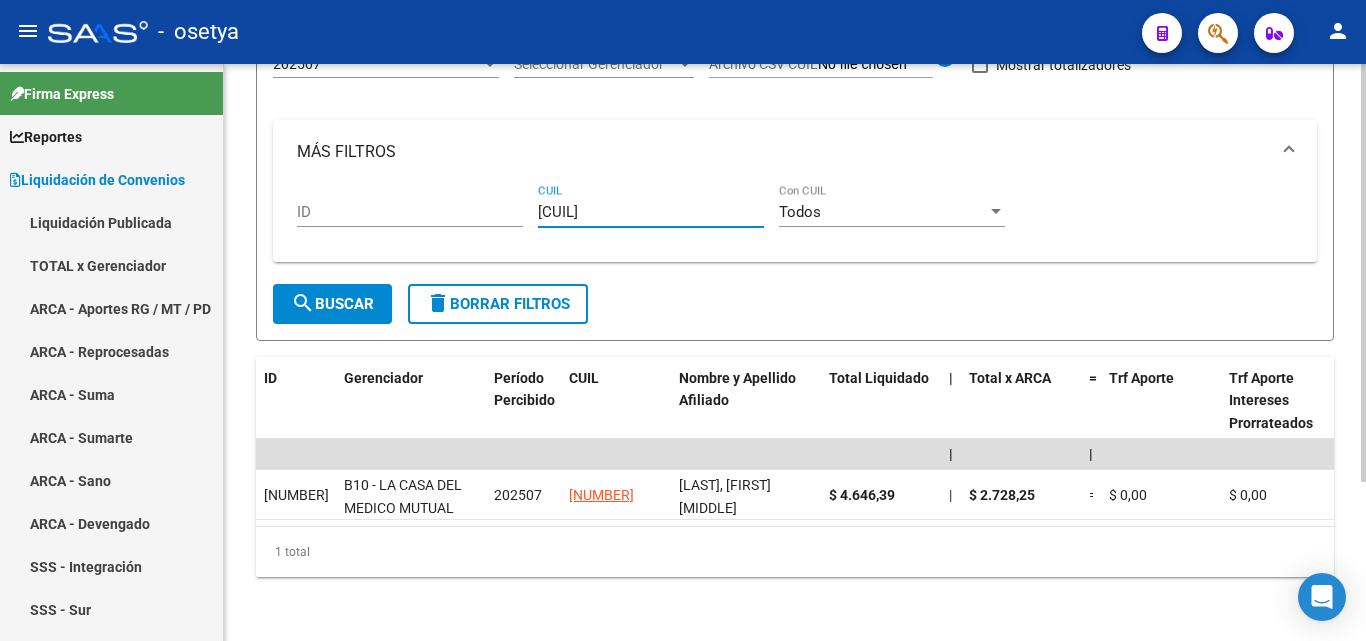 type on "[CUIL]" 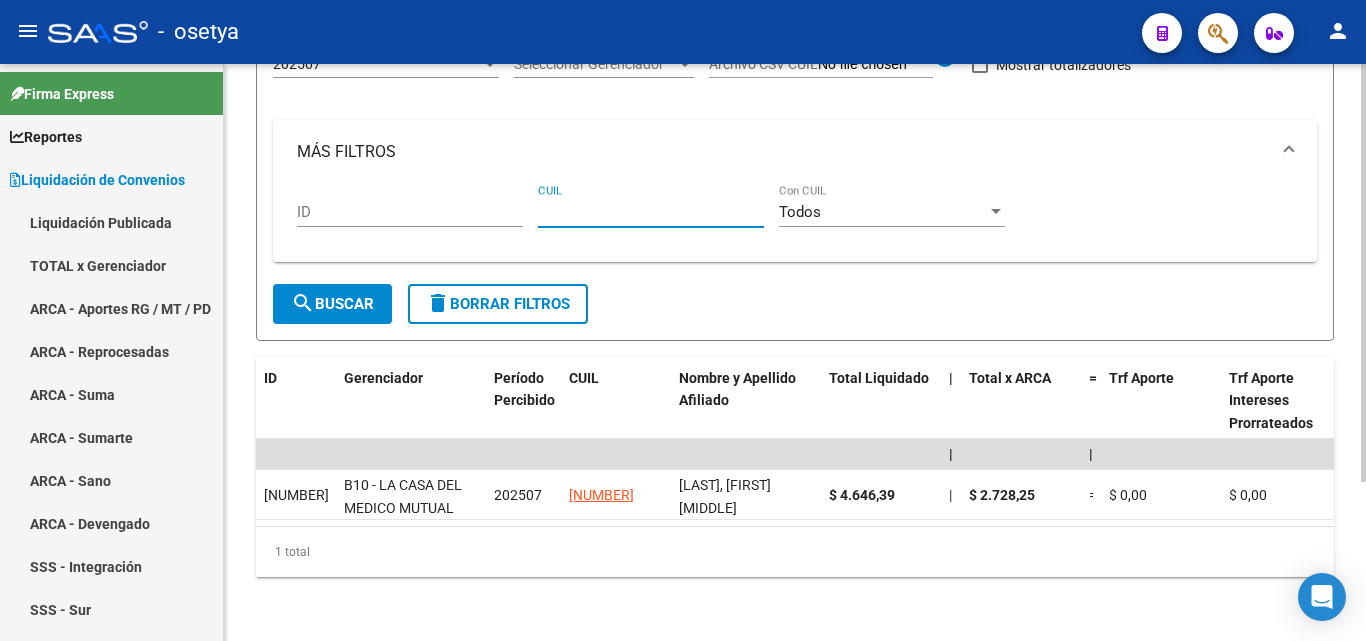 paste on "[NUMBER]" 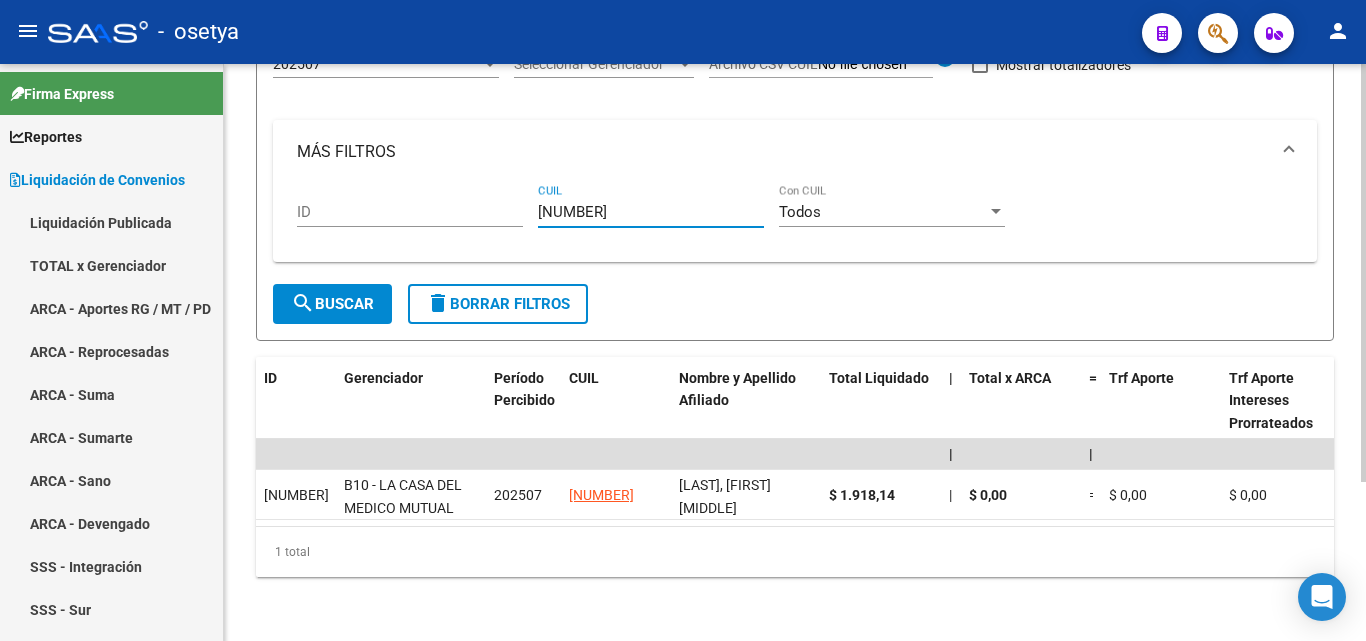 type on "[NUMBER]" 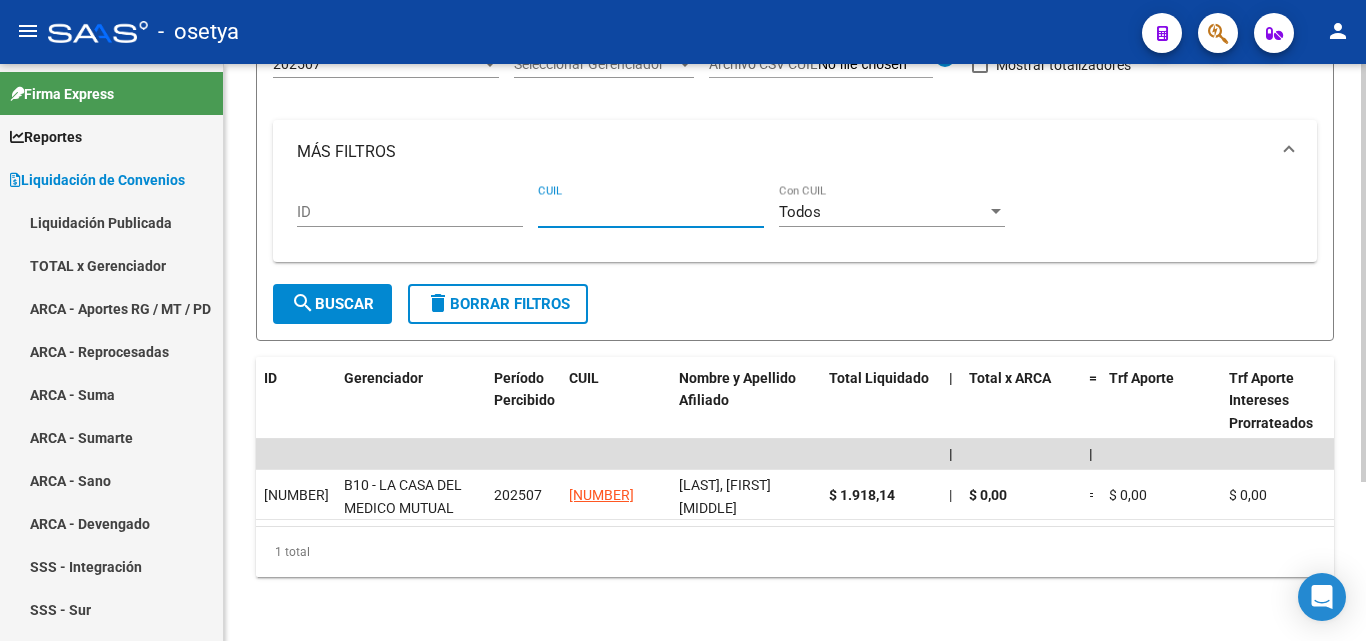 paste on "[NUMBER]" 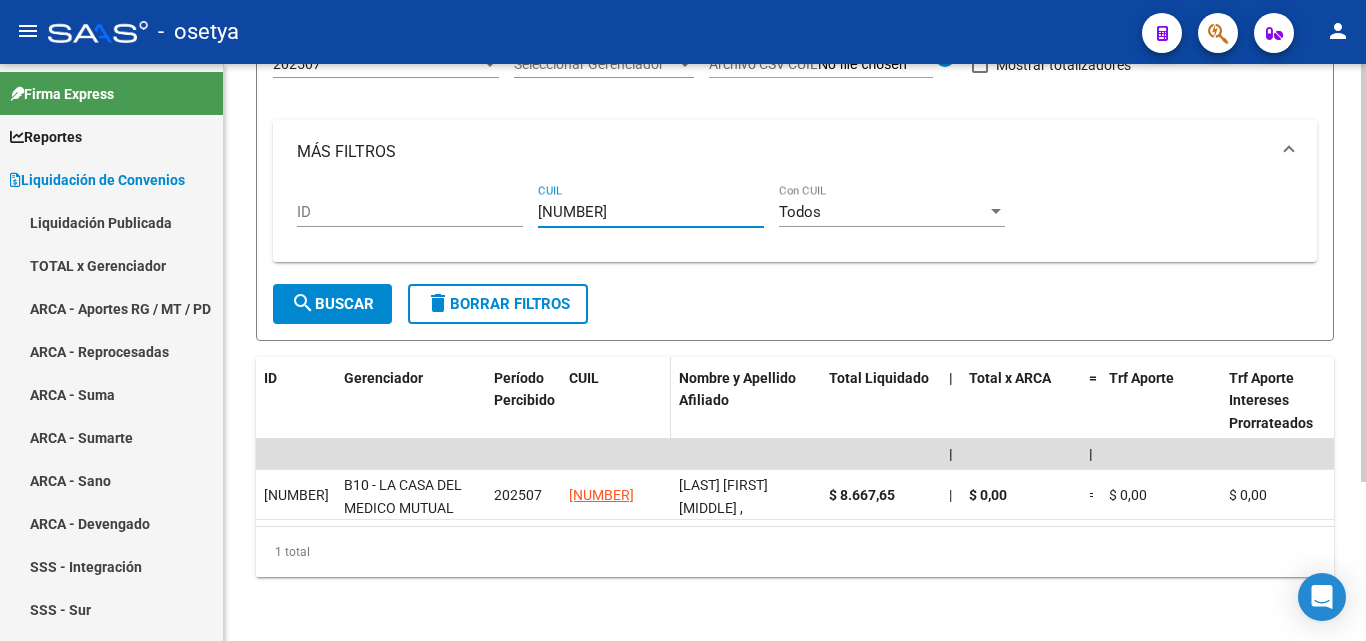 type on "[NUMBER]" 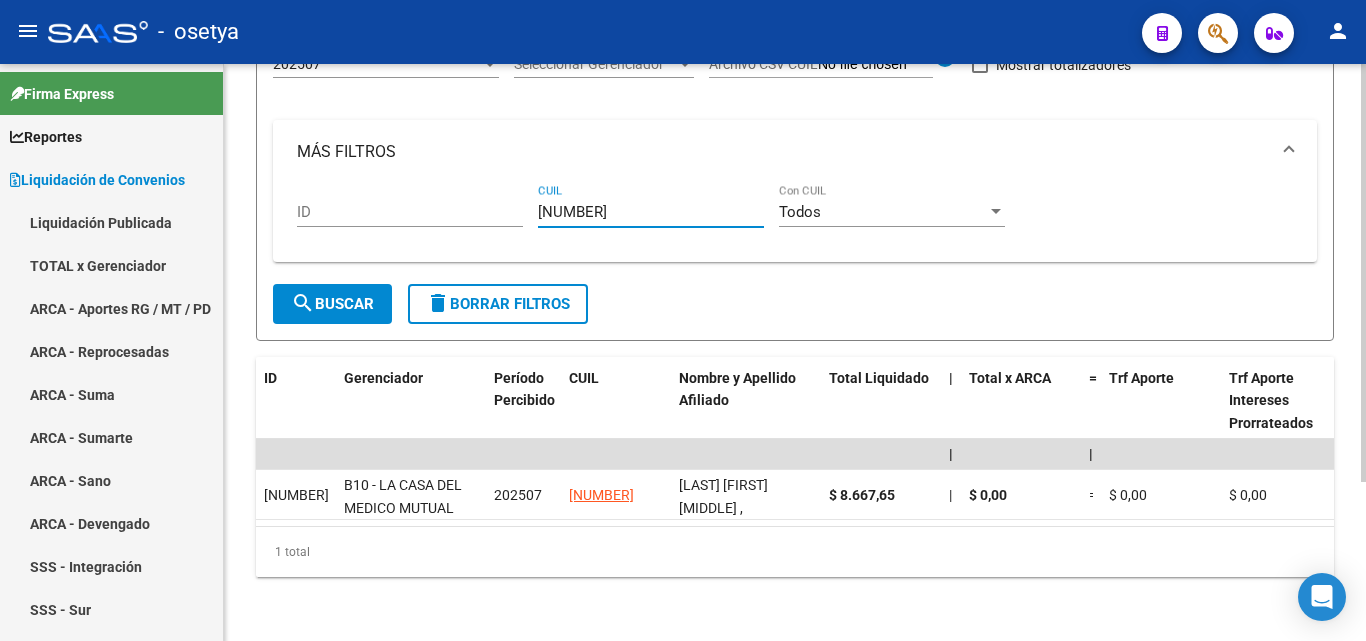 drag, startPoint x: 638, startPoint y: 190, endPoint x: 521, endPoint y: 212, distance: 119.05041 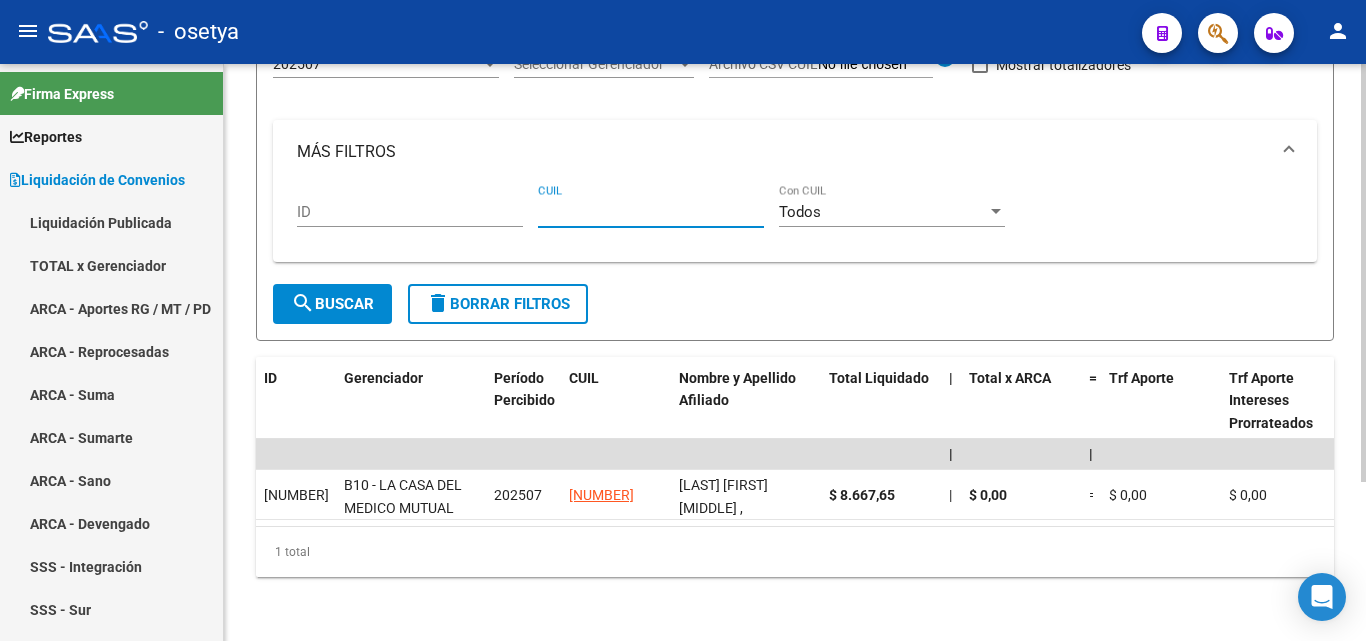 paste on "[CUIL]" 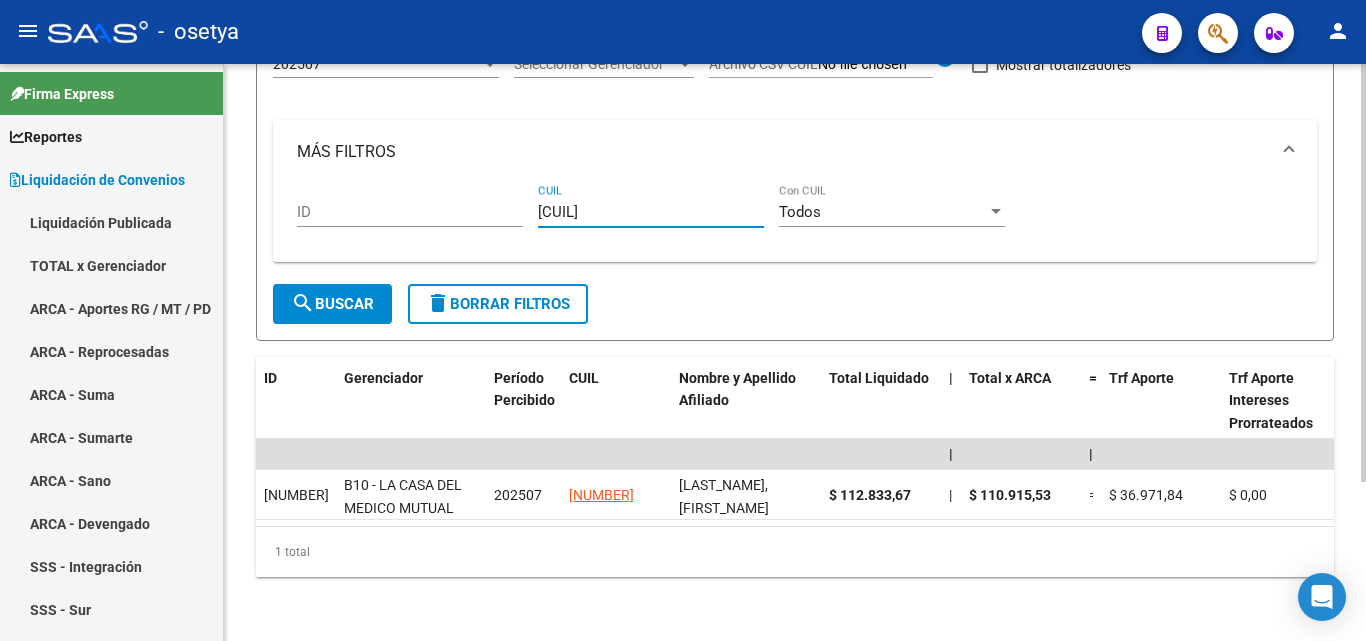 type on "[CUIL]" 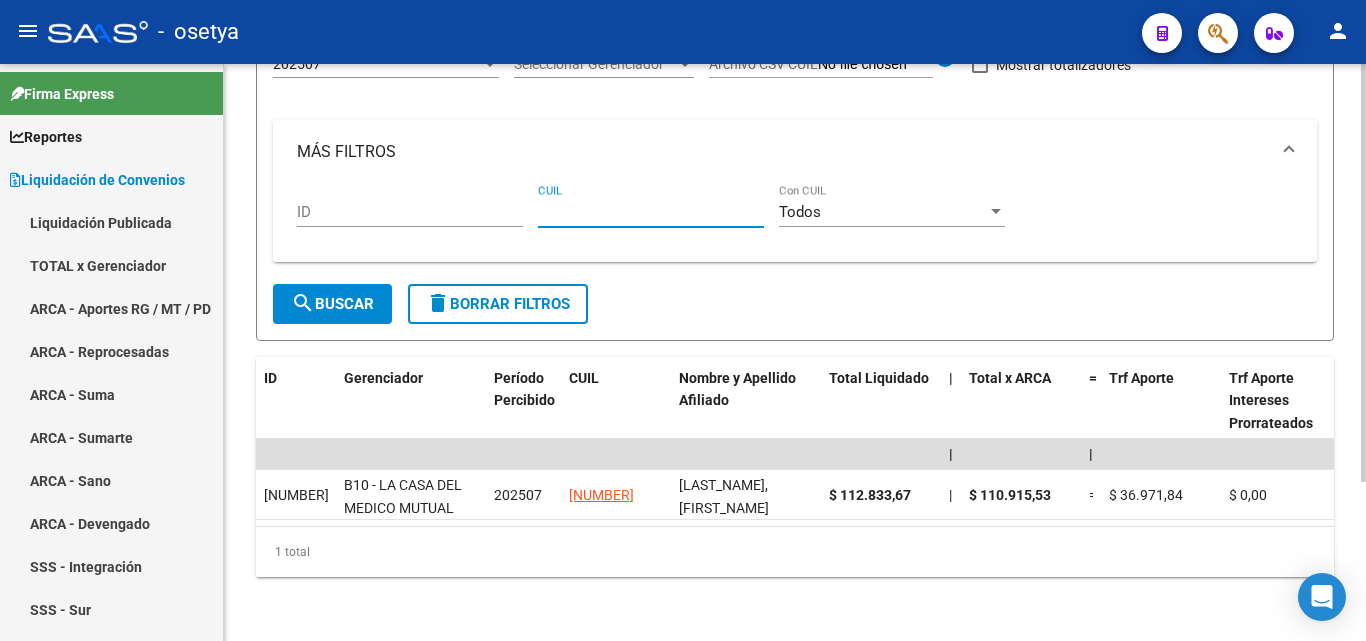 paste on "[CUIL]" 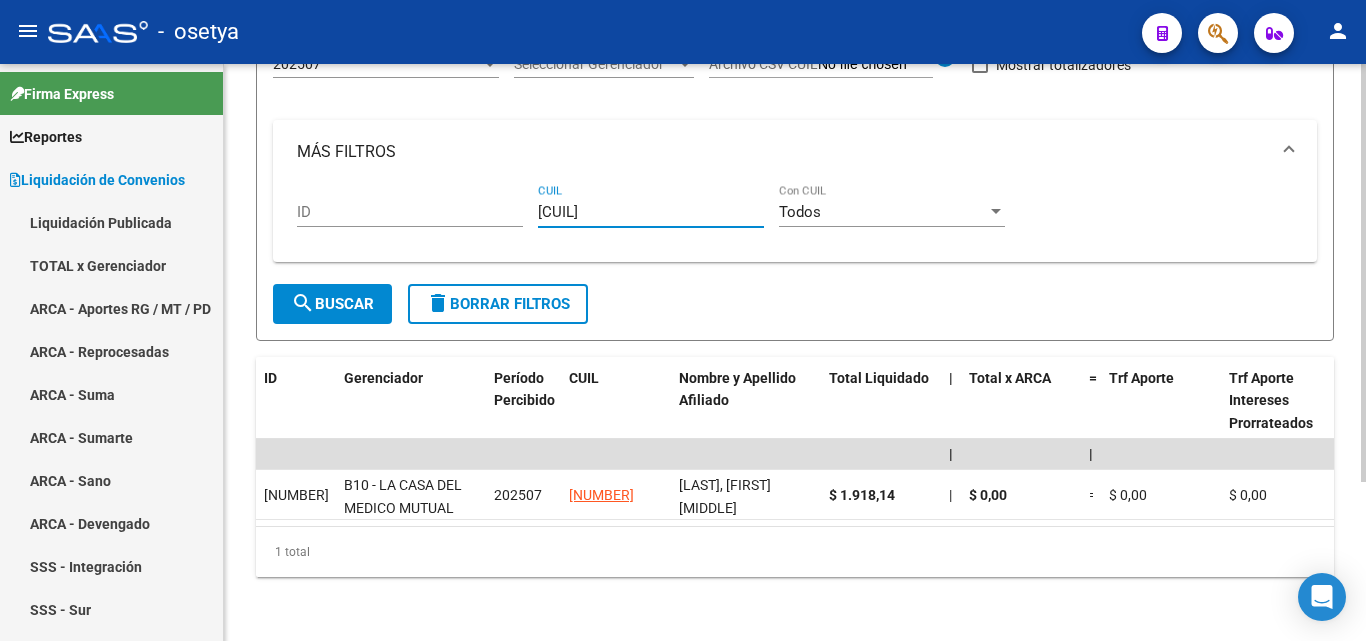 type on "[CUIL]" 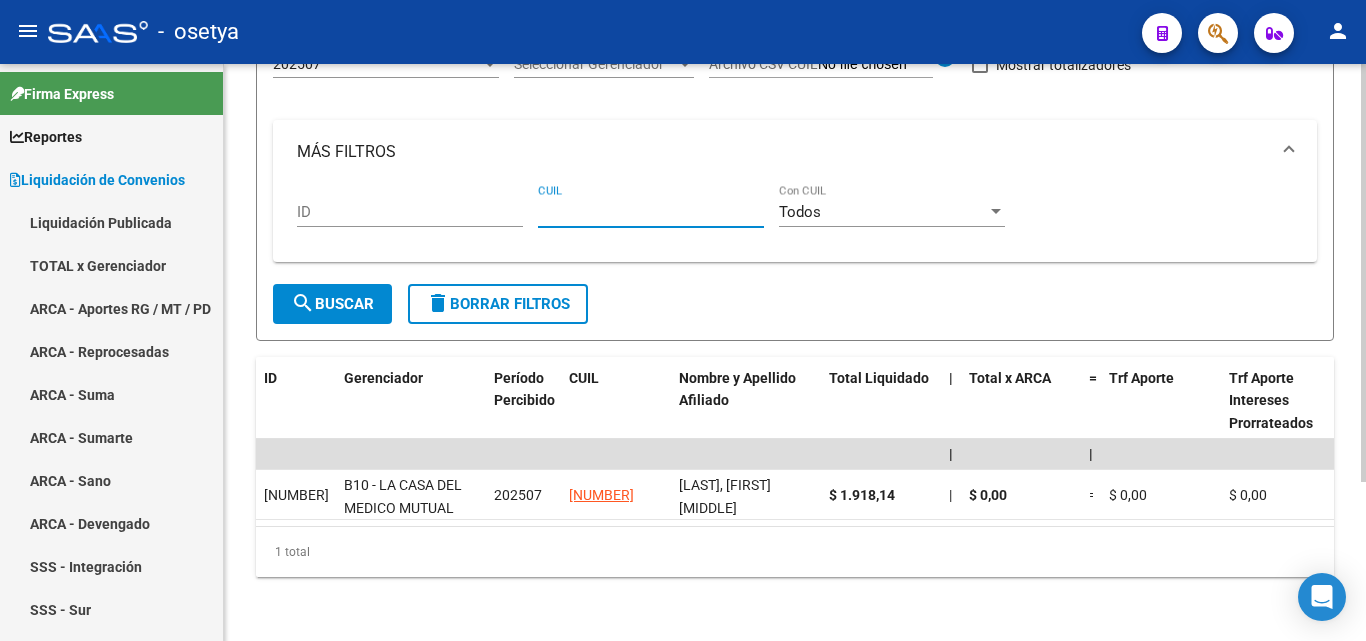 paste on "[CUIL]" 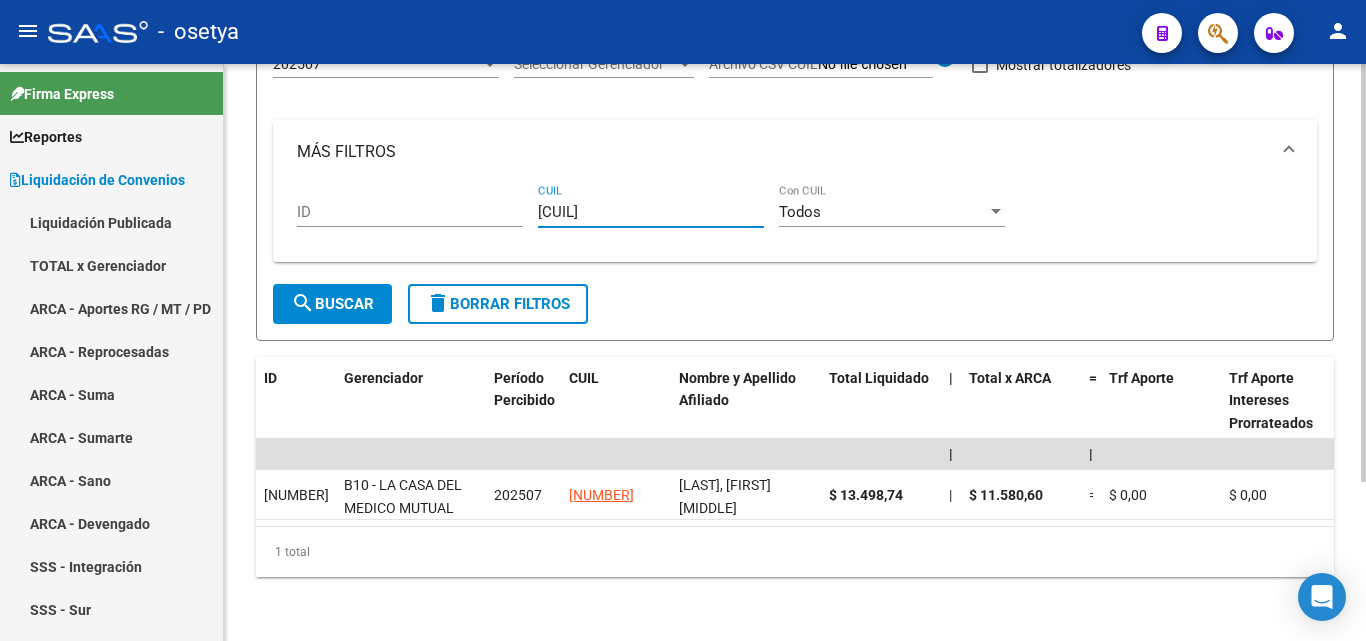 type on "[CUIL]" 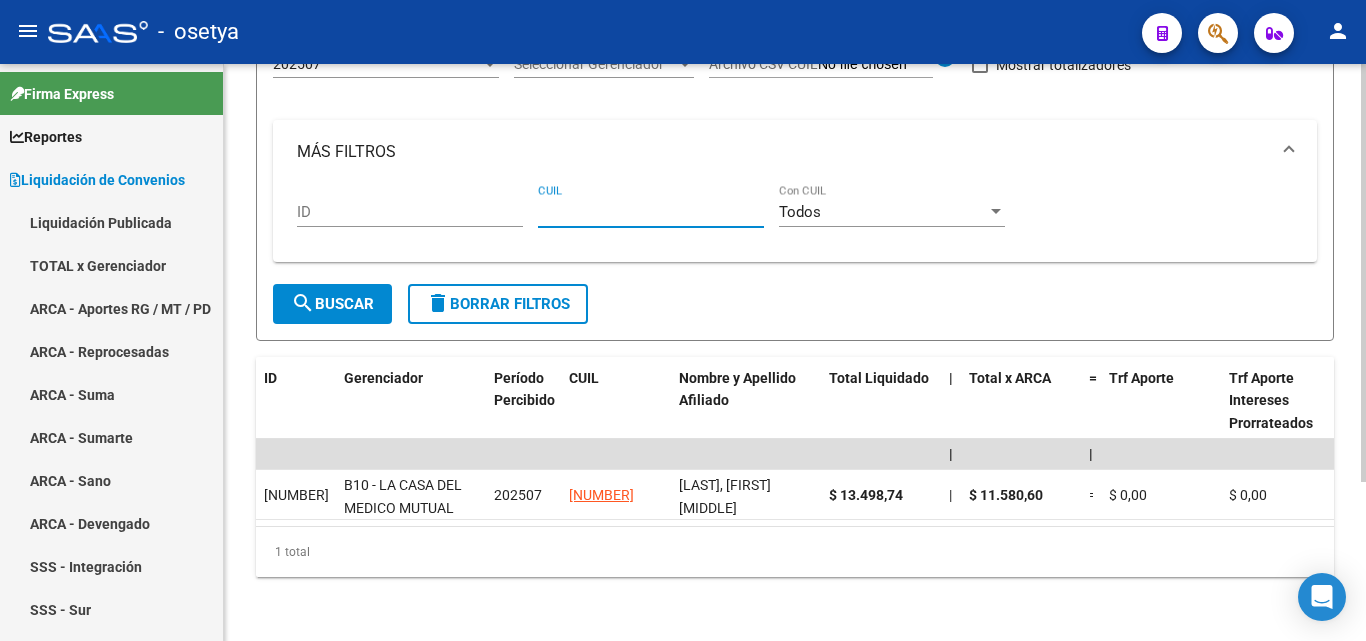 paste on "[NUMBER]" 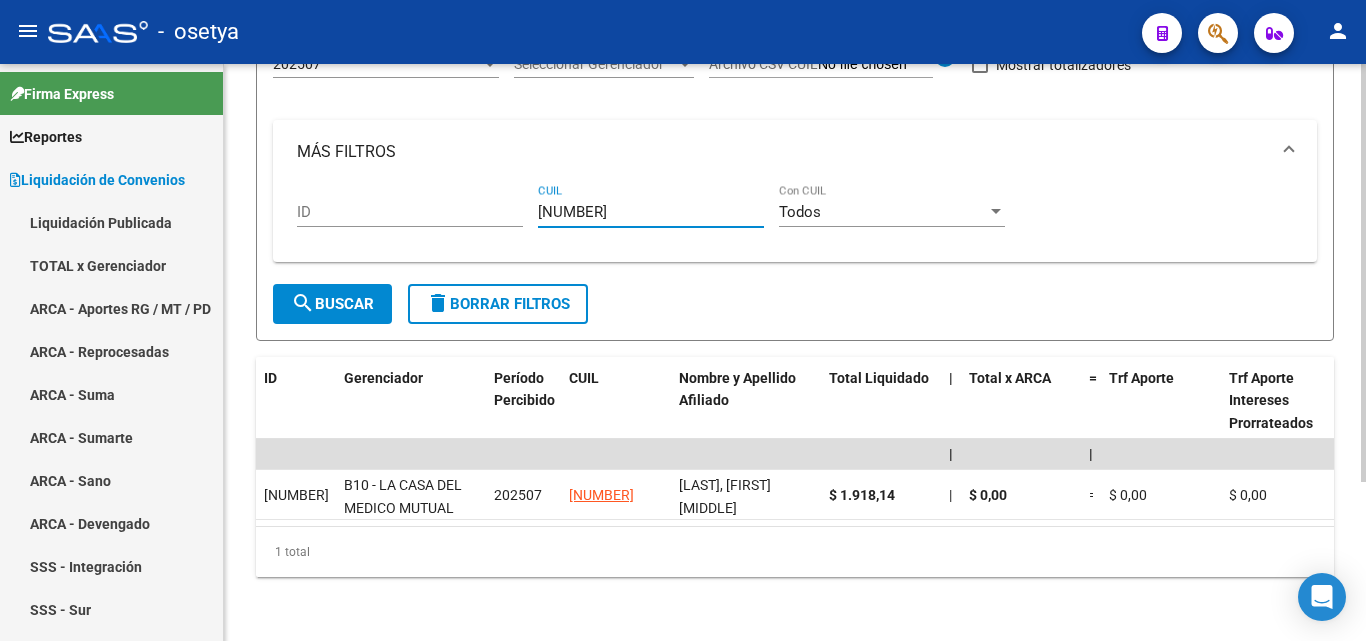 type on "[NUMBER]" 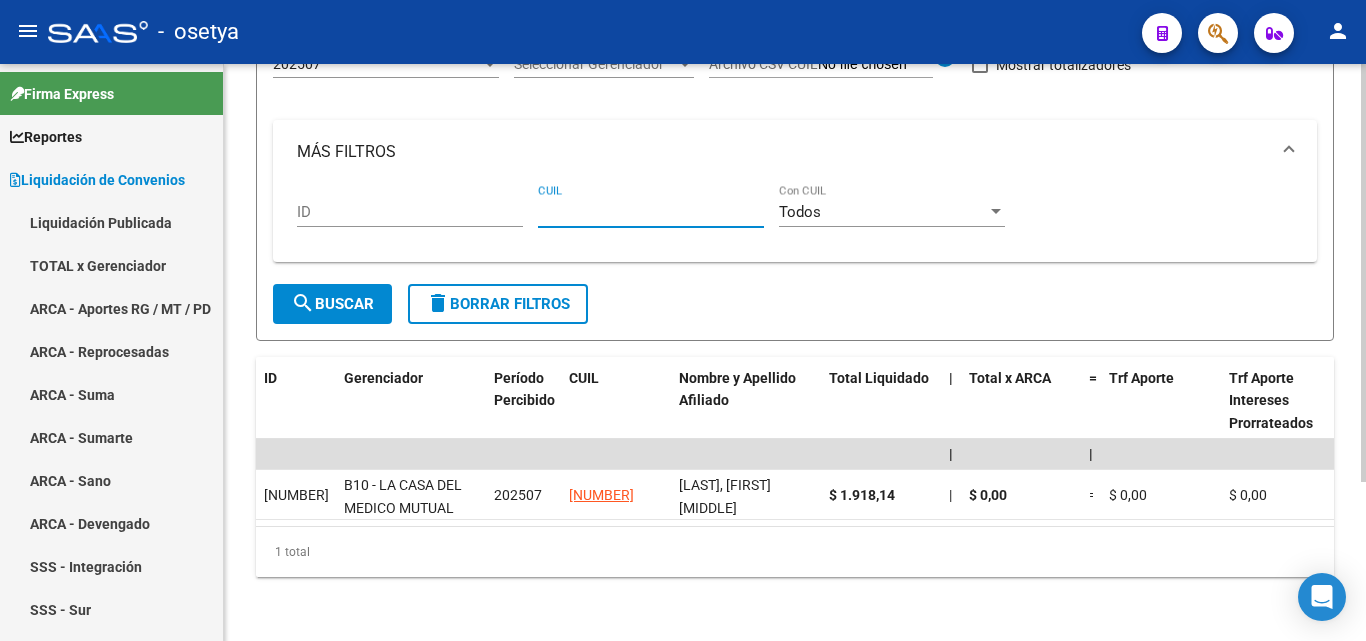 paste on "[CUIL]" 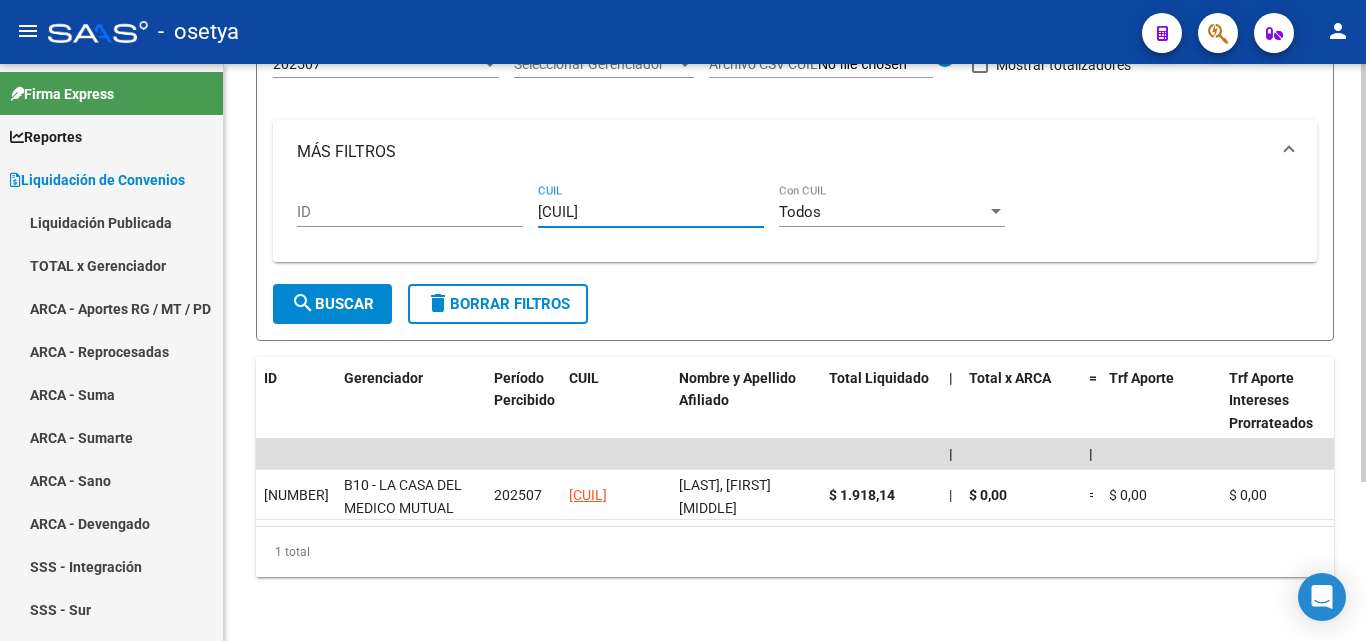type on "[CUIL]" 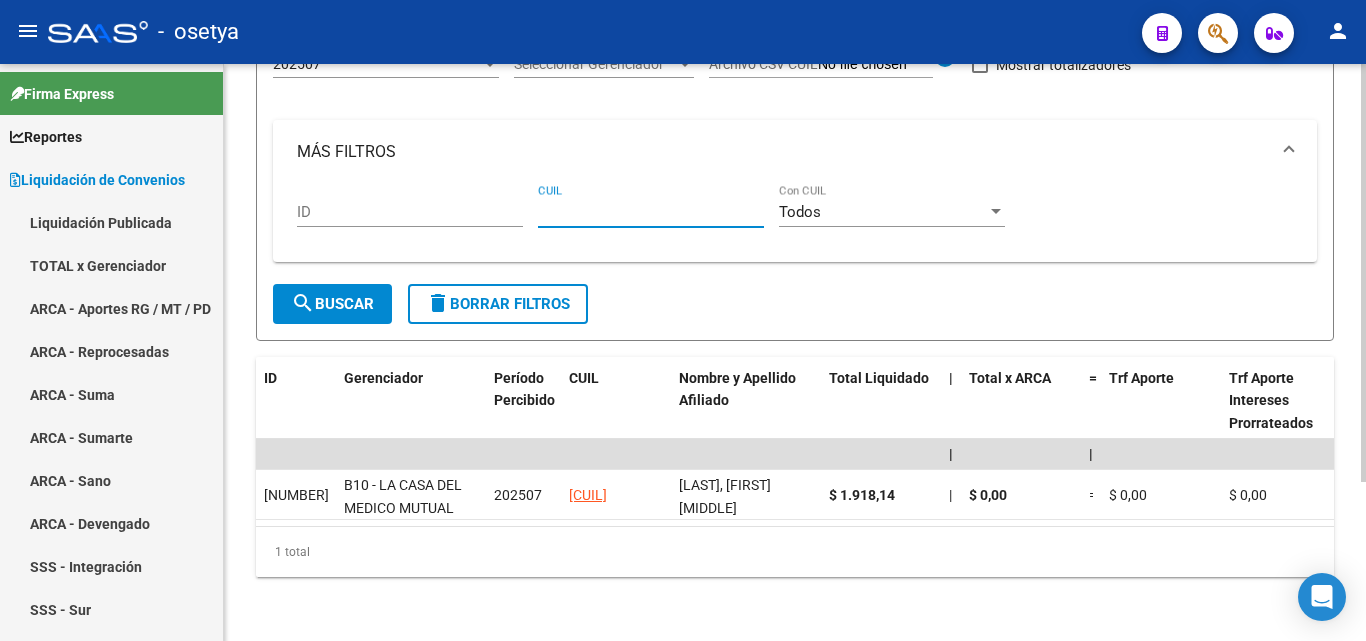 paste on "[CUIL]" 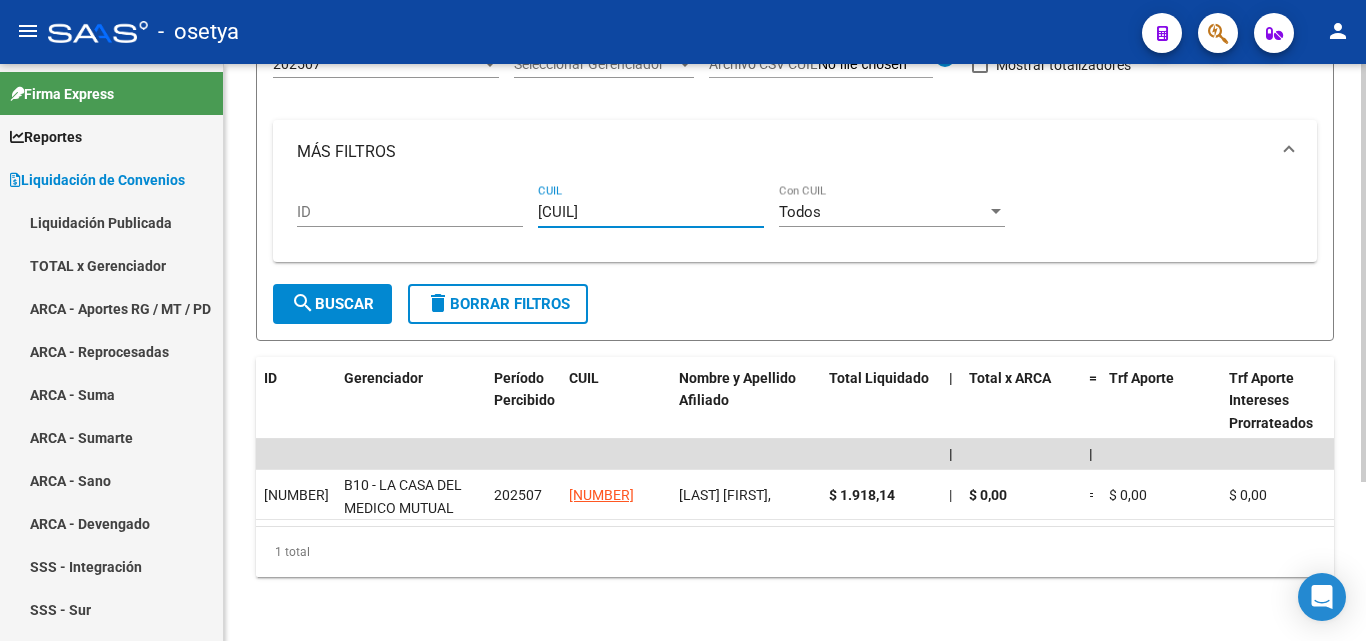 type on "[CUIL]" 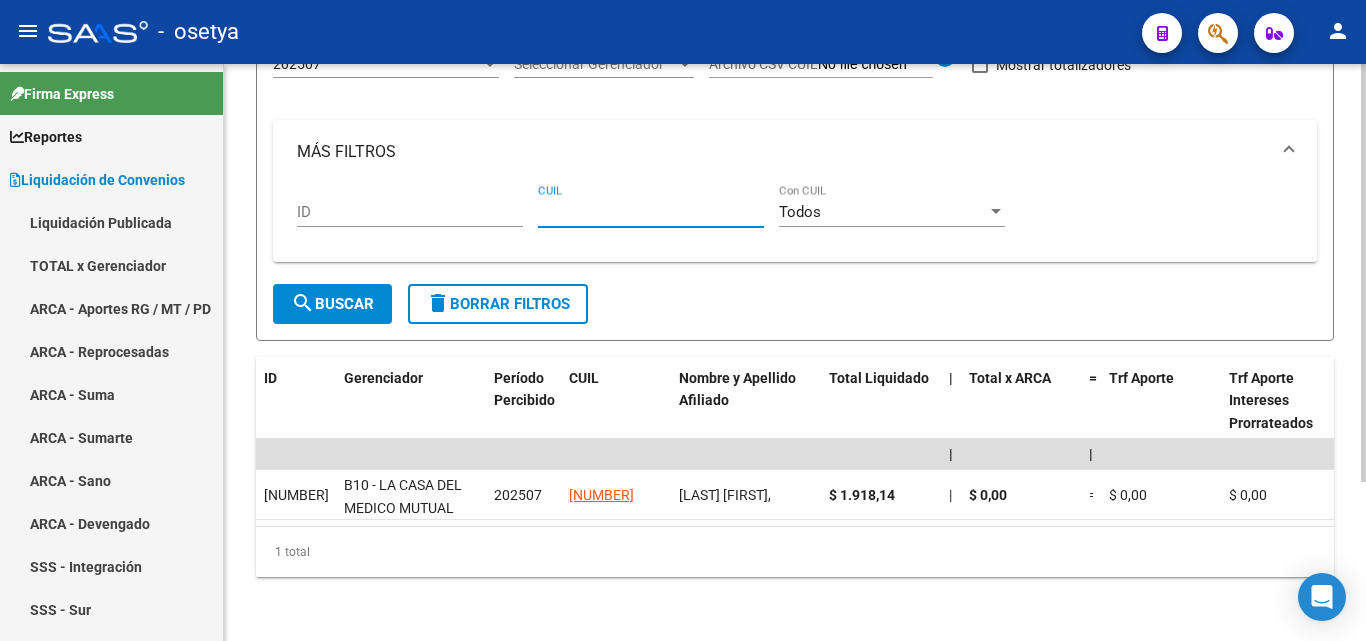 paste on "[CUIL]" 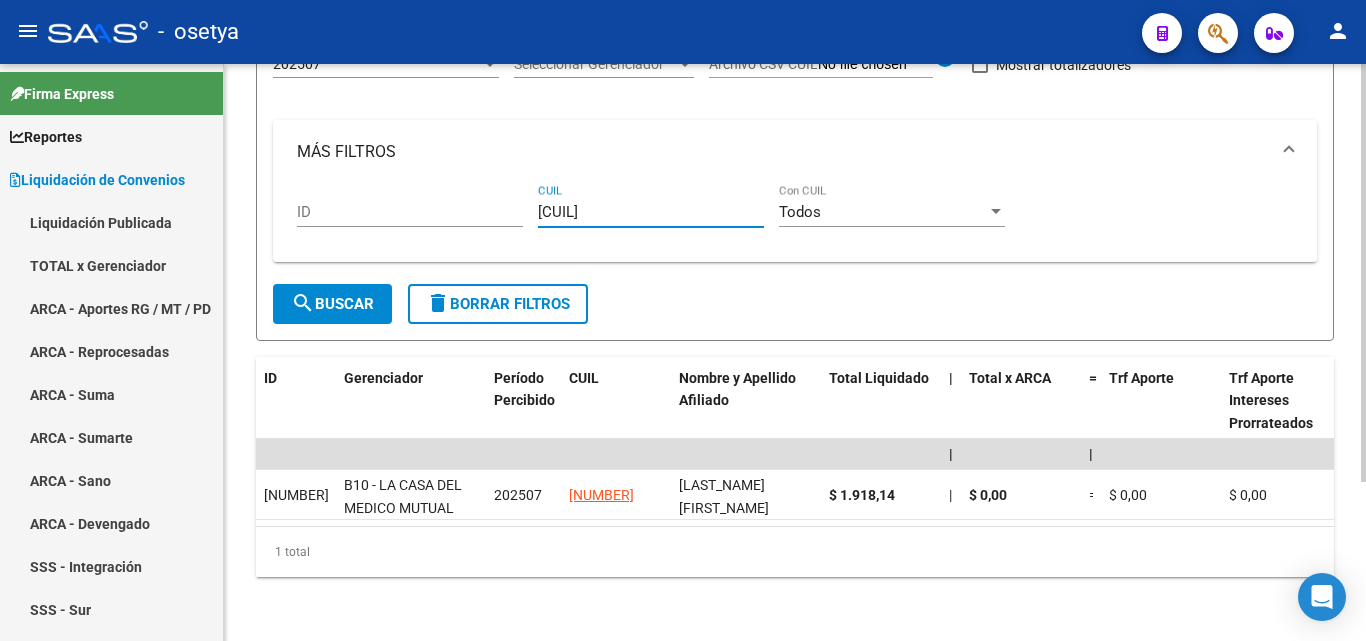 type on "[CUIL]" 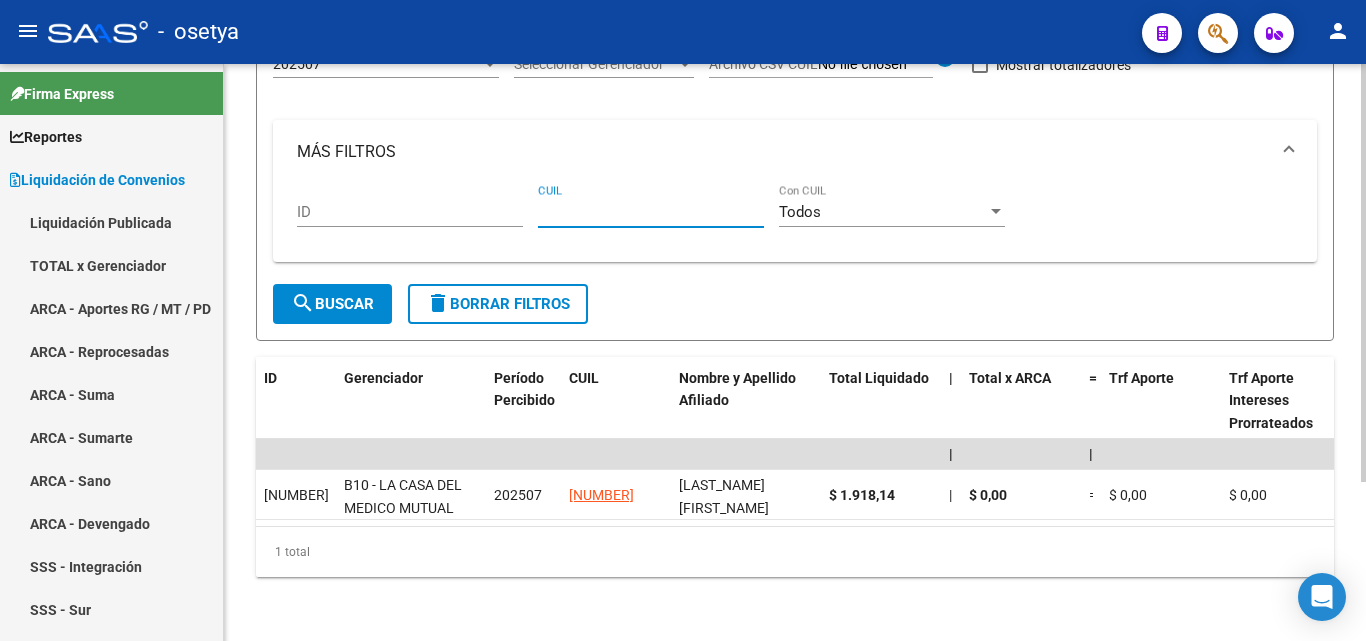 paste on "[CUIL]" 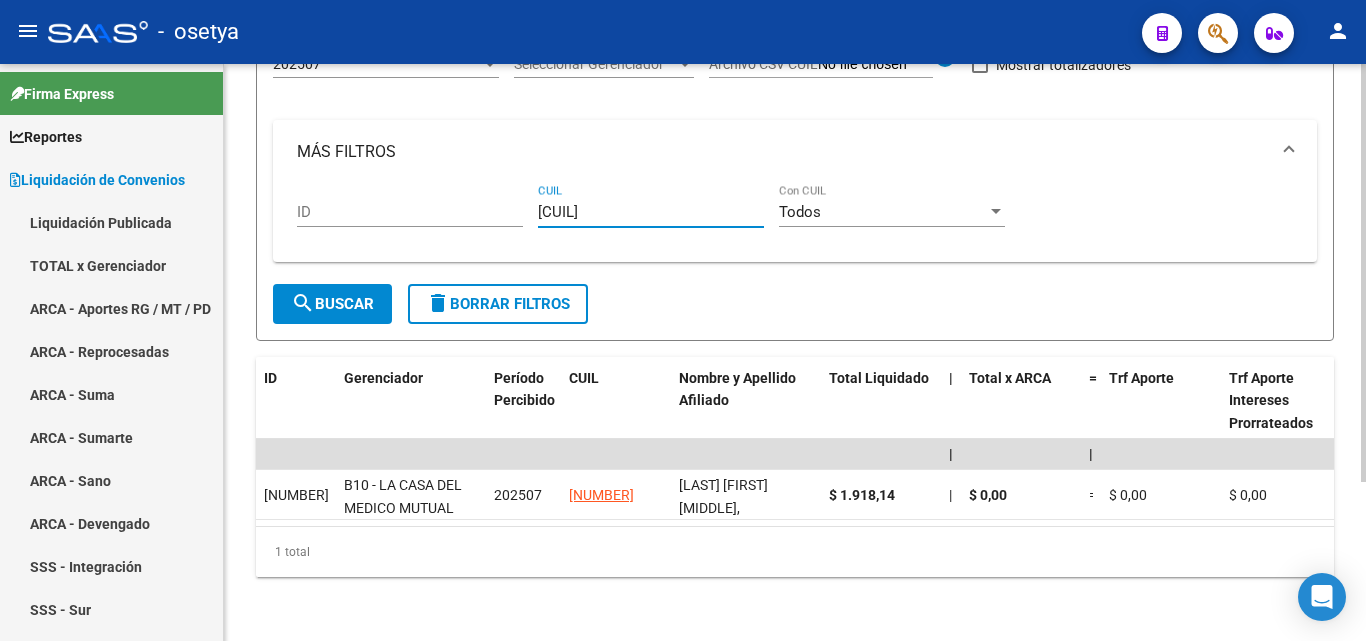 type on "[CUIL]" 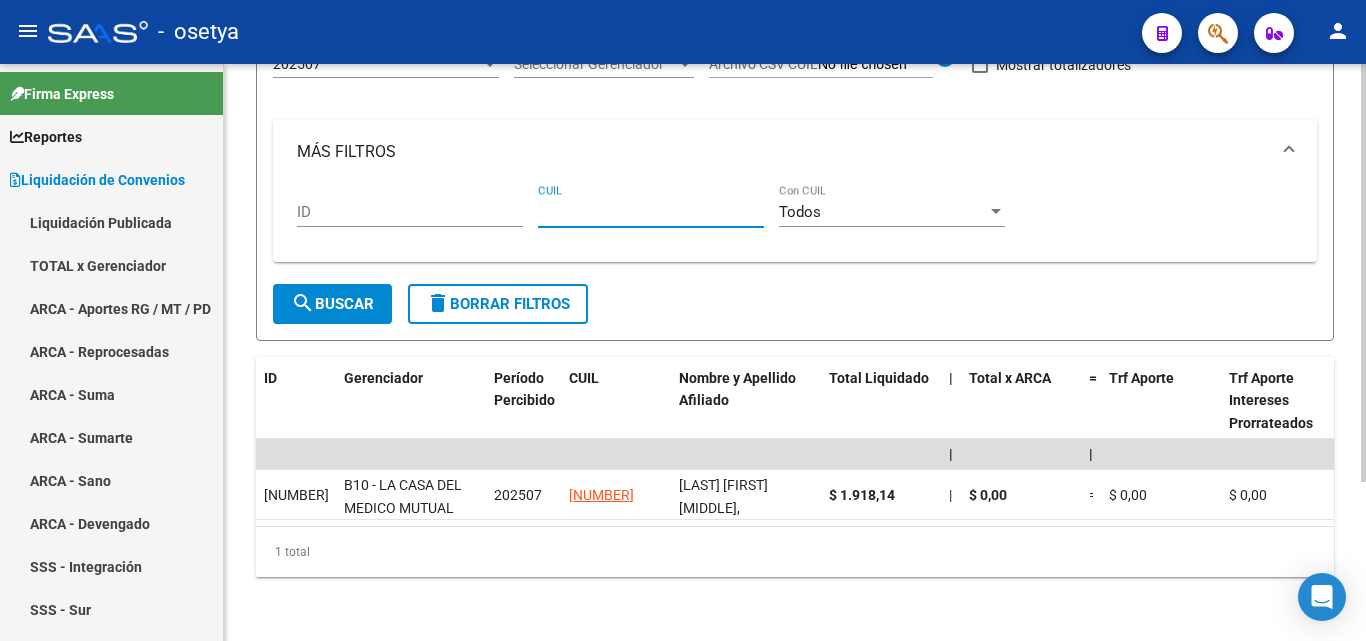 paste on "[CUIL]" 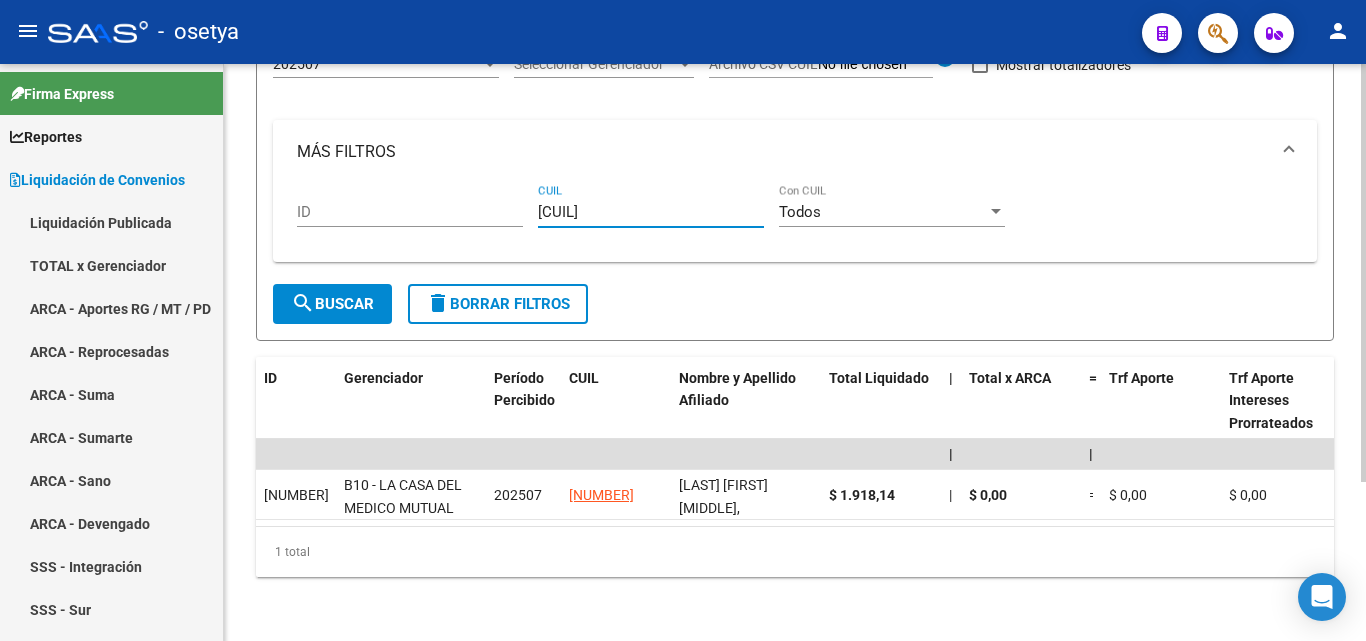 type on "[CUIL]" 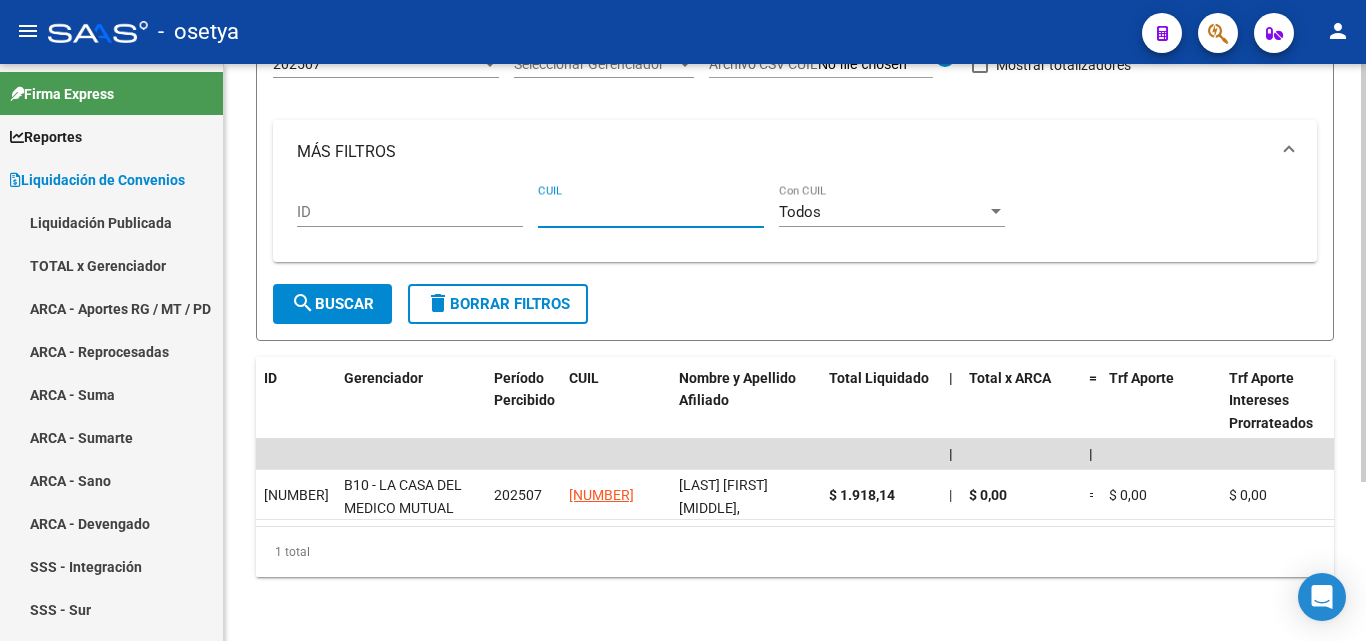 paste on "[CUIL]" 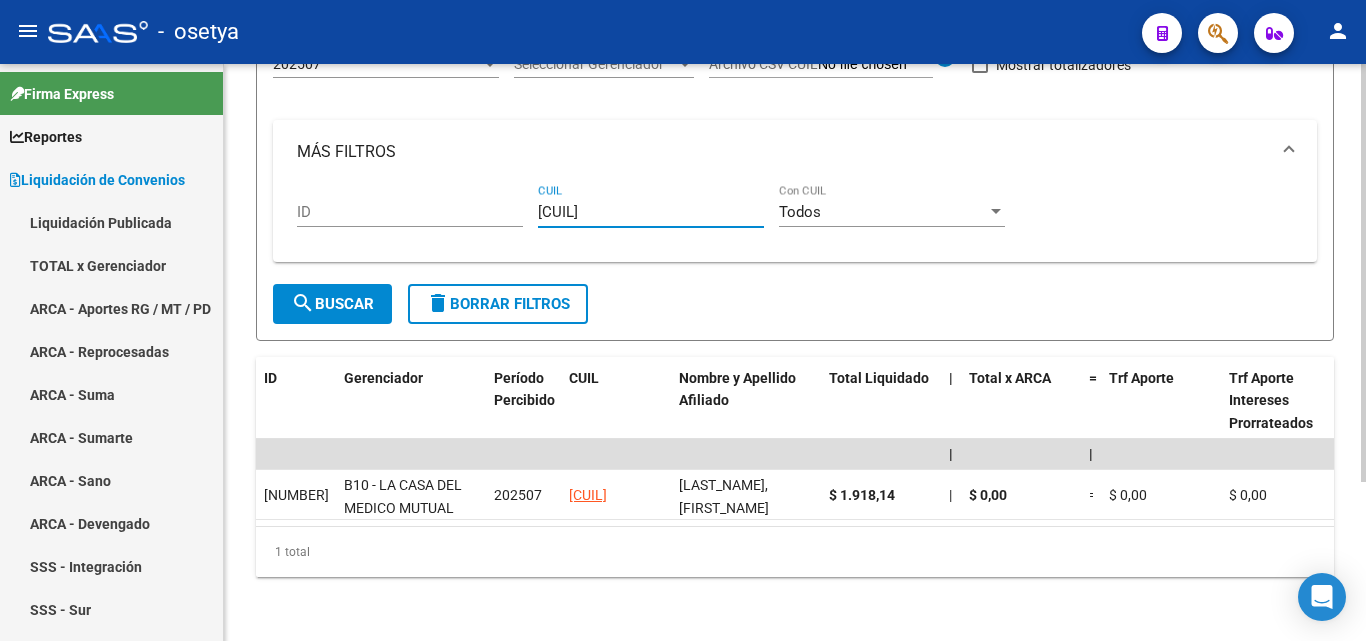 type on "[CUIL]" 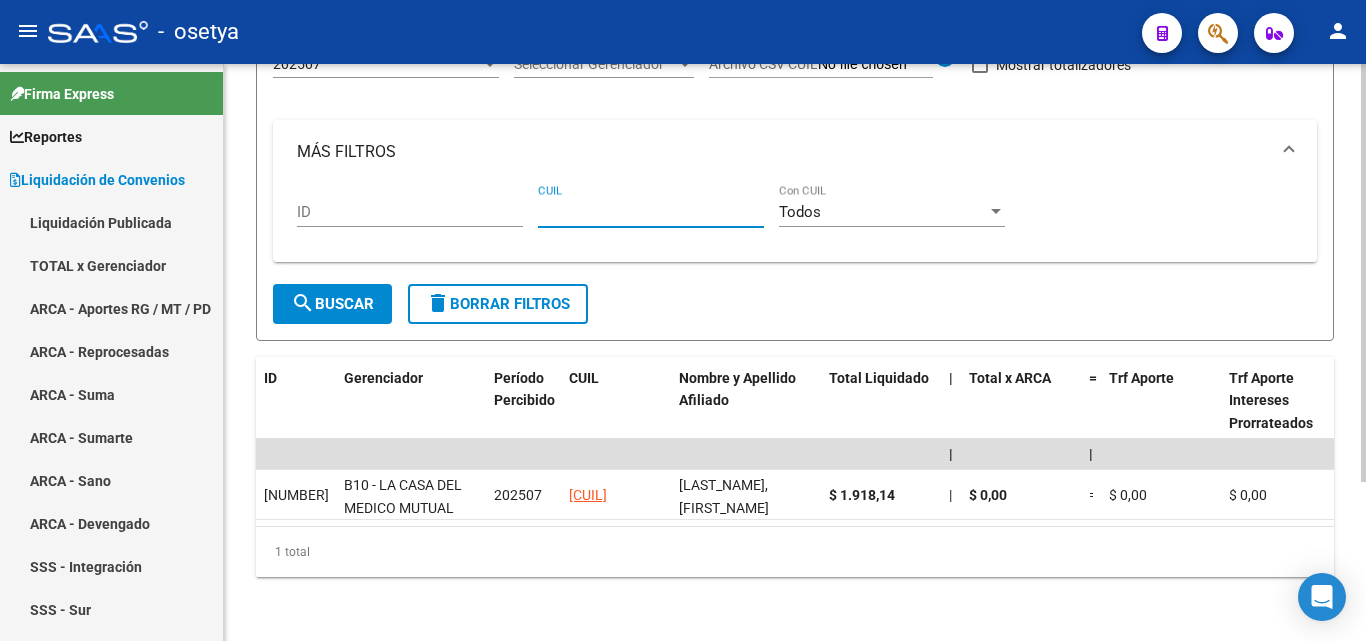 paste on "[NUMBER]" 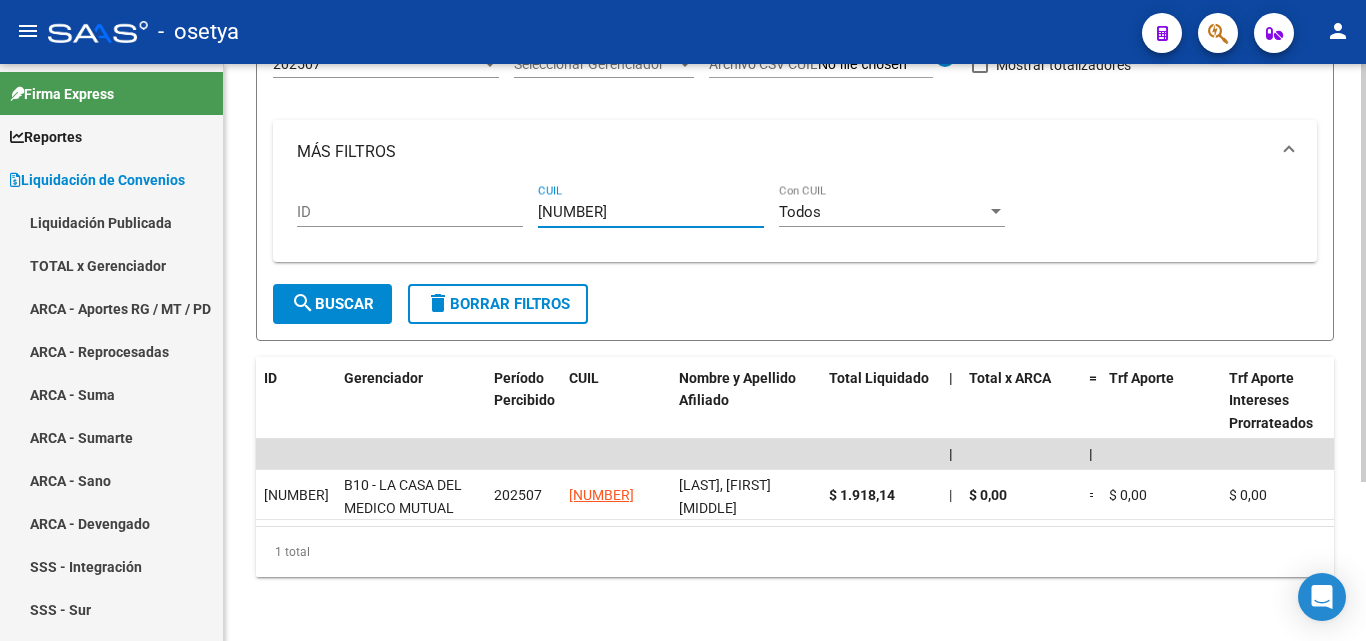type on "[NUMBER]" 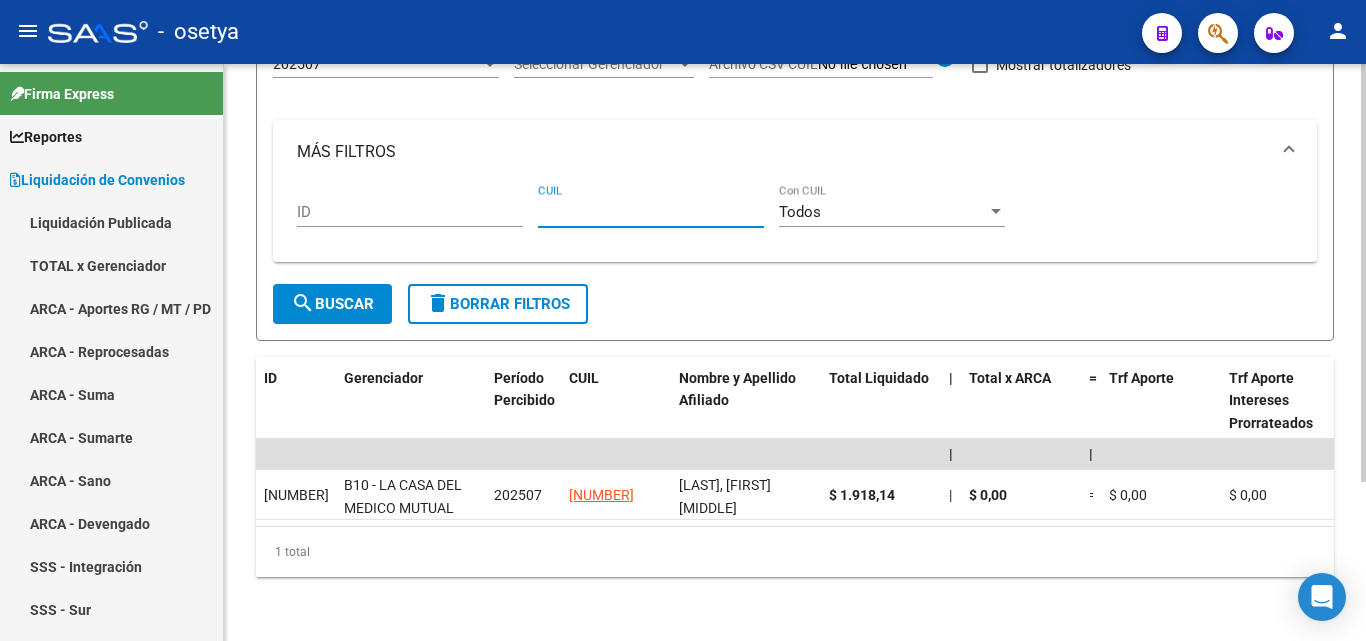 paste on "[CUIL]" 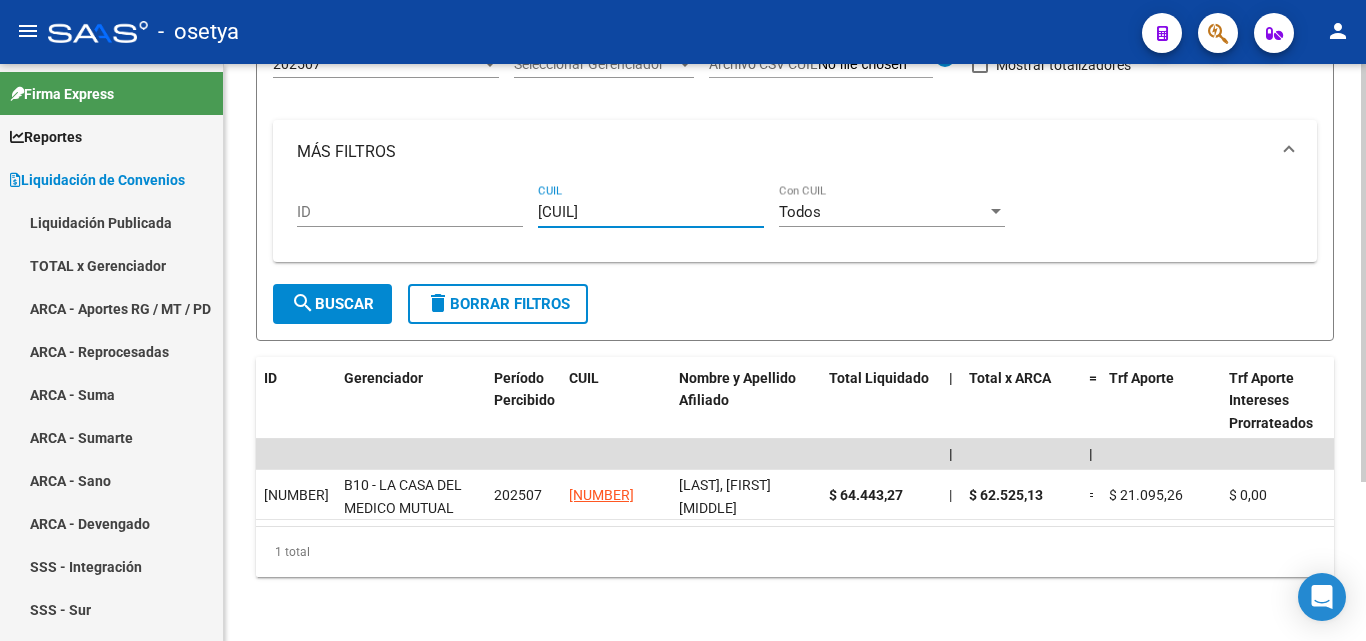 type on "[CUIL]" 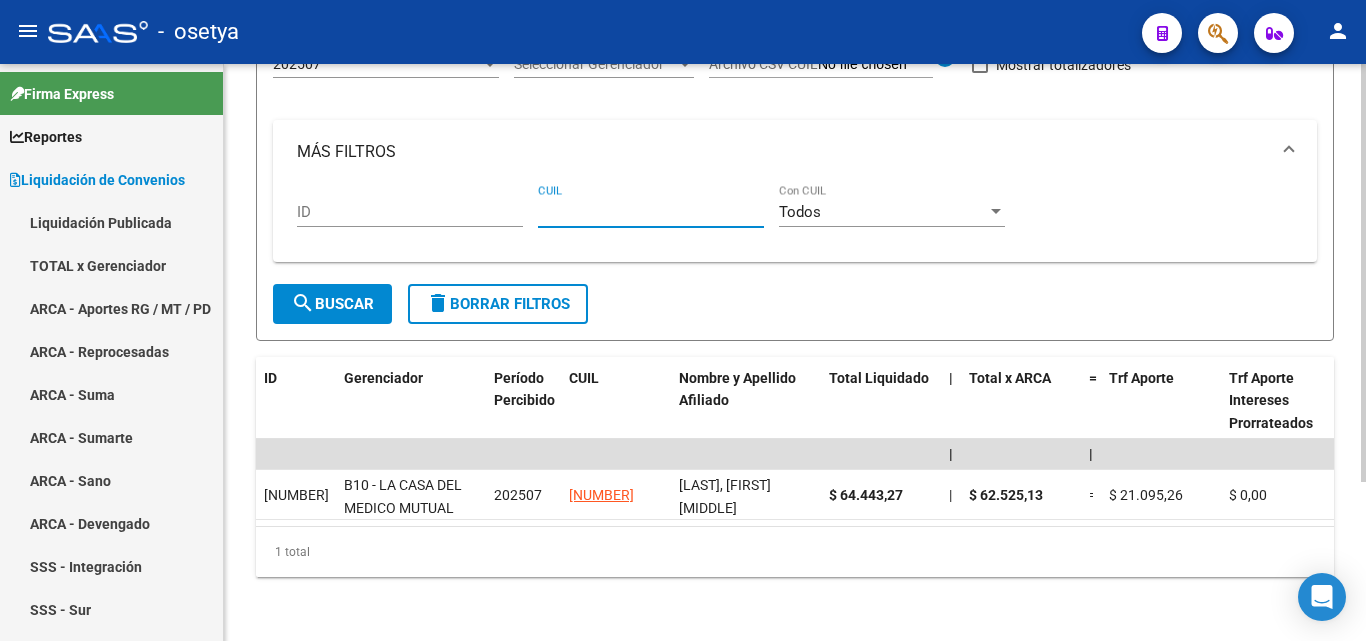 paste on "[CUIL]" 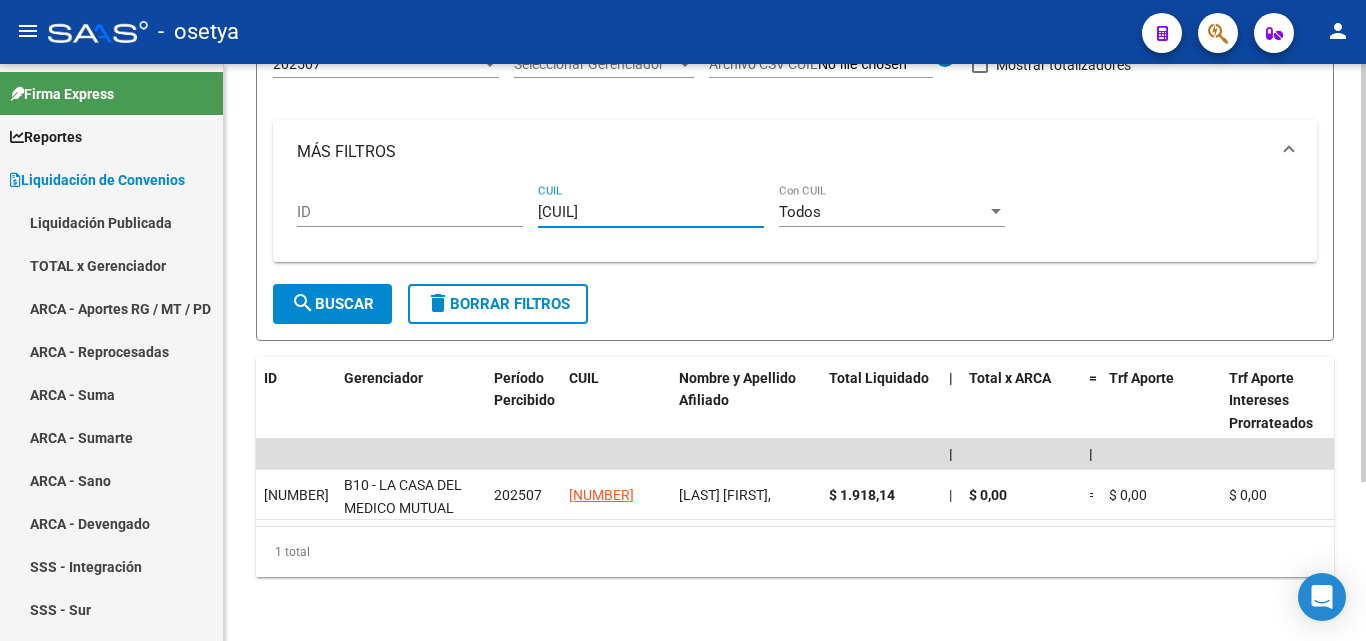 type on "[CUIL]" 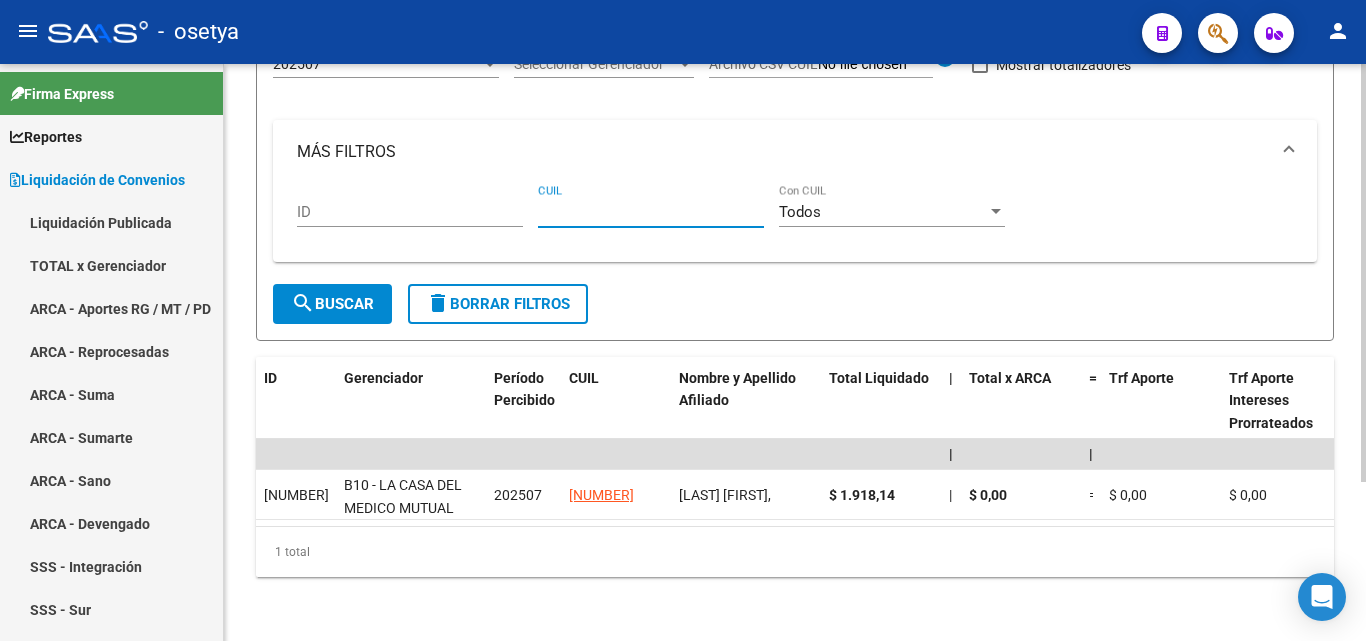 paste on "[CUIL]" 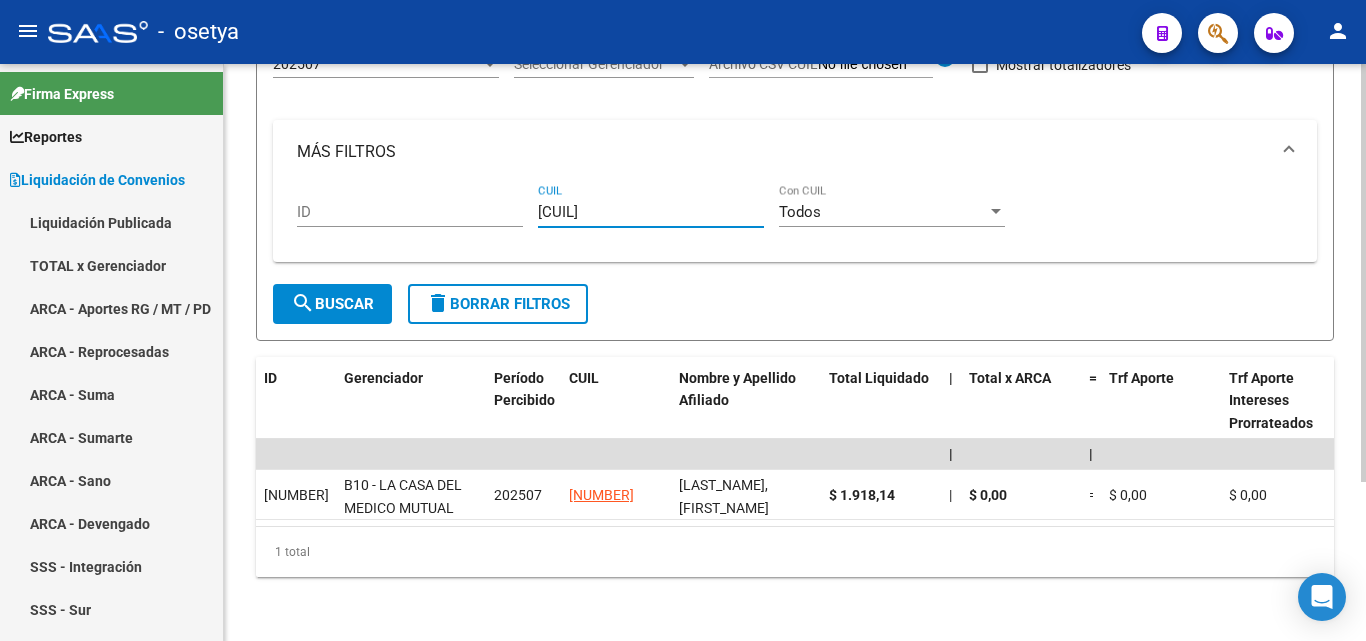 type on "[CUIL]" 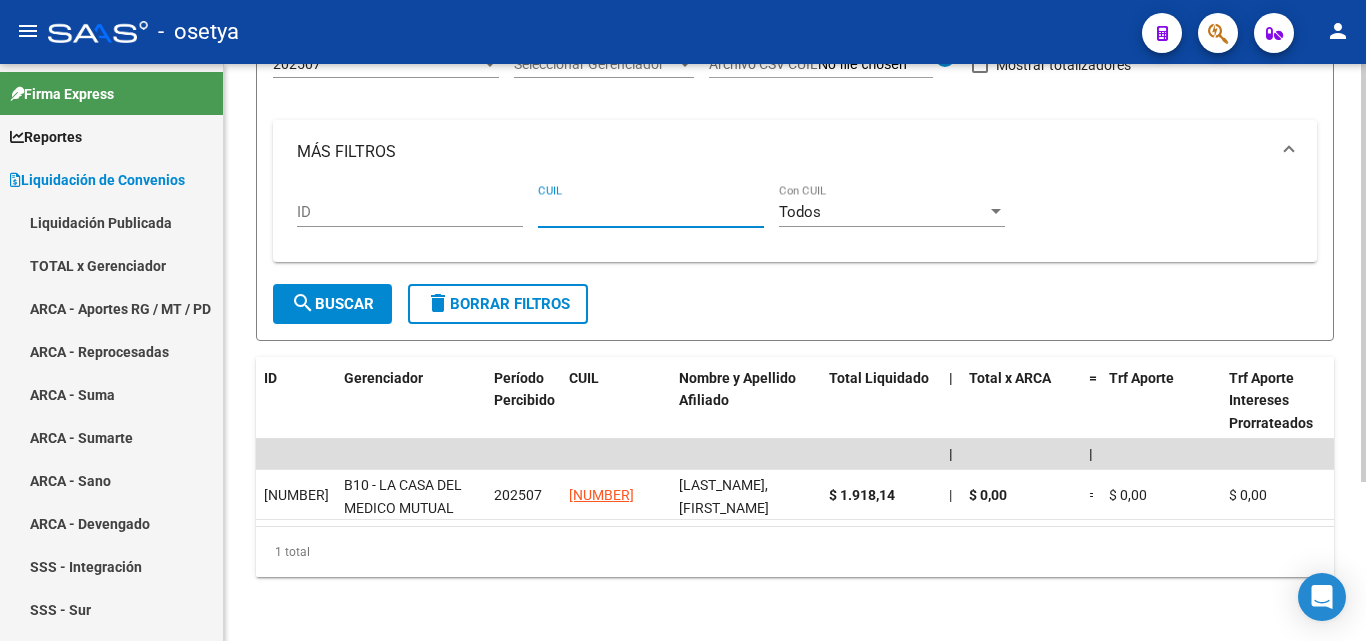 paste on "[CUIL]" 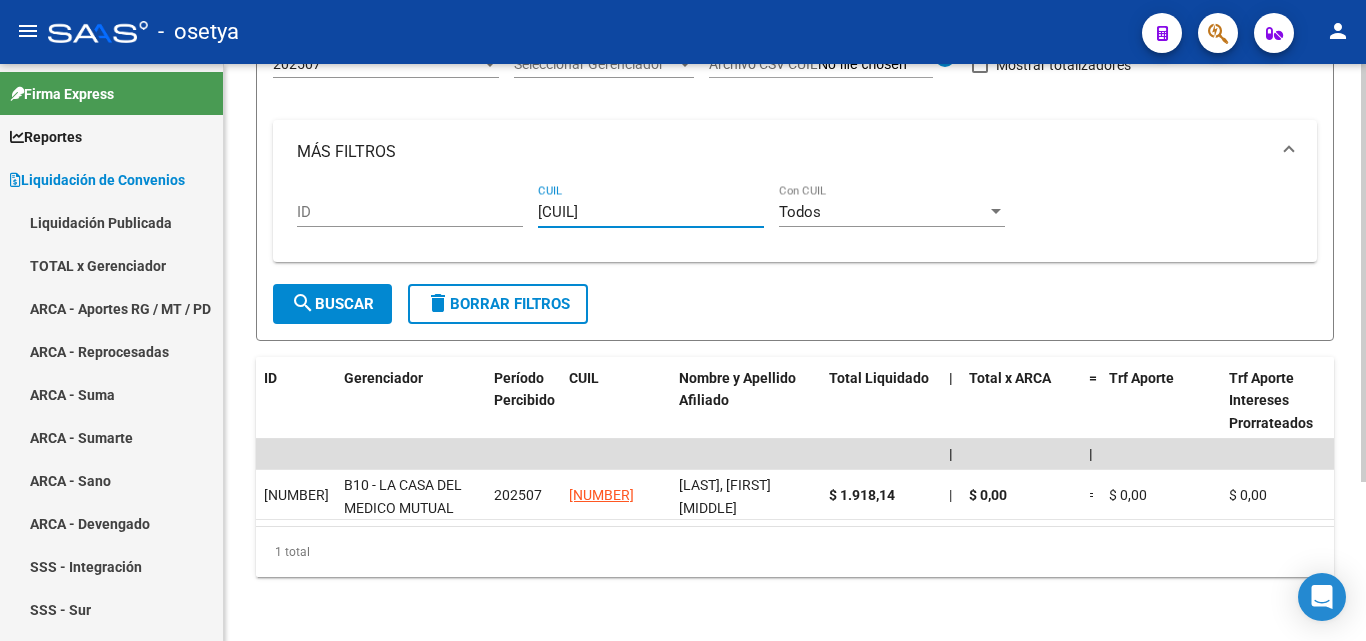 type on "[CUIL]" 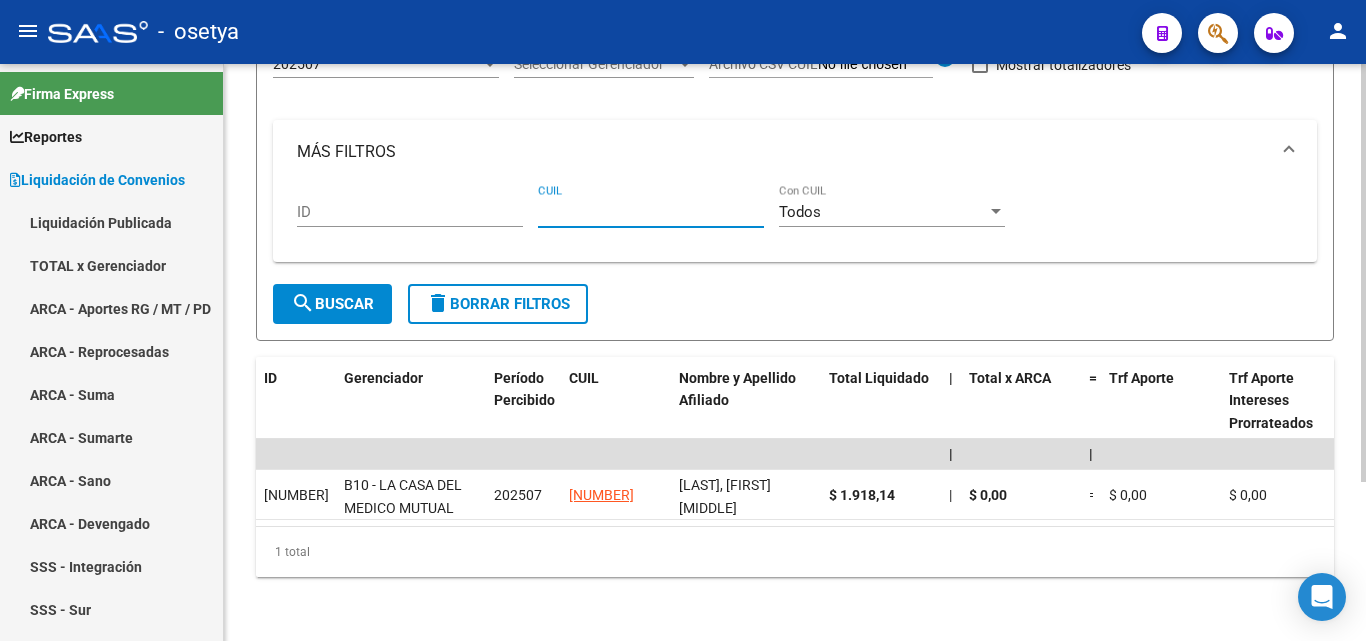 paste on "[CUIL]" 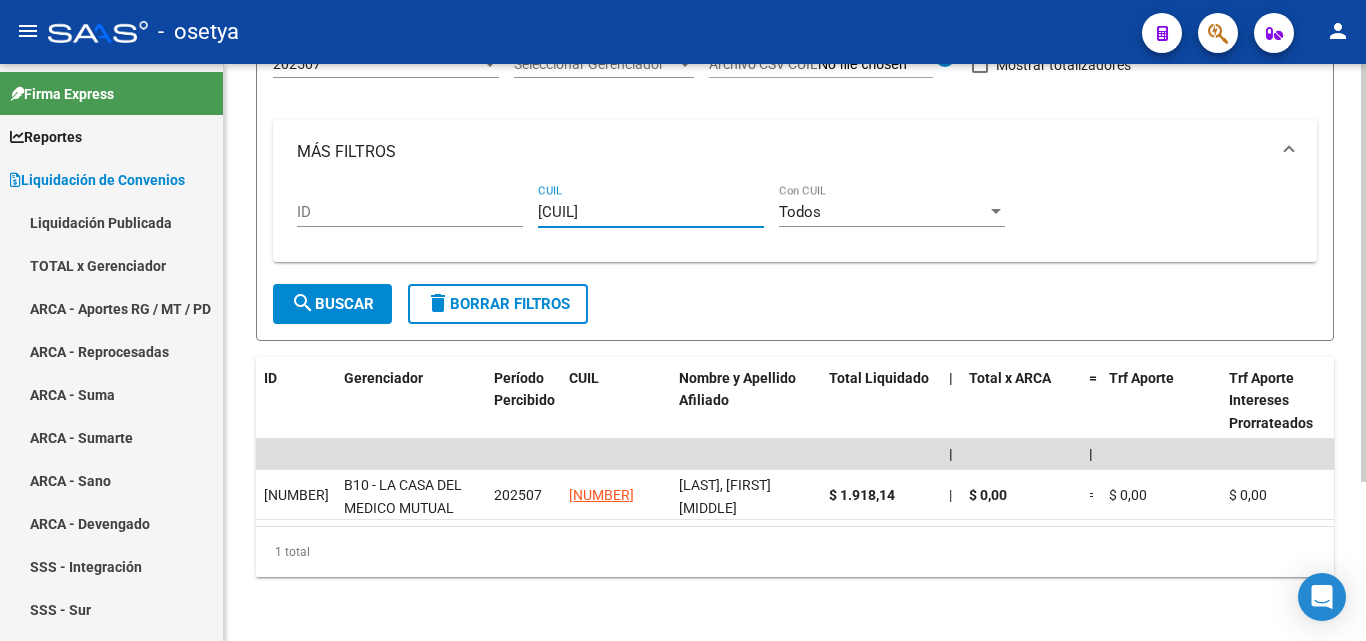 type on "[CUIL]" 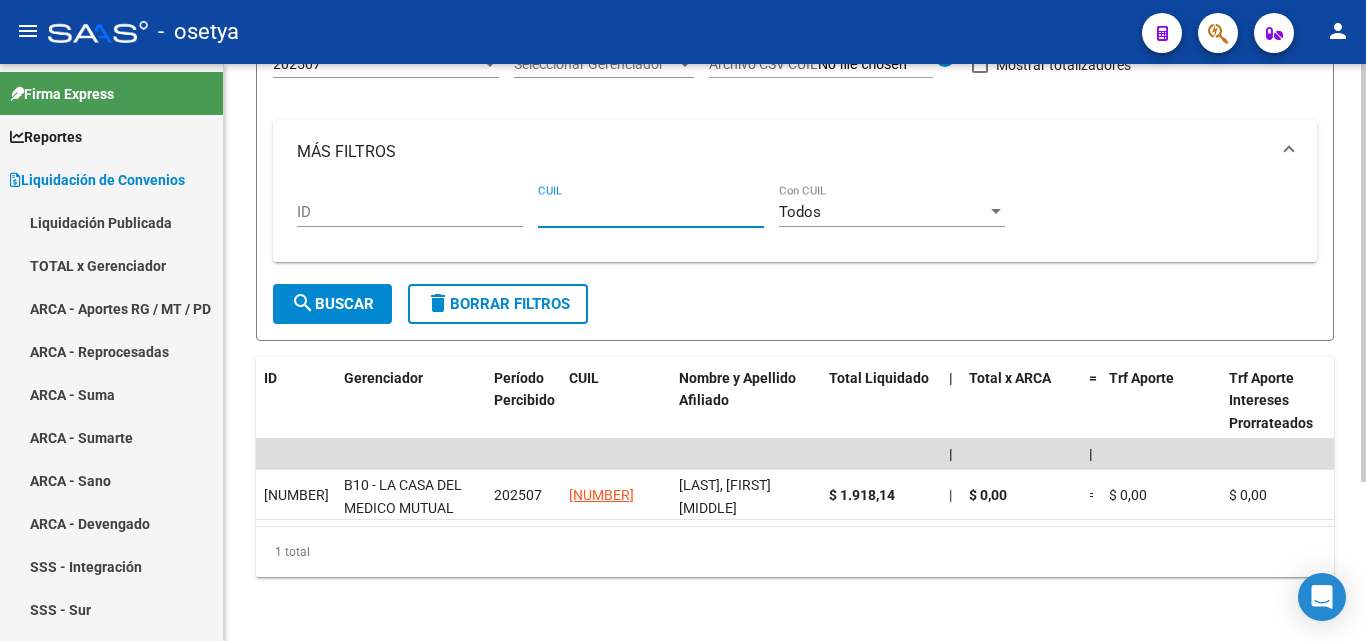 paste on "[CUIL]" 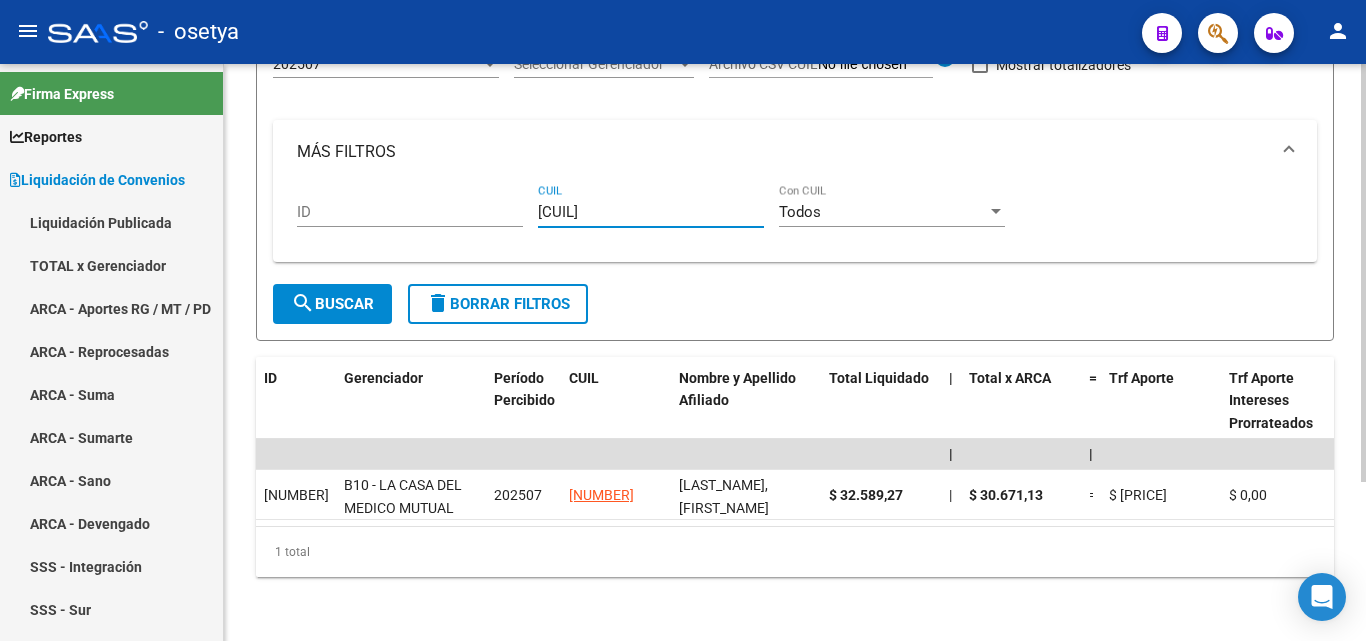 type on "[CUIL]" 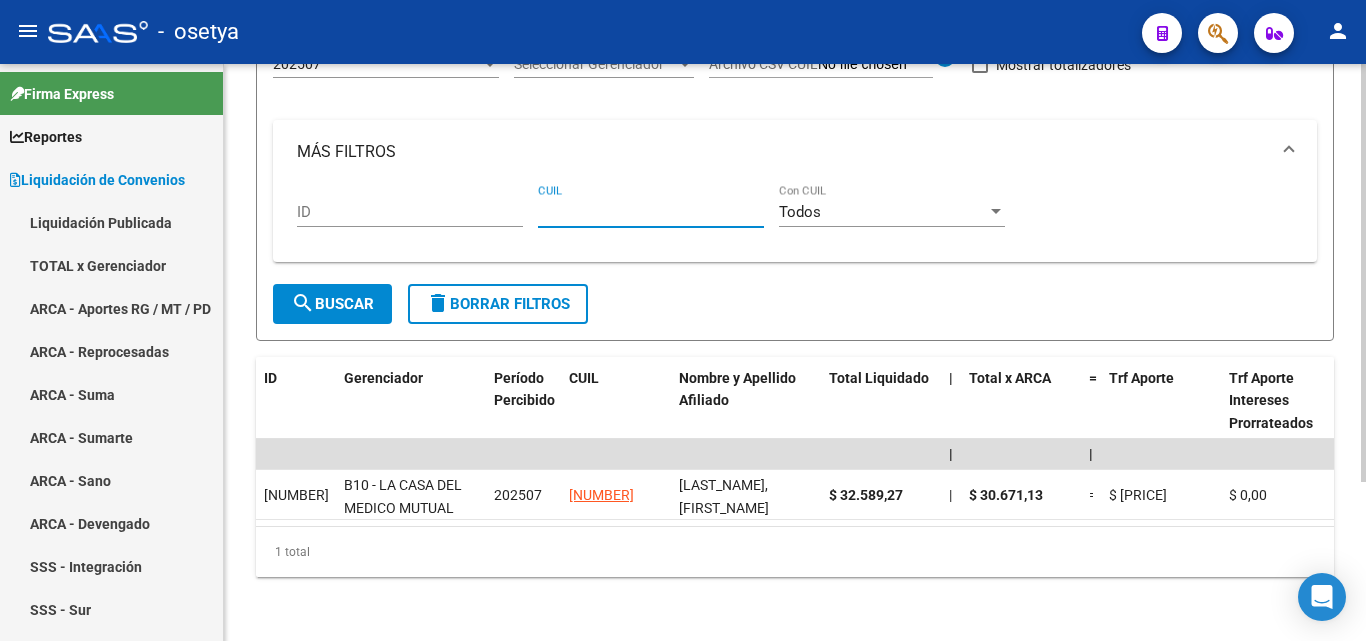 paste on "[CUIL]" 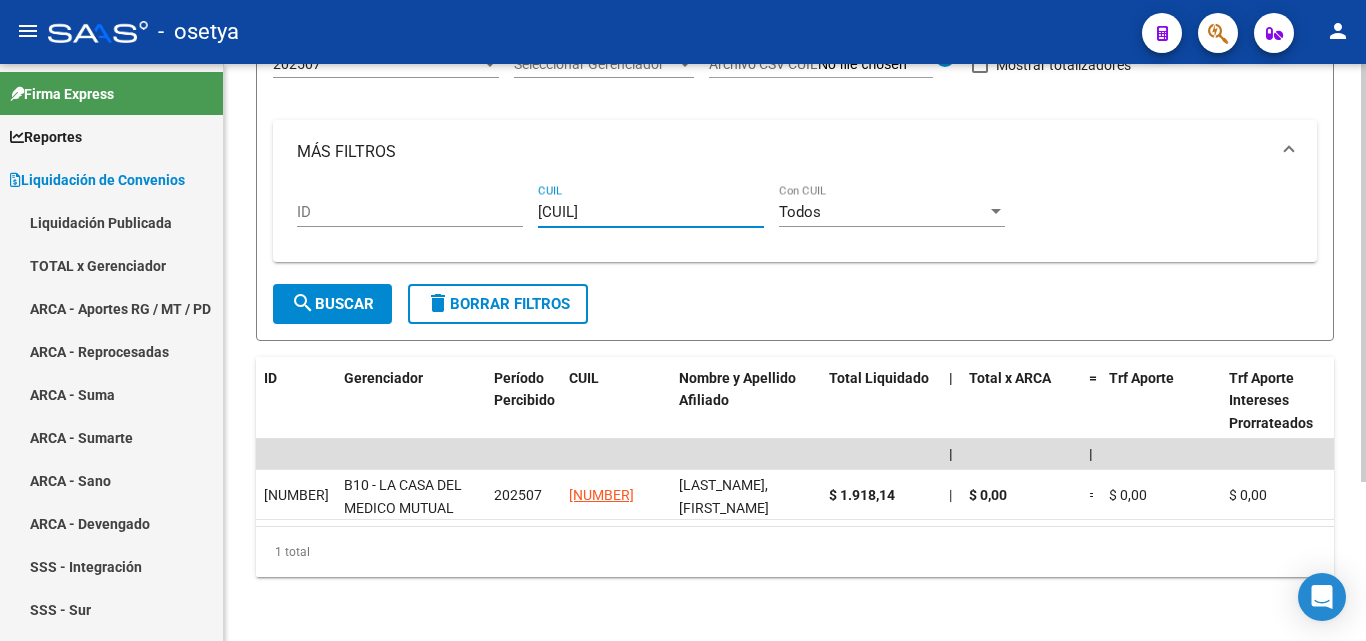 type on "[CUIL]" 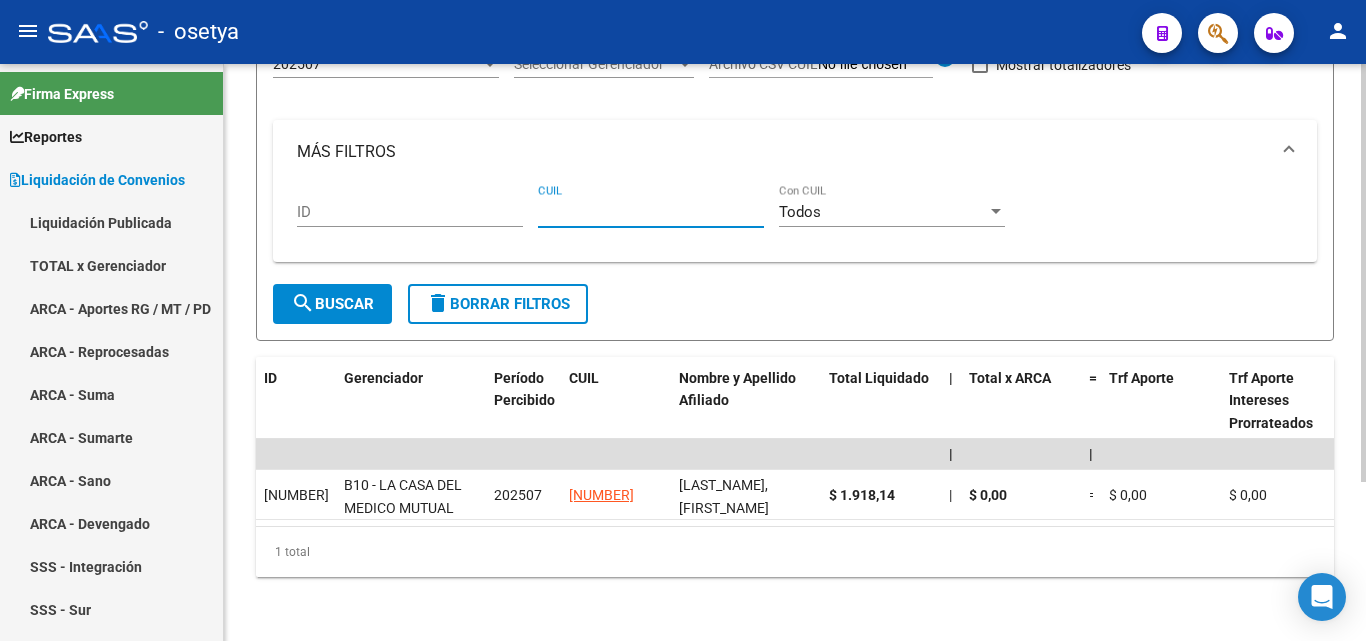 paste on "[CUIL]" 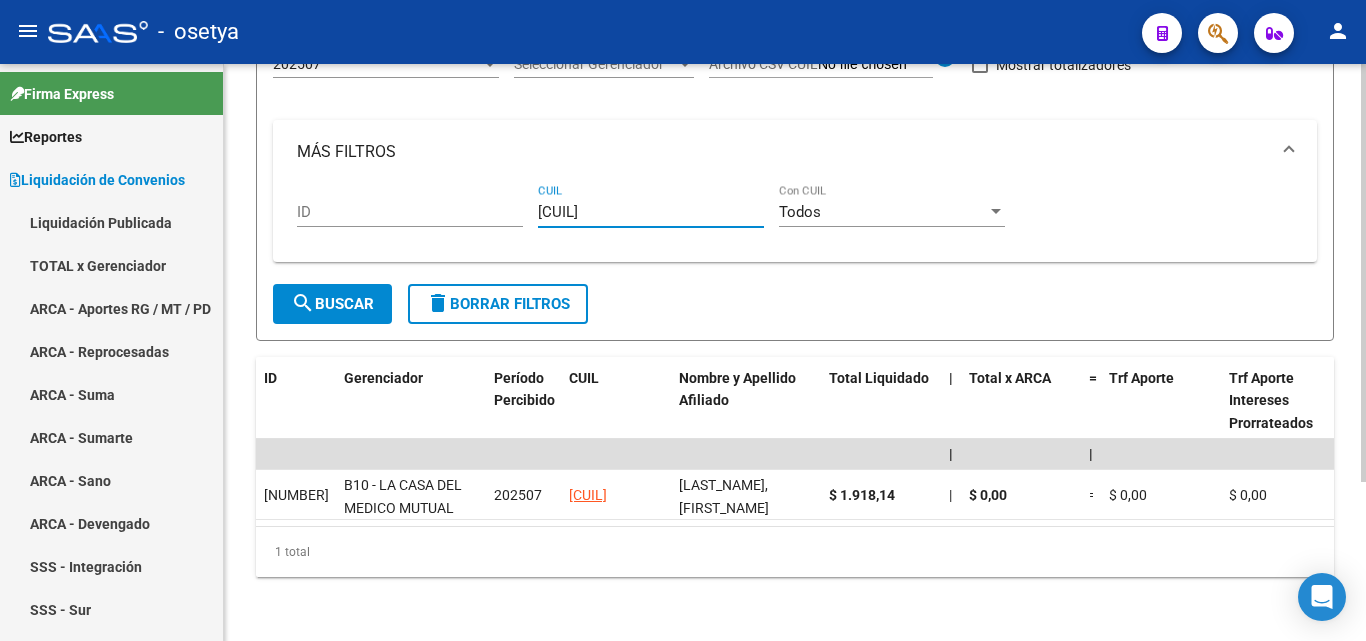 type on "[CUIL]" 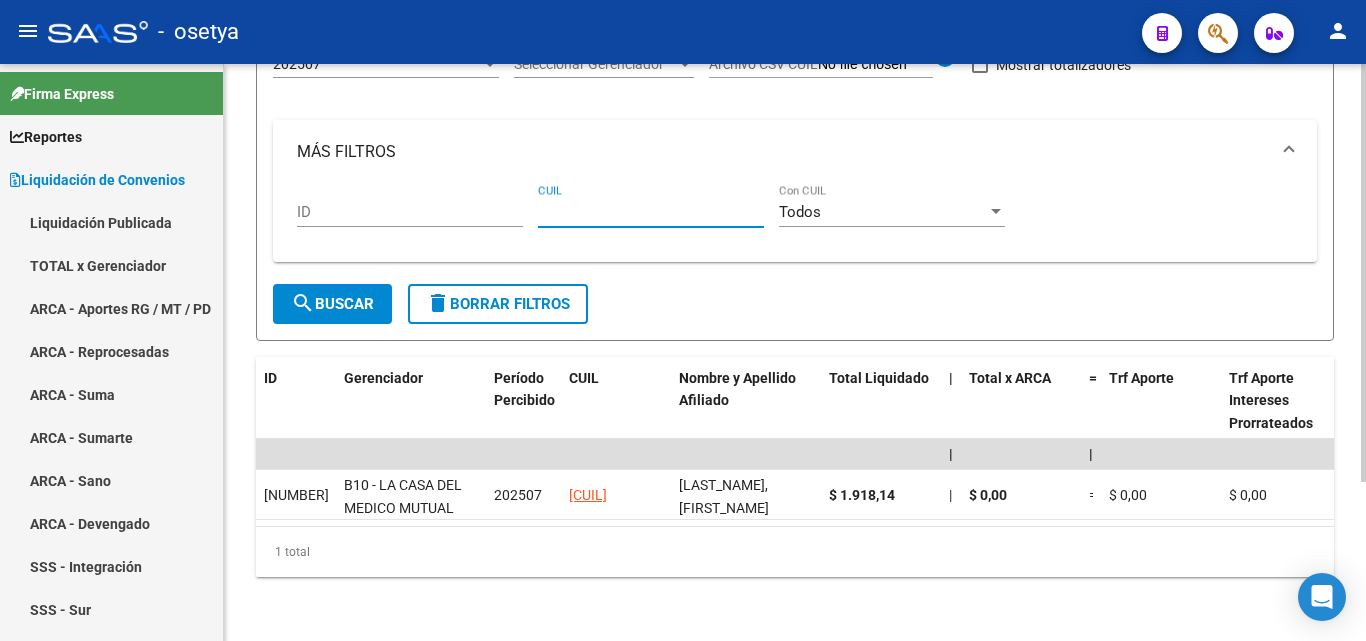 paste on "[CUIL]" 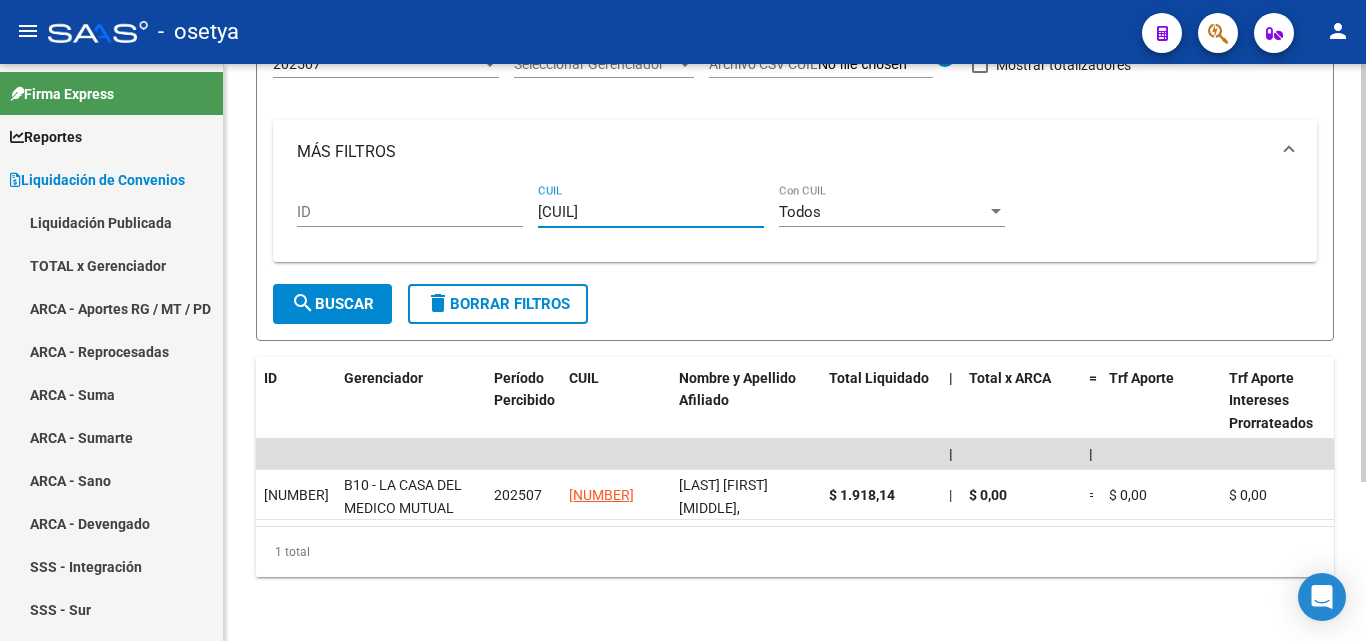 type on "[CUIL]" 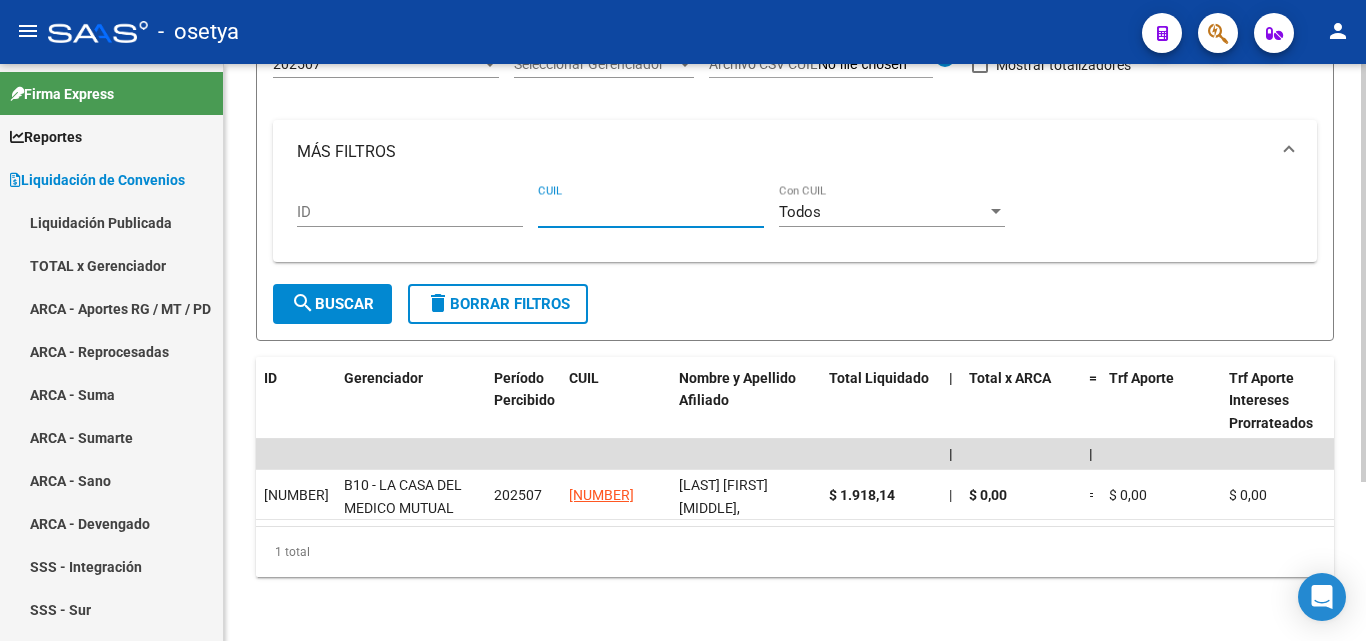 paste on "[CUIL]" 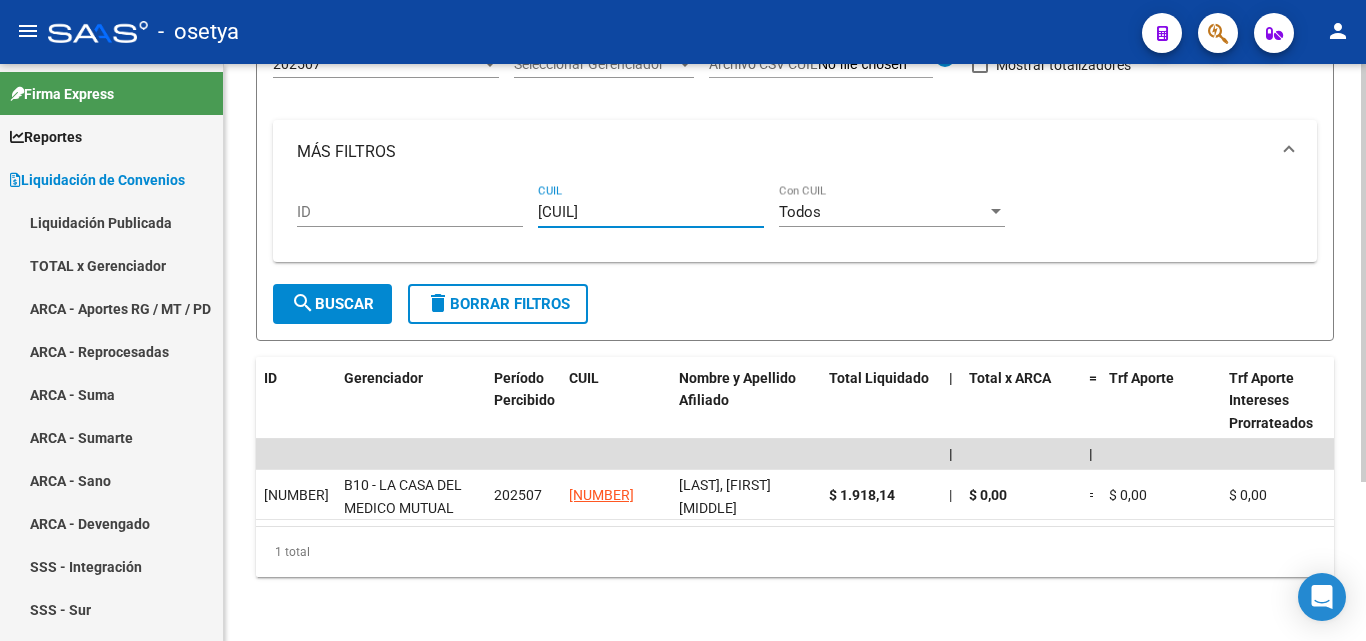 type on "[CUIL]" 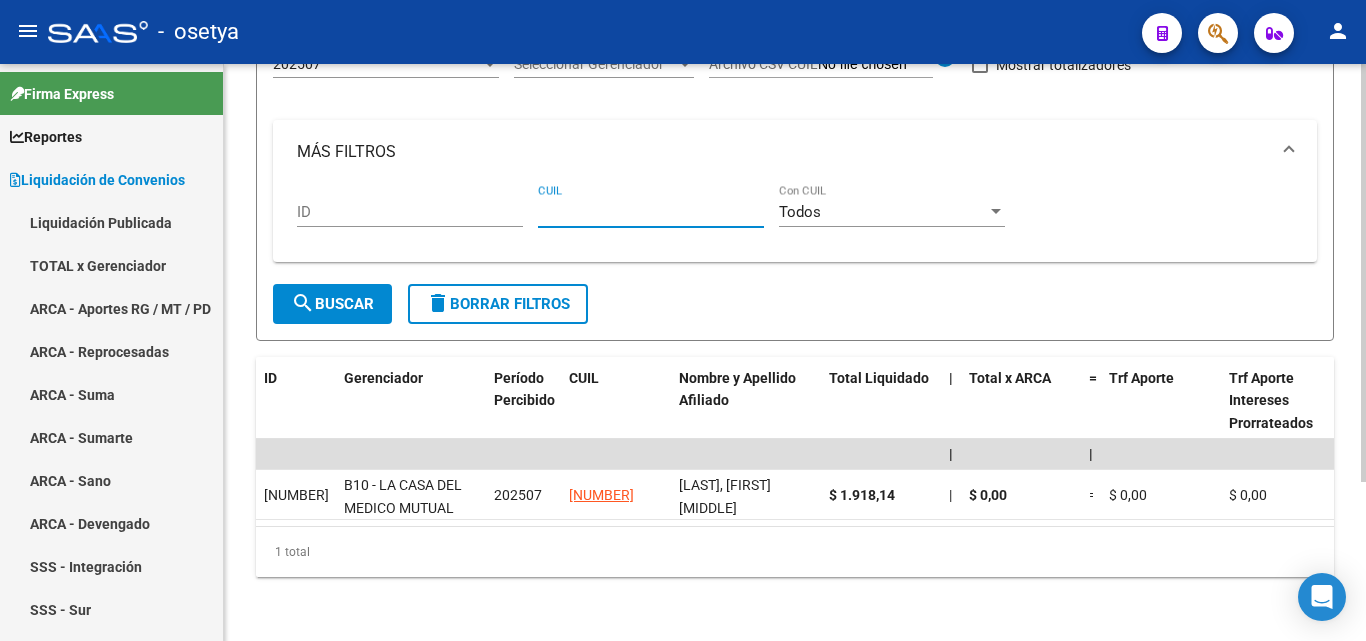 paste on "[CUIL]" 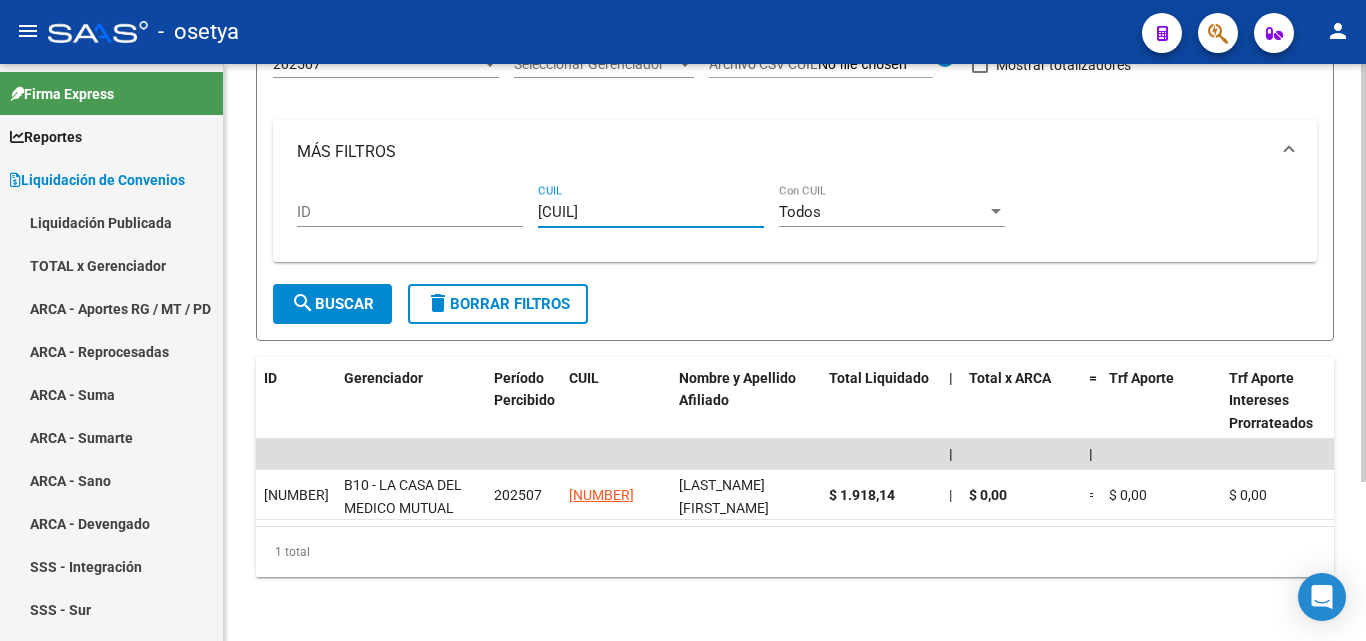 type on "[CUIL]" 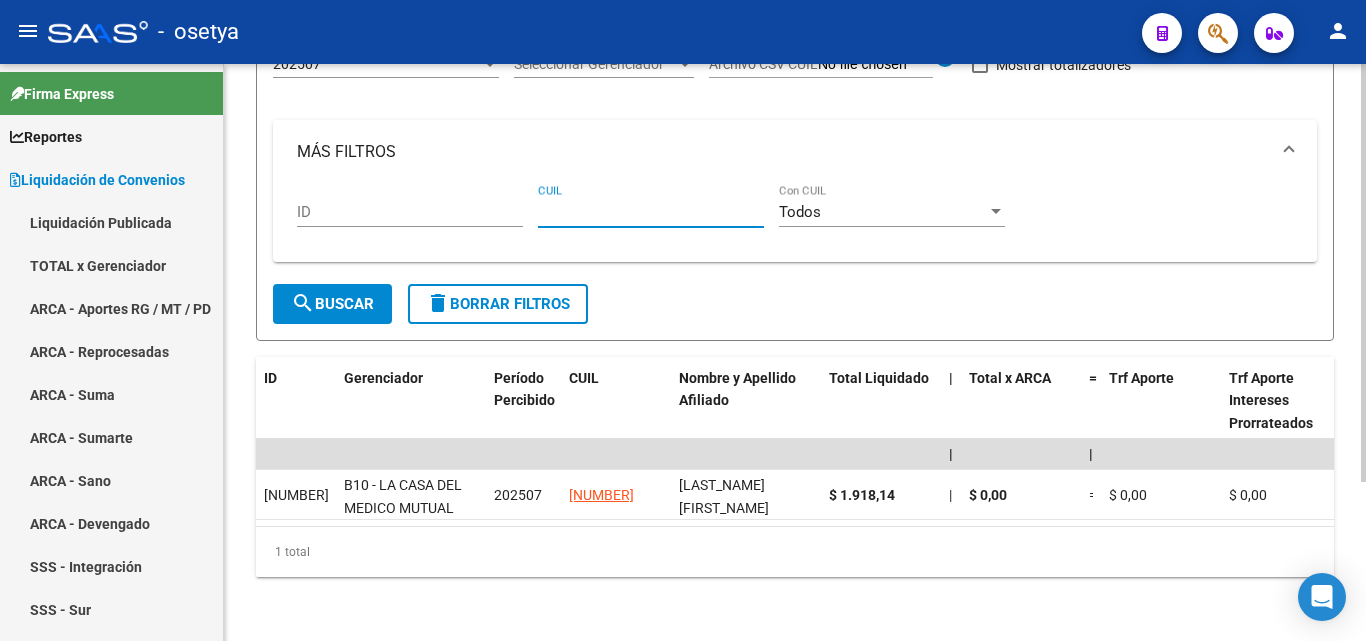 paste on "[CUIL]" 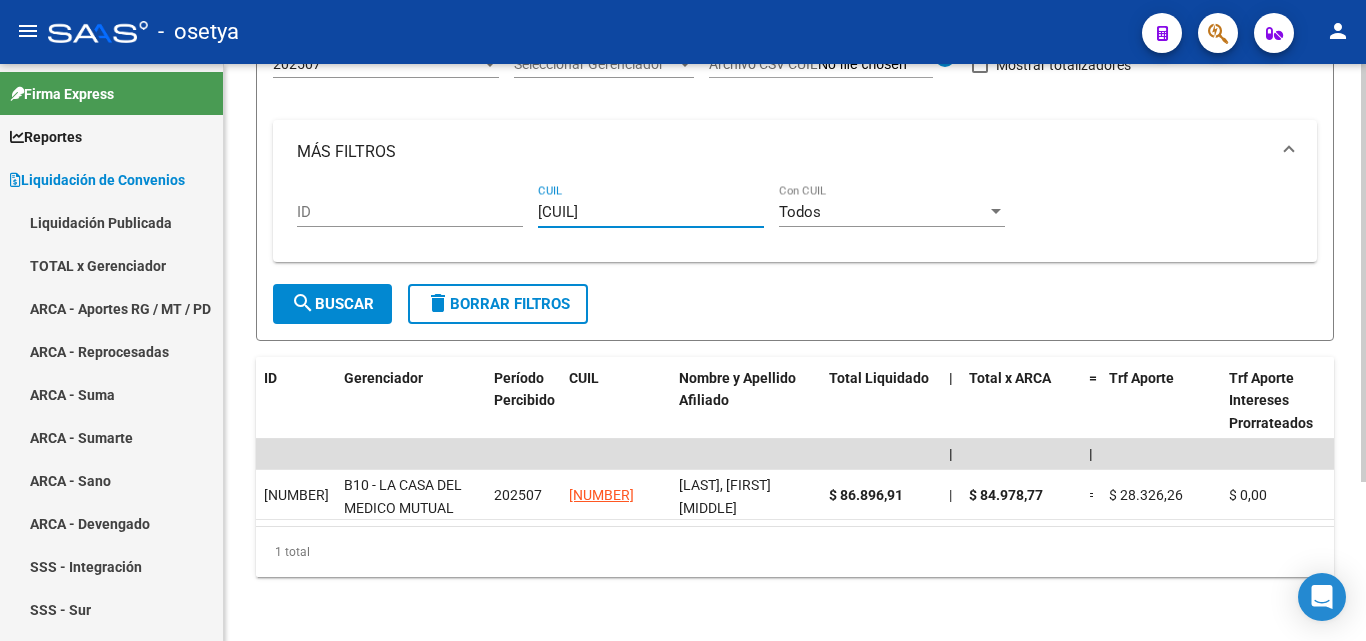 type on "[CUIL]" 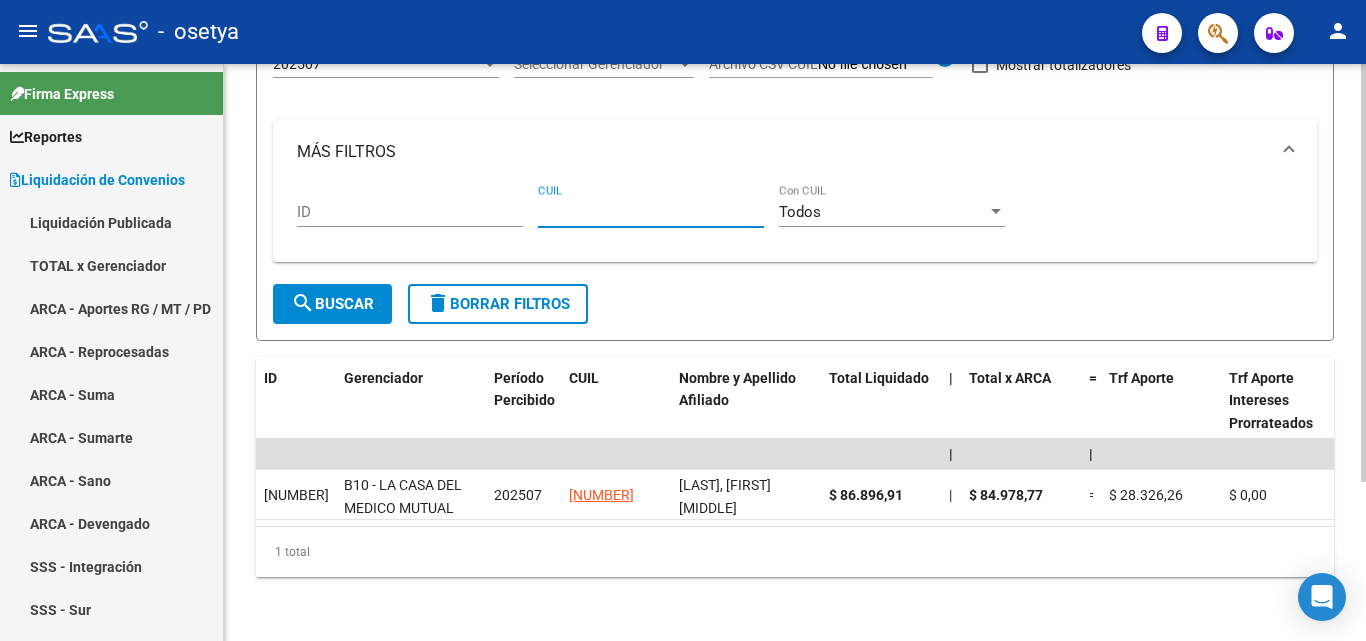 paste on "[CUIL]" 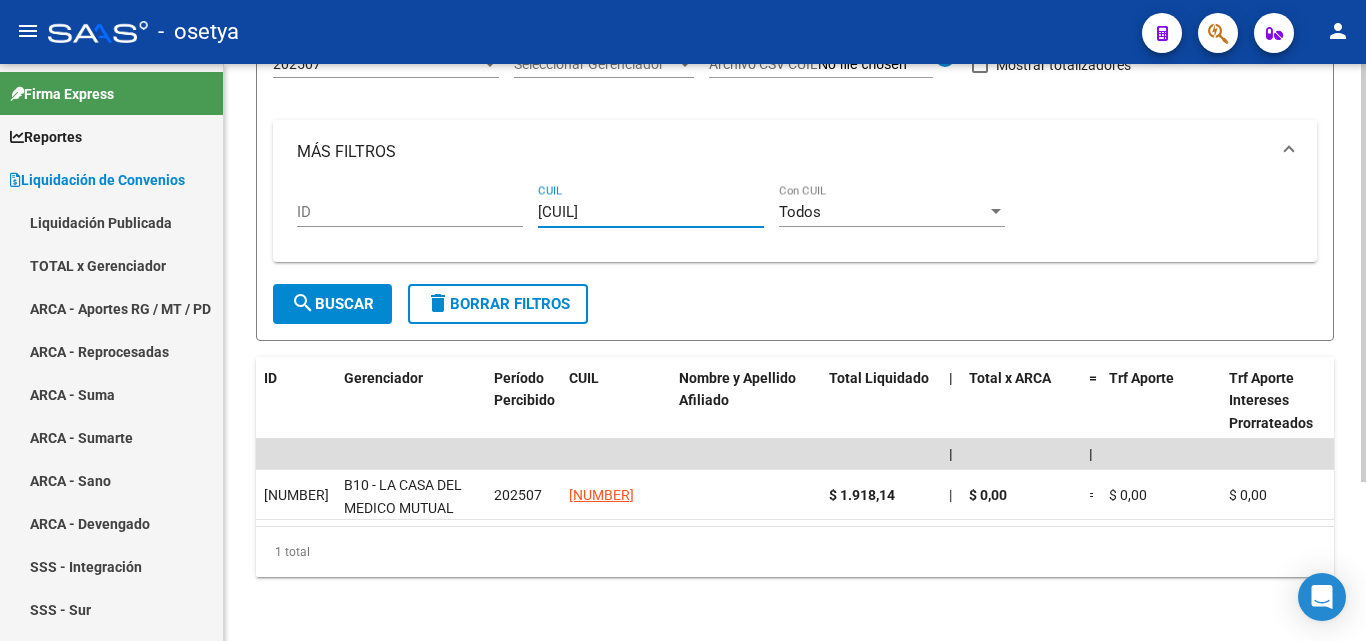 type on "[CUIL]" 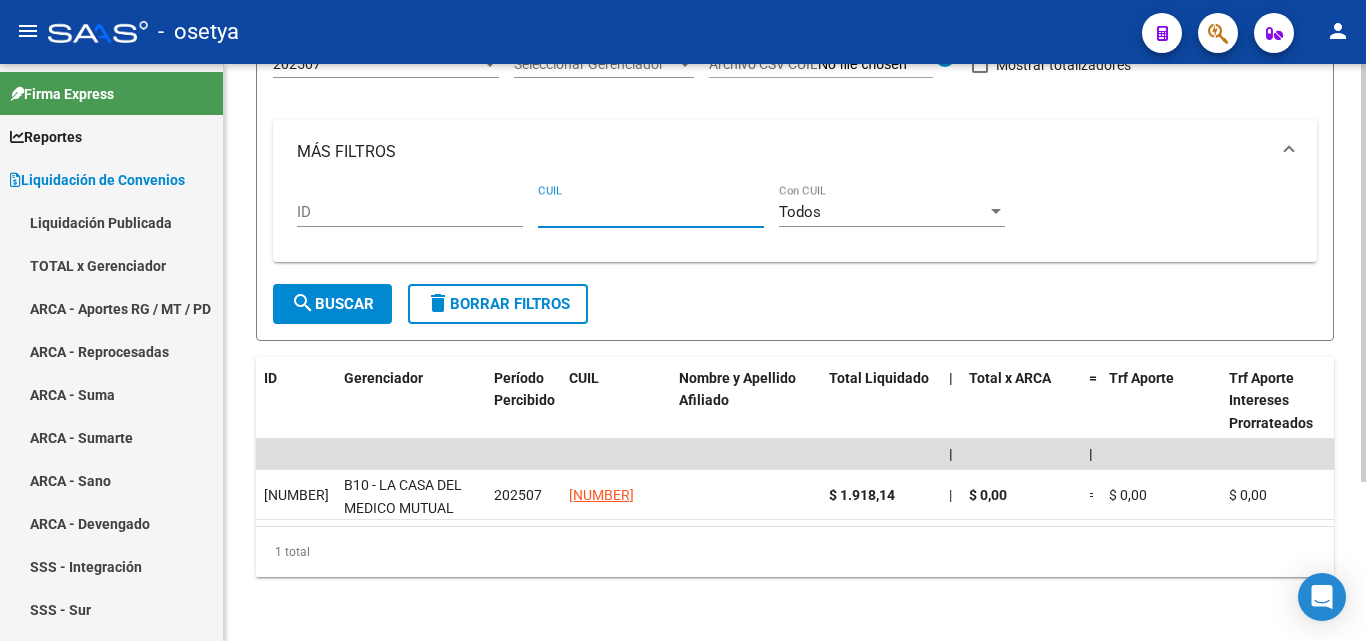 paste on "[NUMBER]" 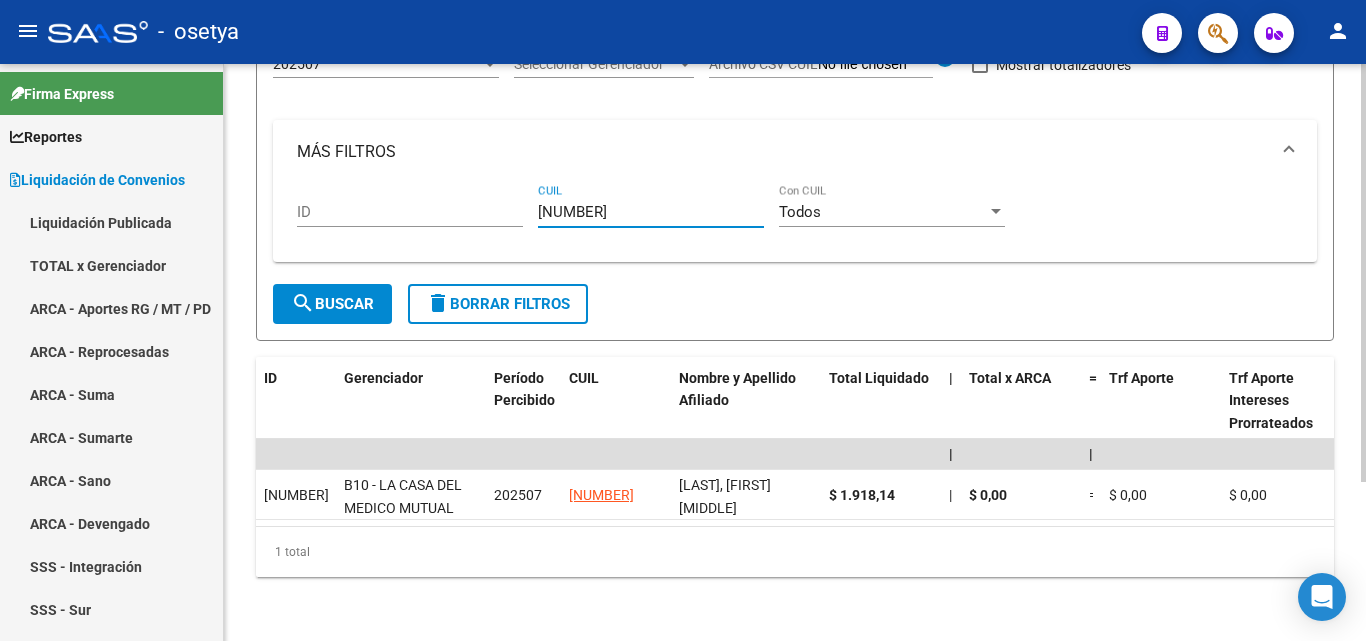 type on "[NUMBER]" 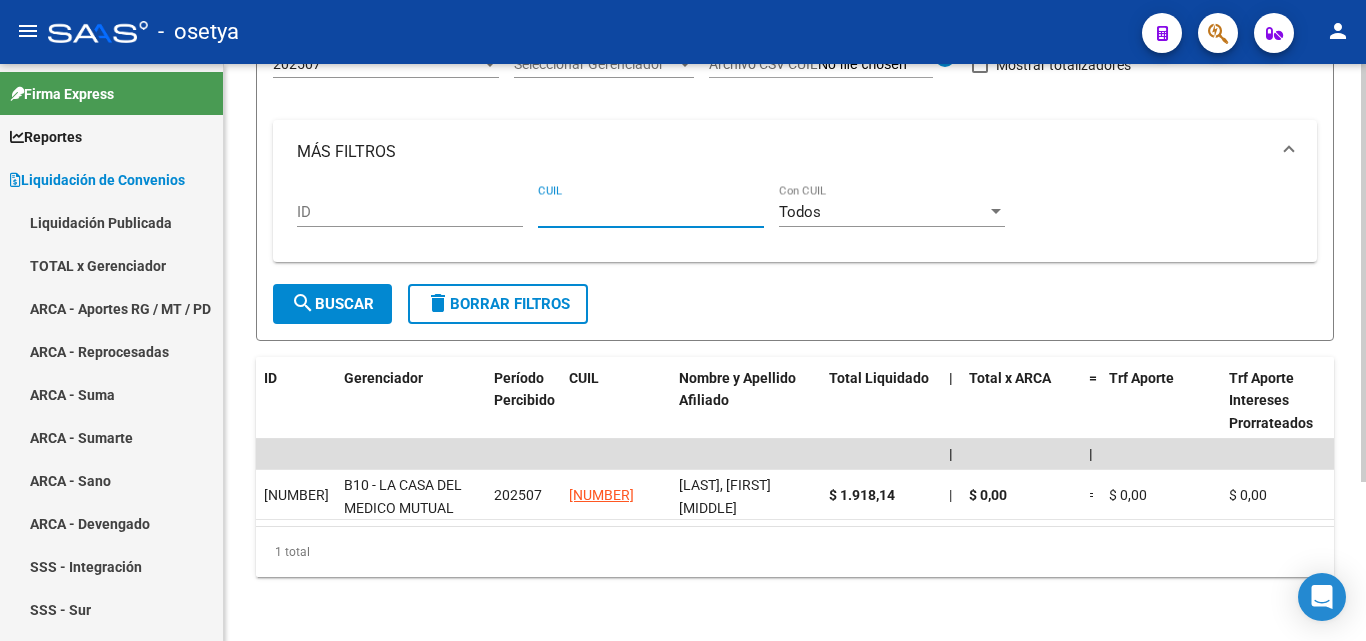 paste on "[NUMBER]" 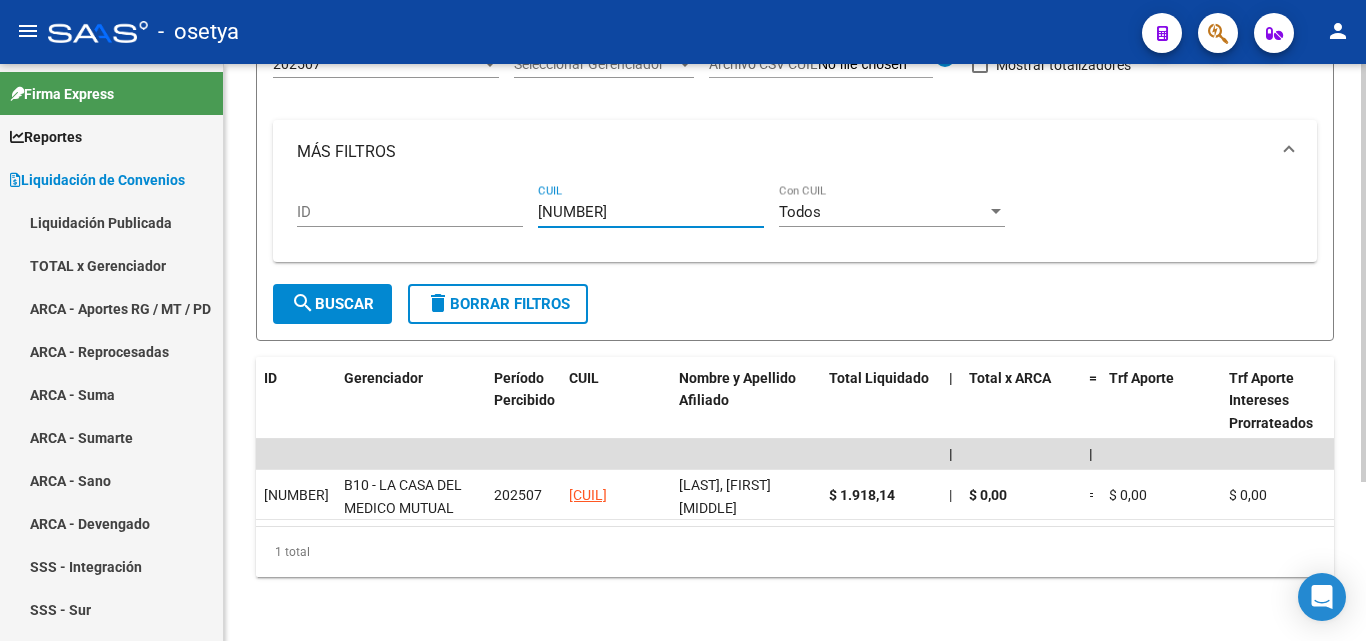 type on "[NUMBER]" 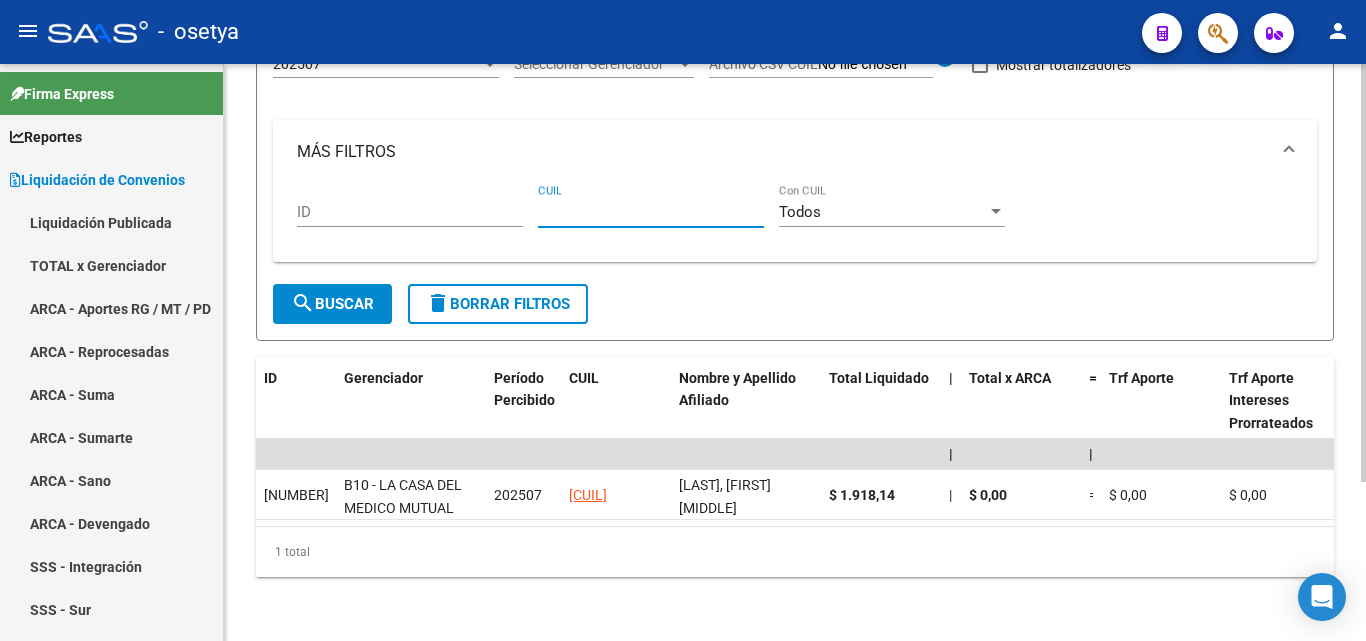 paste on "[CUIL]" 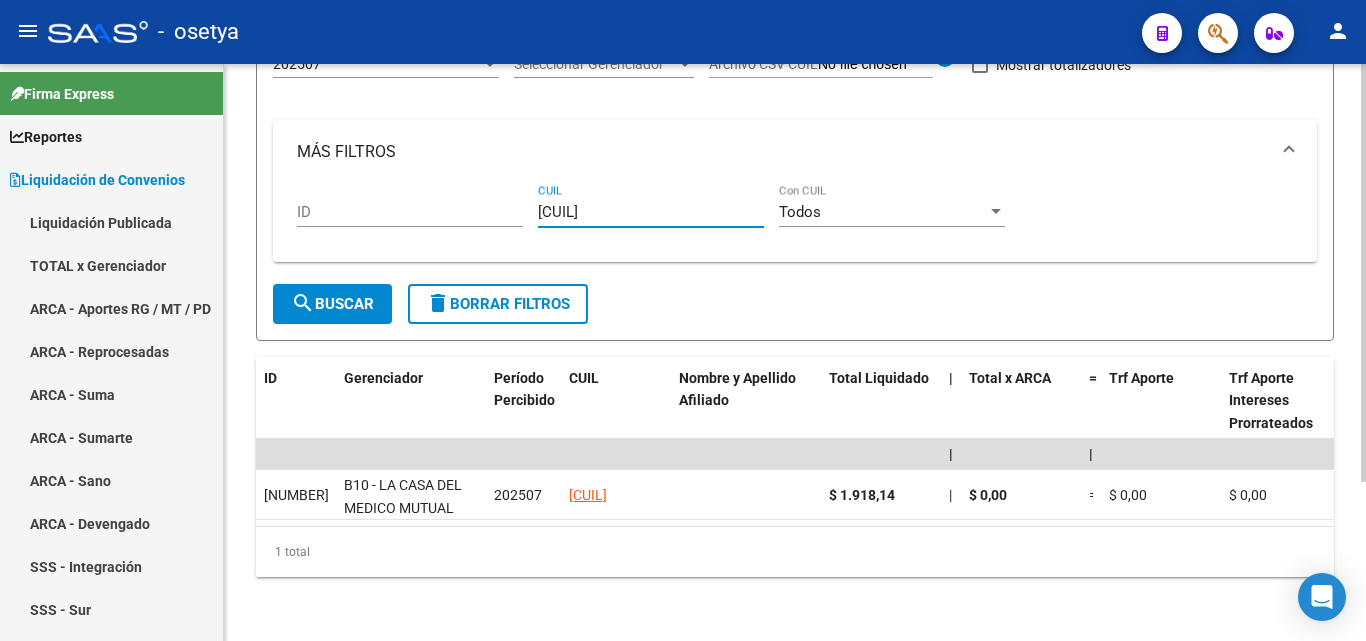 type on "[CUIL]" 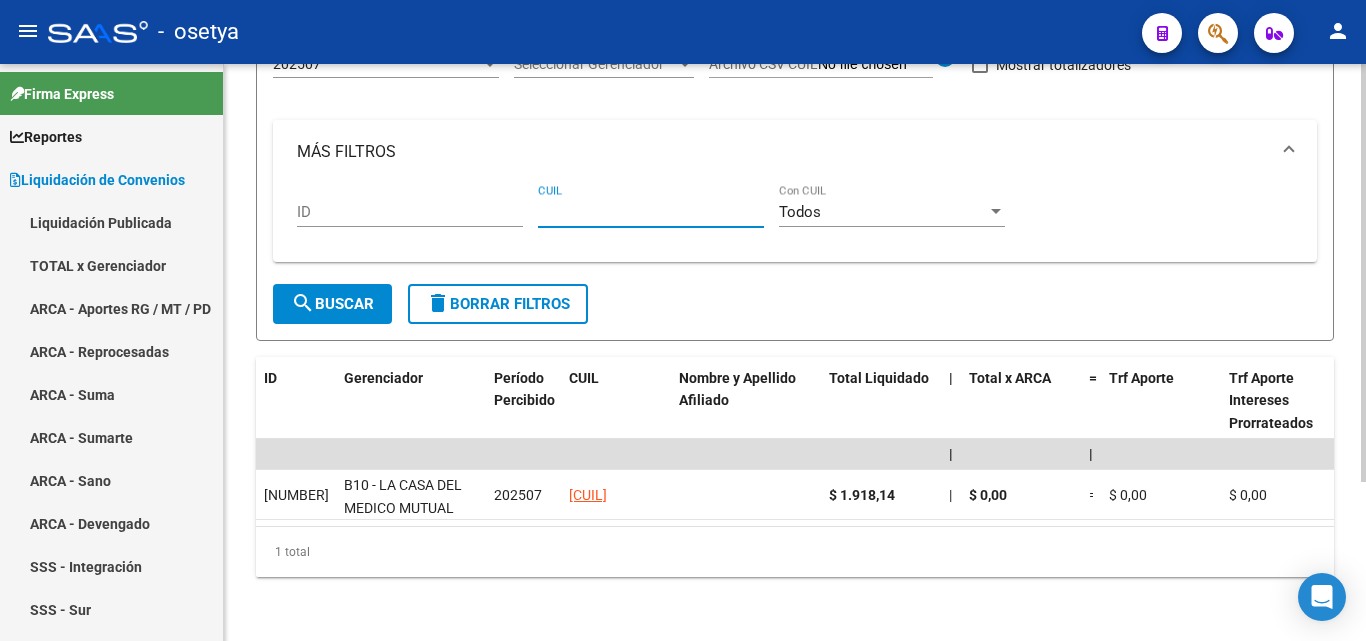 paste on "[NUMBER]" 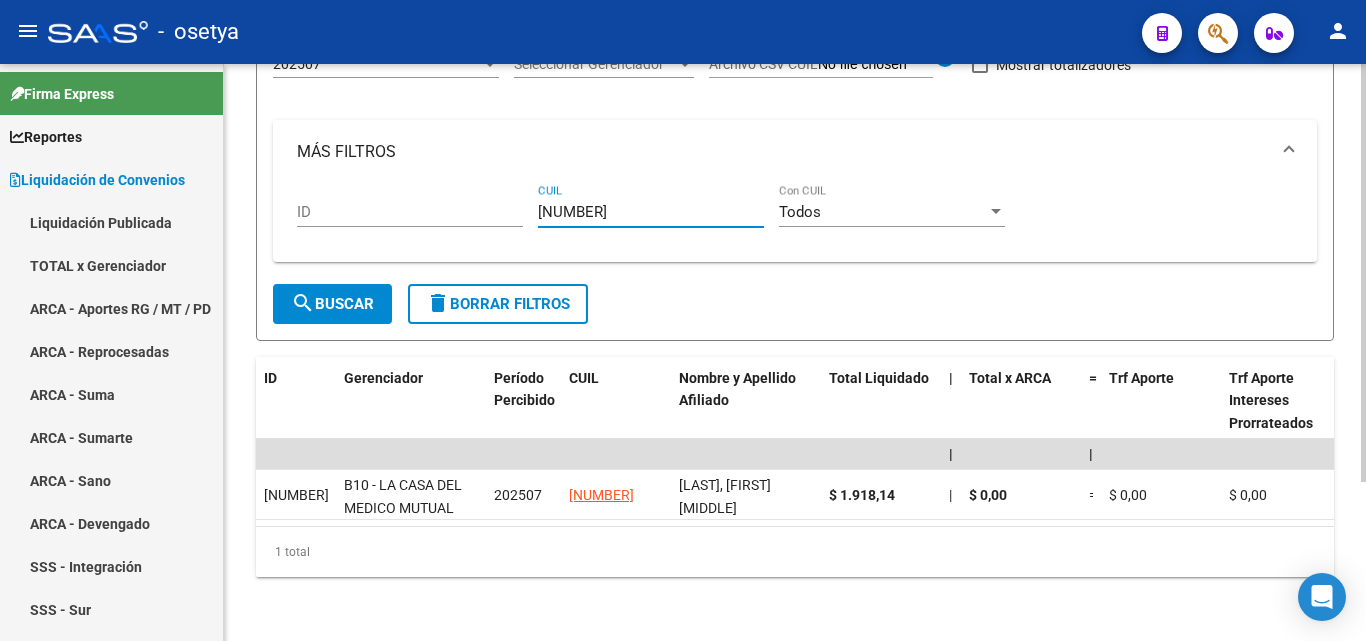 type on "[NUMBER]" 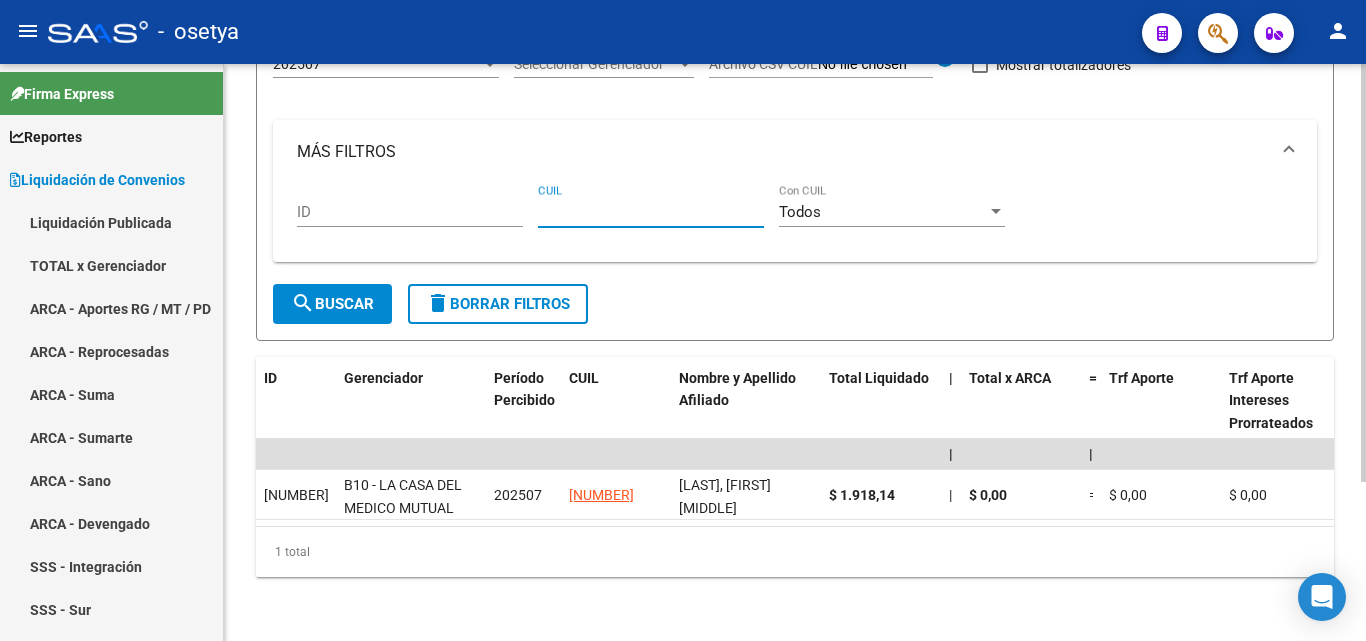 paste on "[CUIL]" 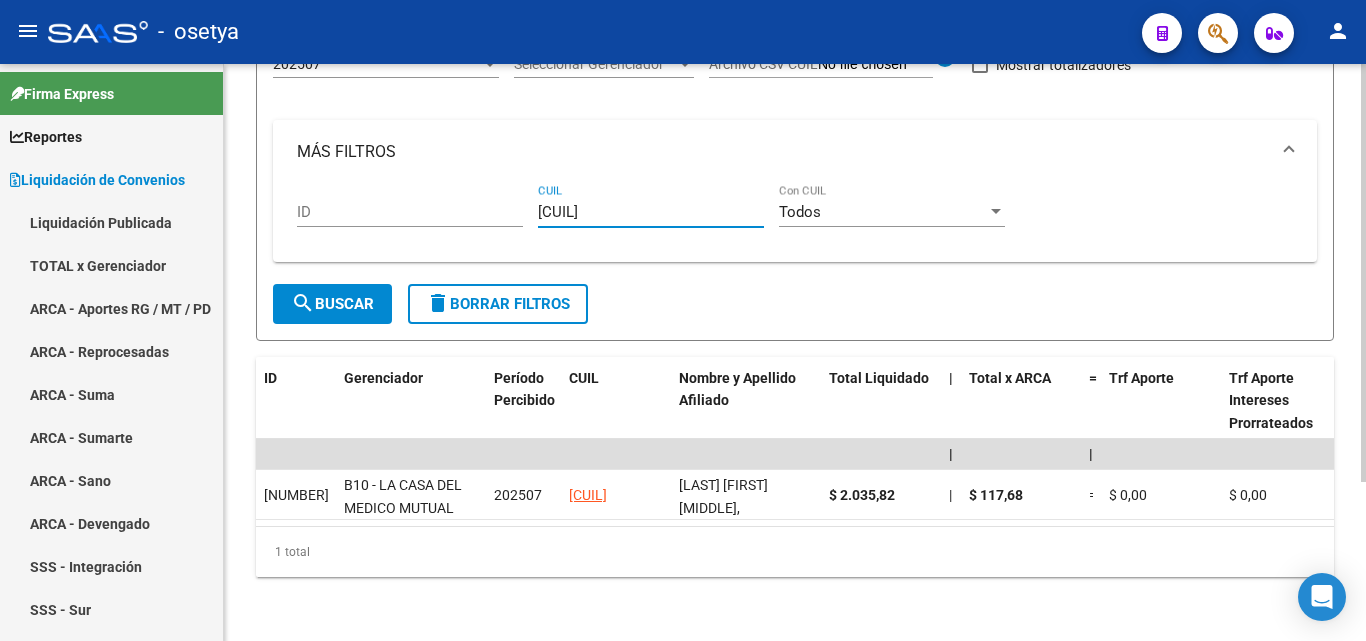type on "[CUIL]" 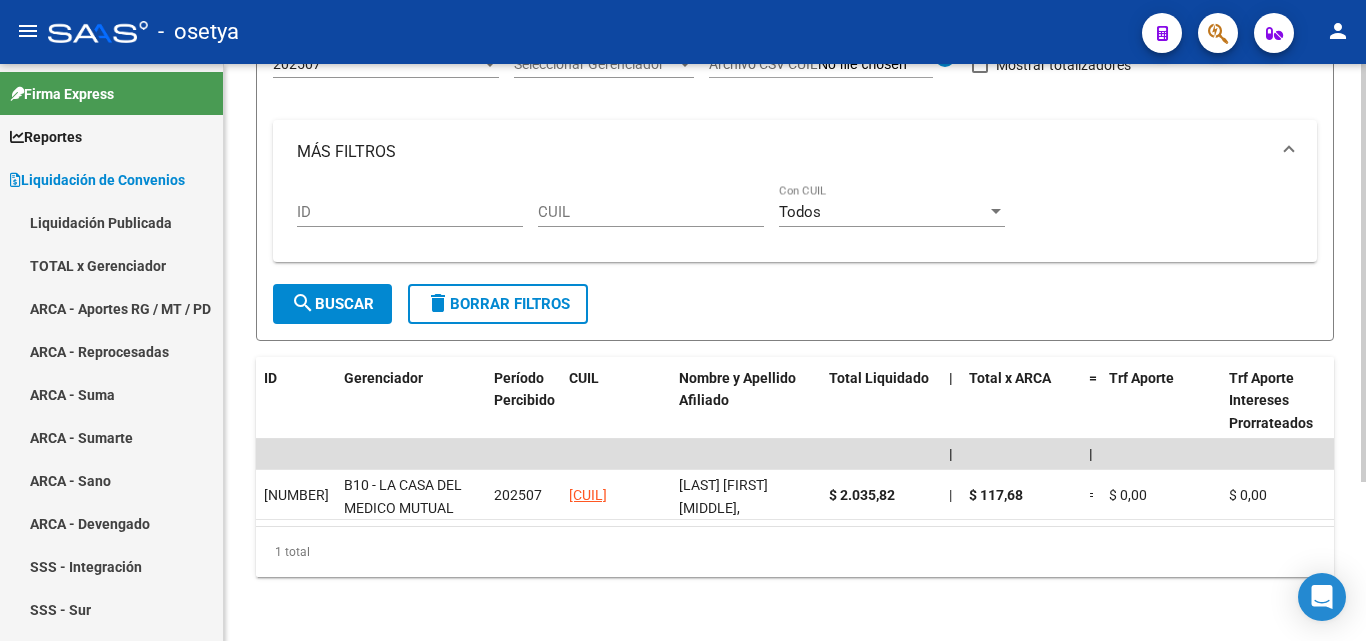drag, startPoint x: 564, startPoint y: 183, endPoint x: 556, endPoint y: 197, distance: 16.124516 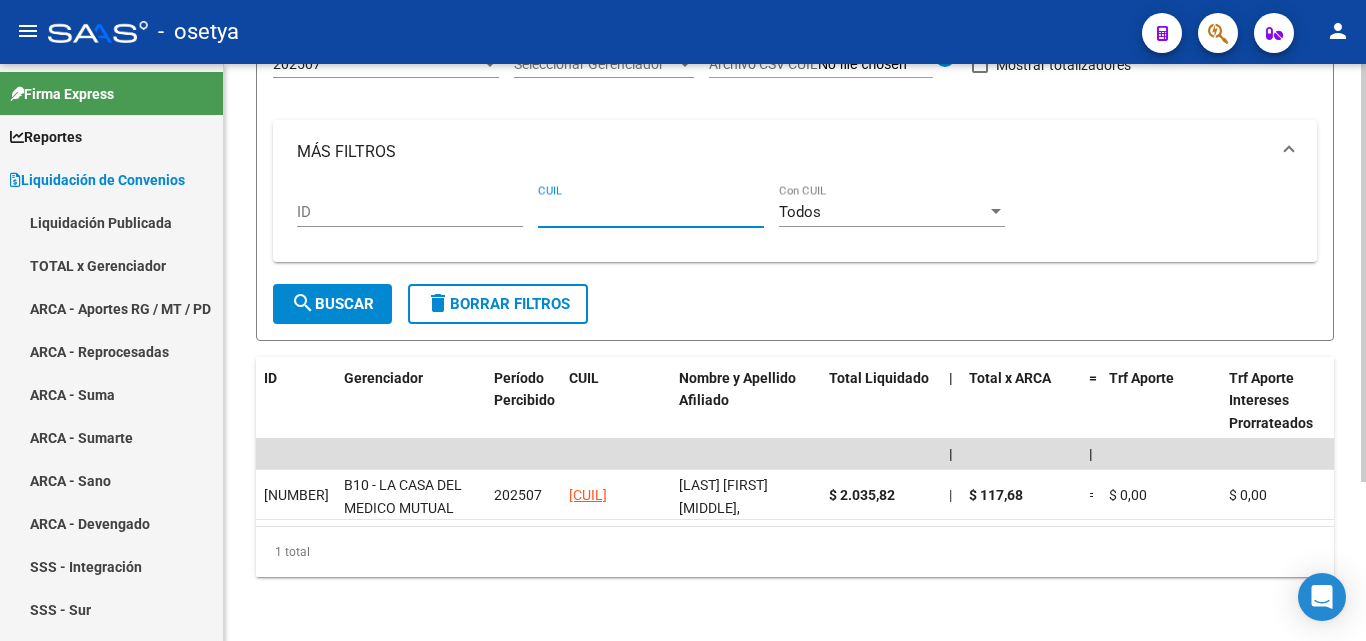 paste on "[CUIL]" 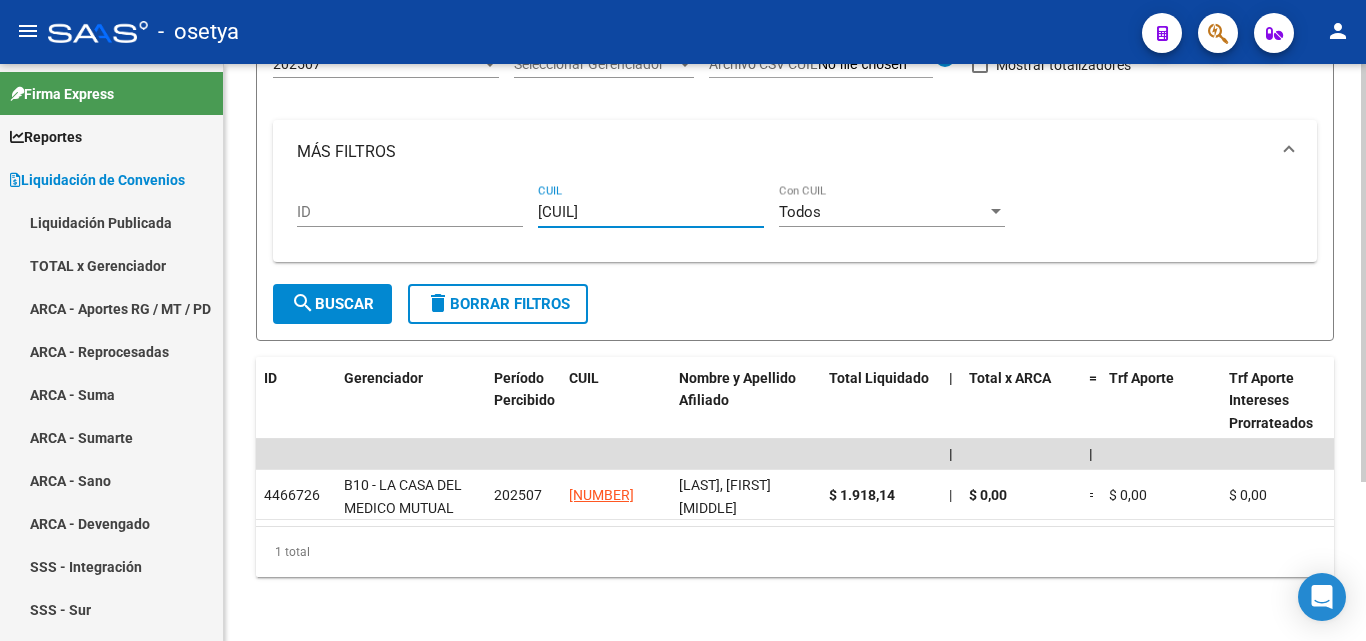 type on "[CUIL]" 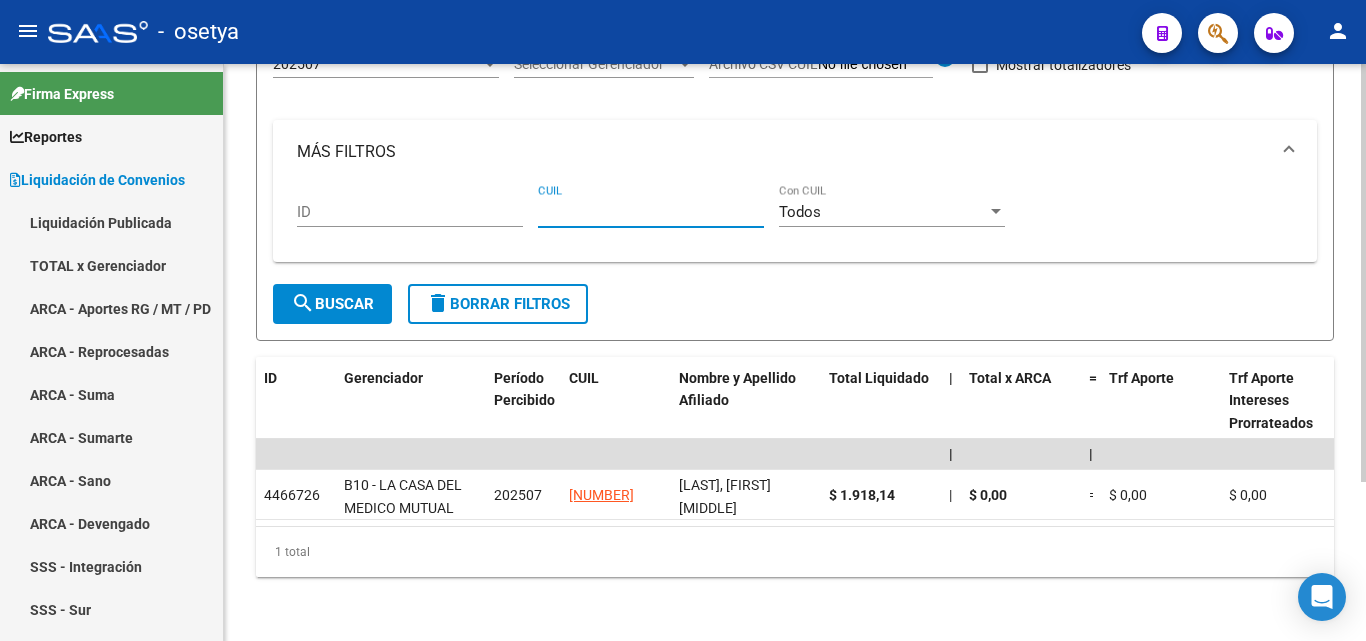 paste on "[CUIL]" 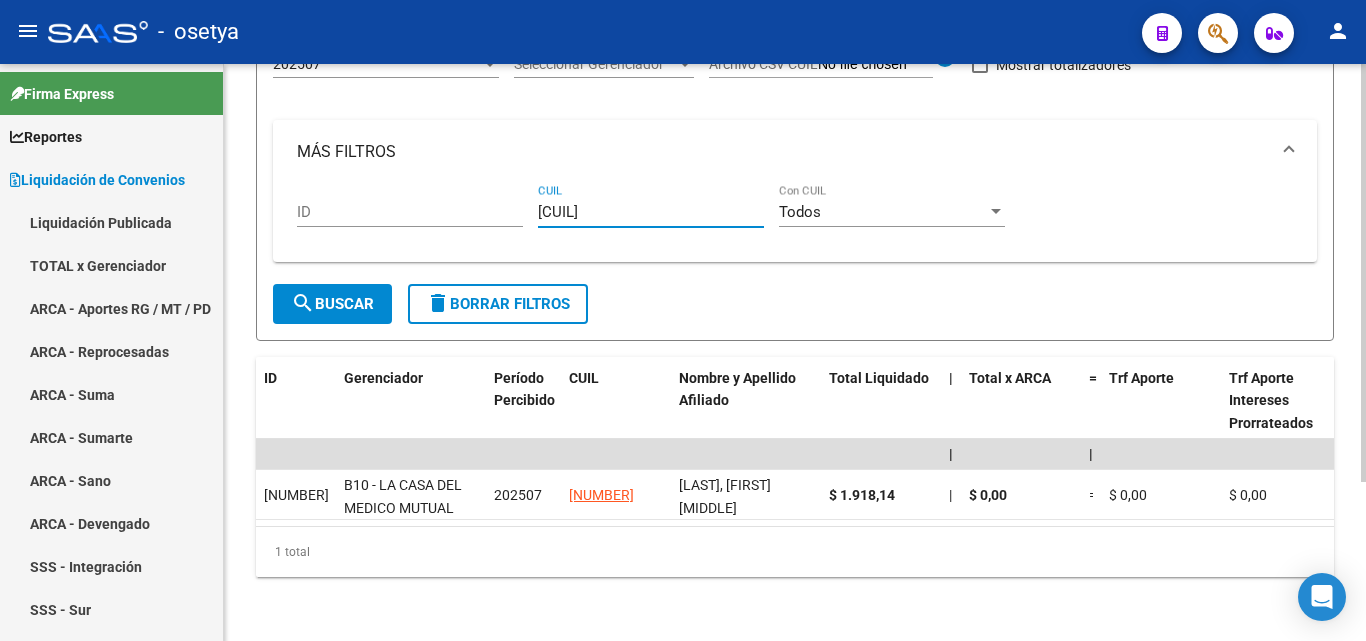 type on "[CUIL]" 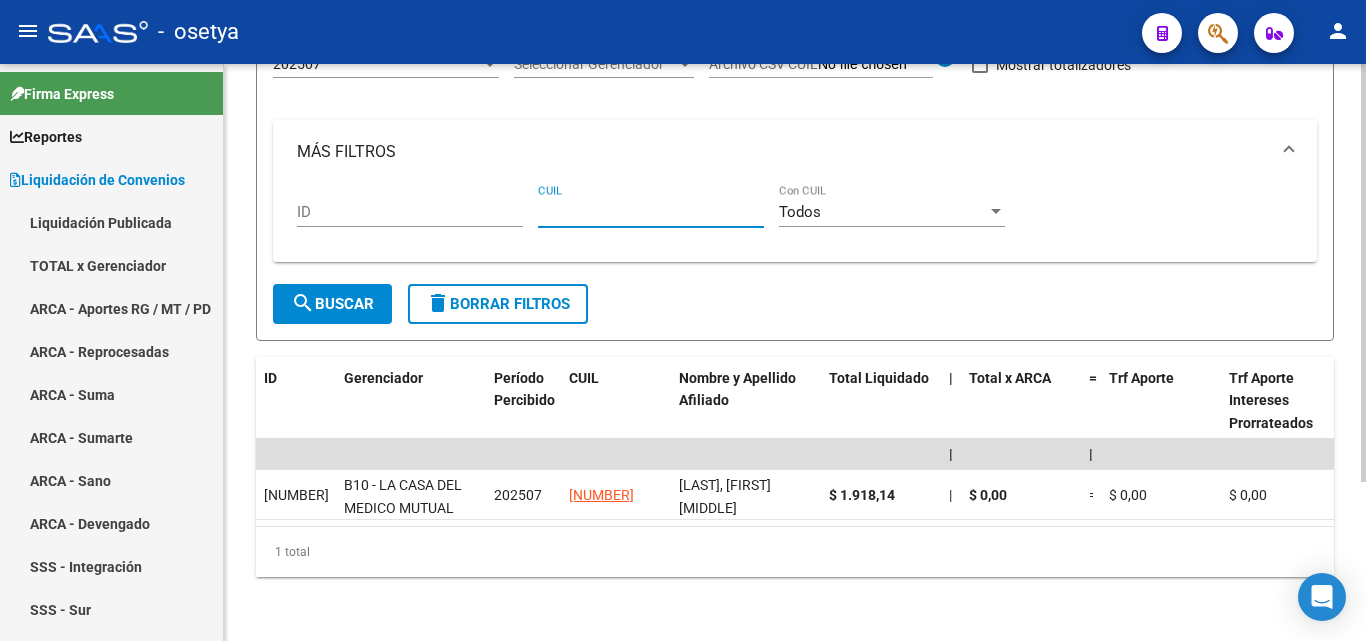 paste on "[NUMBER]" 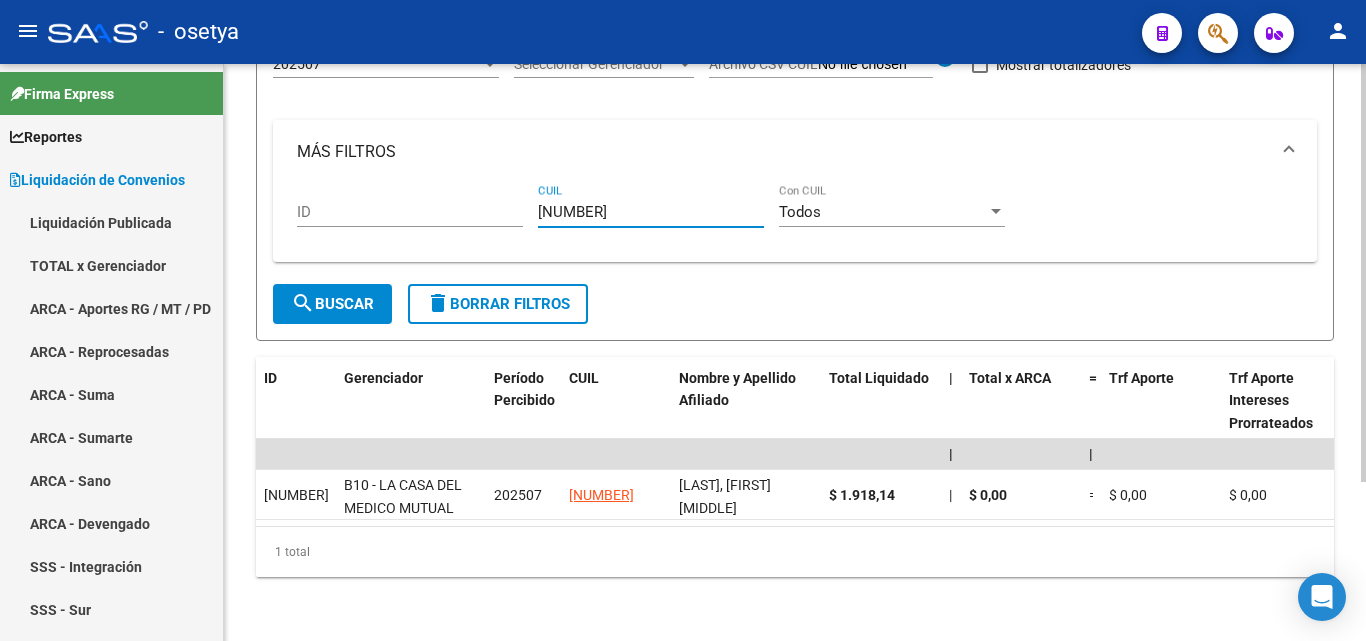 type on "[NUMBER]" 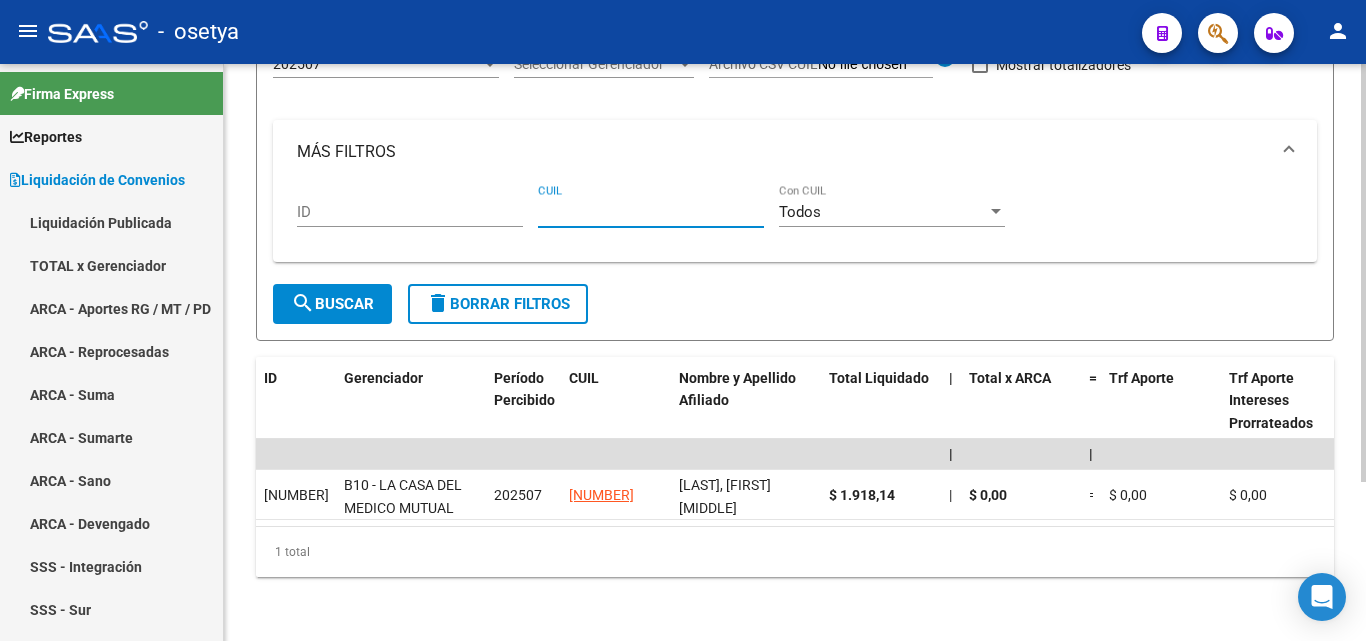 paste on "[CUIL]" 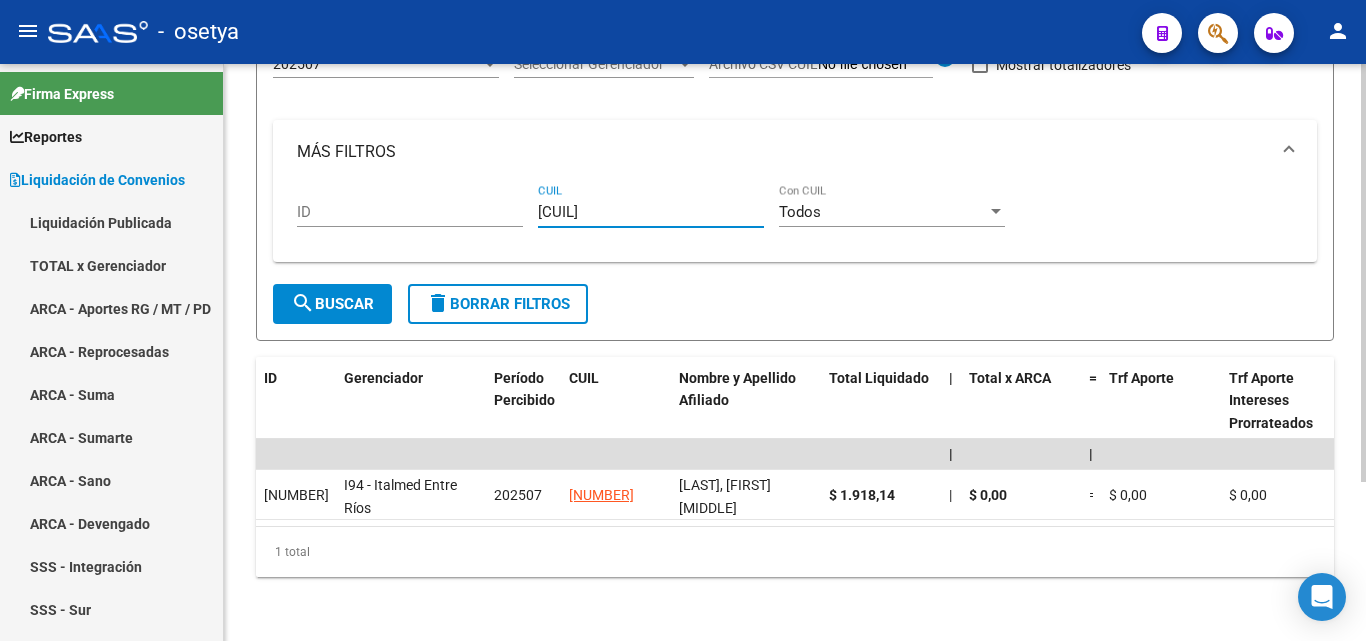 type on "[CUIL]" 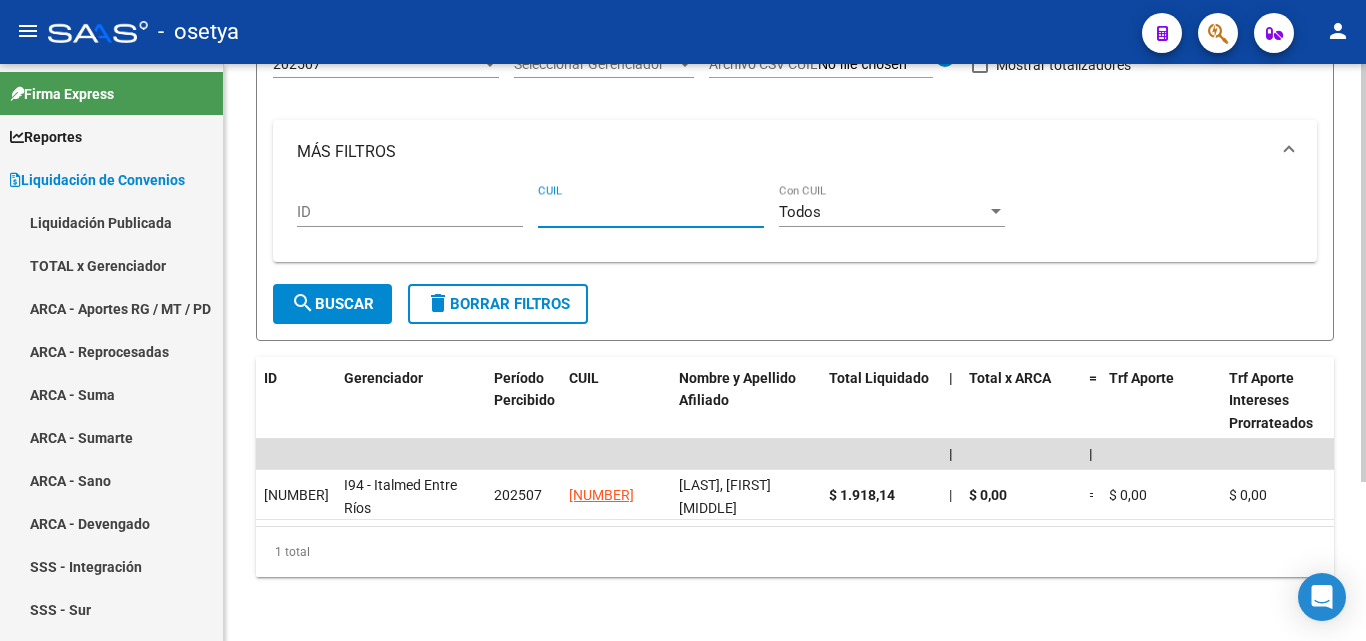 paste on "[CUIL]" 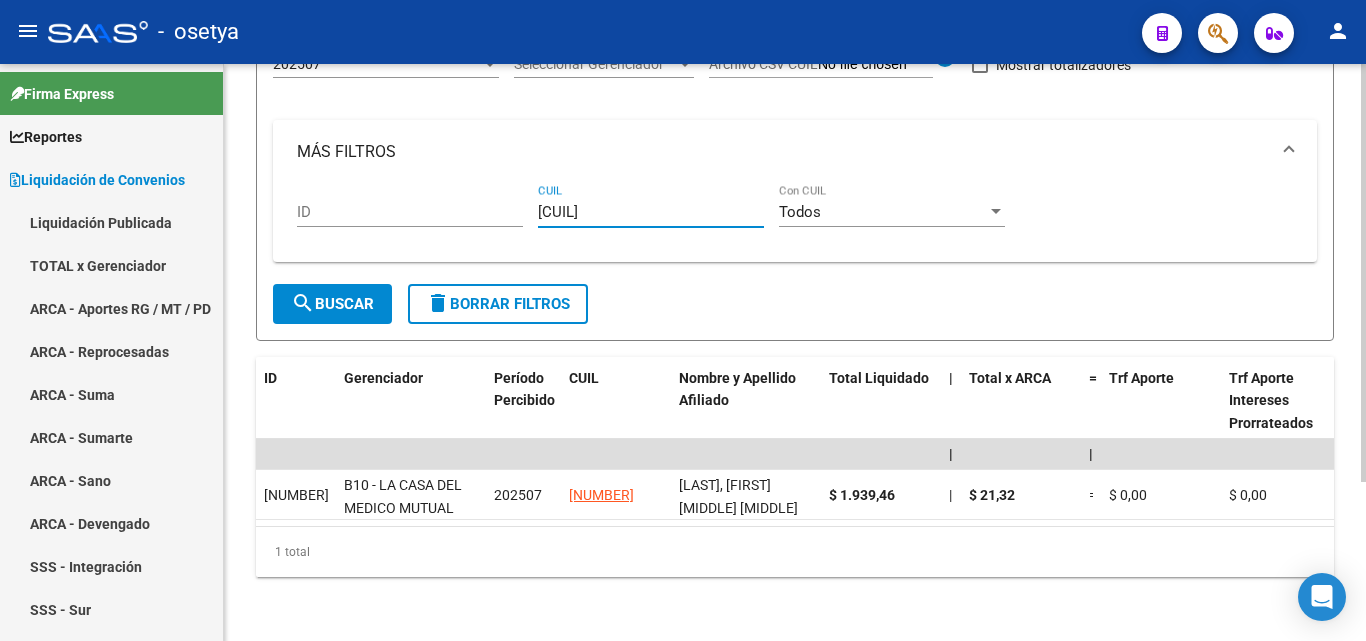 type on "[CUIL]" 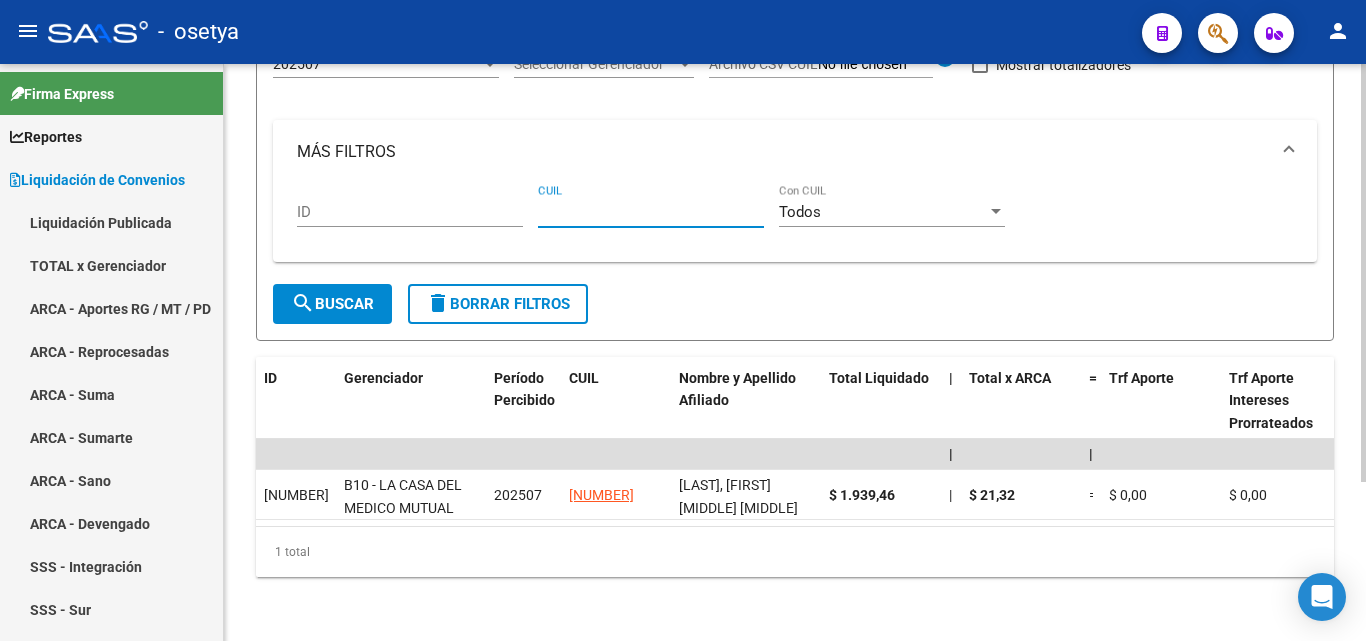 paste on "[CUIL]" 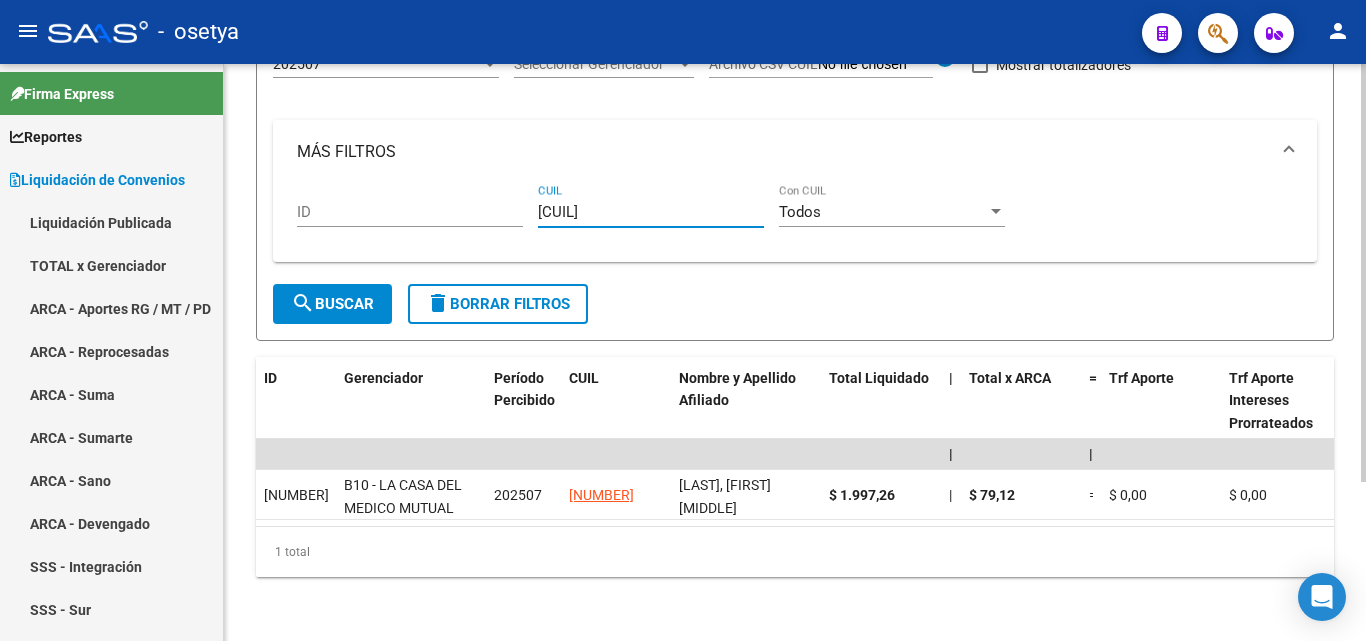 type on "[CUIL]" 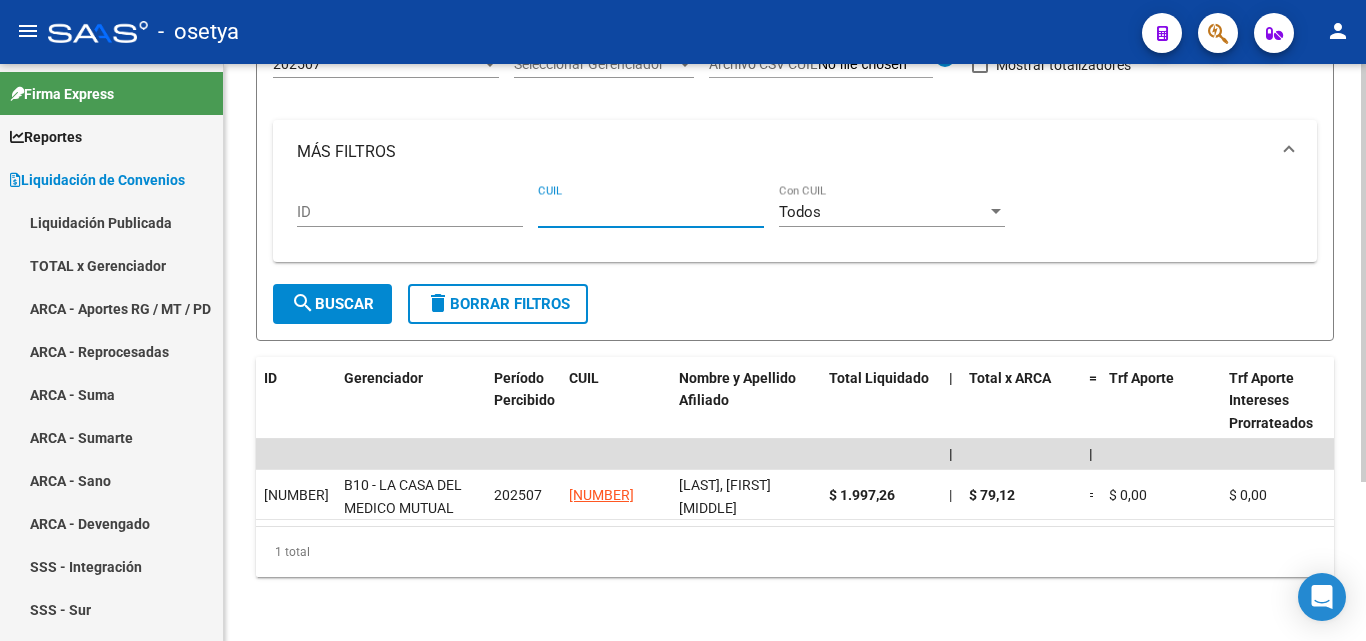 paste 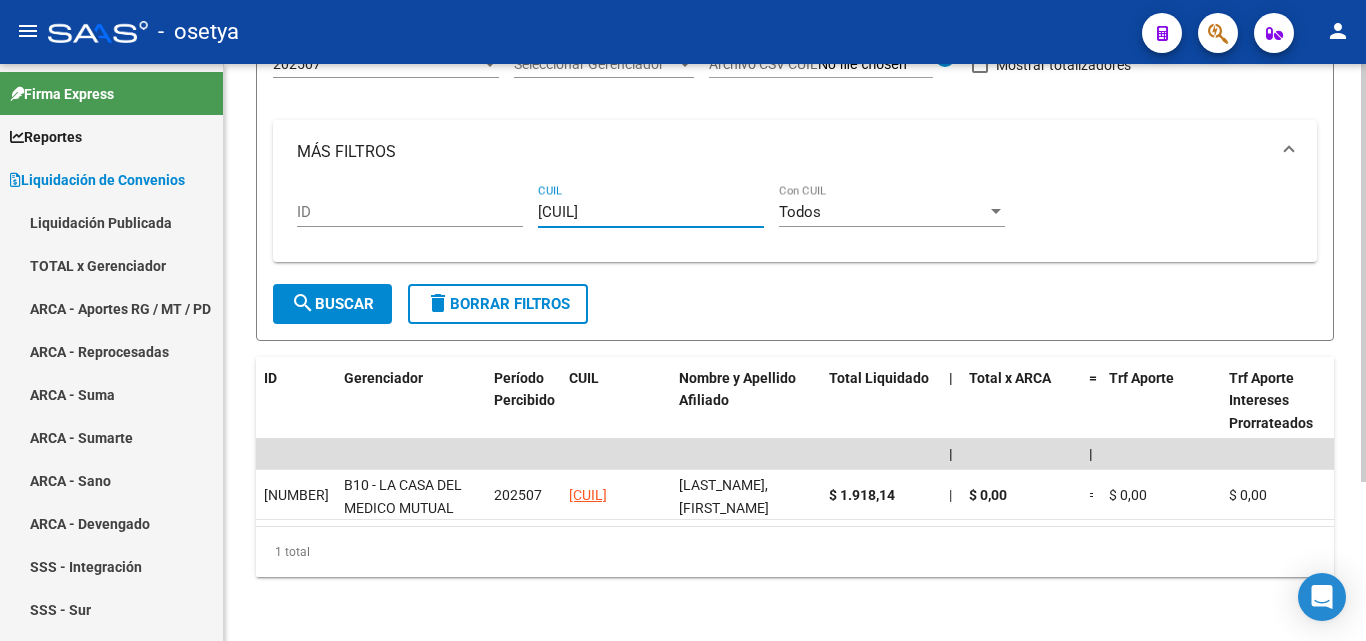 type on "[CUIL]" 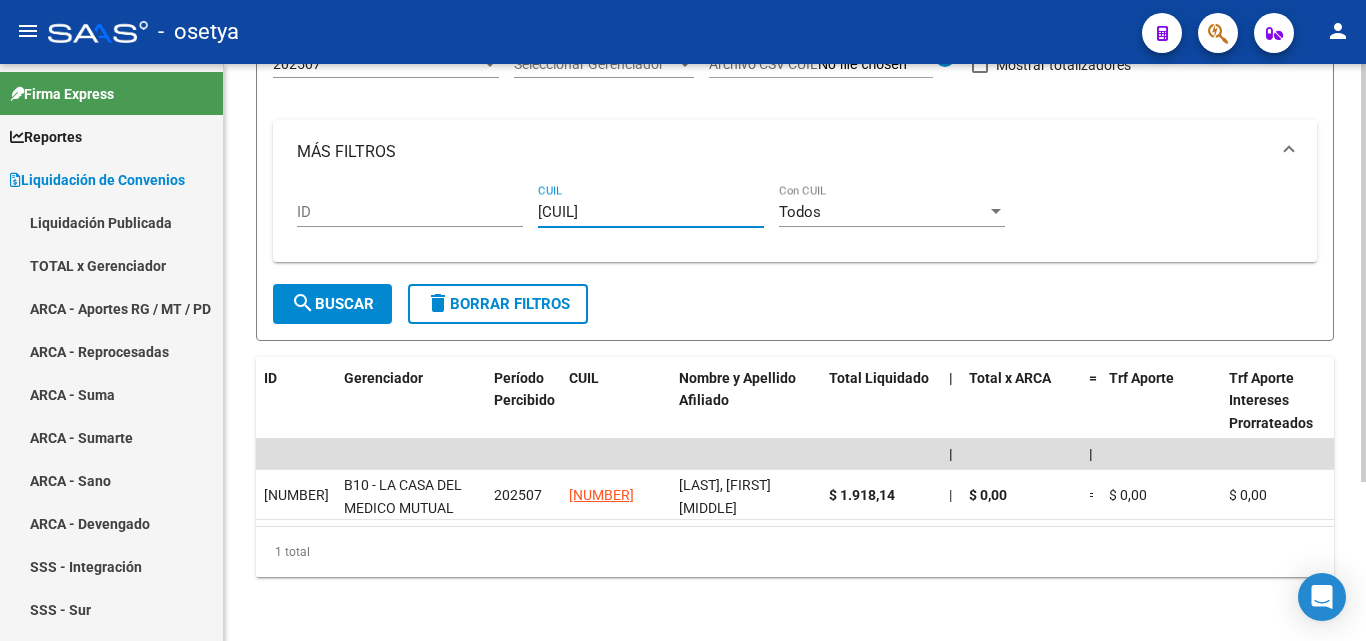 type on "[CUIL]" 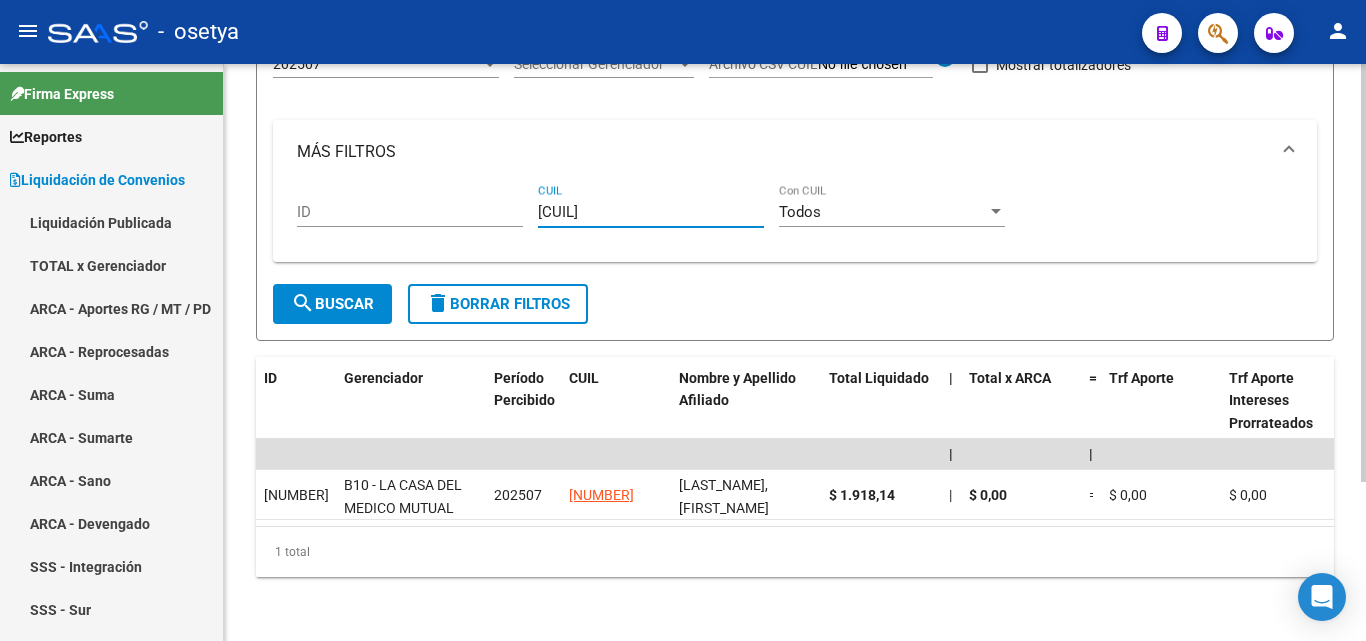 type on "[CUIL]" 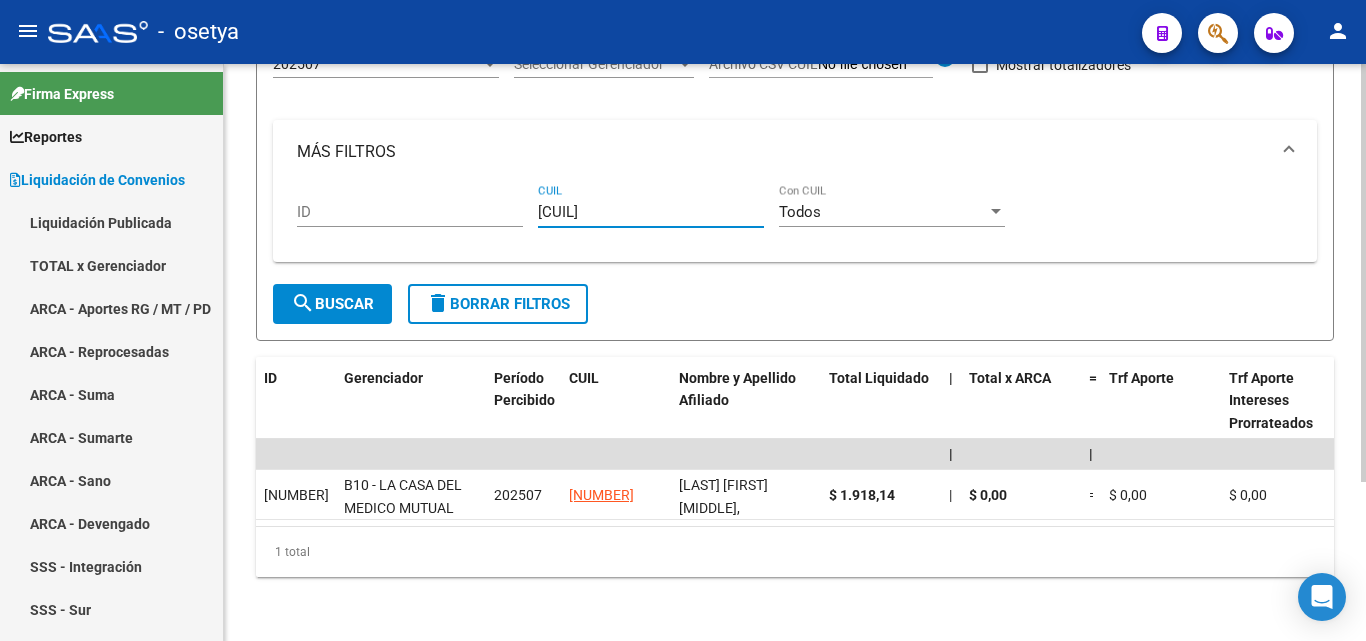 type on "[CUIL]" 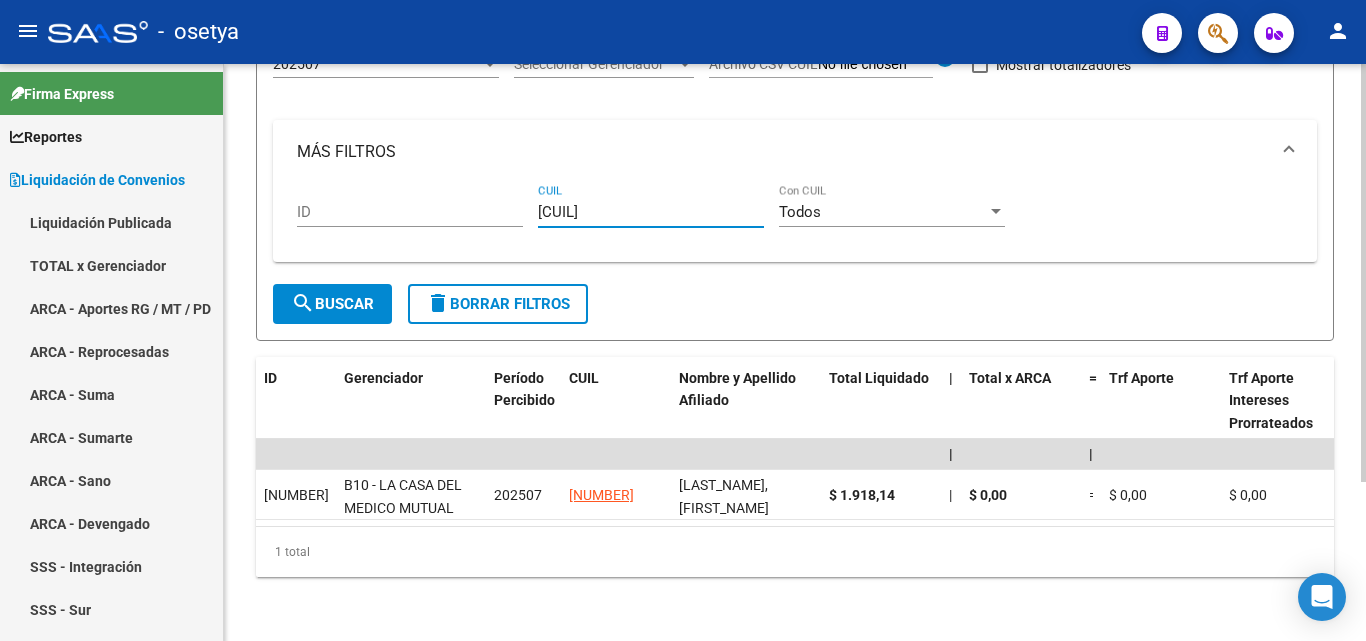 type on "[CUIL]" 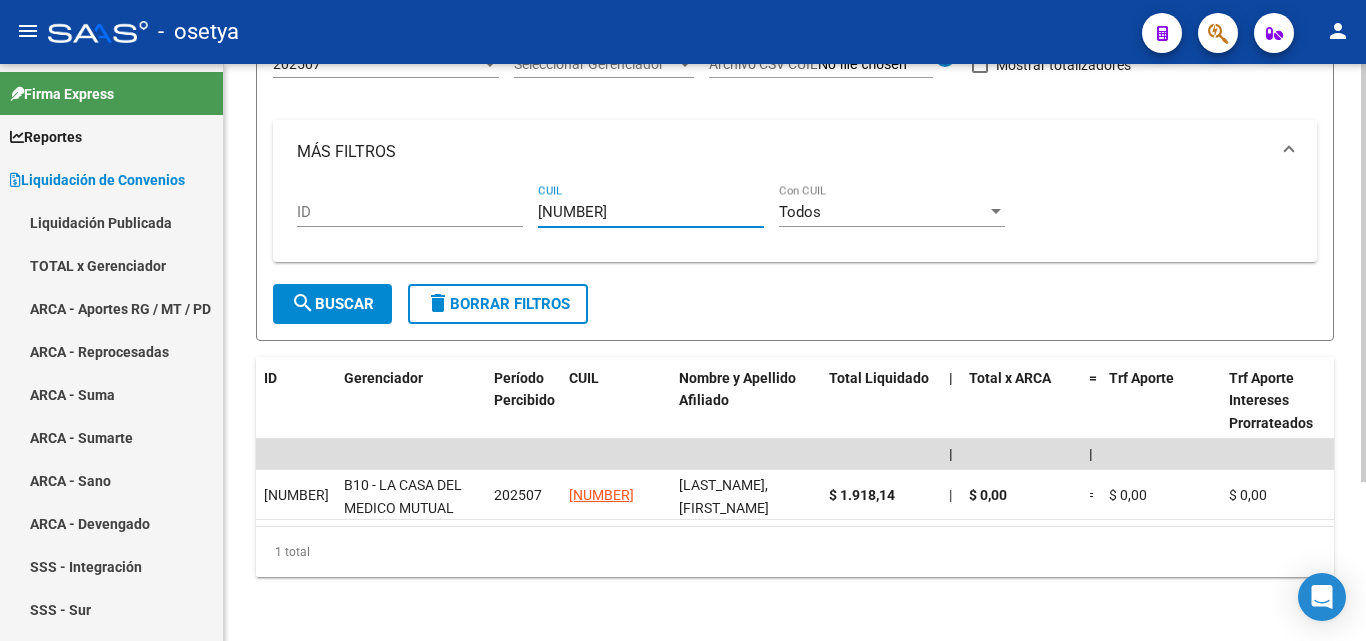 type on "[NUMBER]" 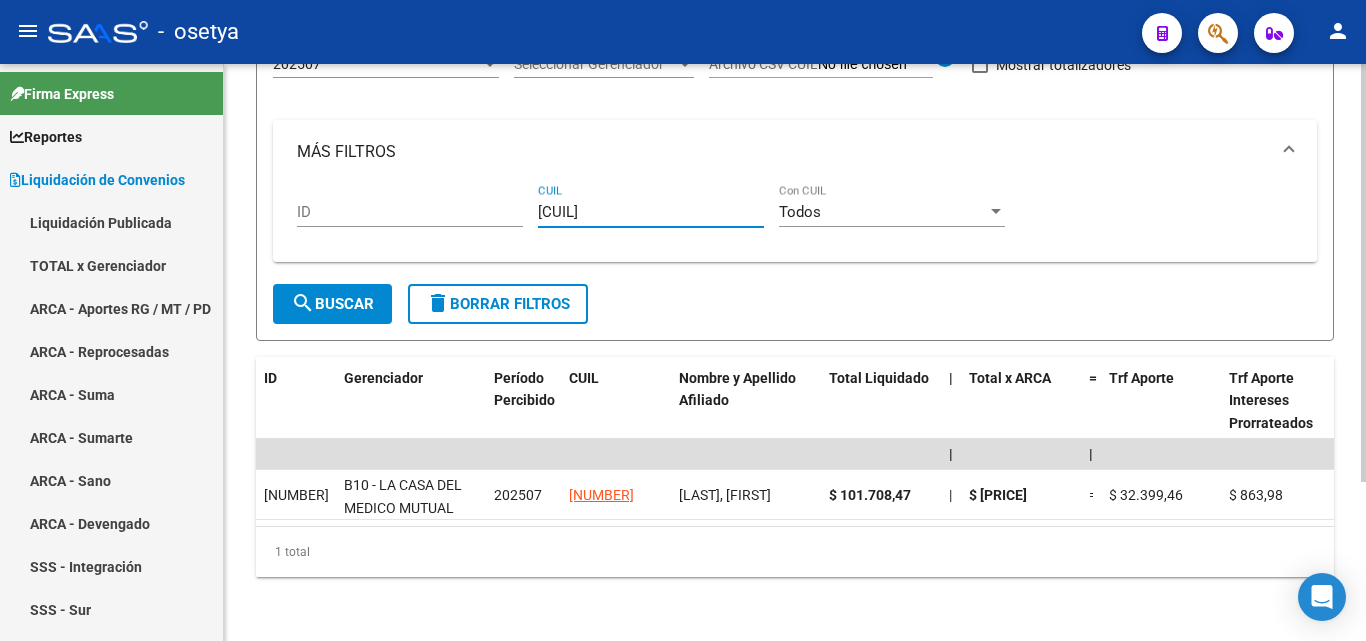 type on "[CUIL]" 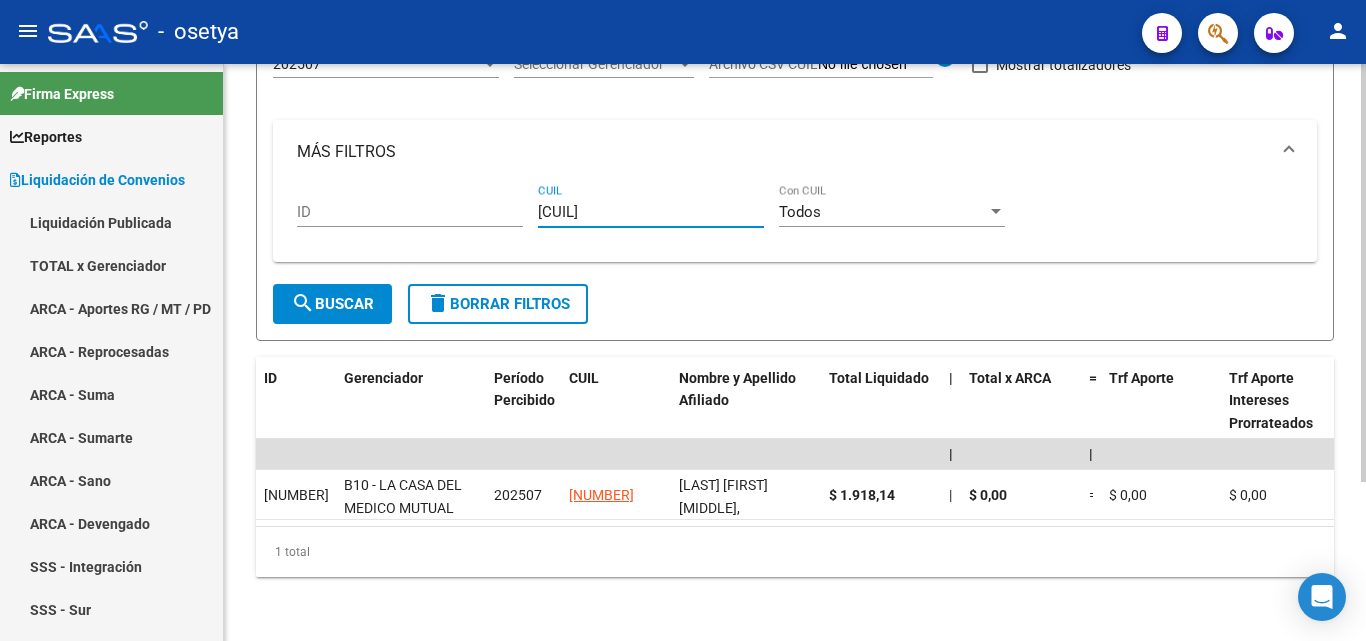 type on "[CUIL]" 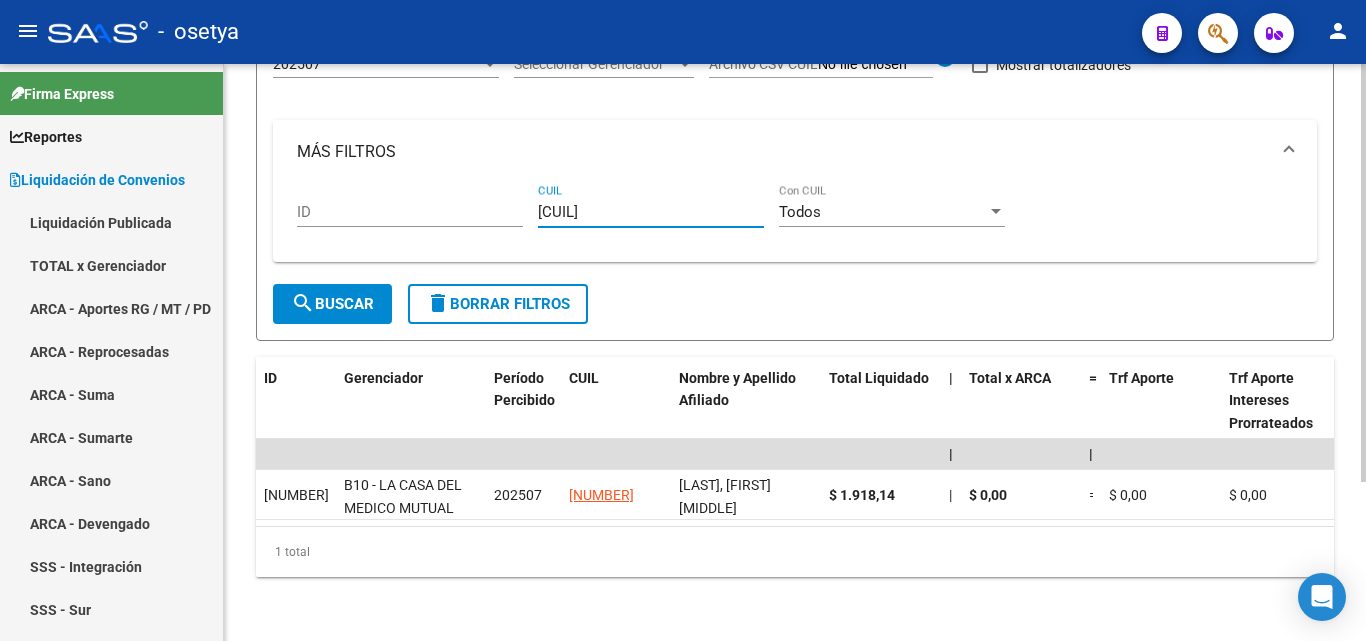 type on "[CUIL]" 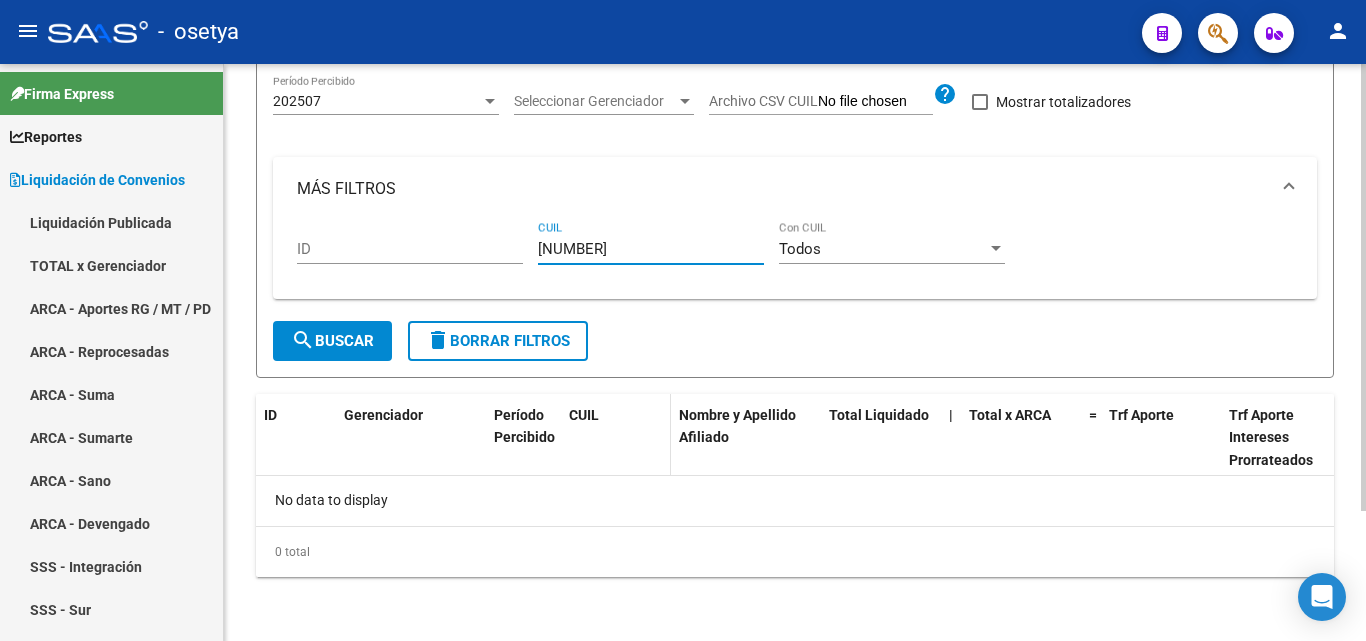scroll, scrollTop: 167, scrollLeft: 0, axis: vertical 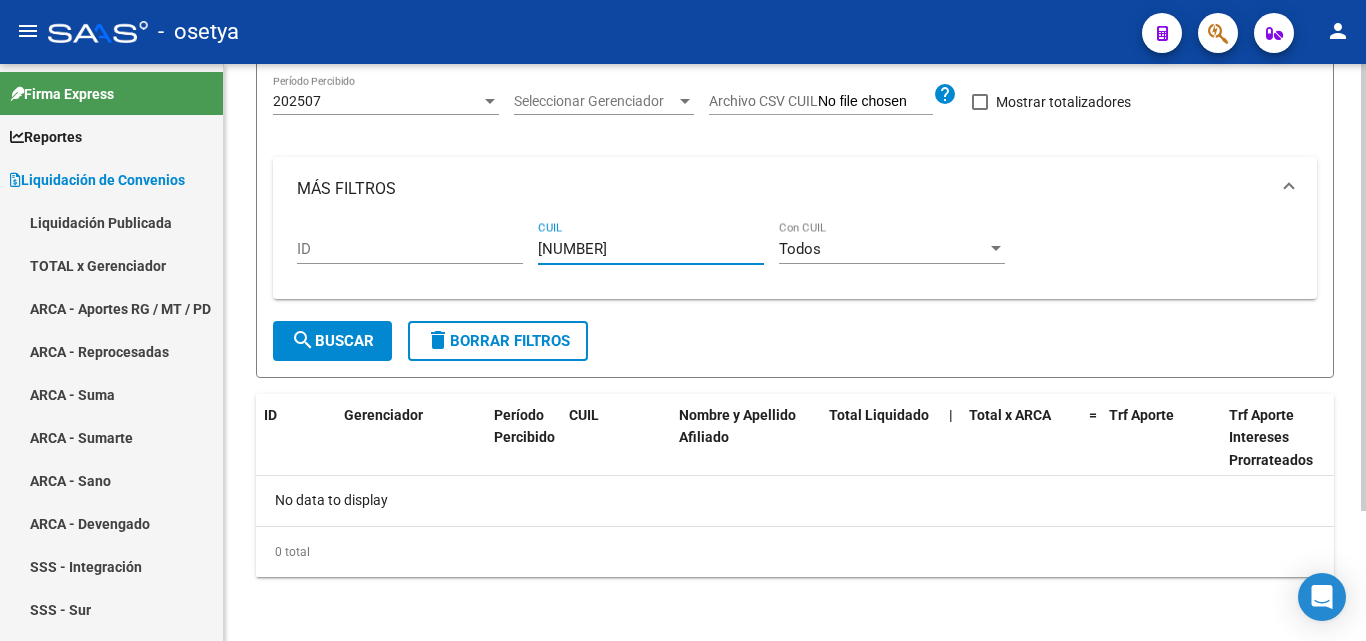 type on "[NUMBER]" 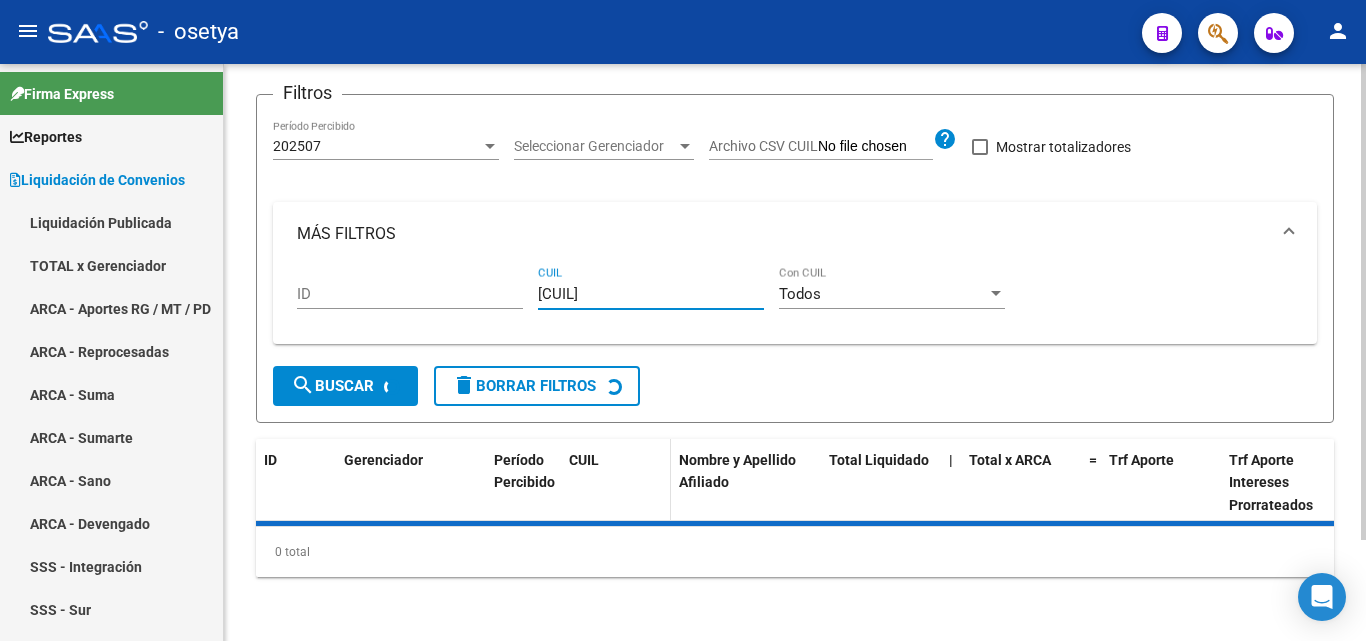 scroll, scrollTop: 220, scrollLeft: 0, axis: vertical 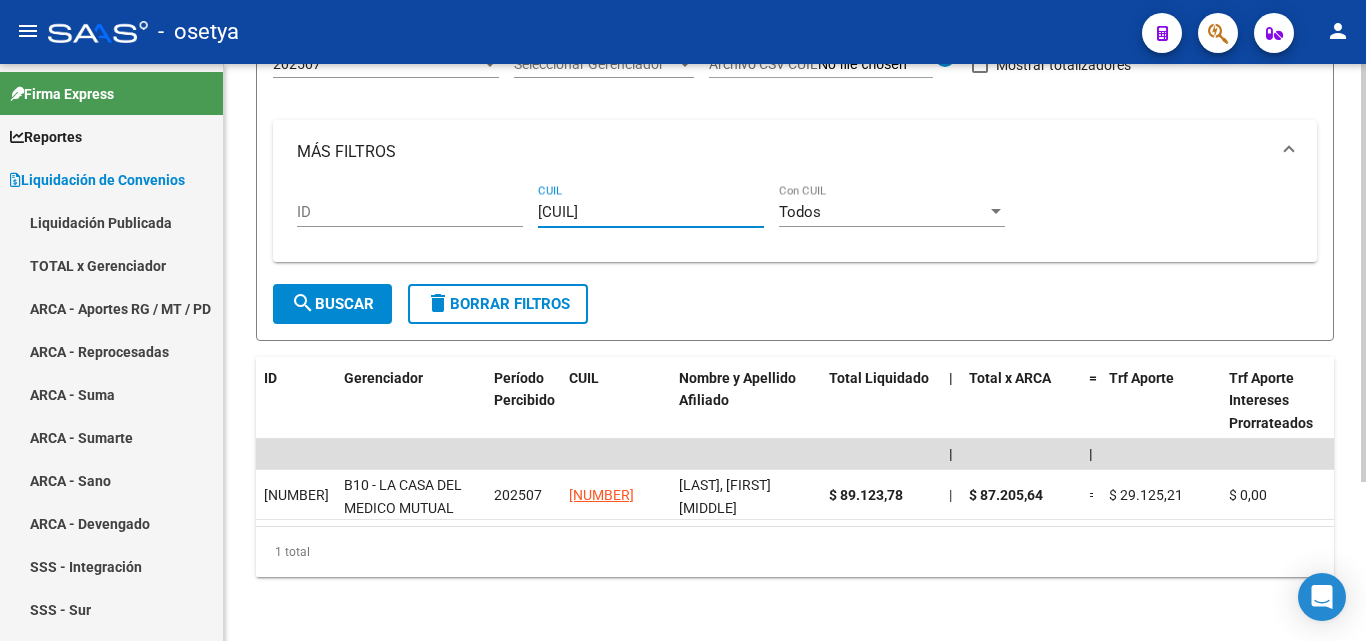 type on "[CUIL]" 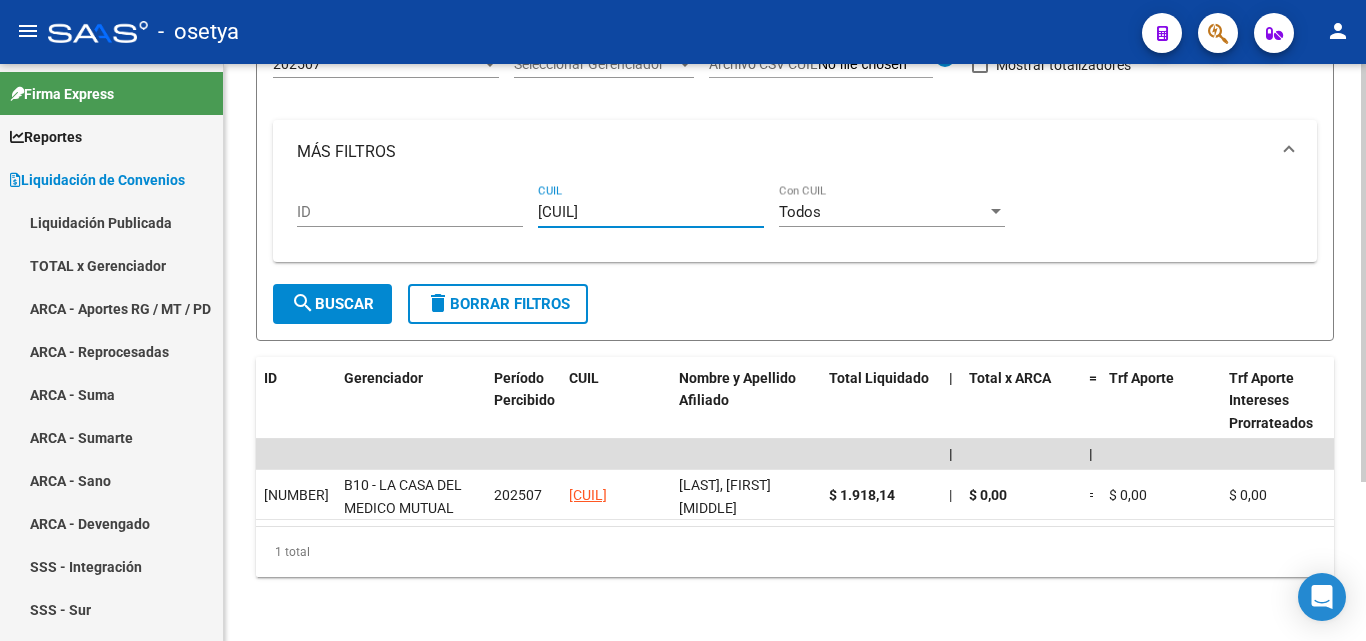 type on "[CUIL]" 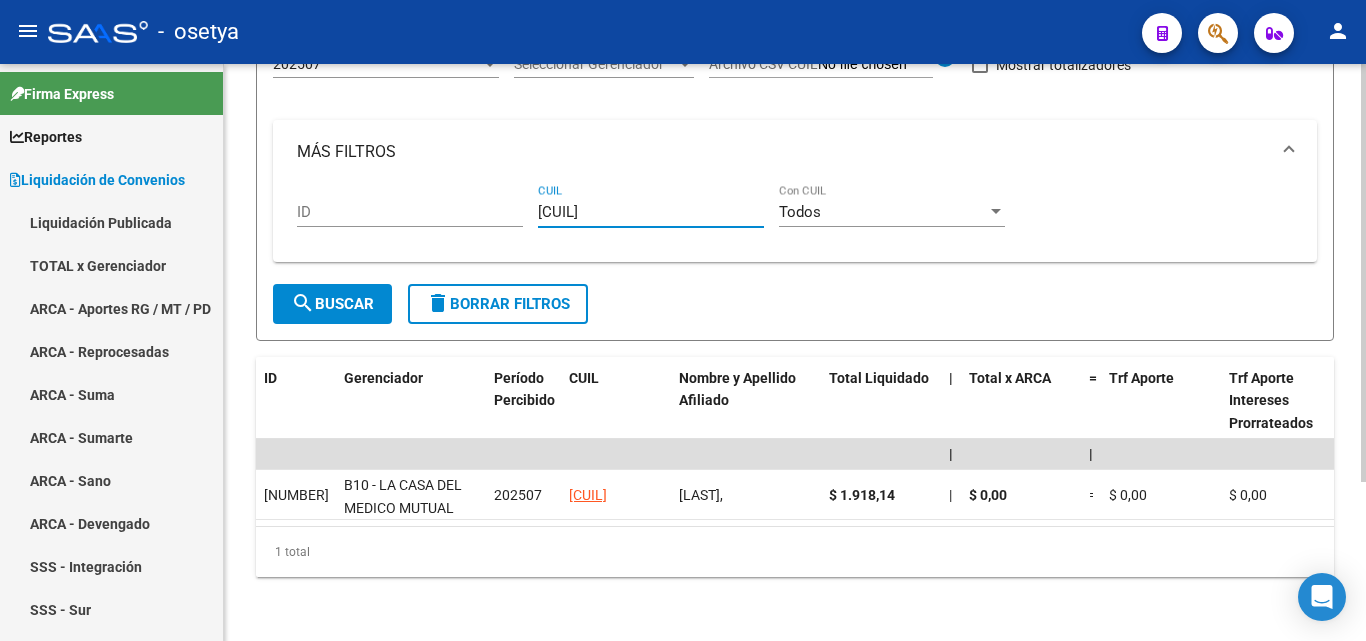 type on "[CUIL]" 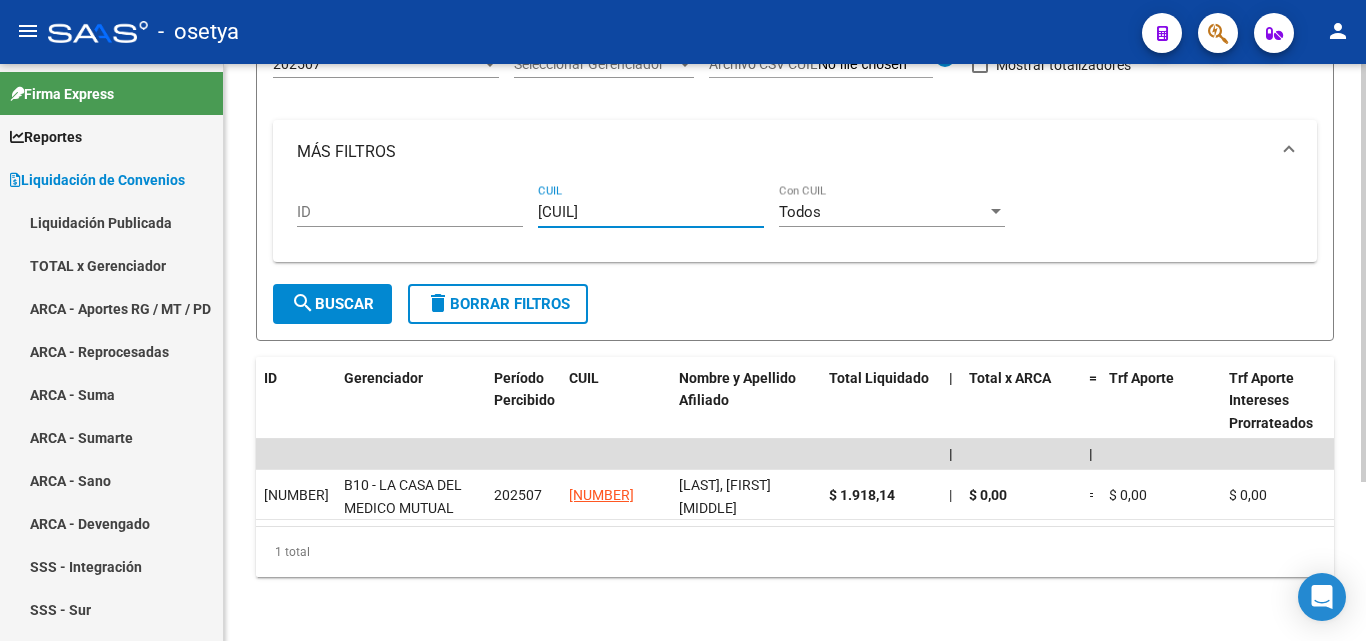 type on "[CUIL]" 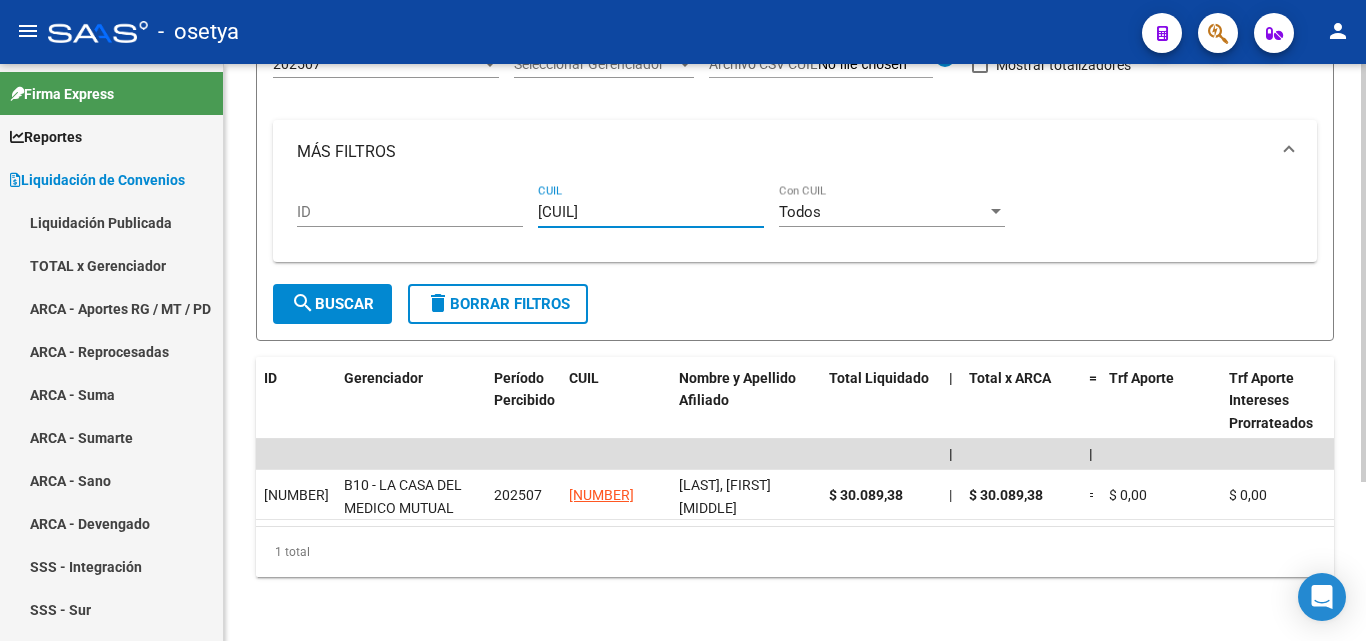 type on "[CUIL]" 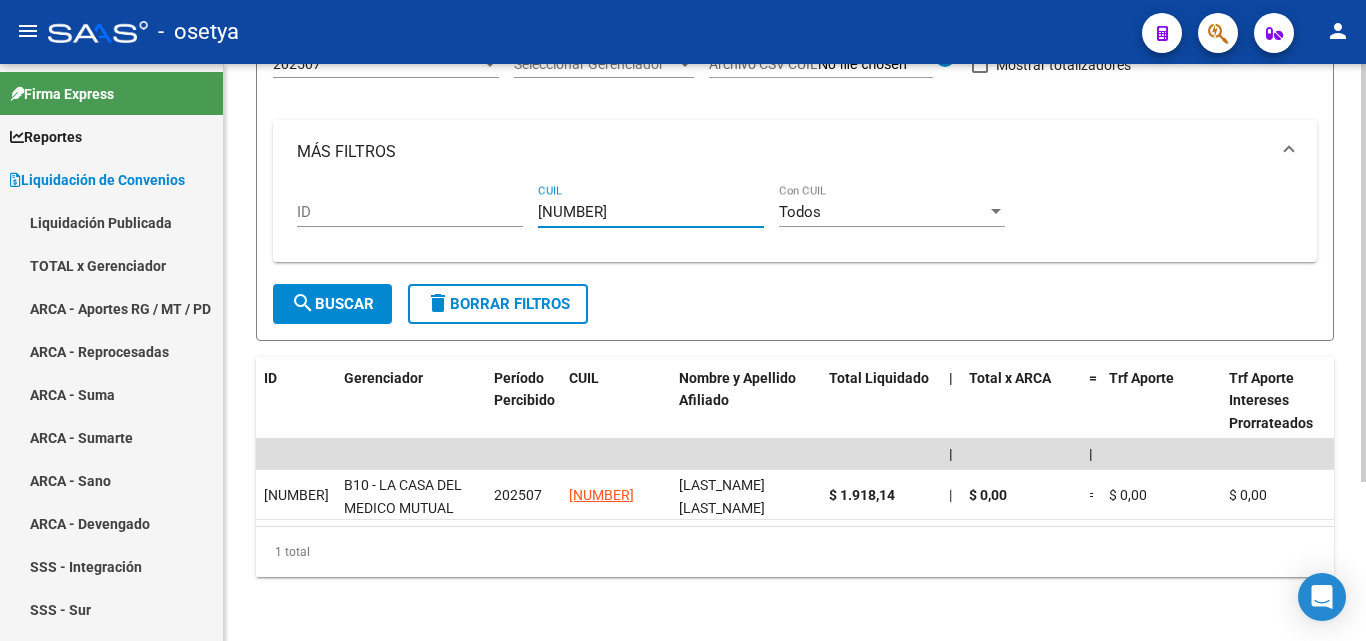 type on "[NUMBER]" 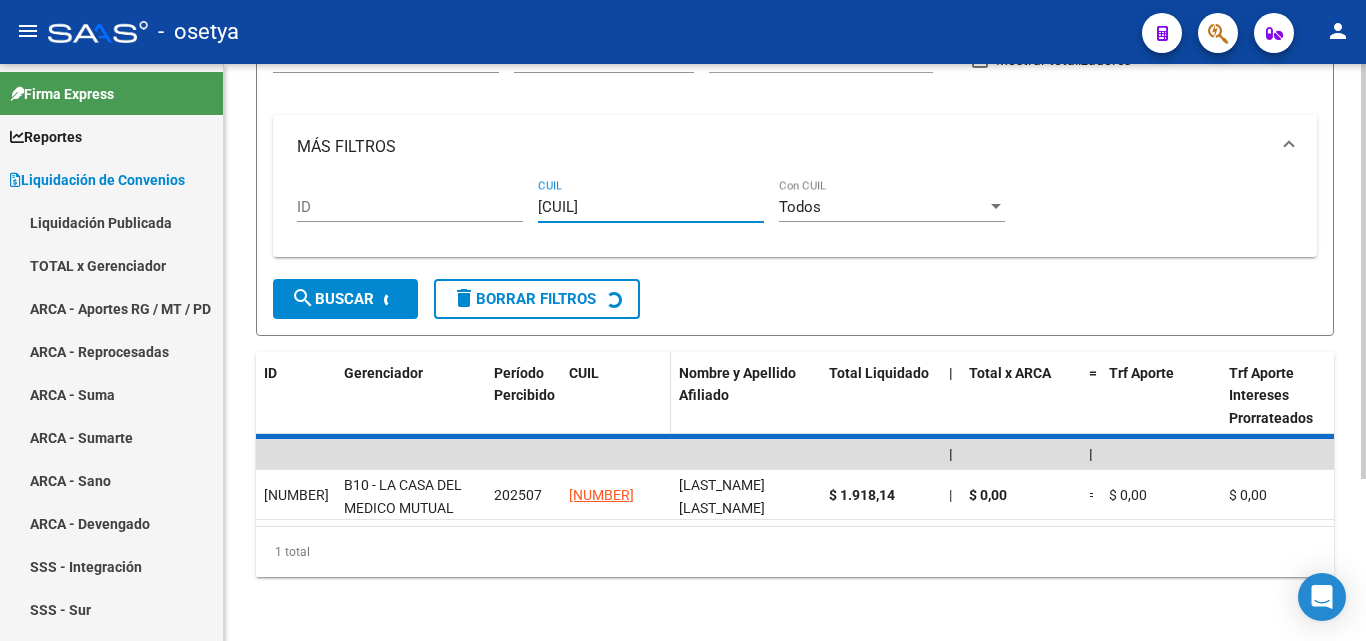 scroll, scrollTop: 167, scrollLeft: 0, axis: vertical 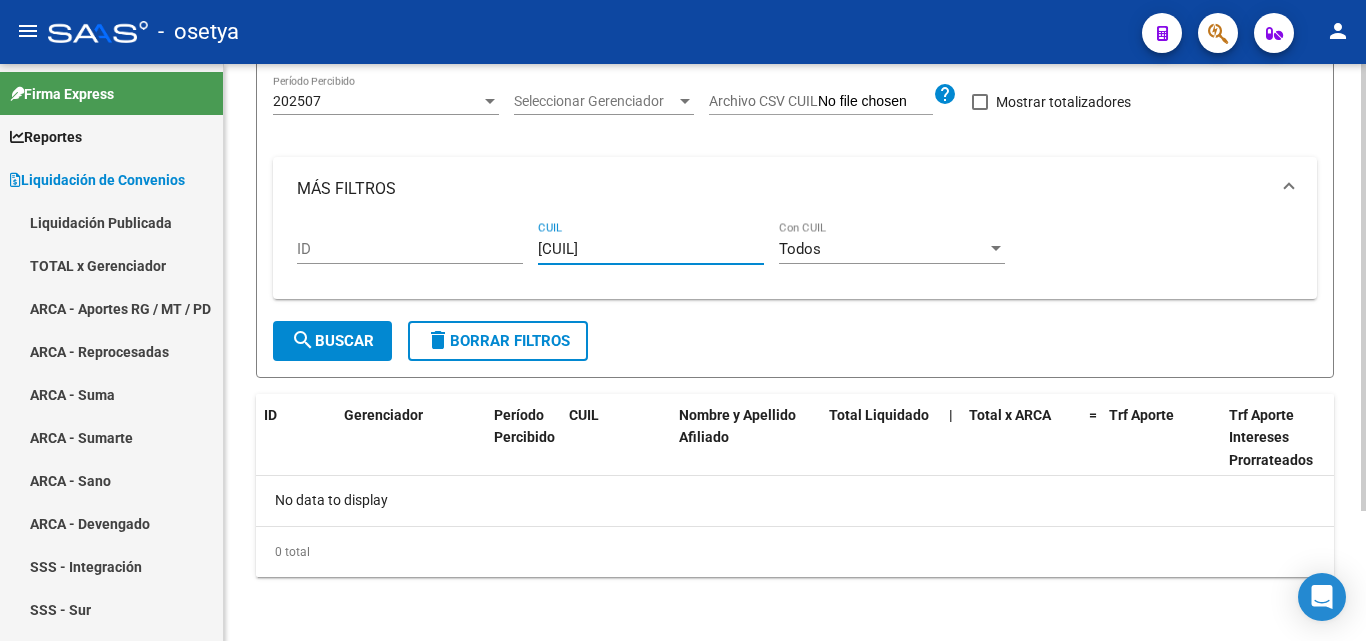 type on "[CUIL]" 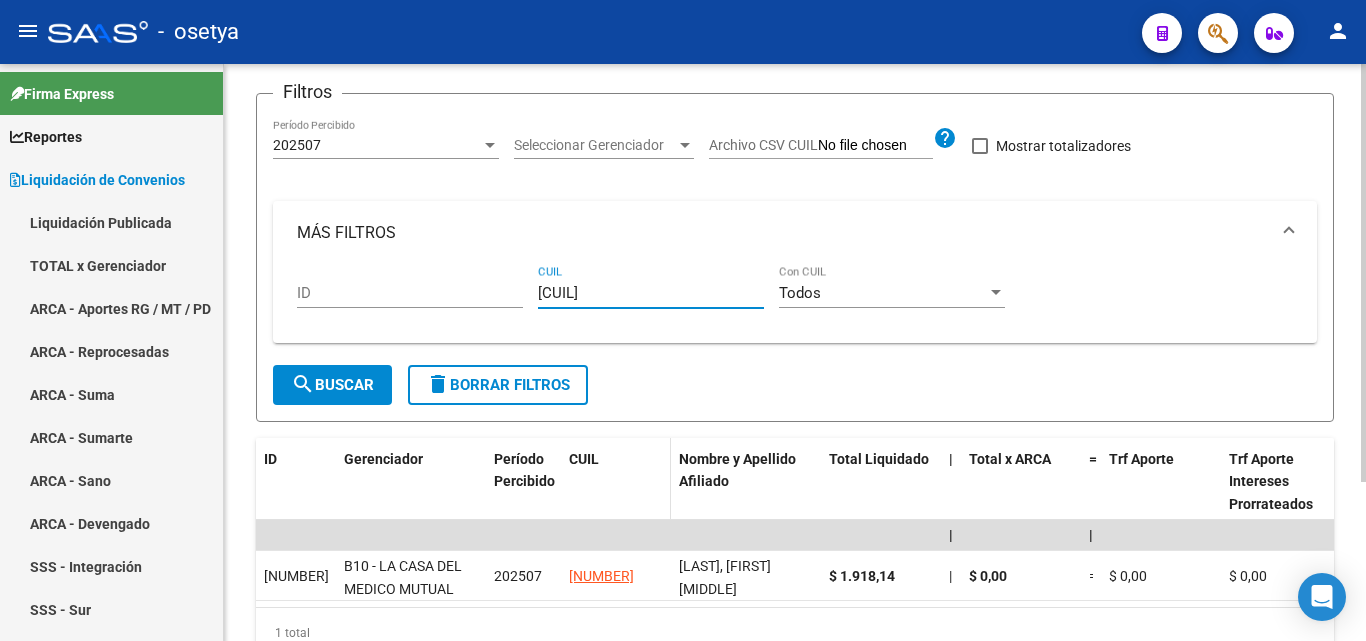 scroll, scrollTop: 220, scrollLeft: 0, axis: vertical 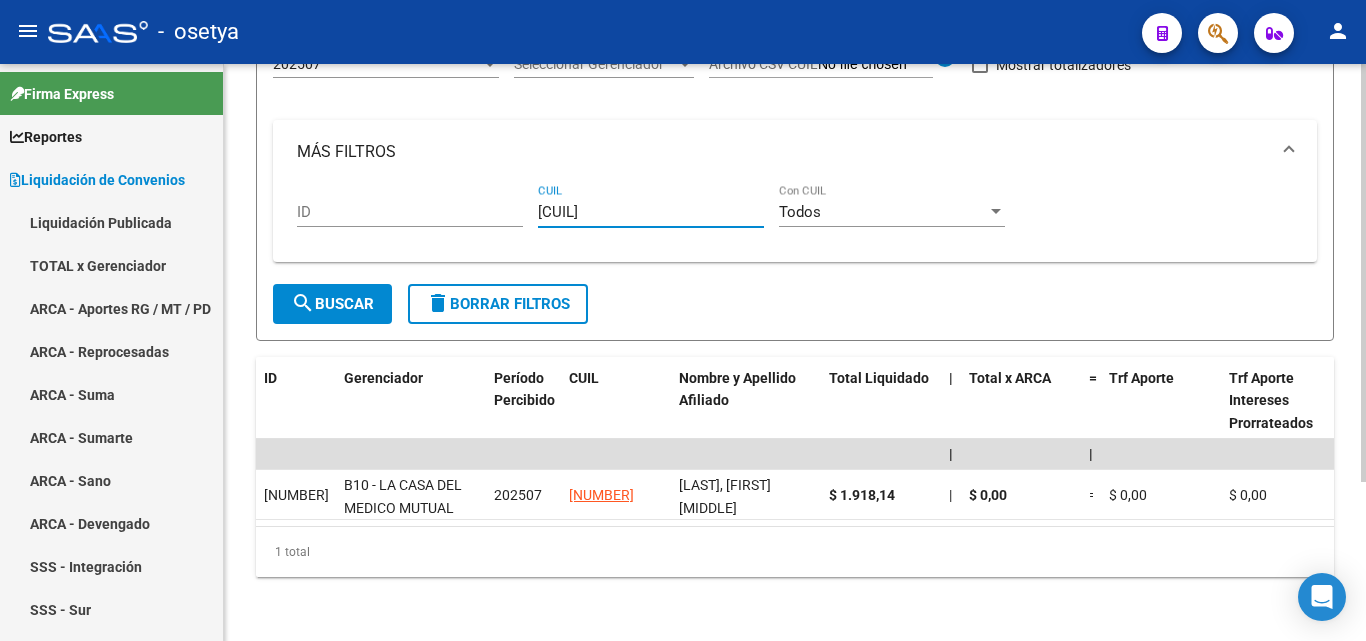 type on "[CUIL]" 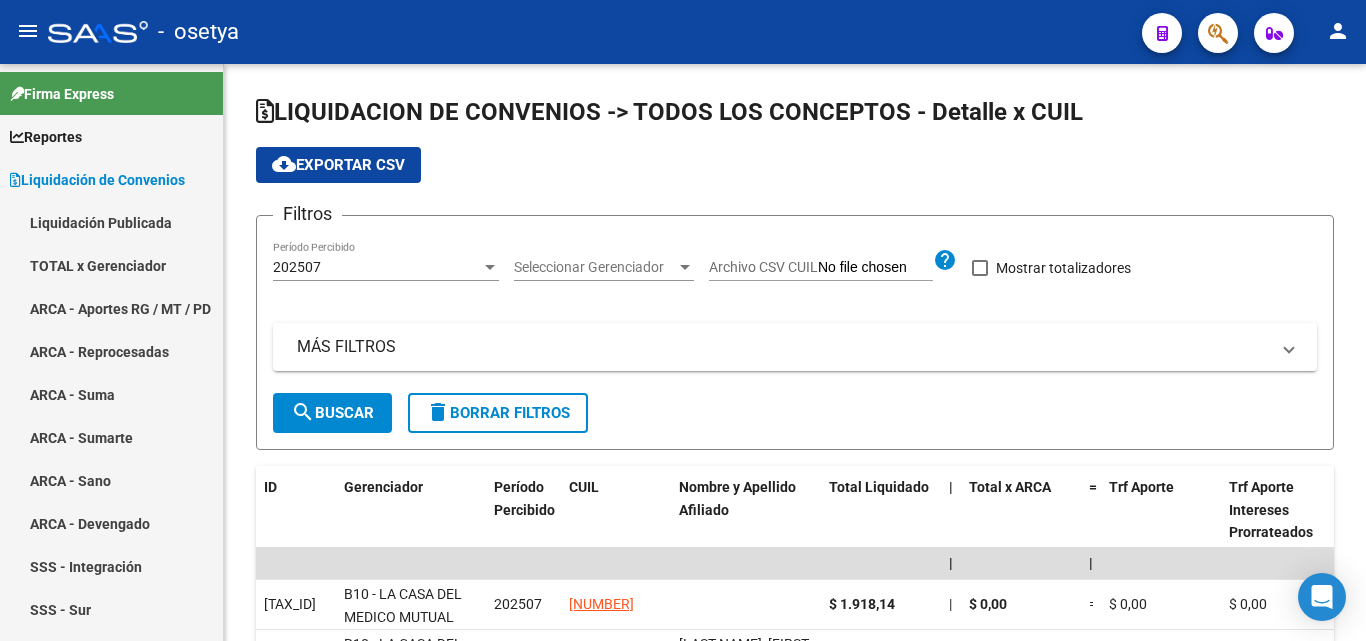 scroll, scrollTop: 0, scrollLeft: 0, axis: both 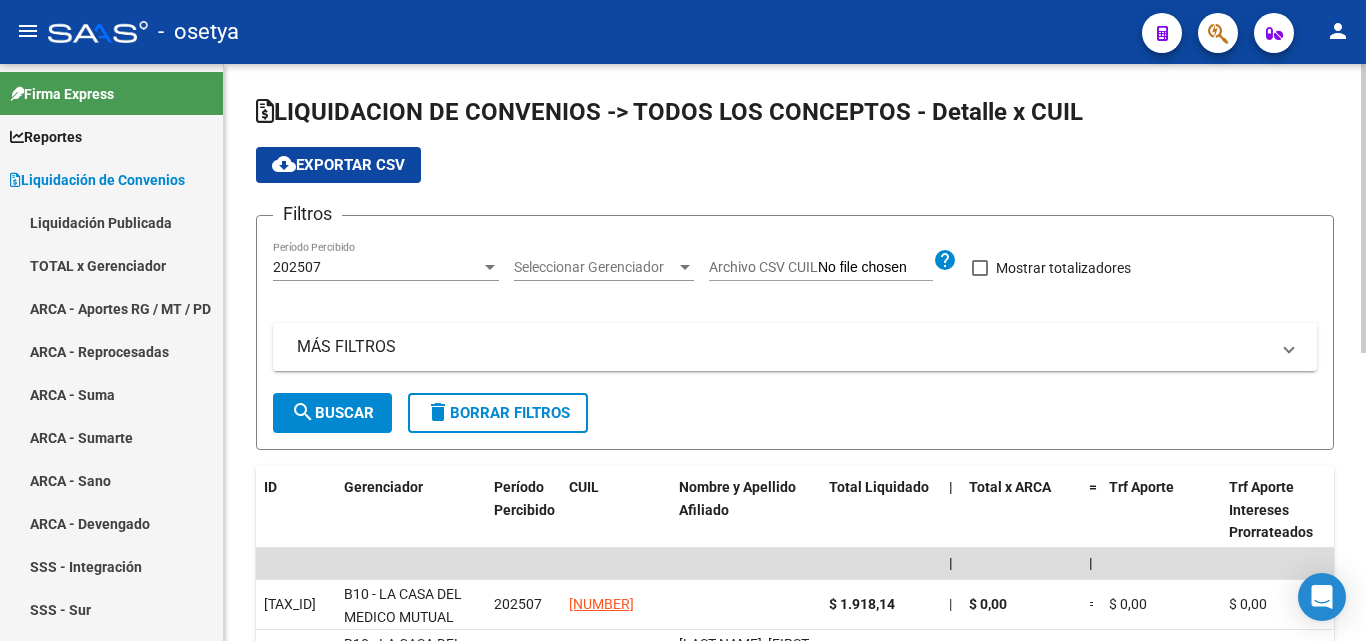 click on "MÁS FILTROS" at bounding box center (783, 347) 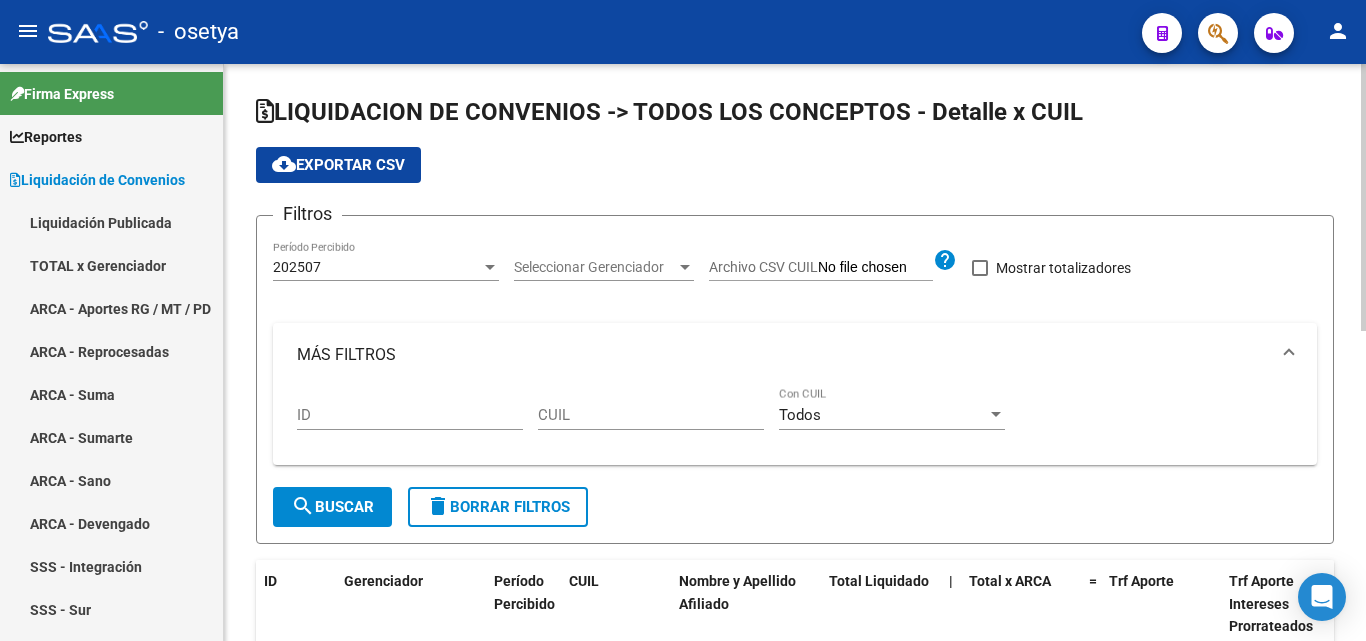 click on "CUIL" at bounding box center [651, 415] 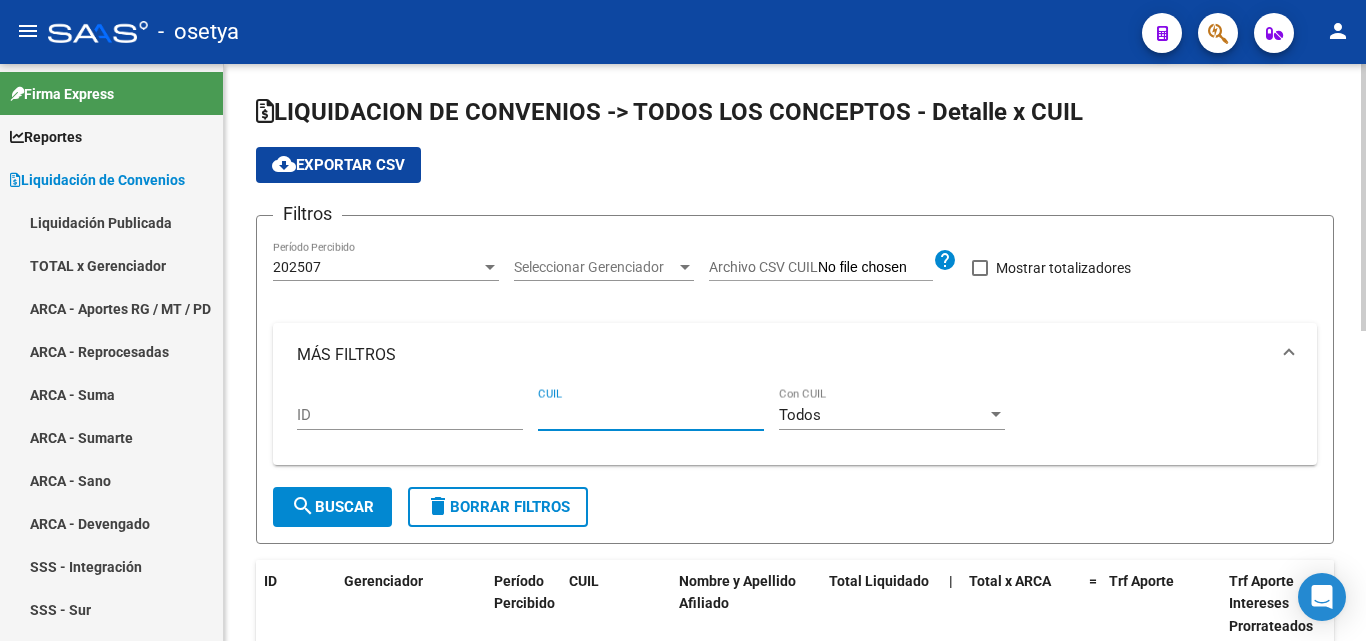paste on "27-21946759-7" 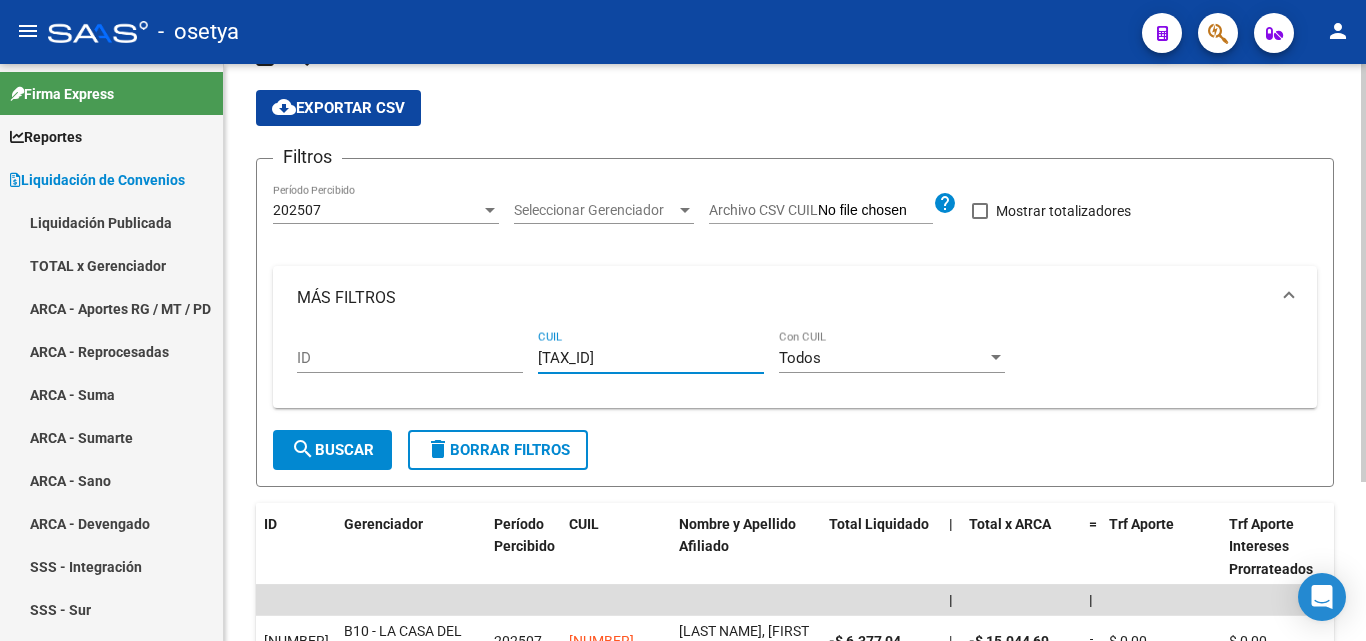 scroll, scrollTop: 200, scrollLeft: 0, axis: vertical 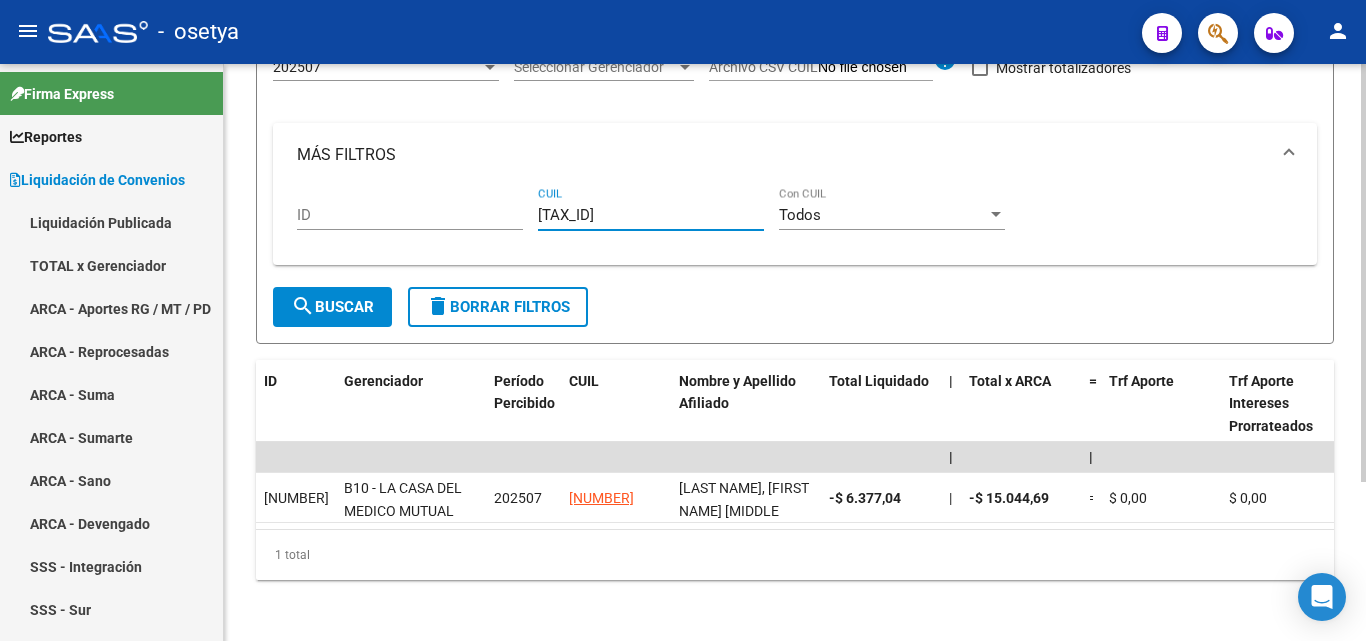 type on "27-21946759-7" 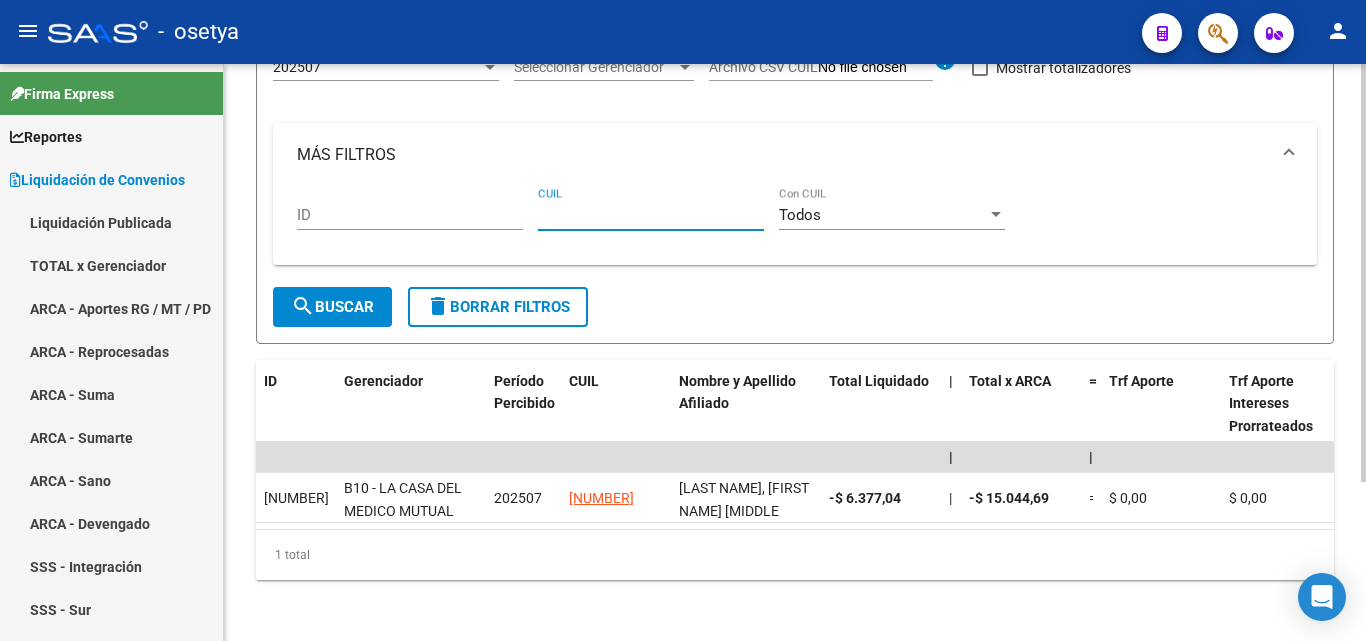 paste on "23-31790514-9" 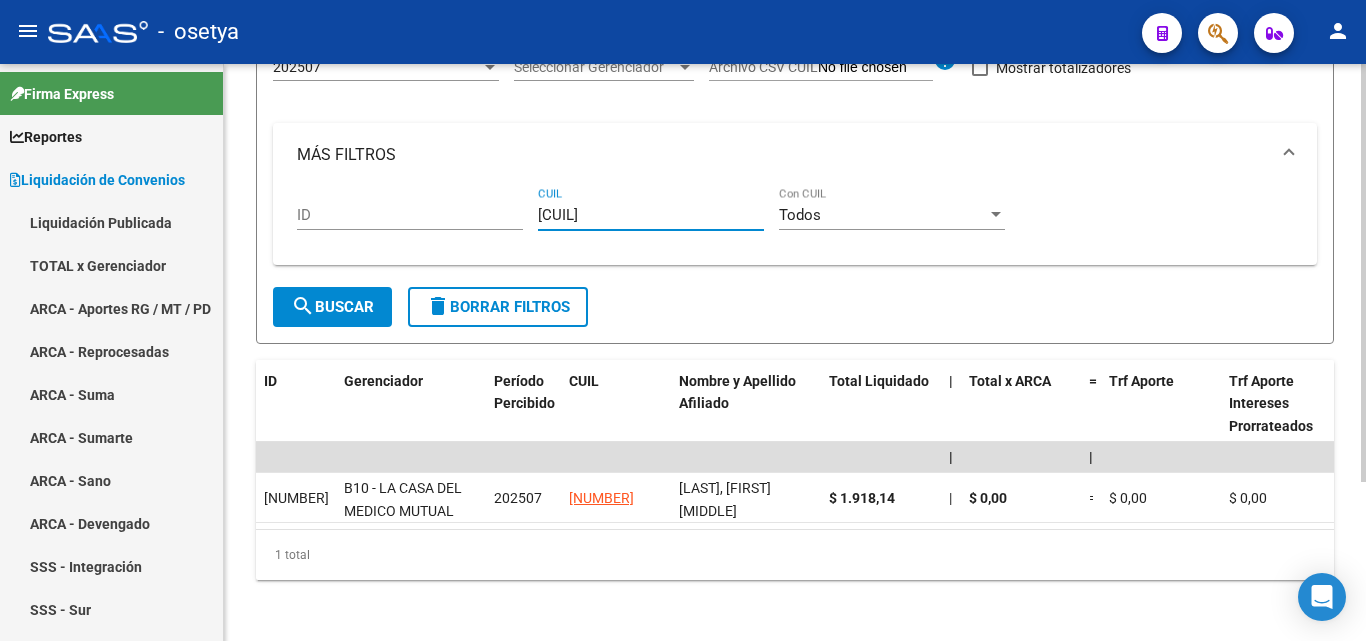 type on "23-31790514-9" 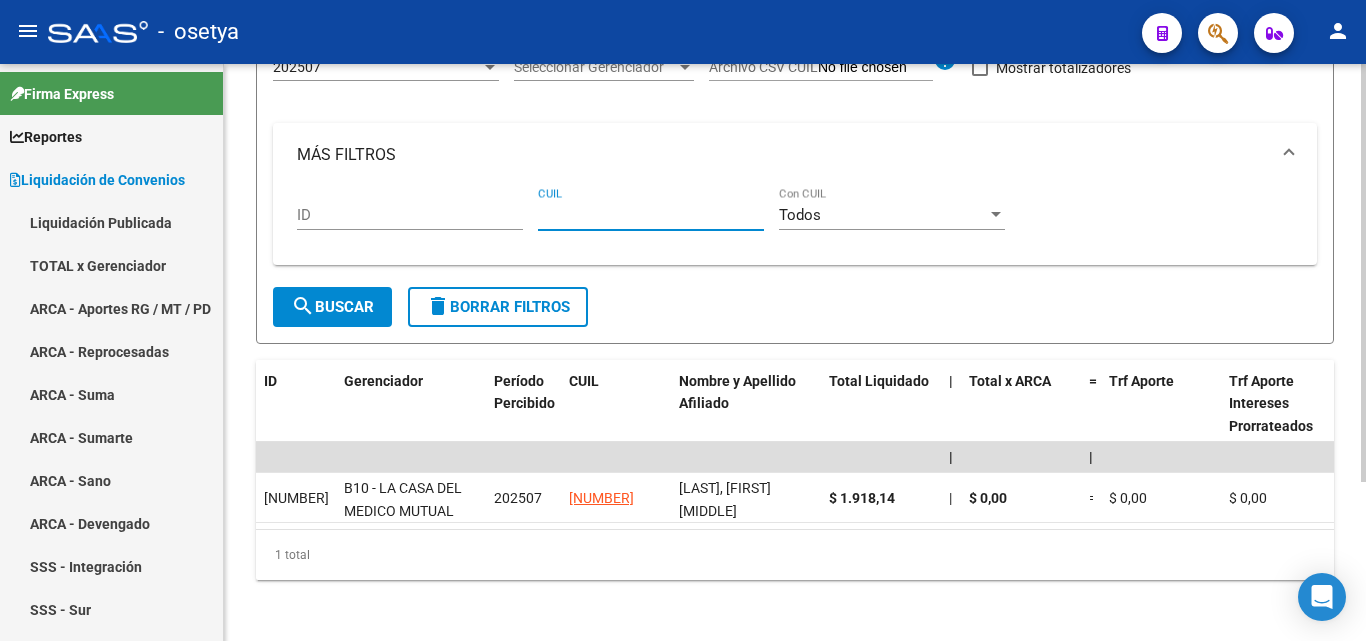 paste on "27-29291512-3" 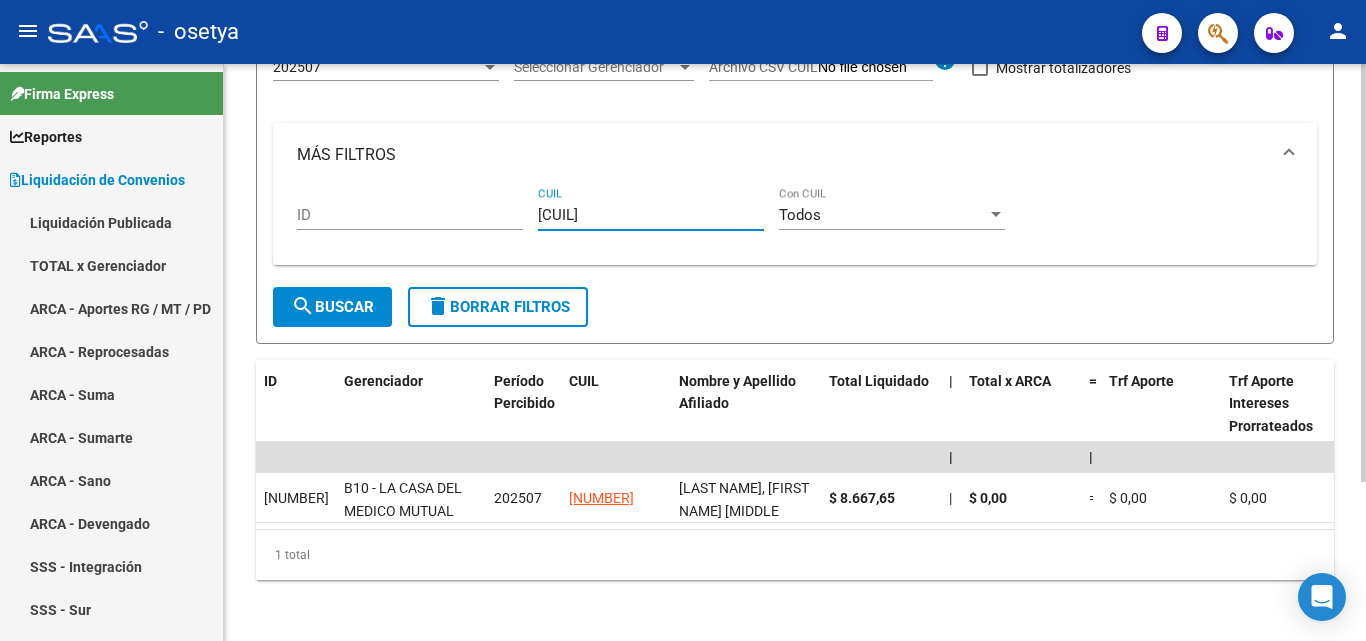 type on "27-29291512-3" 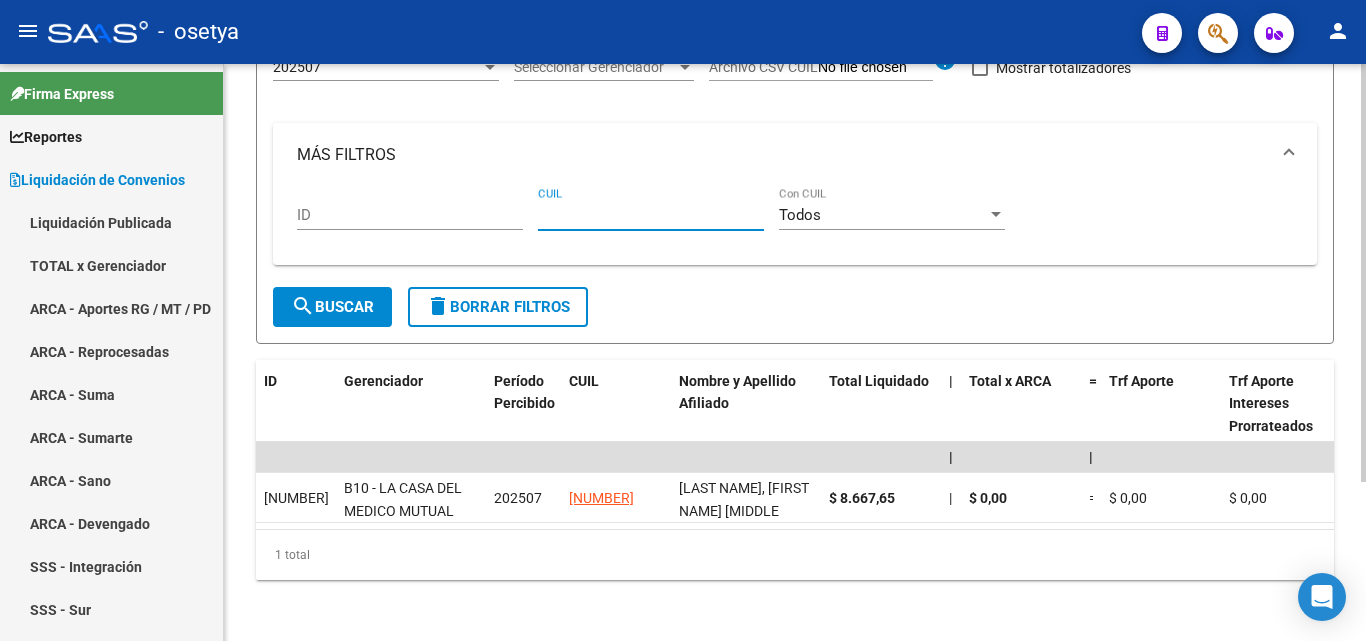 paste on "20-28795951-7" 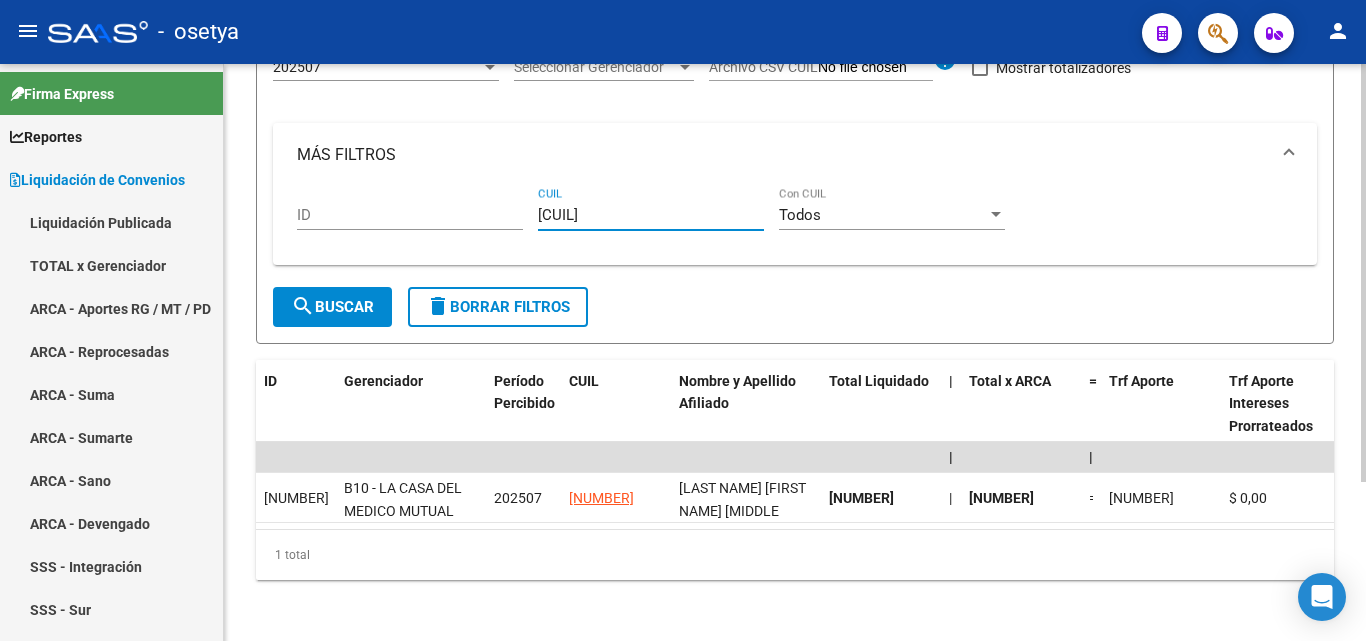 type on "20-28795951-7" 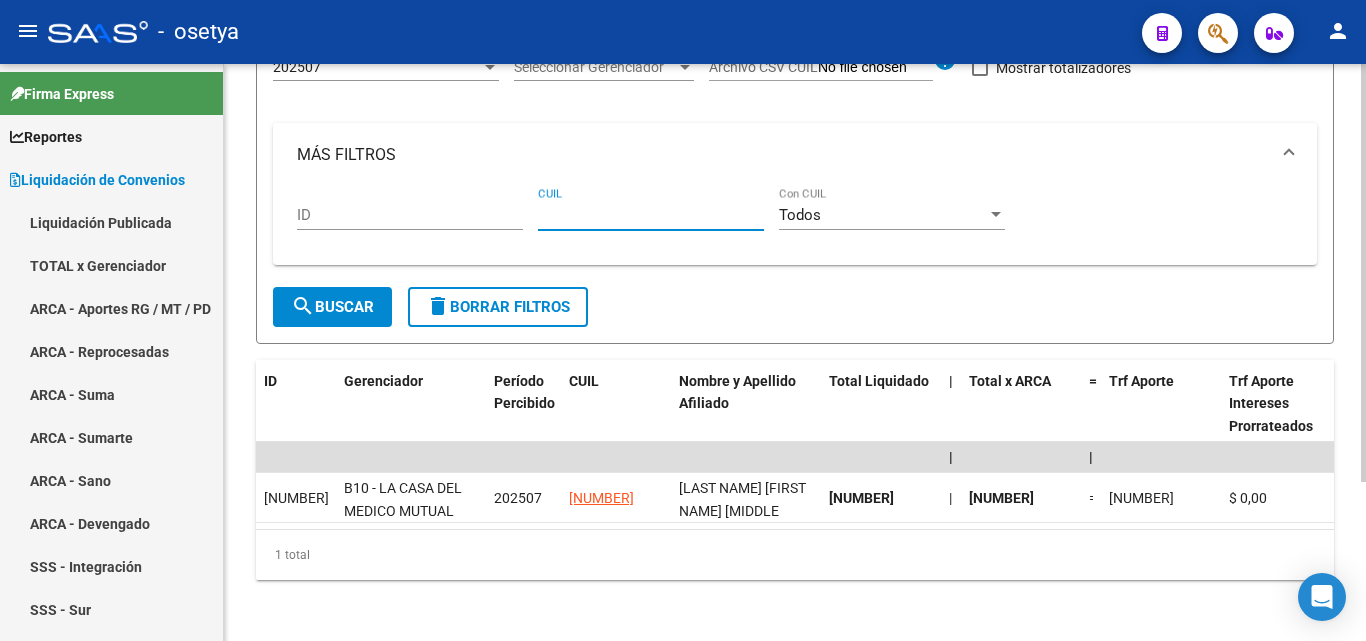 paste on "20-41404042-0" 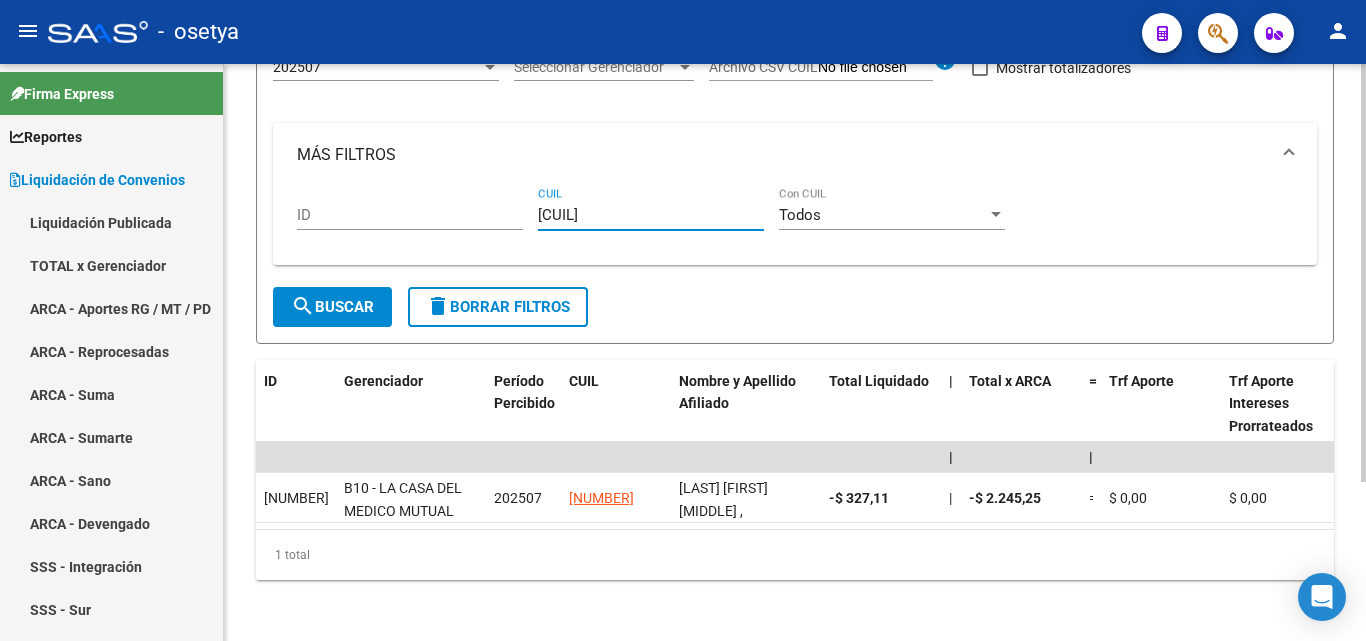 type on "20-41404042-0" 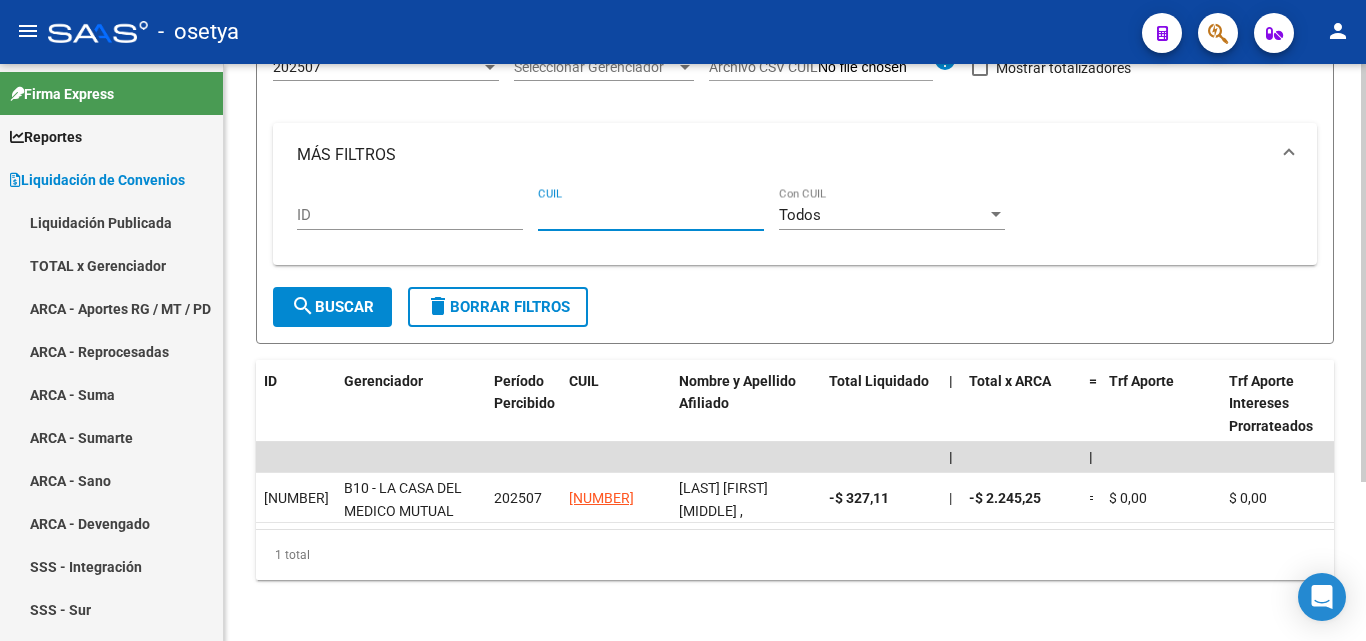 paste on "27-25979701-8" 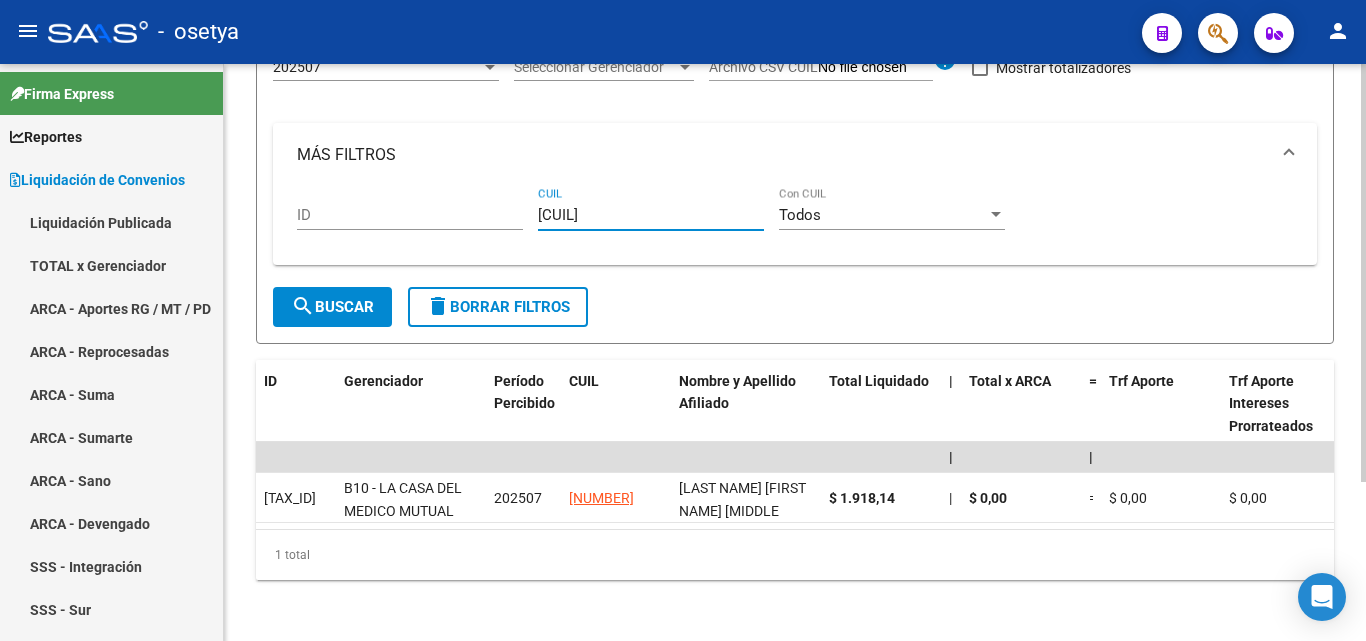 type on "27-25979701-8" 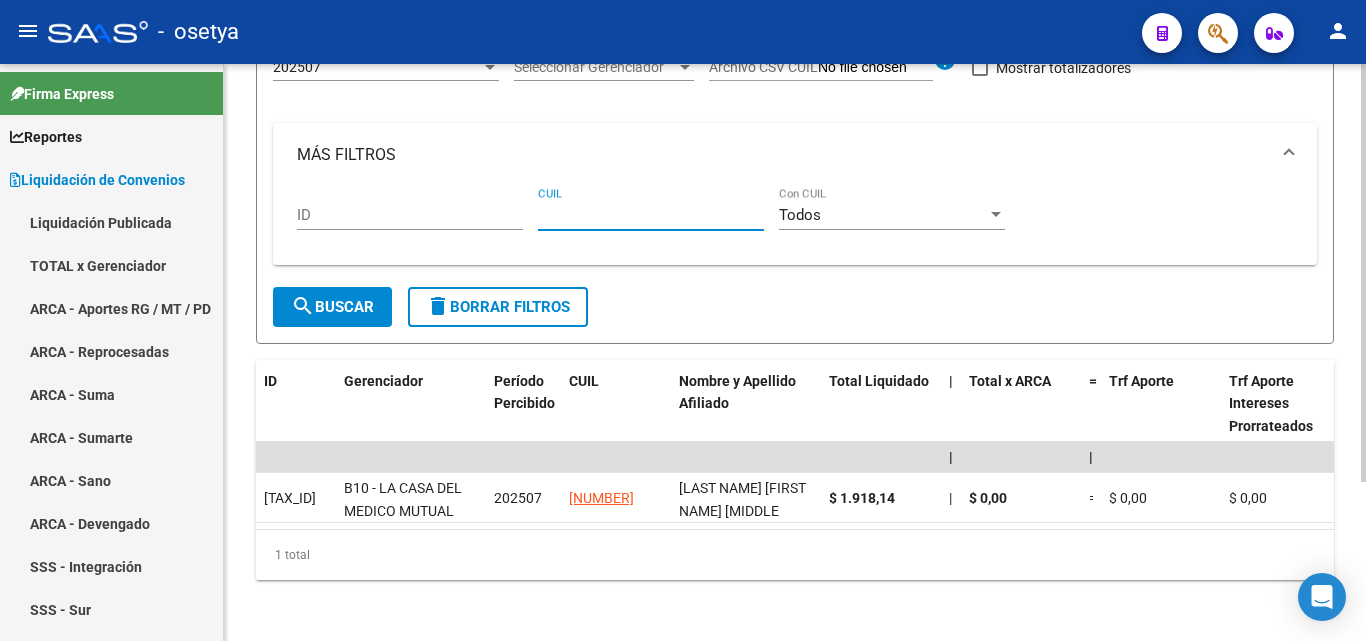 paste on "20-29806753-7" 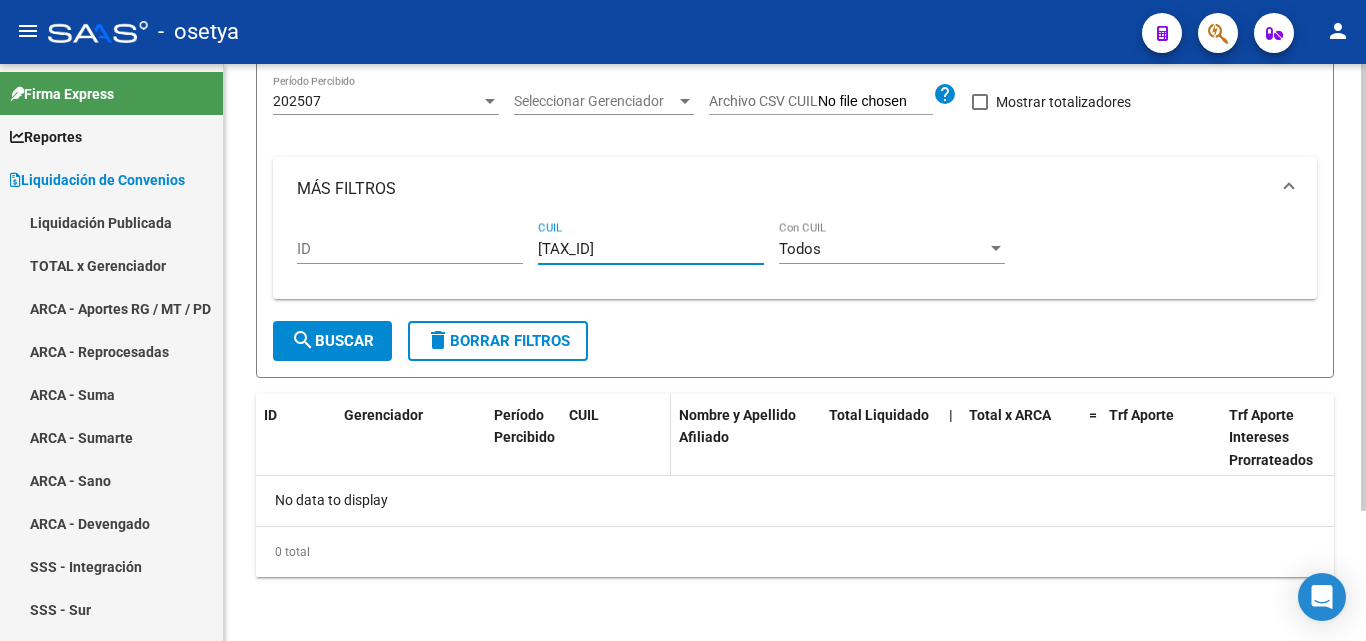 scroll, scrollTop: 167, scrollLeft: 0, axis: vertical 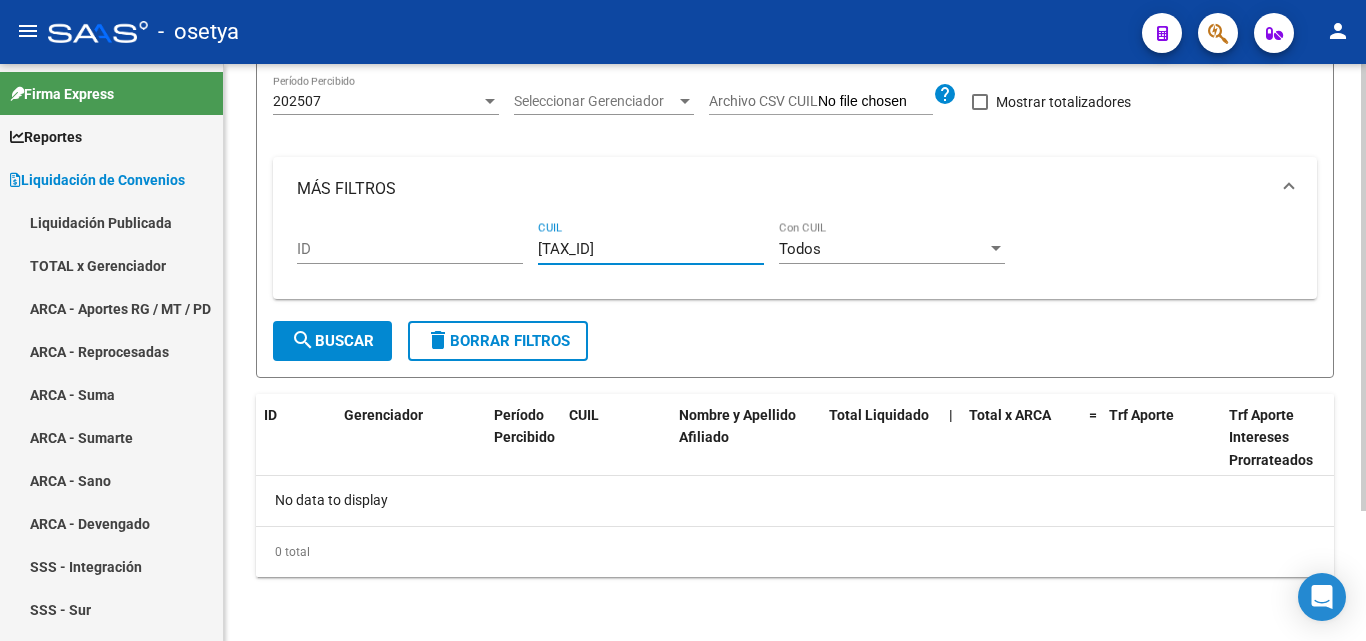 type on "20-29806753-7" 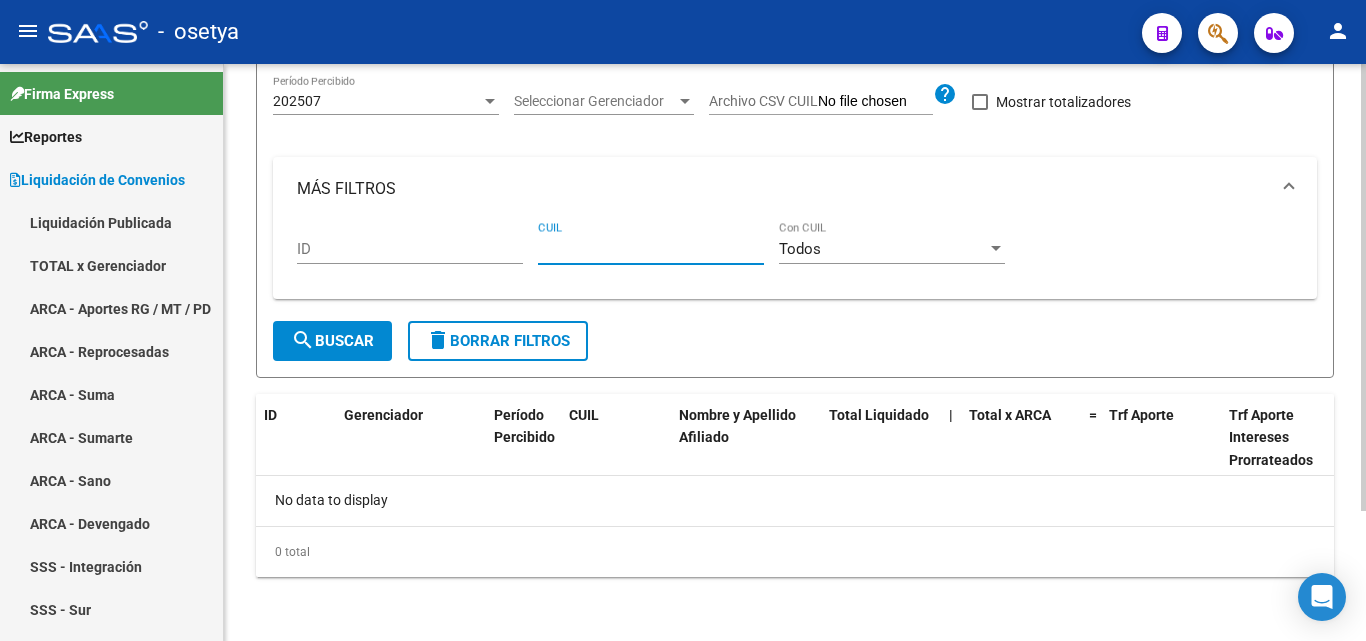 paste on "20-42557217-3" 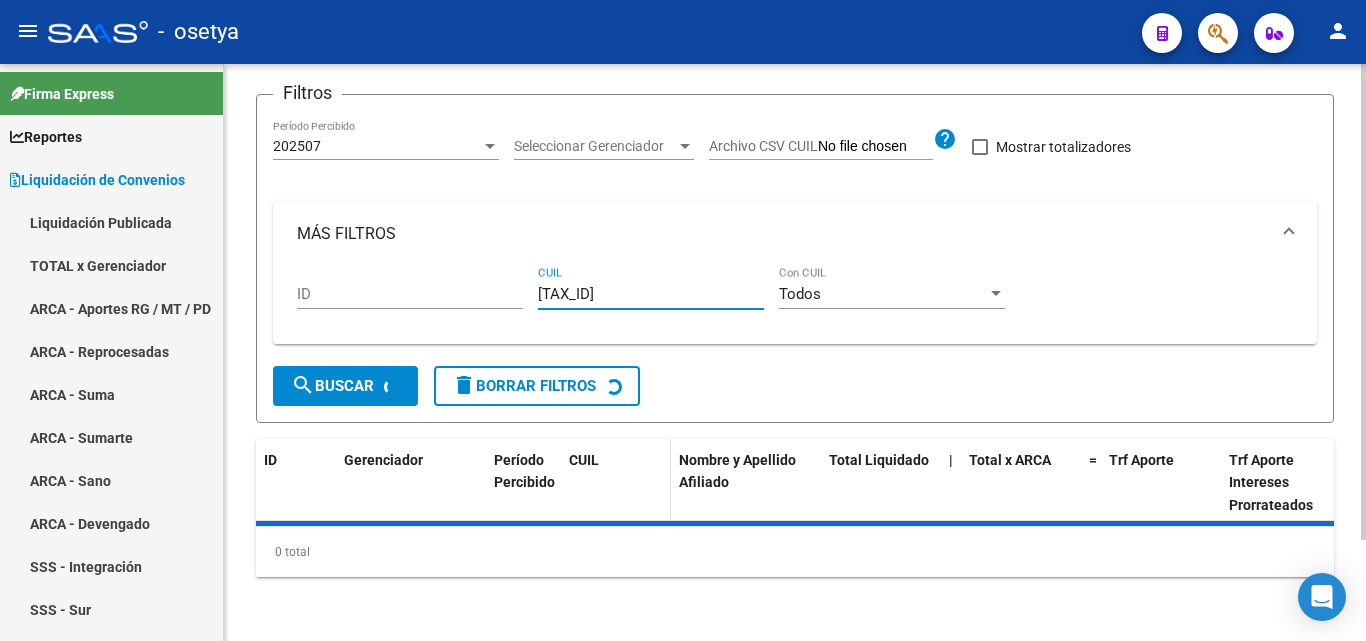 scroll, scrollTop: 200, scrollLeft: 0, axis: vertical 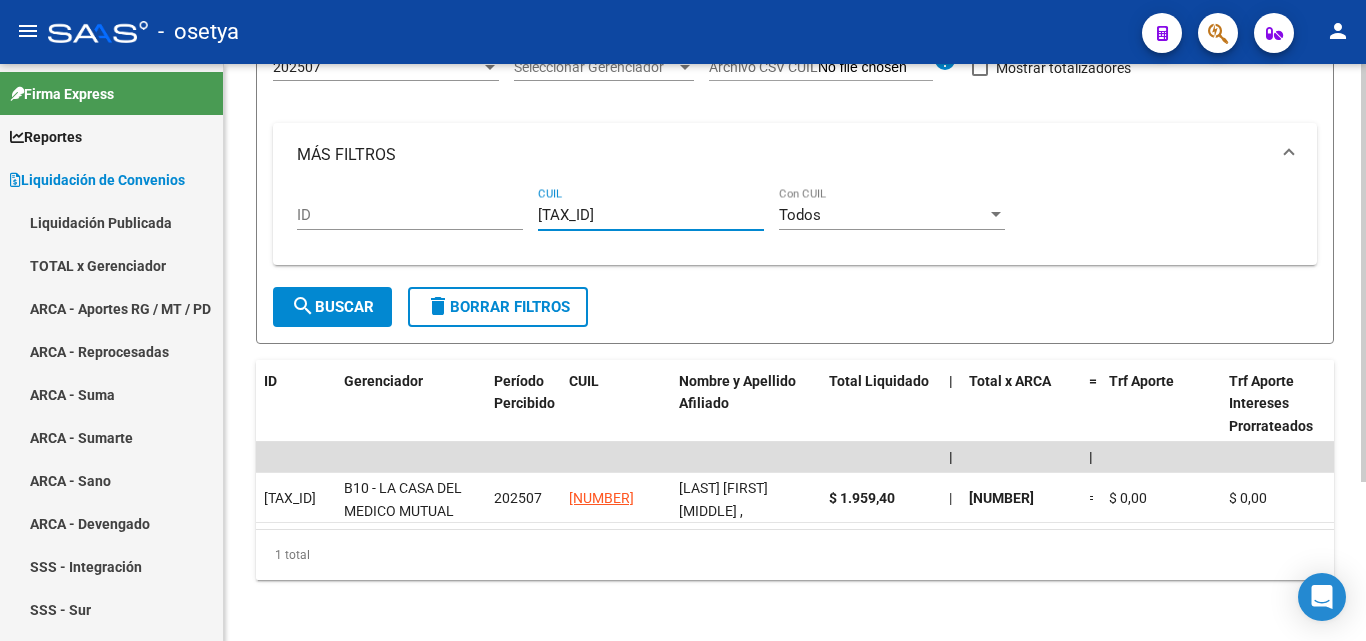 type on "20-42557217-3" 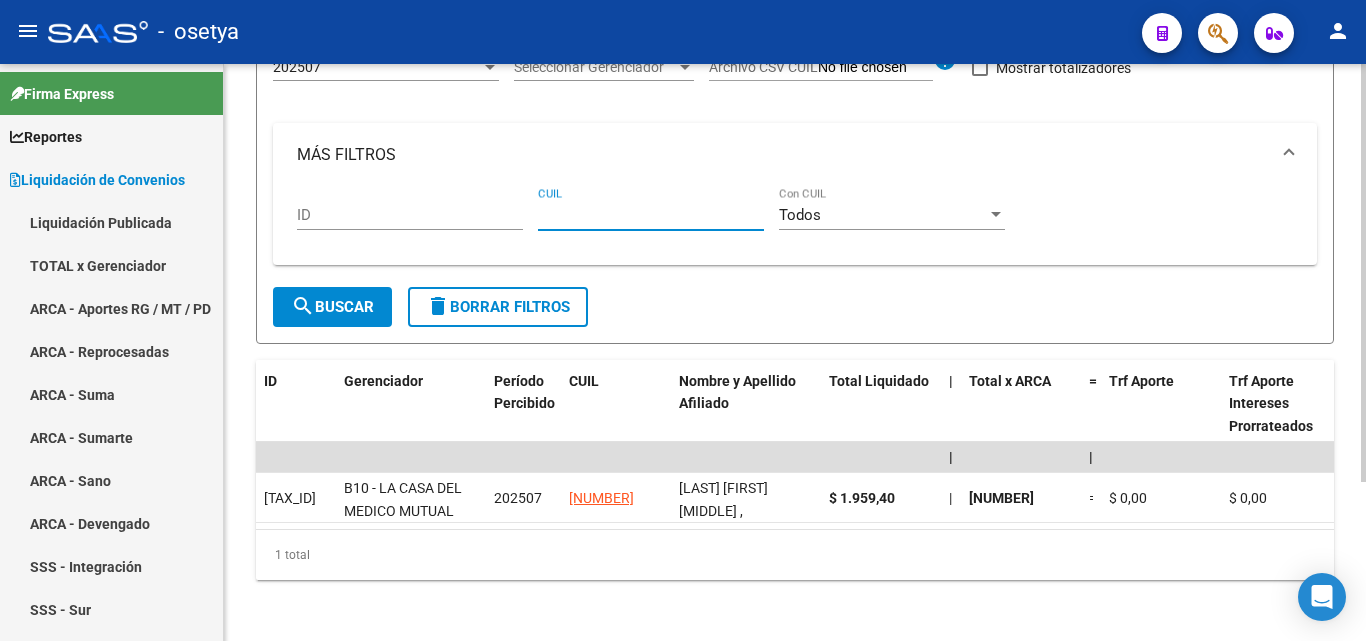 paste on "20-46370767-8" 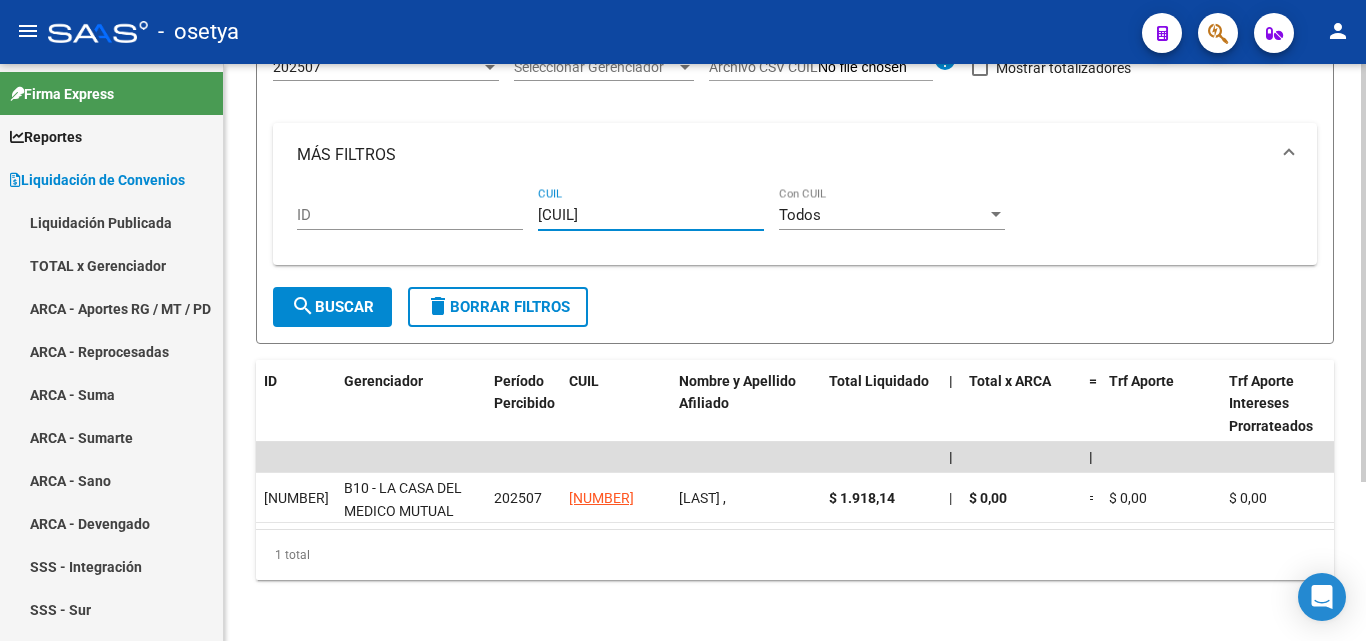 type on "20-46370767-8" 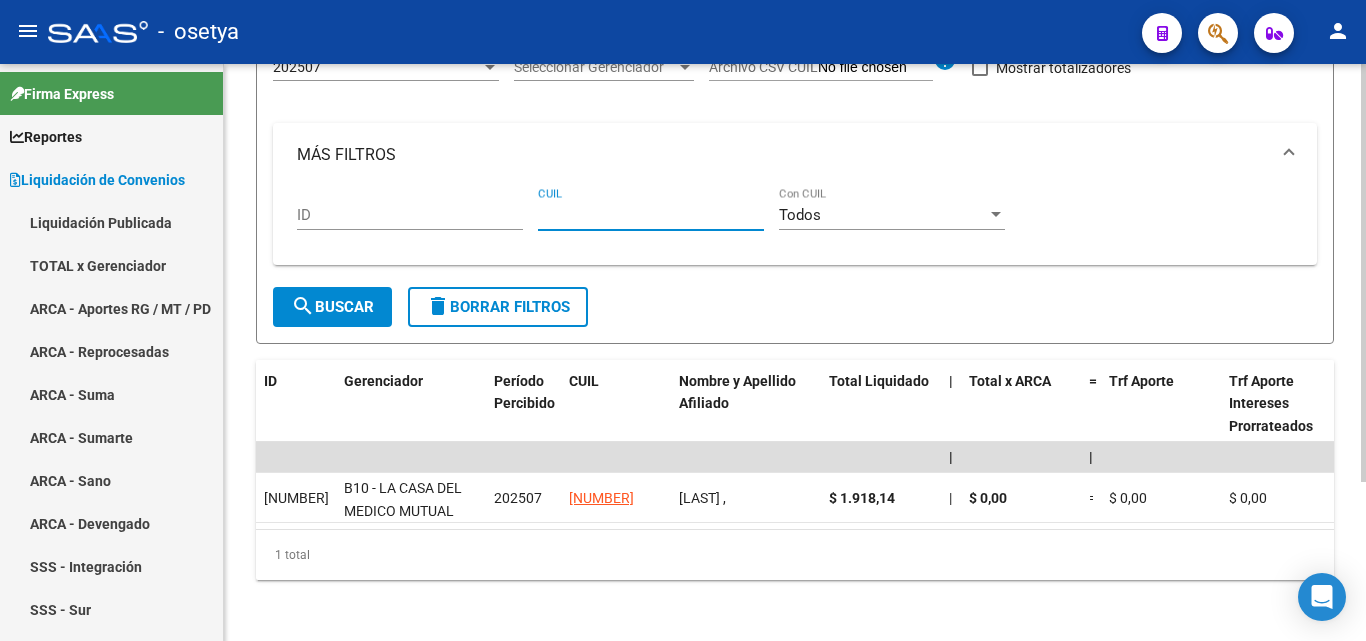 paste on "20-96096793-4" 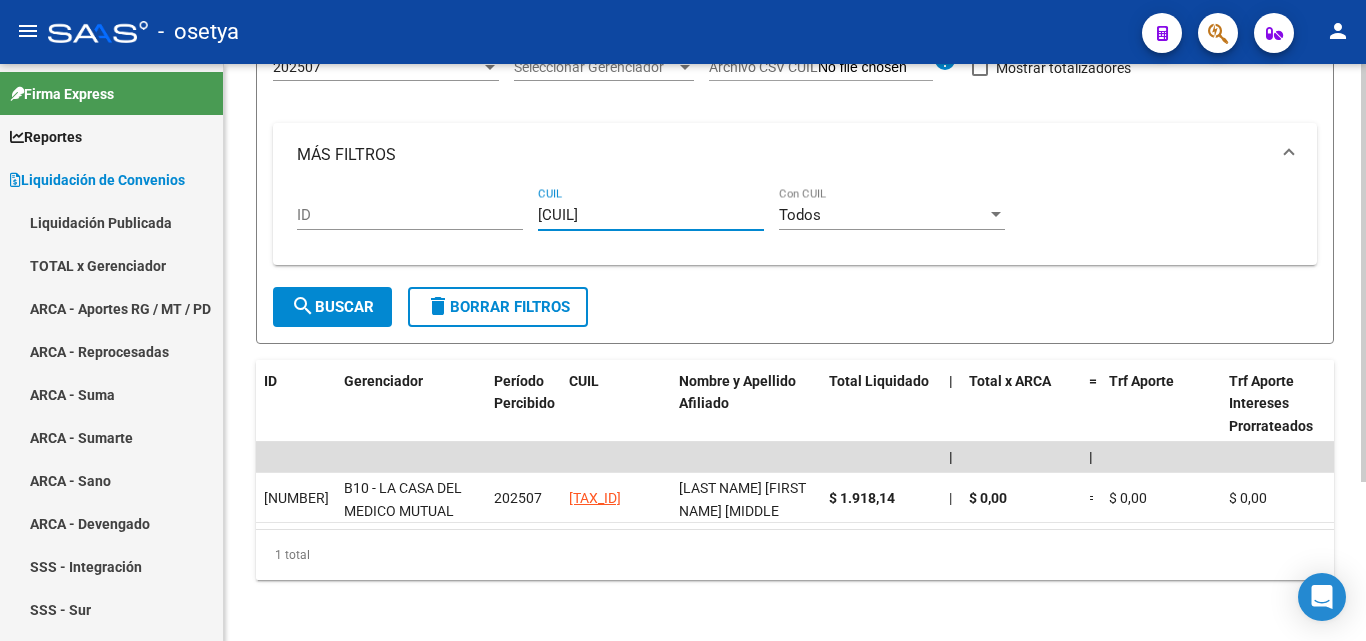 type on "20-96096793-4" 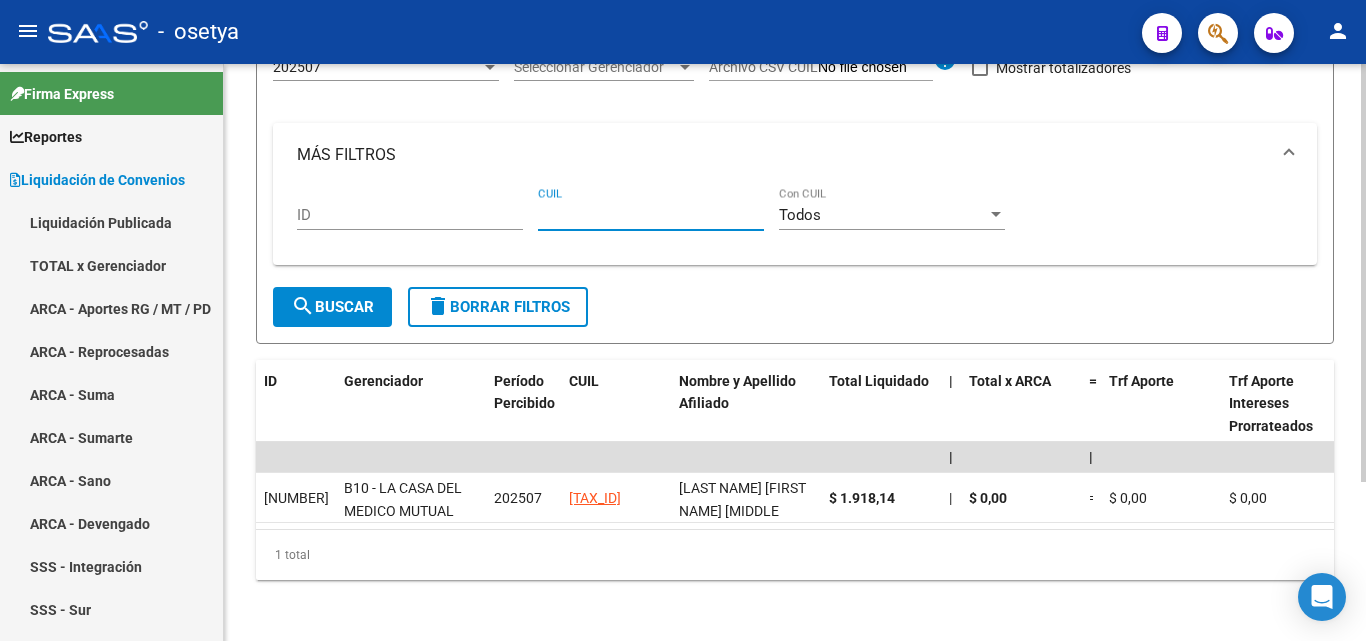 paste on "20-37709041-2" 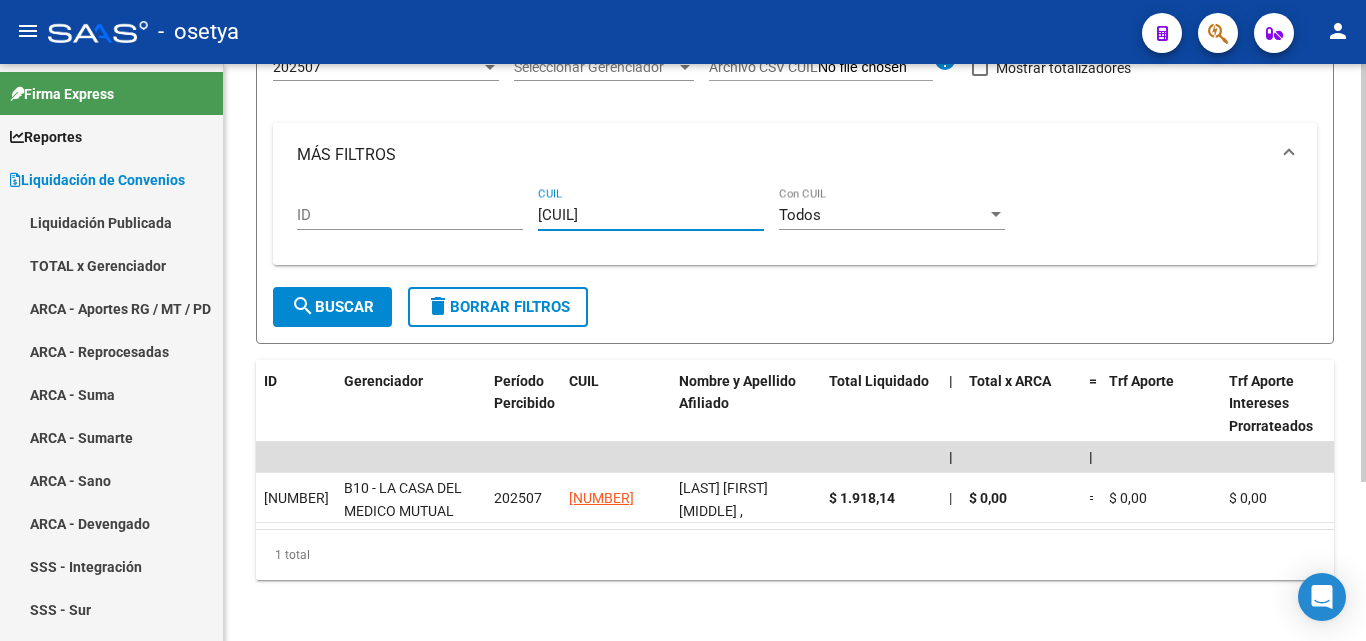 type on "20-37709041-2" 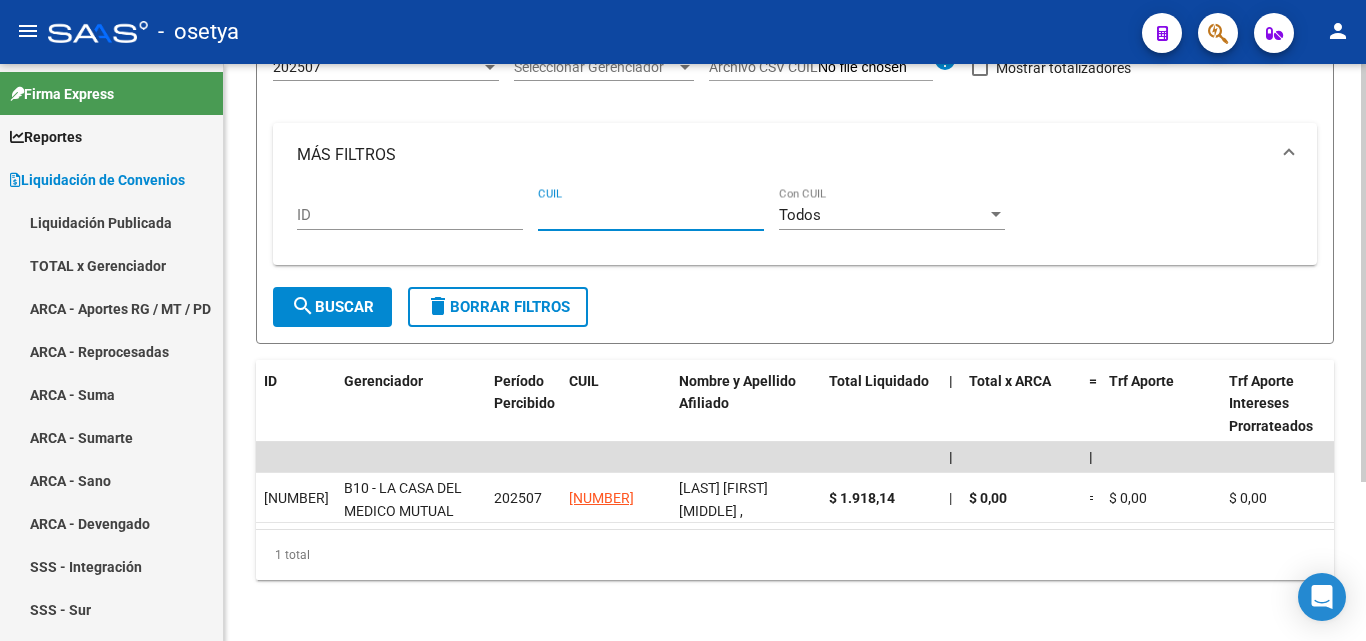 paste on "20-40221275-7" 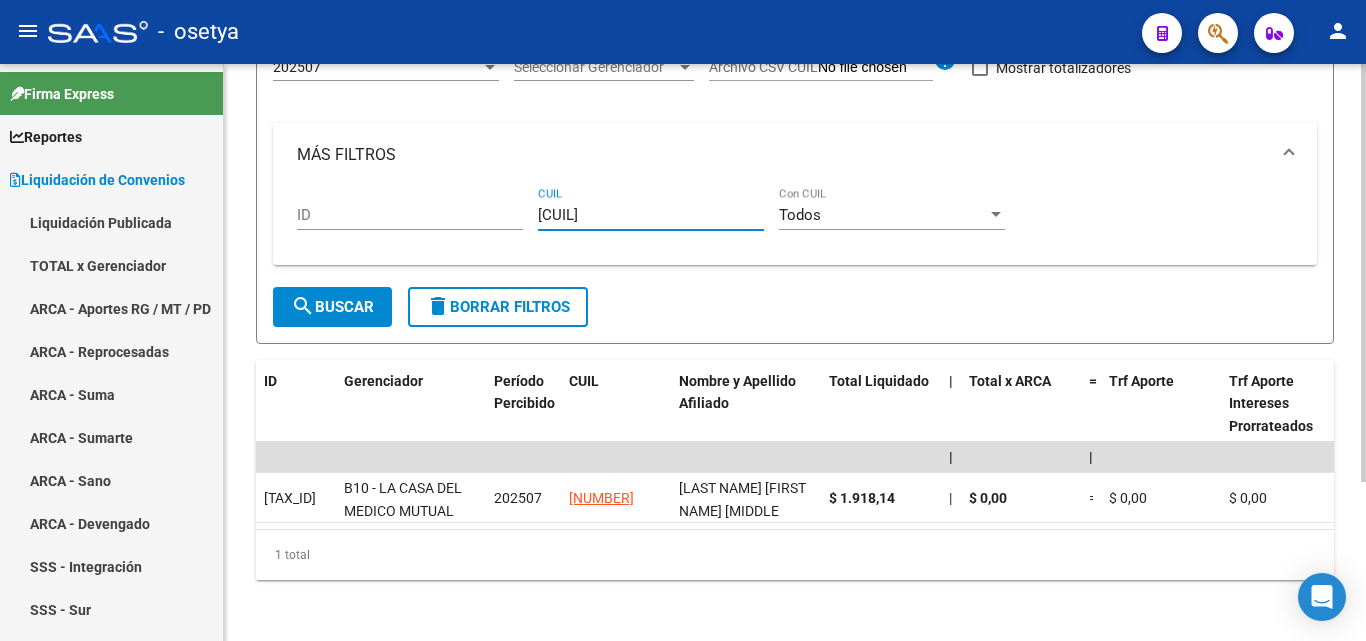 type on "20-40221275-7" 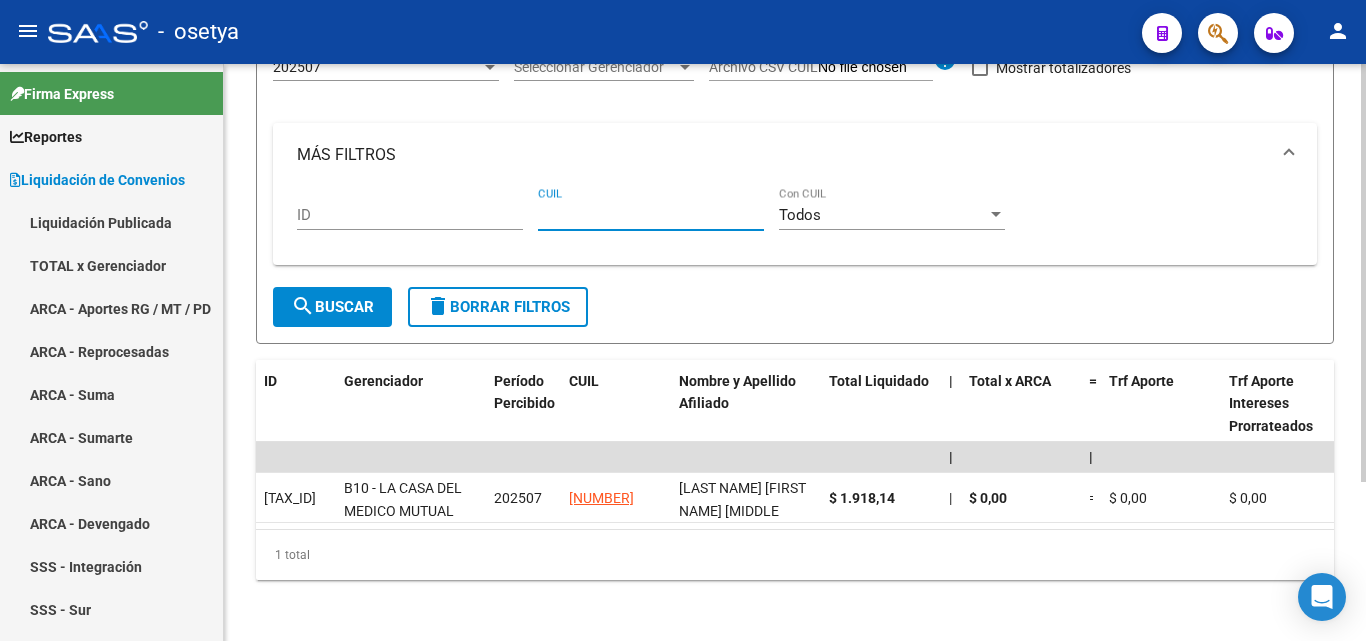paste on "20-31755978-0" 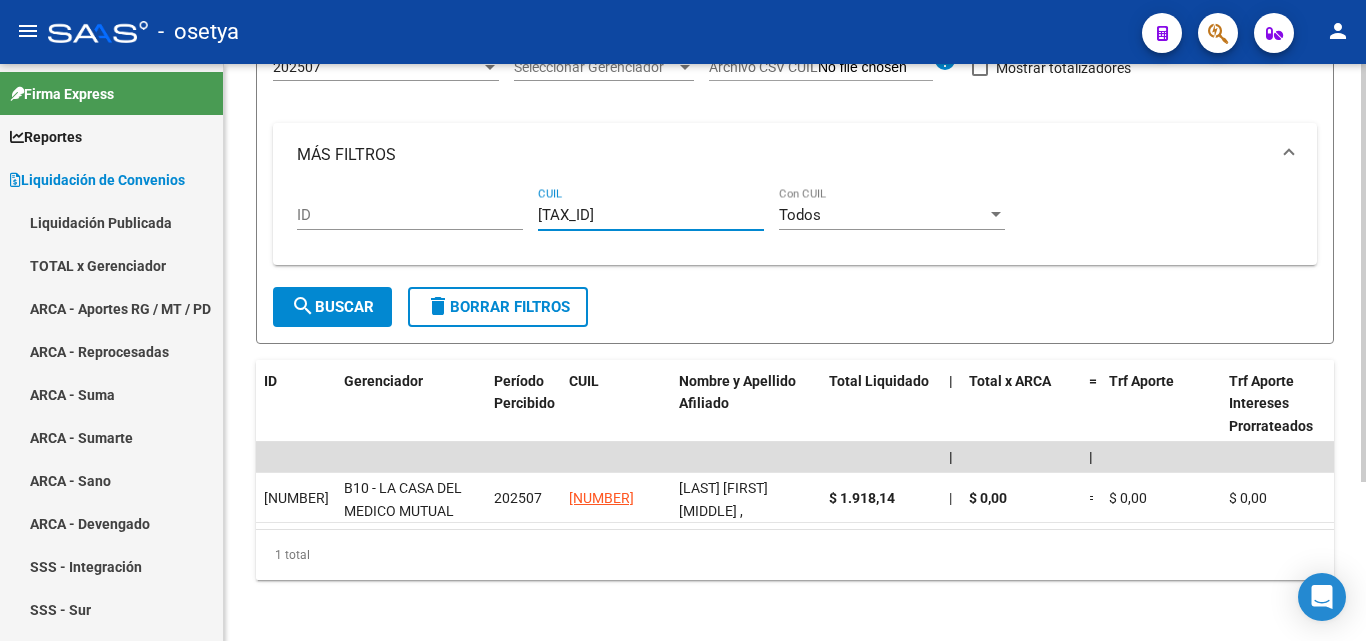 type on "20-31755978-0" 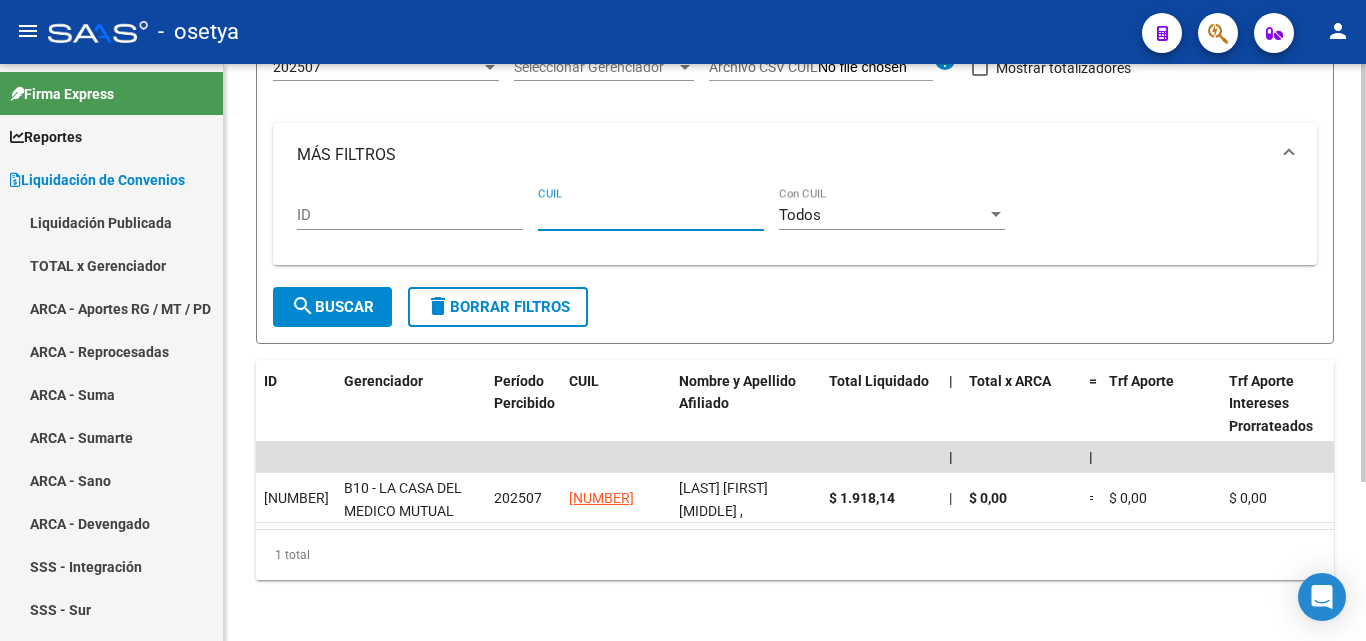 paste on "20-32590539-6" 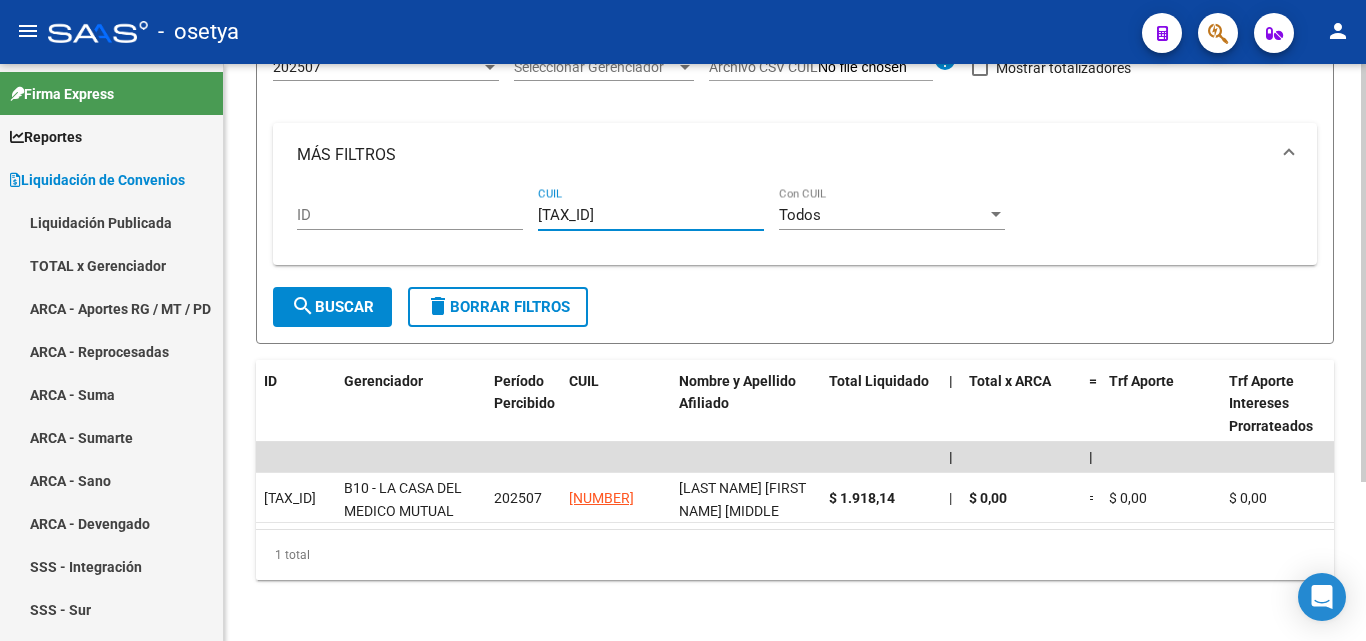 type on "20-32590539-6" 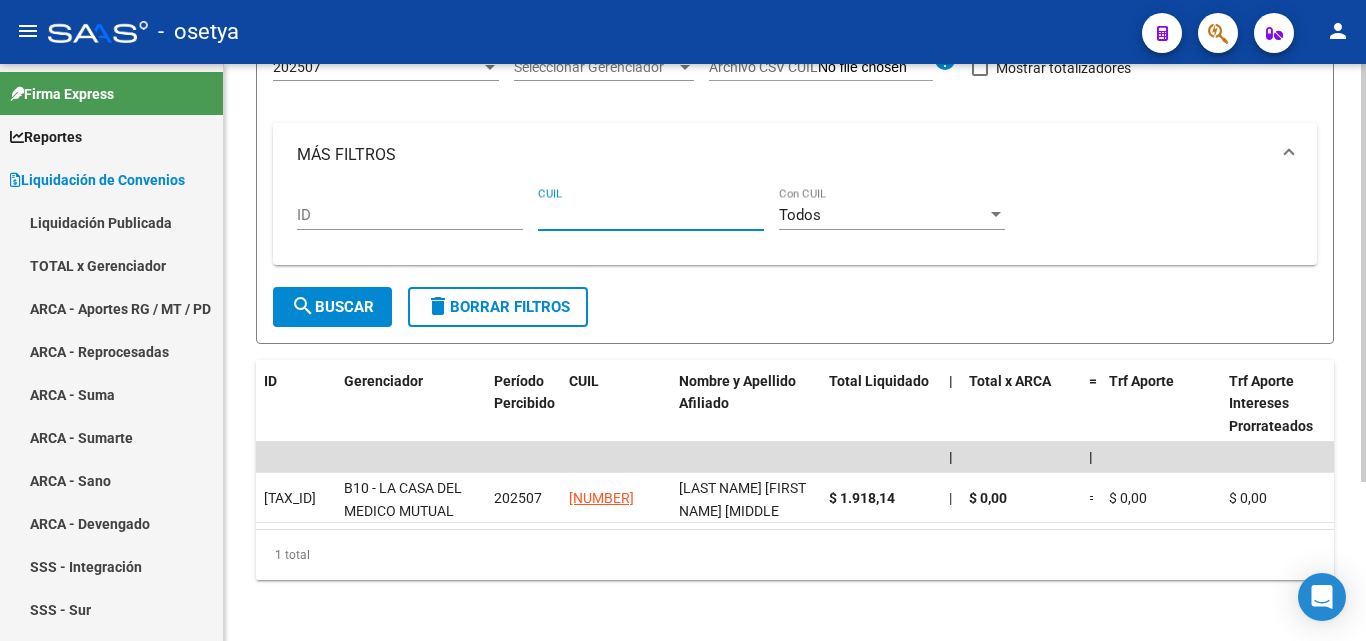 paste on "23-36189869-9" 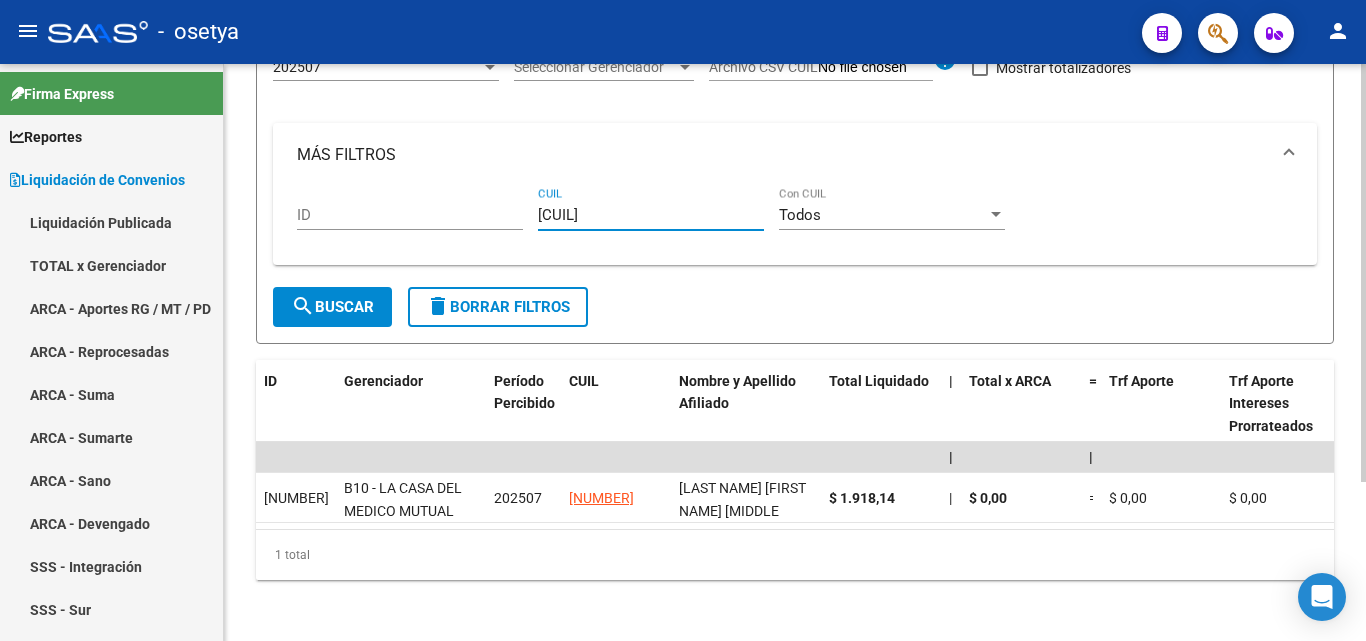 type on "23-36189869-9" 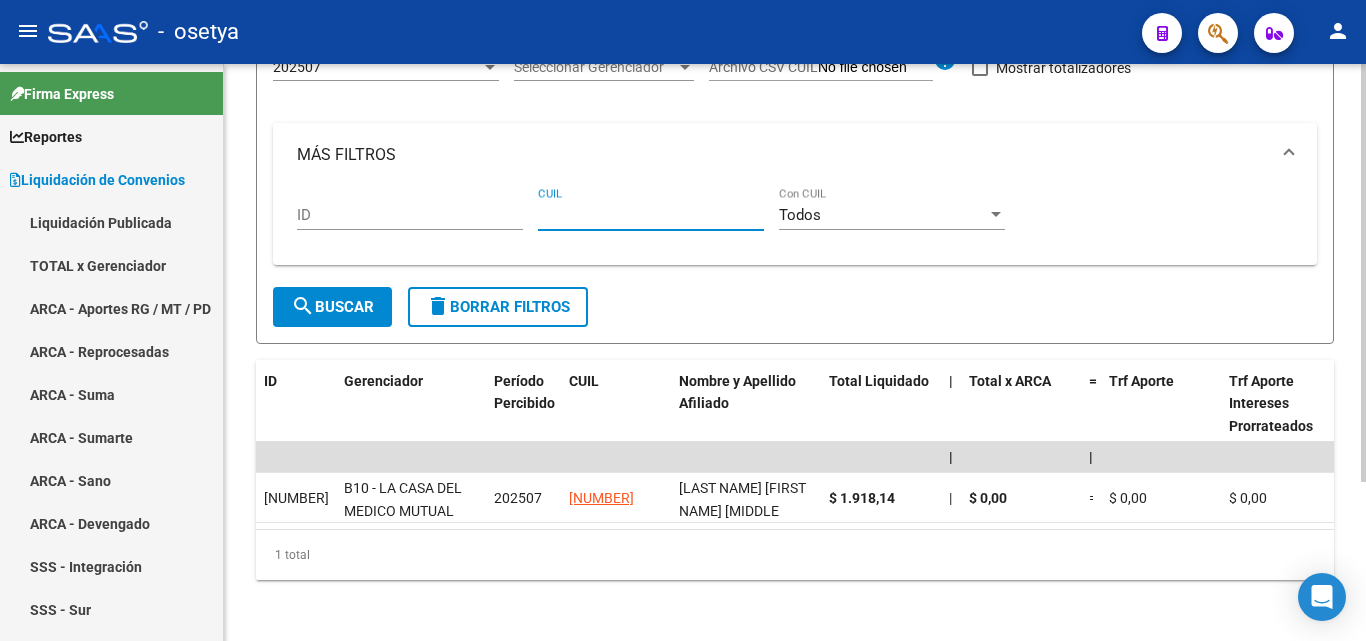paste on "27-45057485-1" 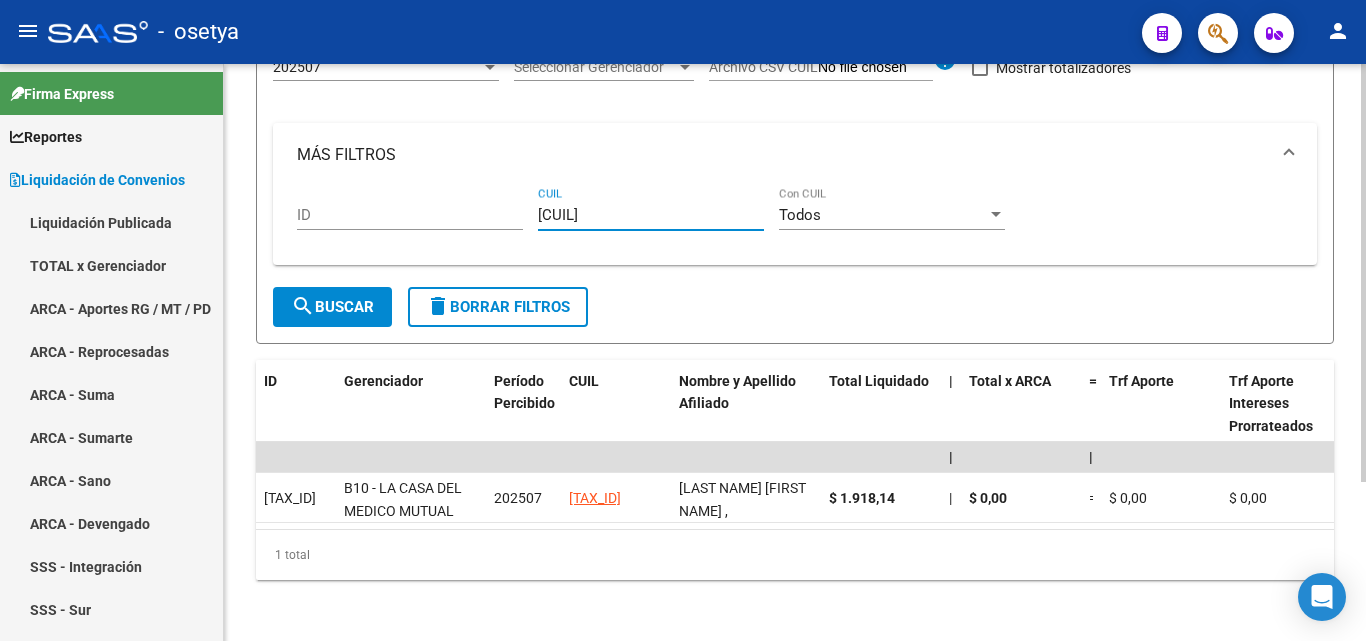 type on "27-45057485-1" 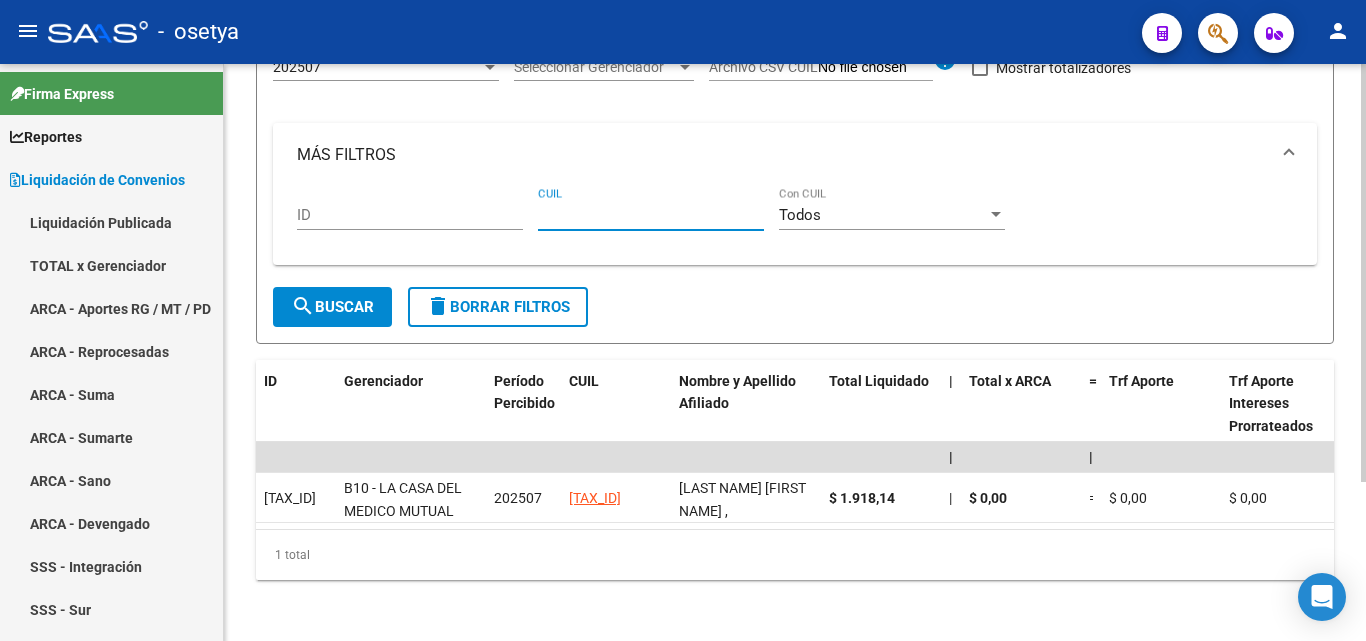 paste on "23-36681611-9" 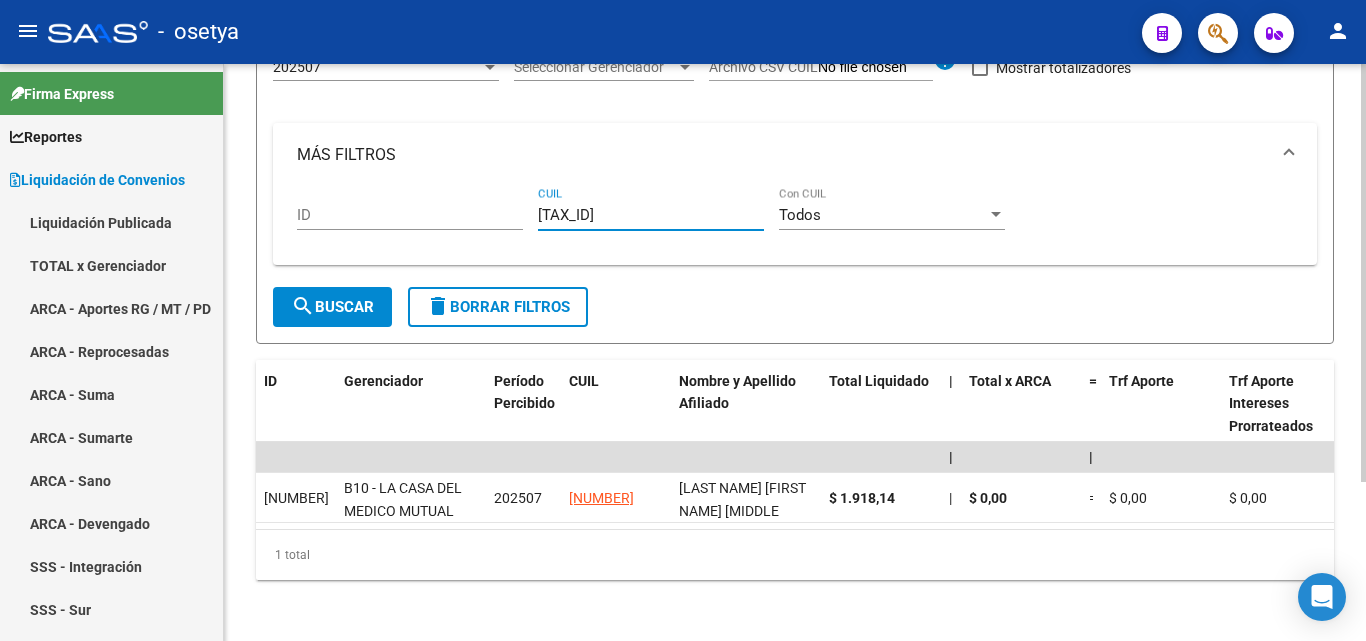 type on "23-36681611-9" 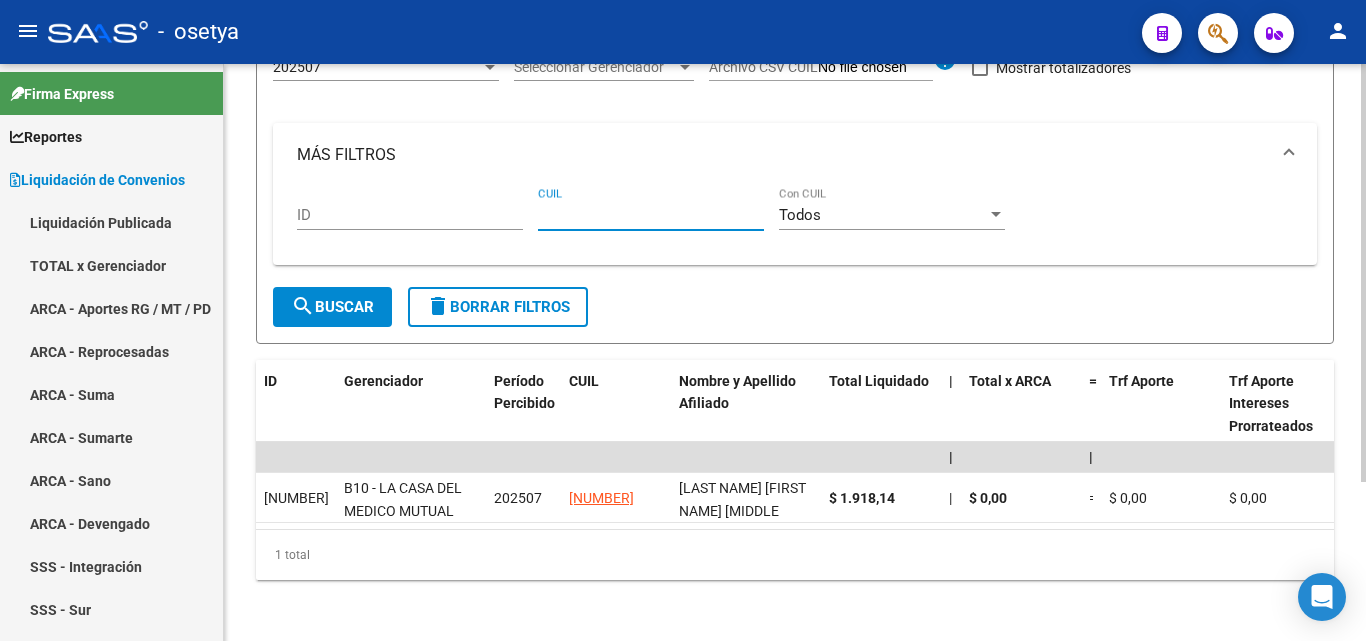 paste on "23-34652239-9" 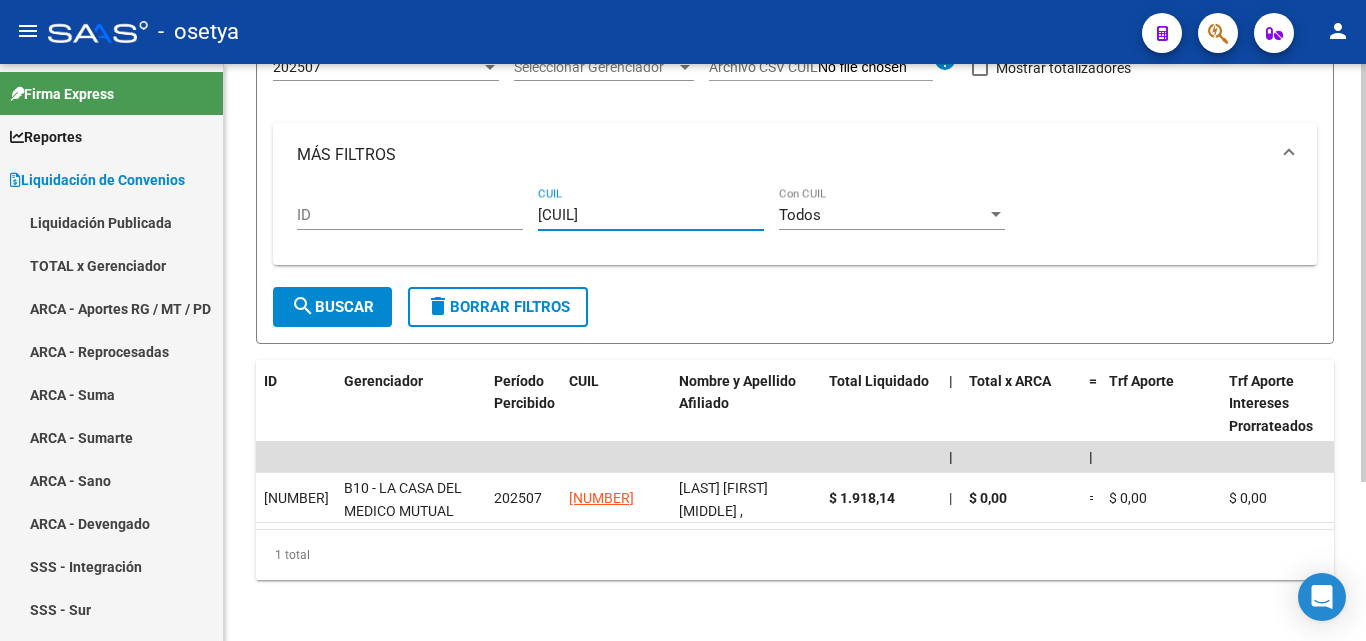 type on "23-34652239-9" 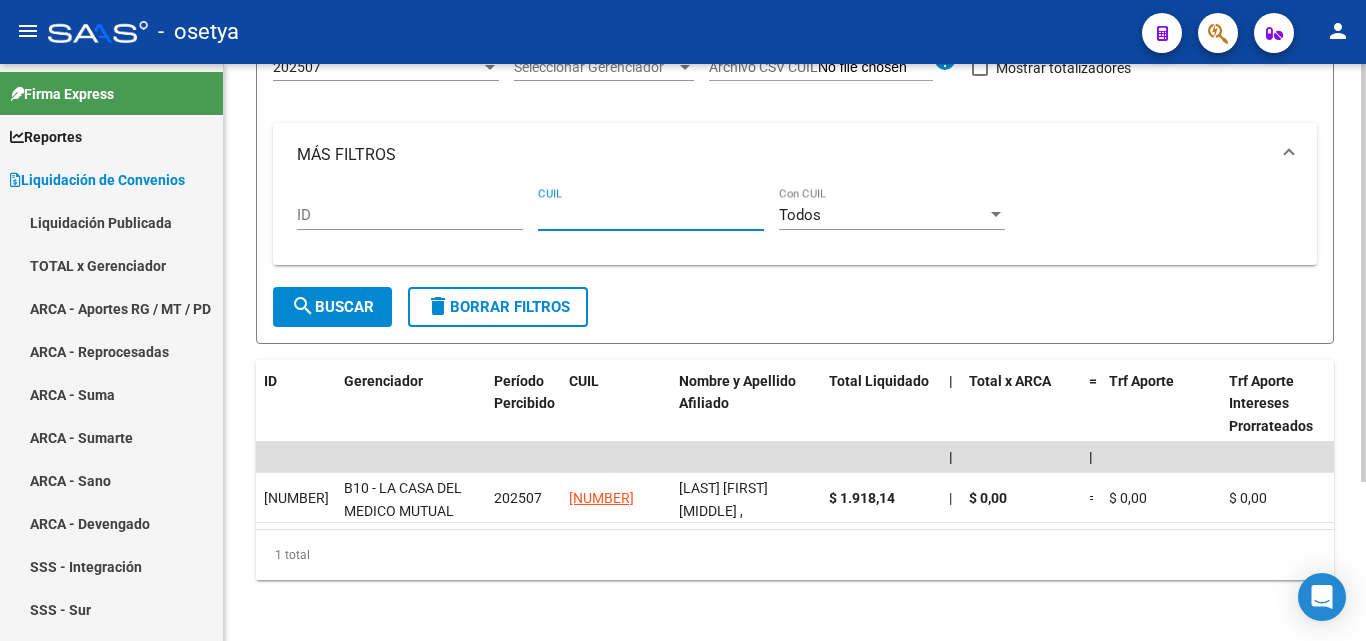 paste on "20-18439828-2" 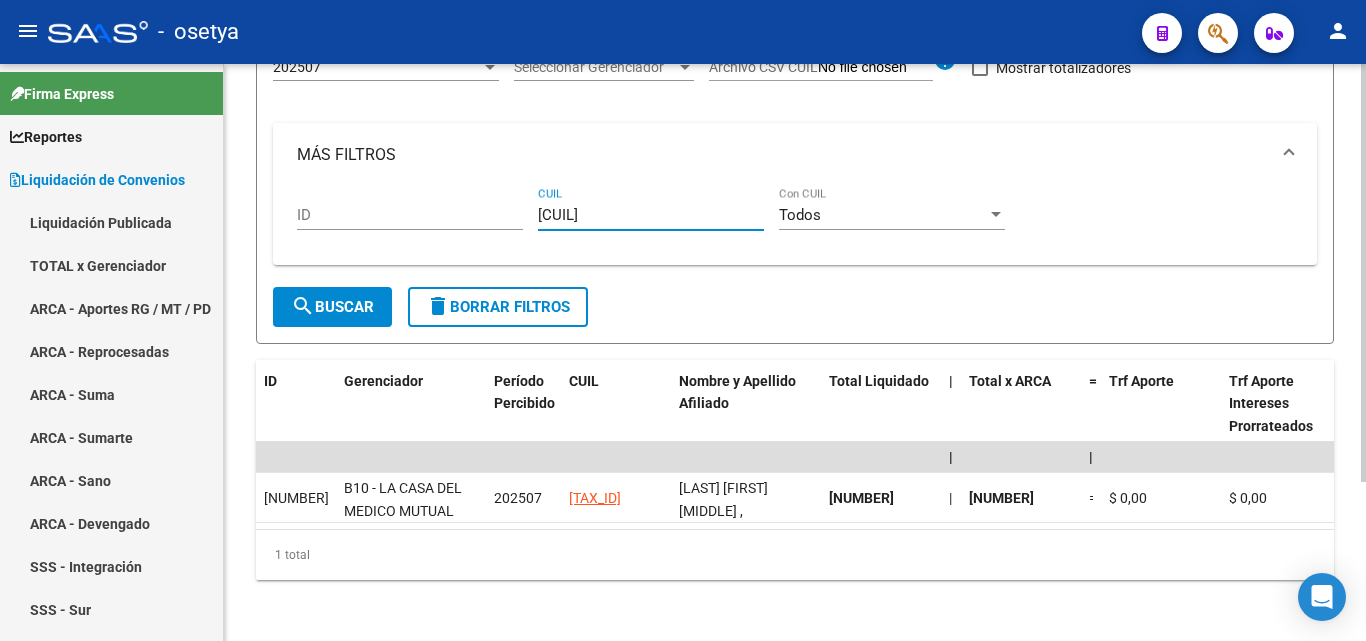 type on "20-18439828-2" 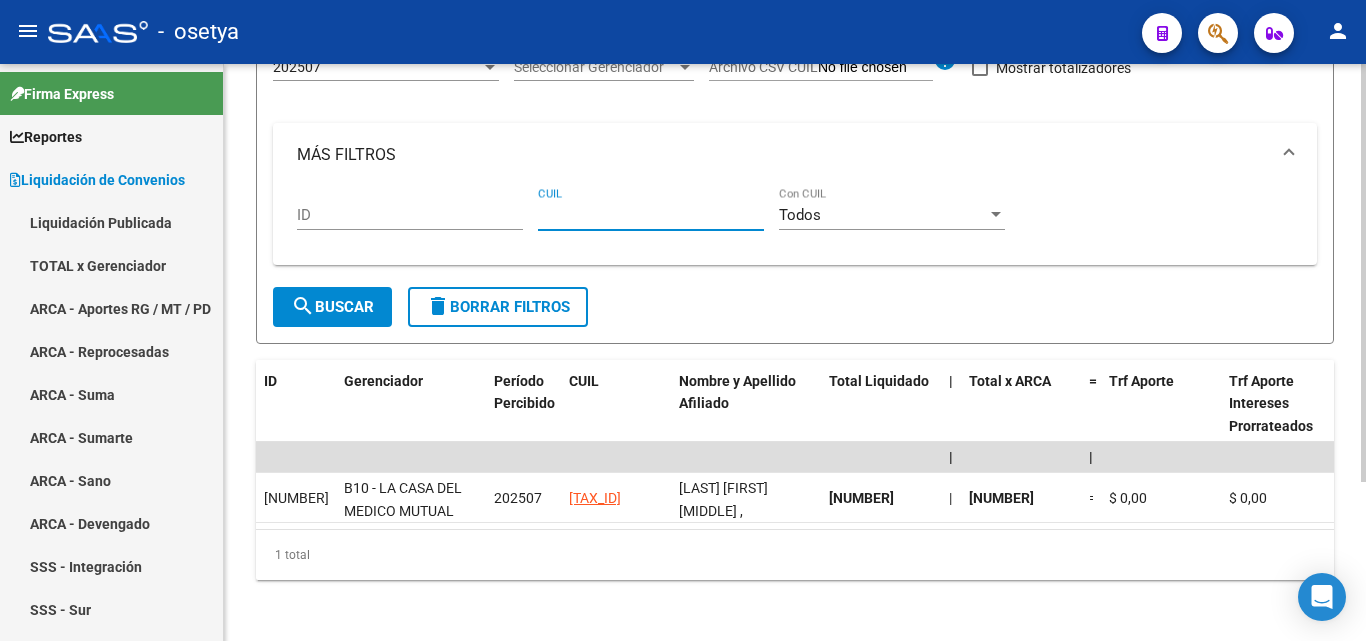 paste on "27-40114871-5" 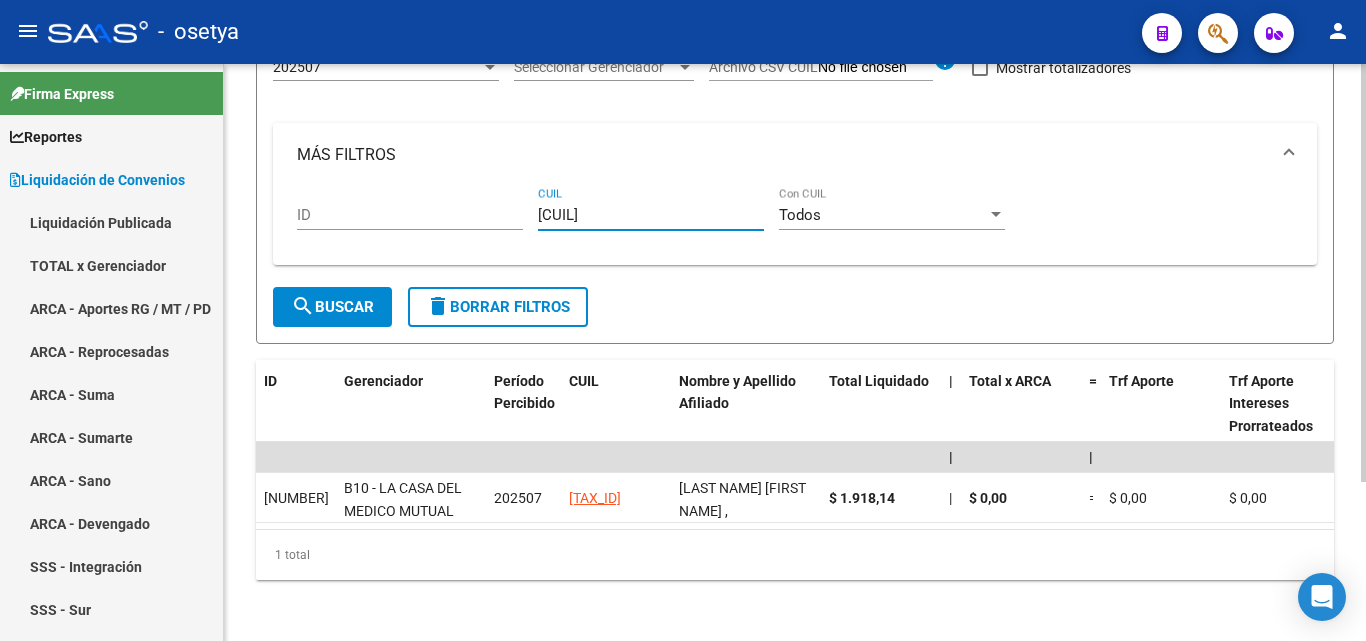 type on "27-40114871-5" 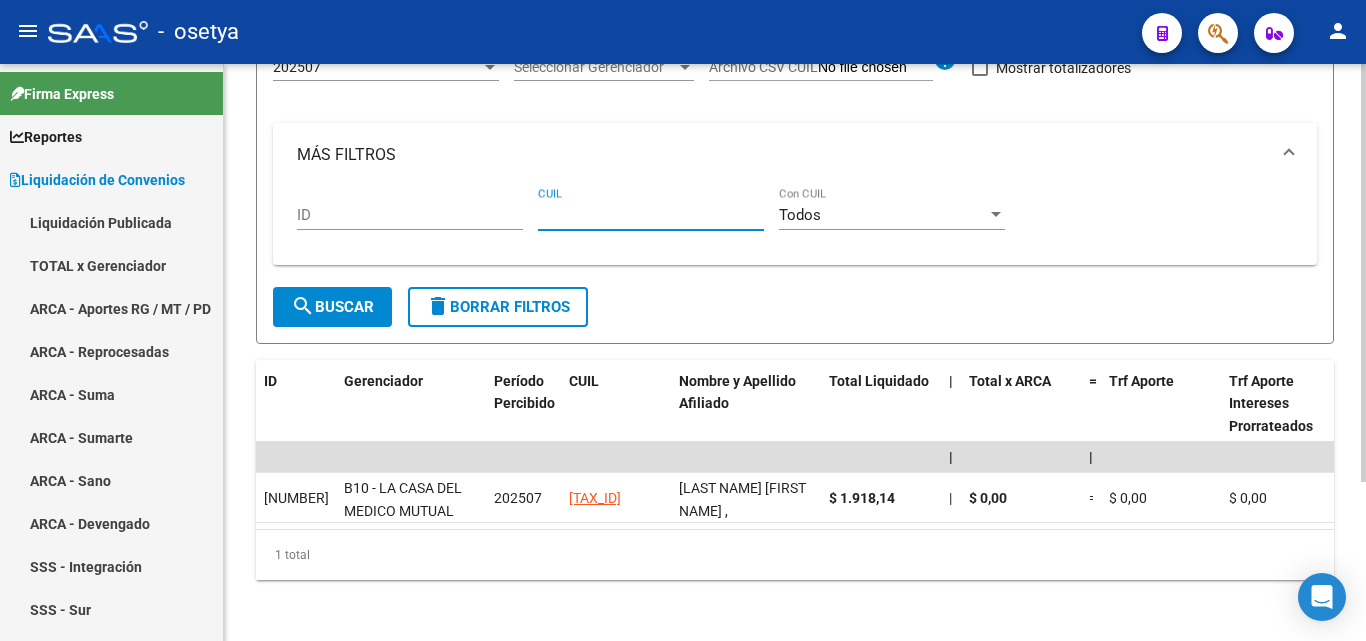 paste on "20-43006026-1" 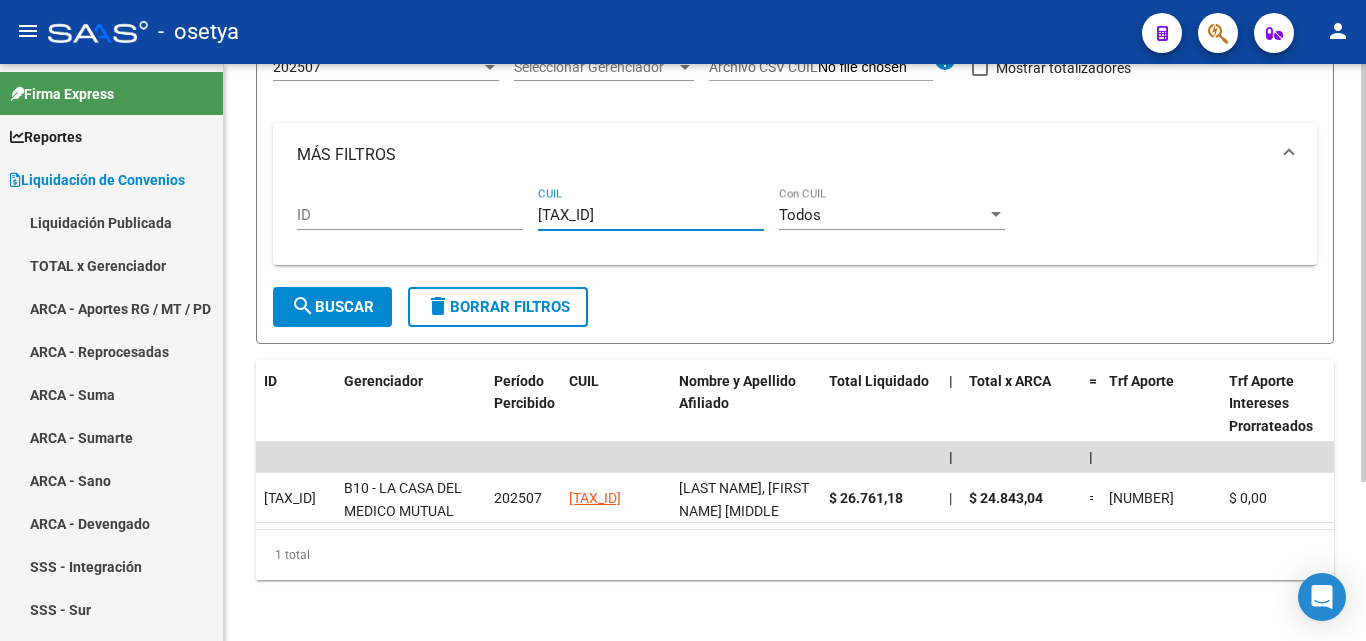 type on "20-43006026-1" 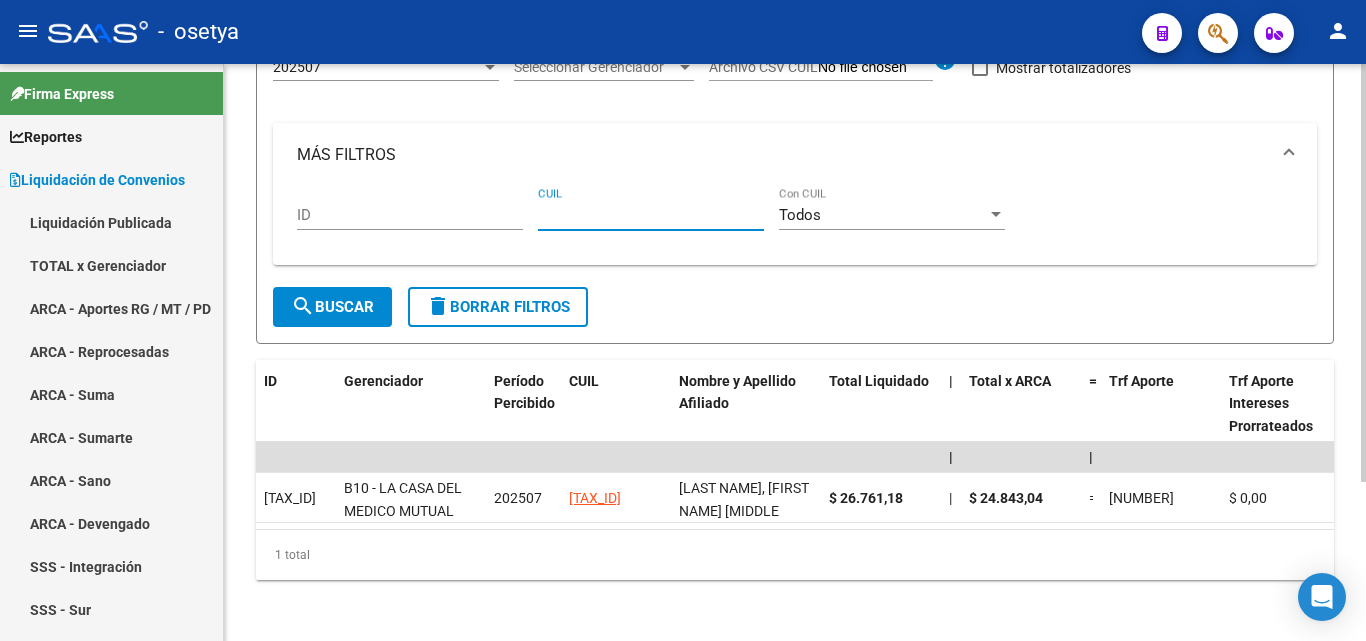 paste on "20-21972004-2" 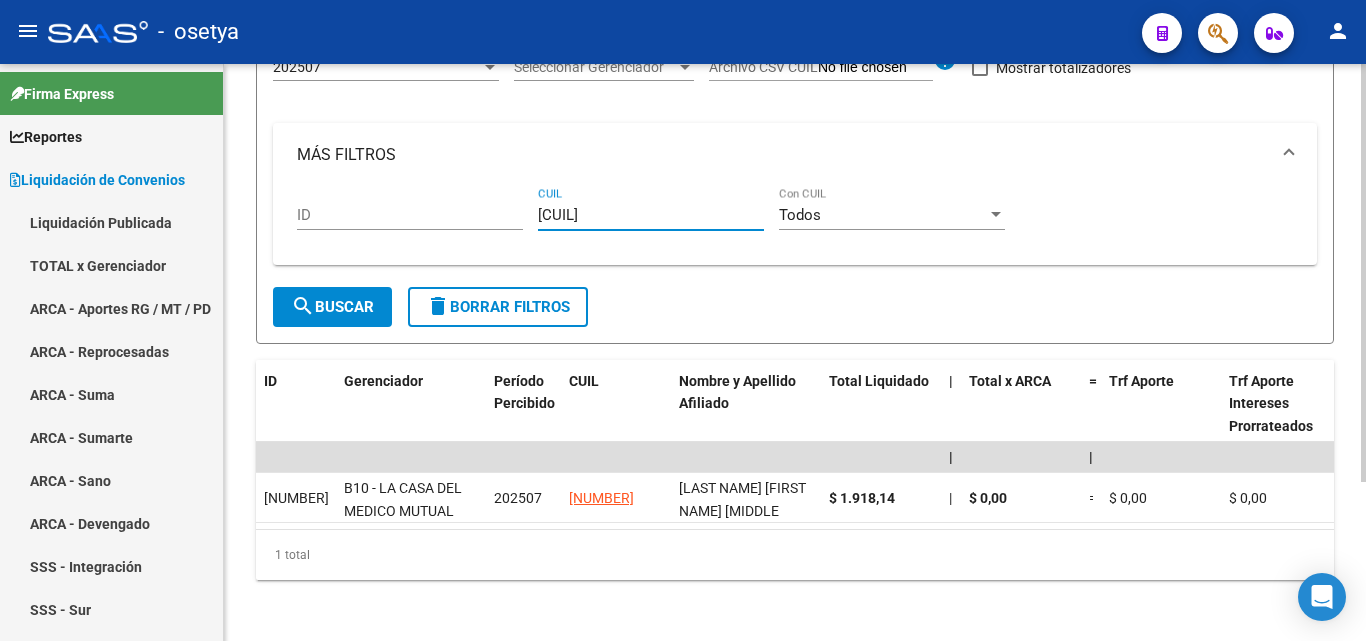 type on "20-21972004-2" 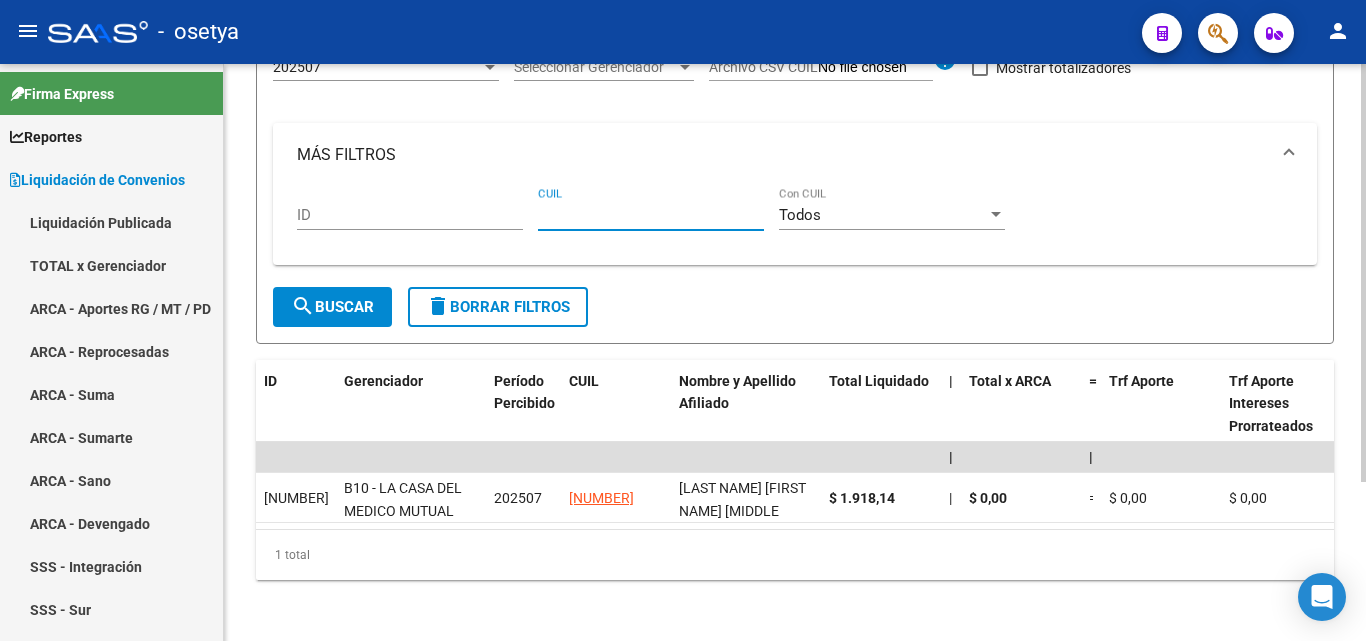 paste on "27-27107721-7" 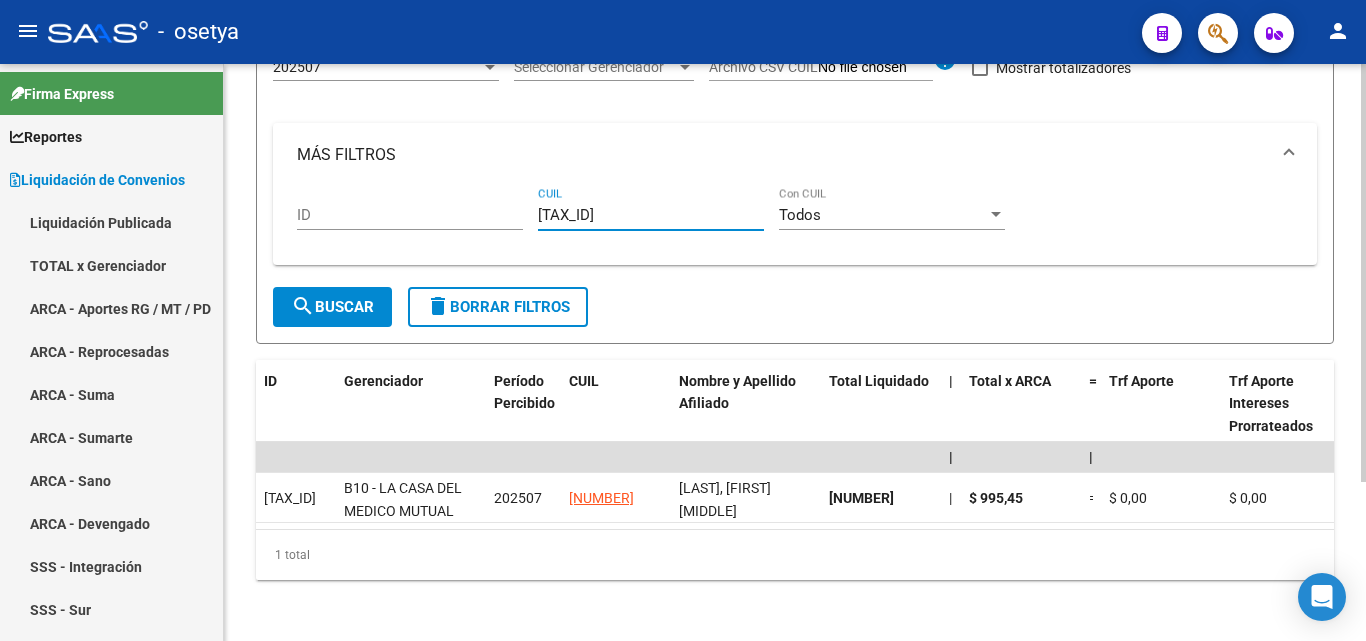 type on "27-27107721-7" 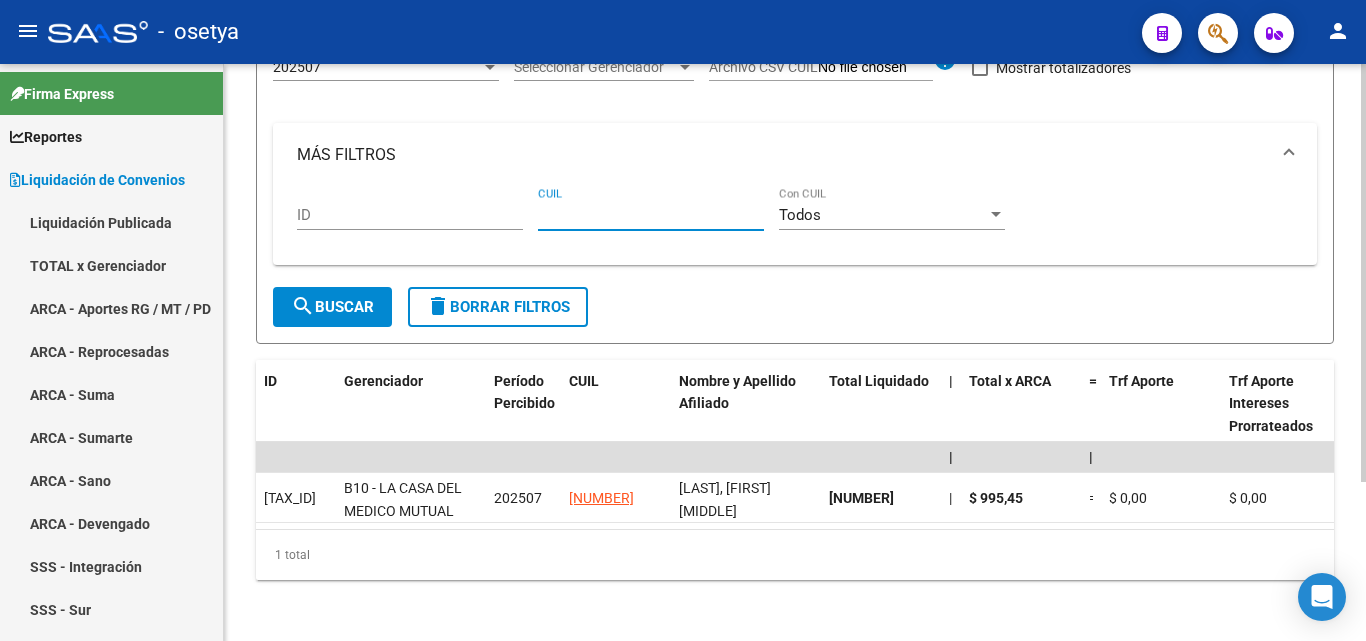 paste on "20-28535558-4" 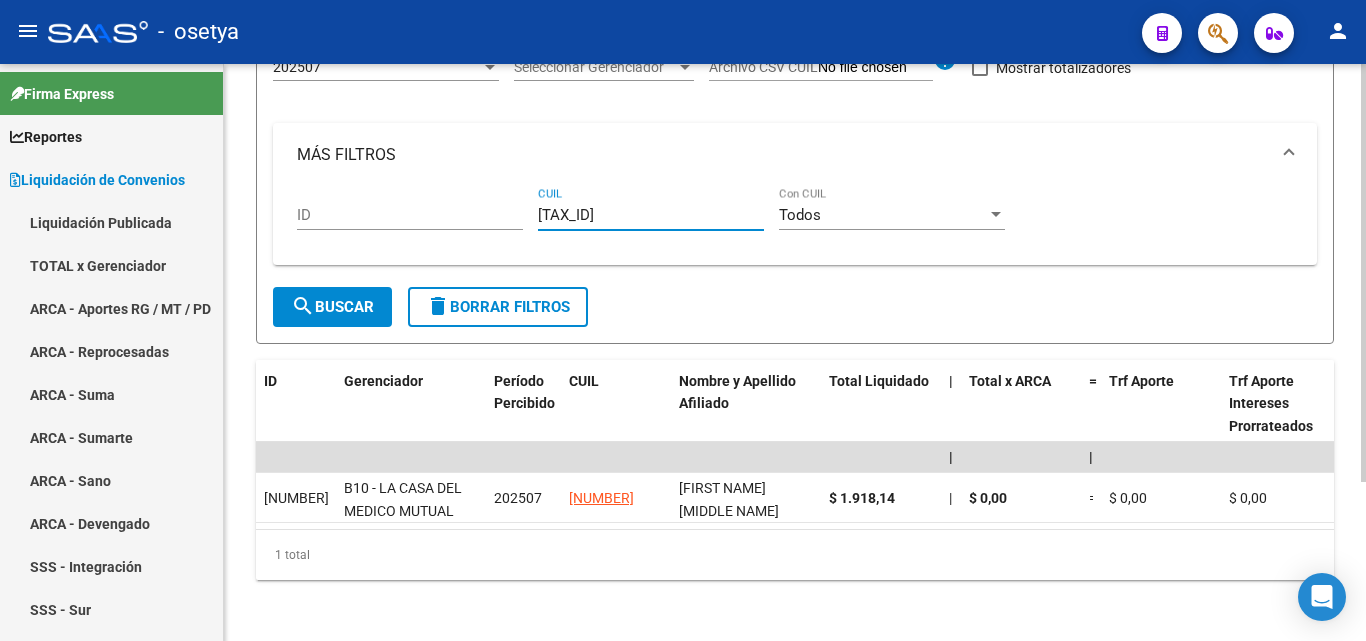 type on "20-28535558-4" 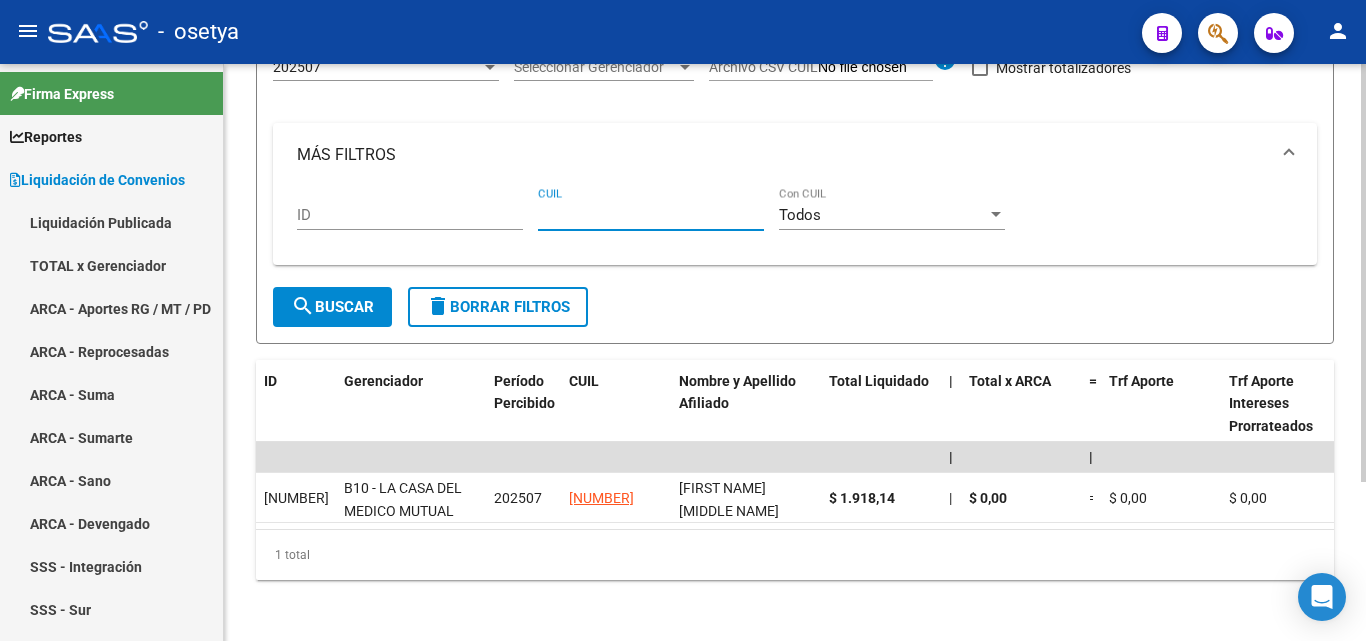 paste on "20-27115115-3" 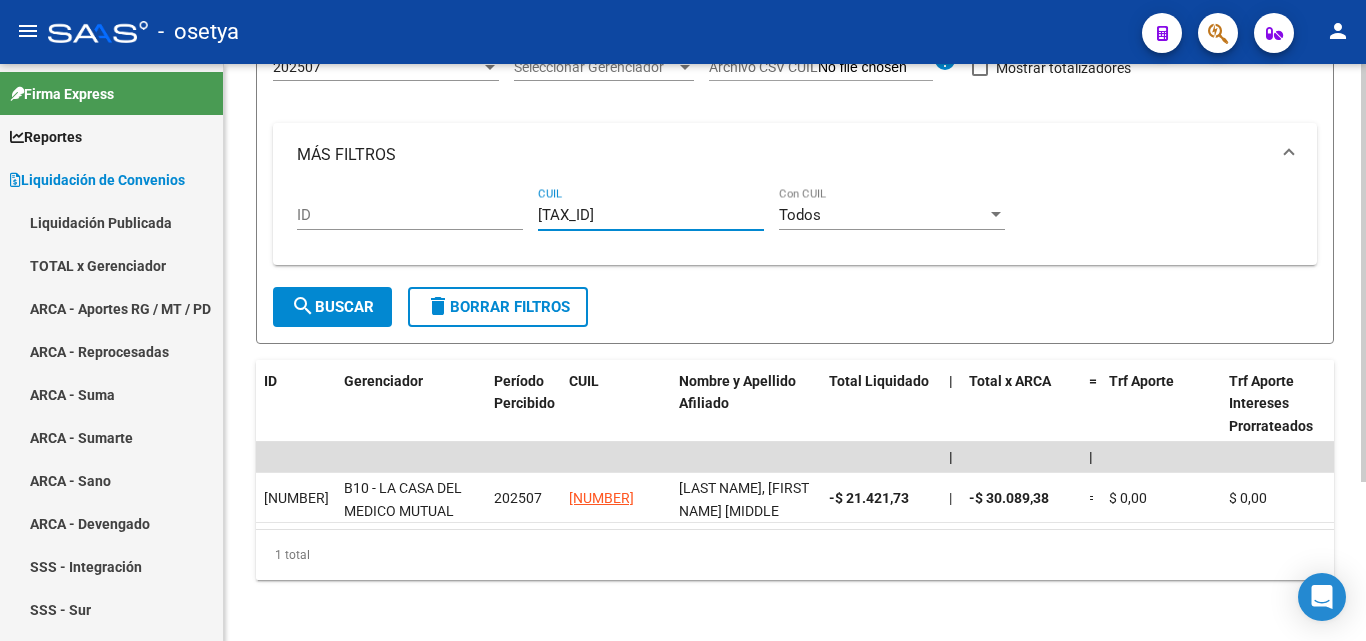 type on "20-27115115-3" 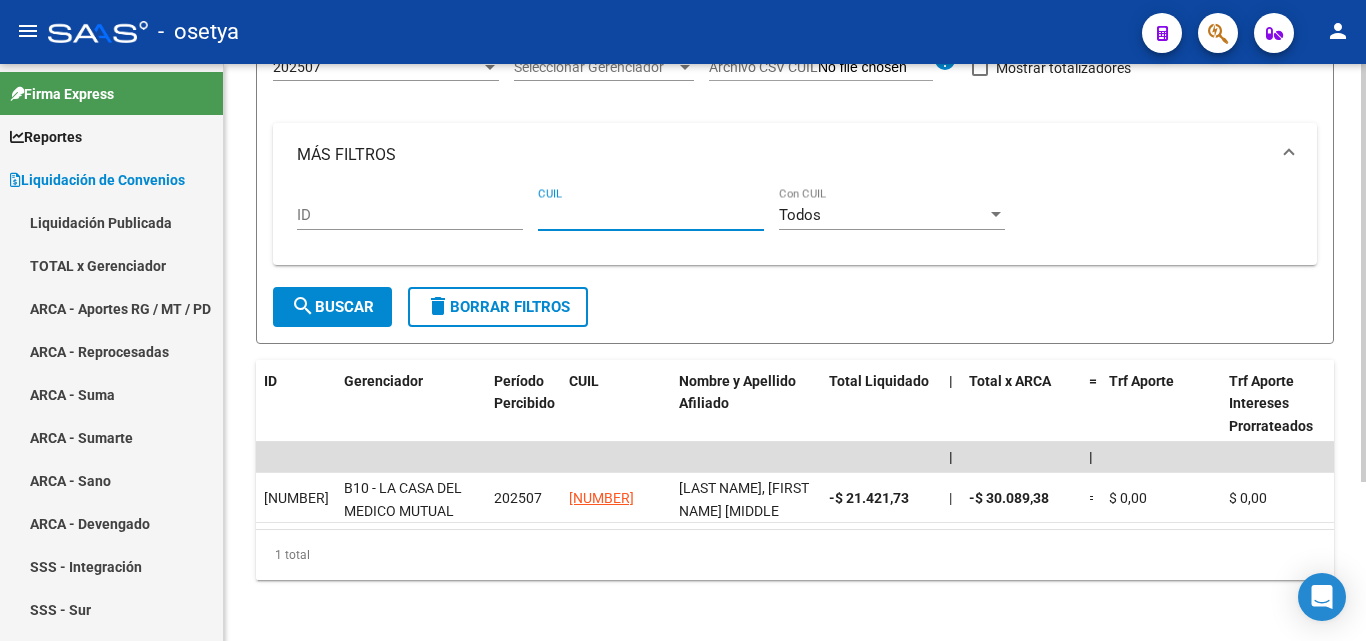 paste on "27-22087812-6" 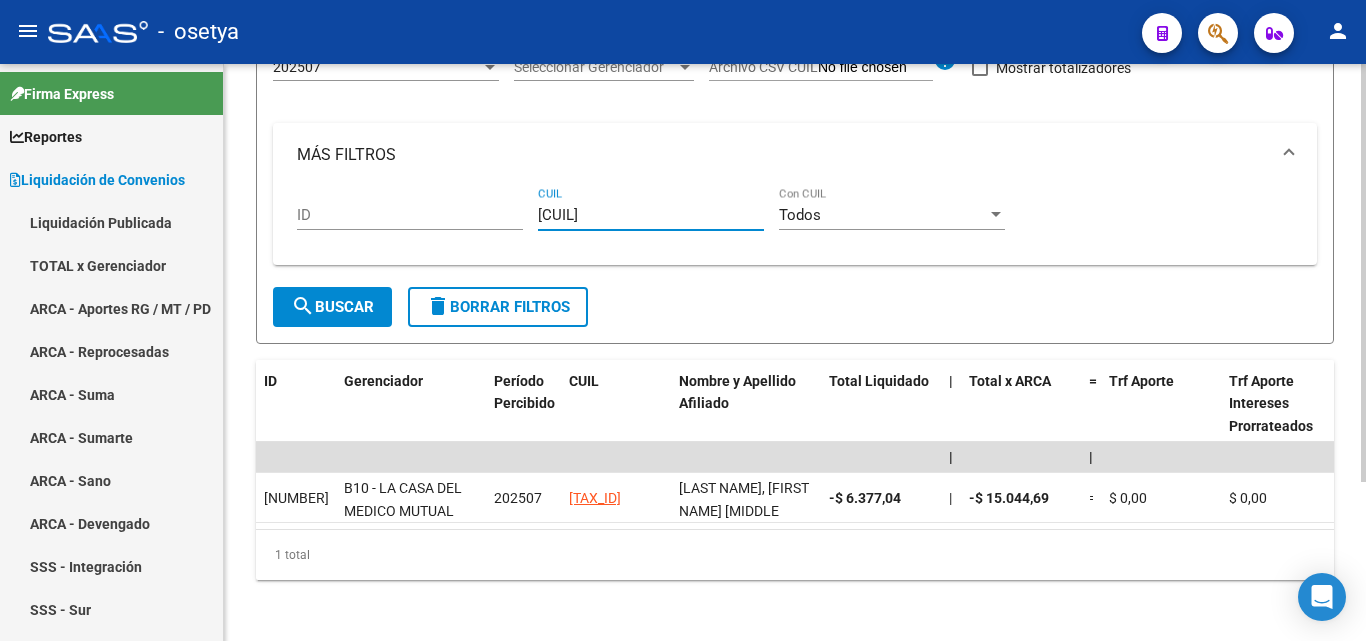type on "27-22087812-6" 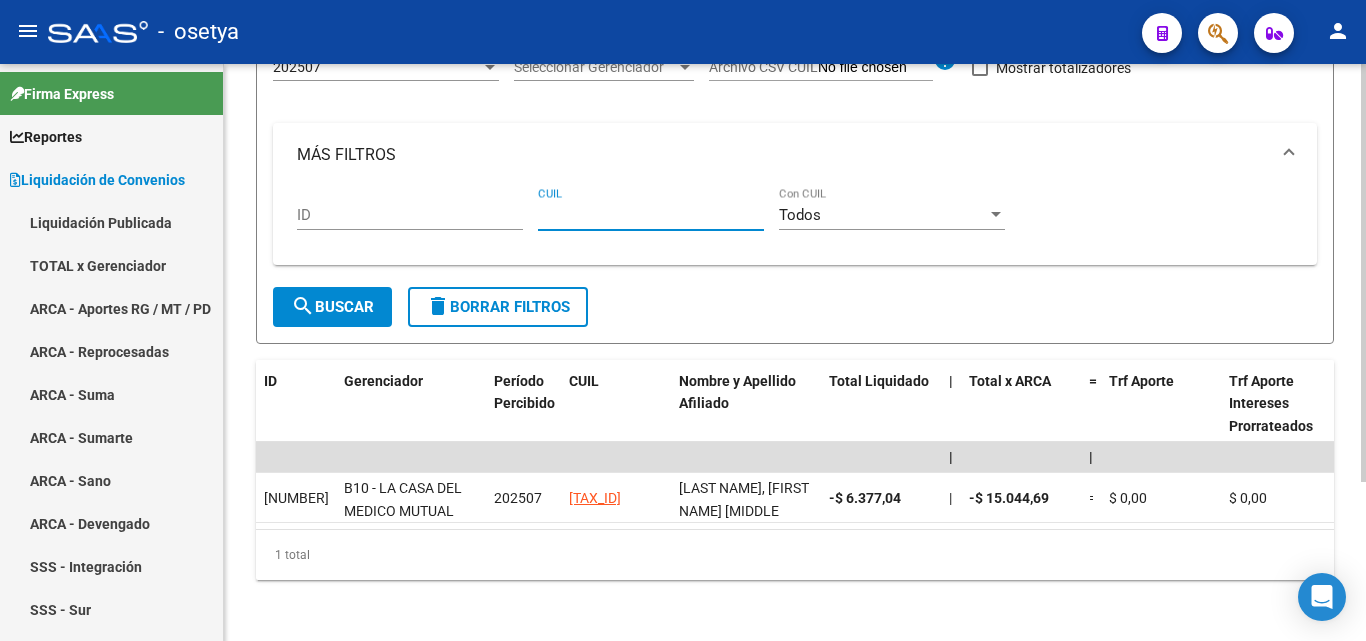 paste on "20-25712490-9" 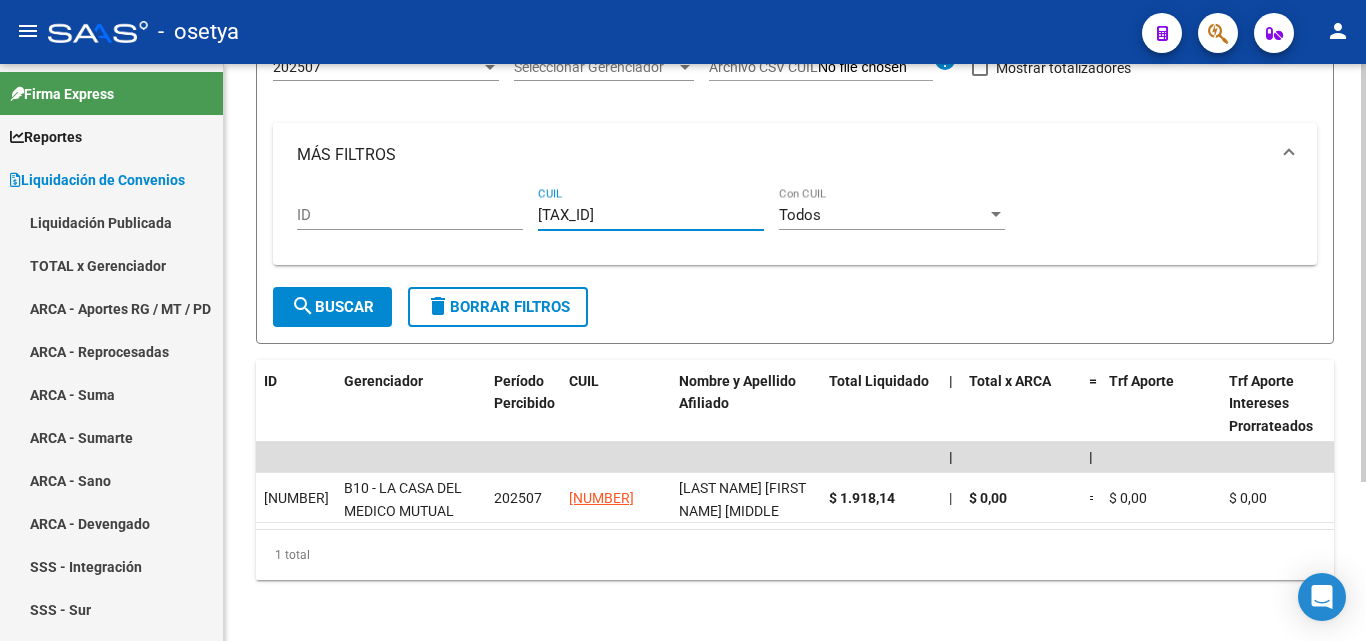 type on "20-25712490-9" 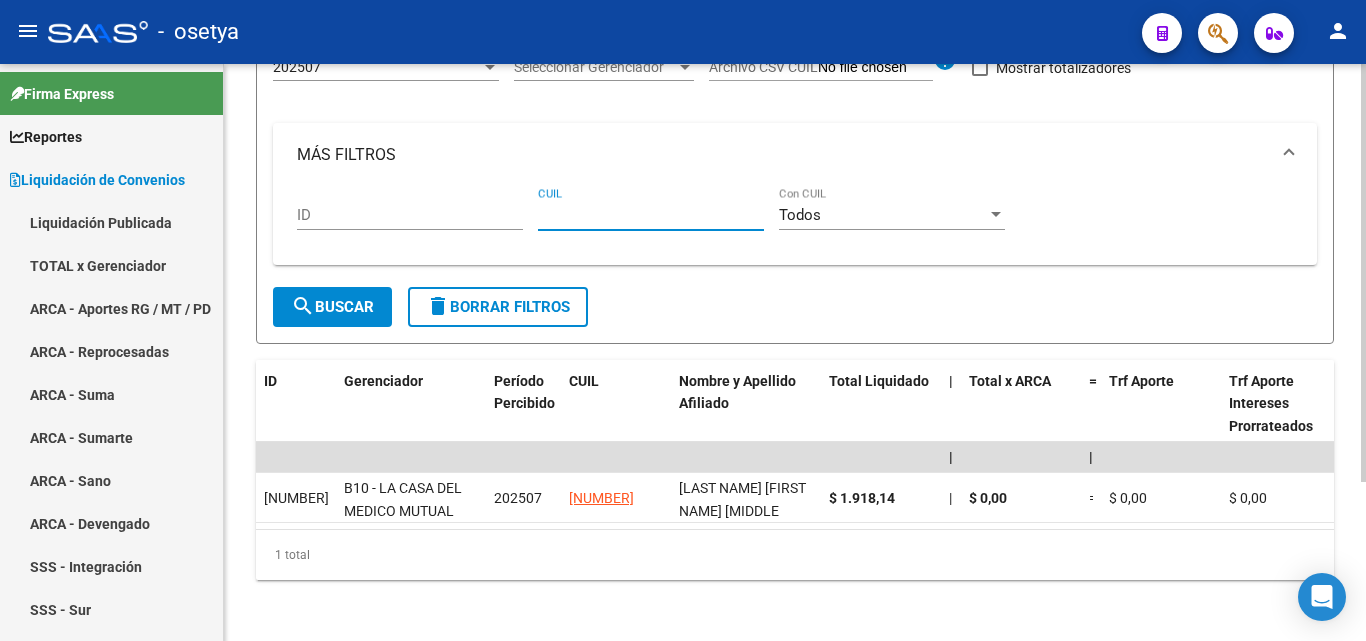 paste on "27-28912108-6" 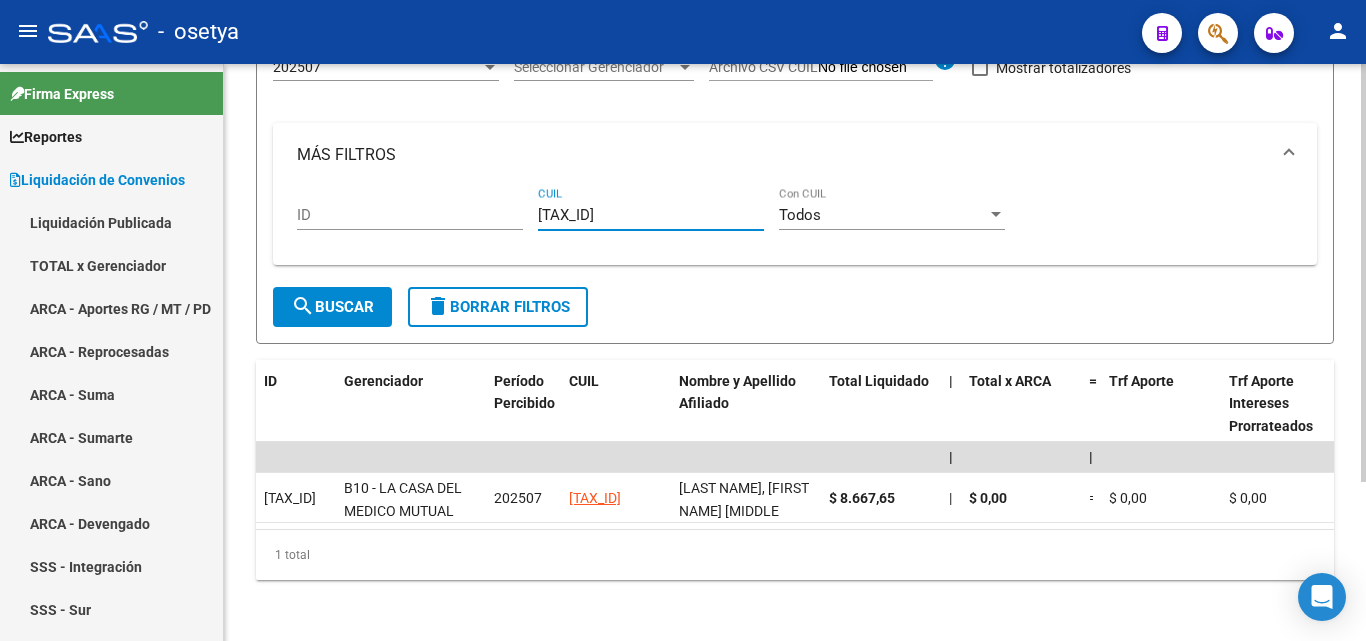 type on "27-28912108-6" 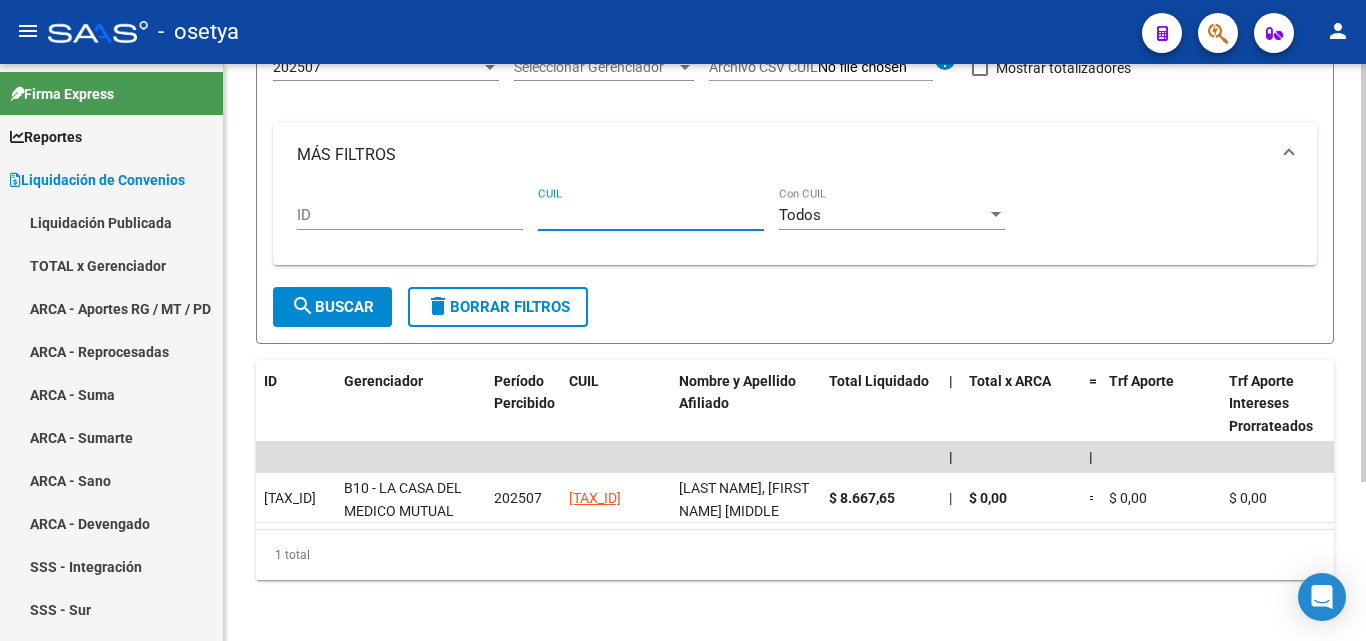 paste on "27-27318222-0" 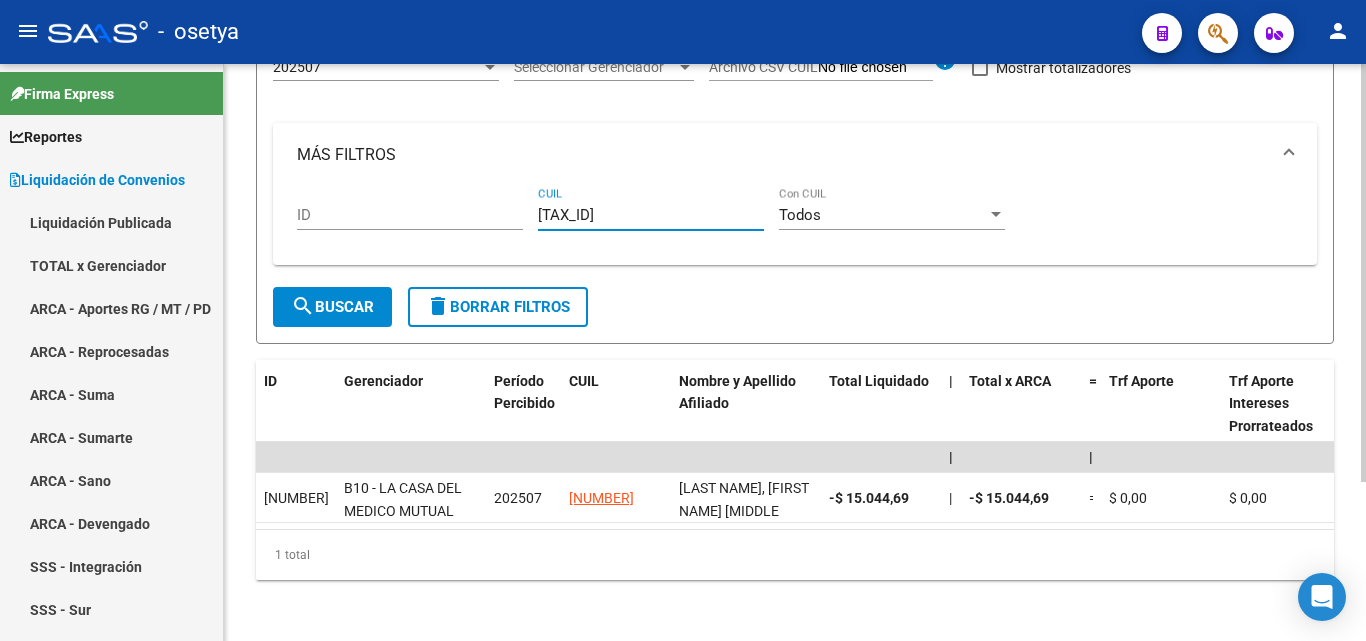type on "27-27318222-0" 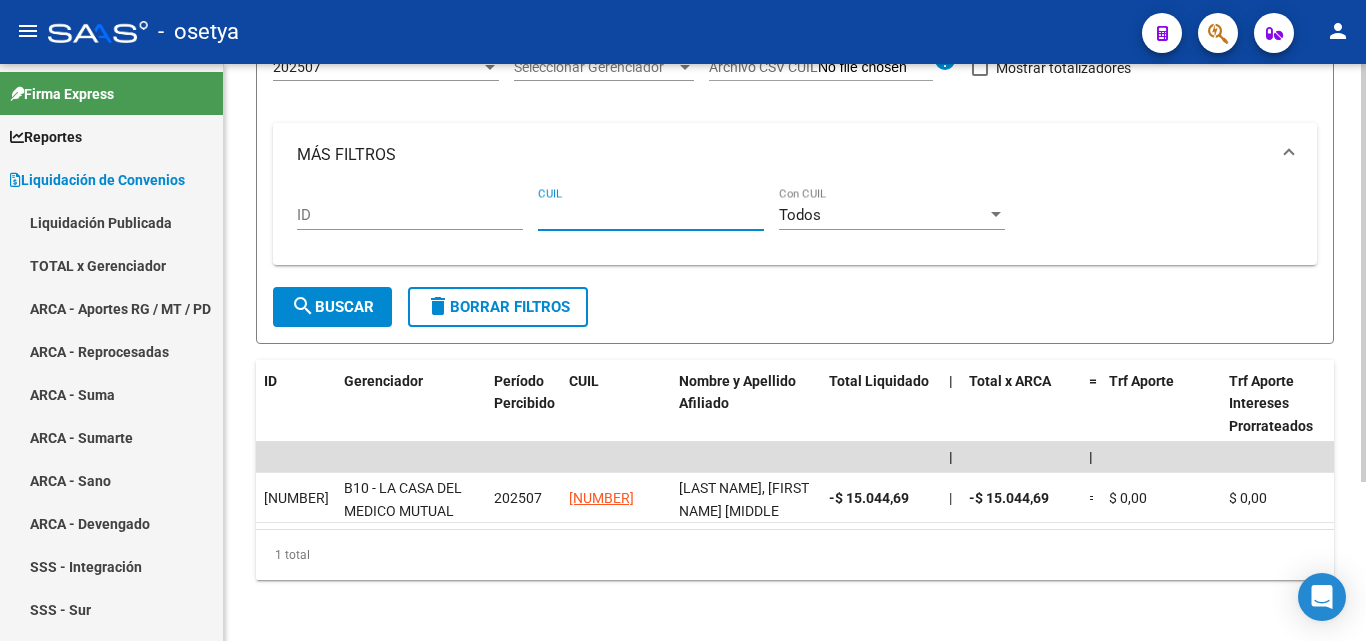 paste on "23-24320439-9" 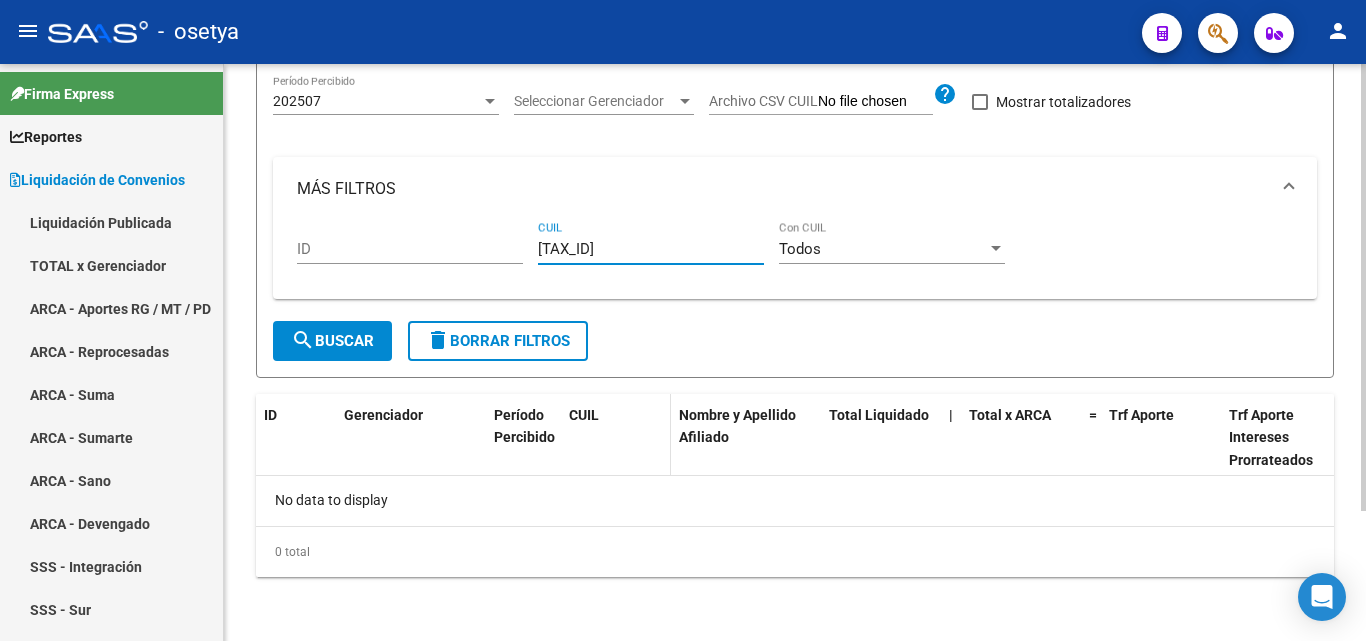 scroll, scrollTop: 167, scrollLeft: 0, axis: vertical 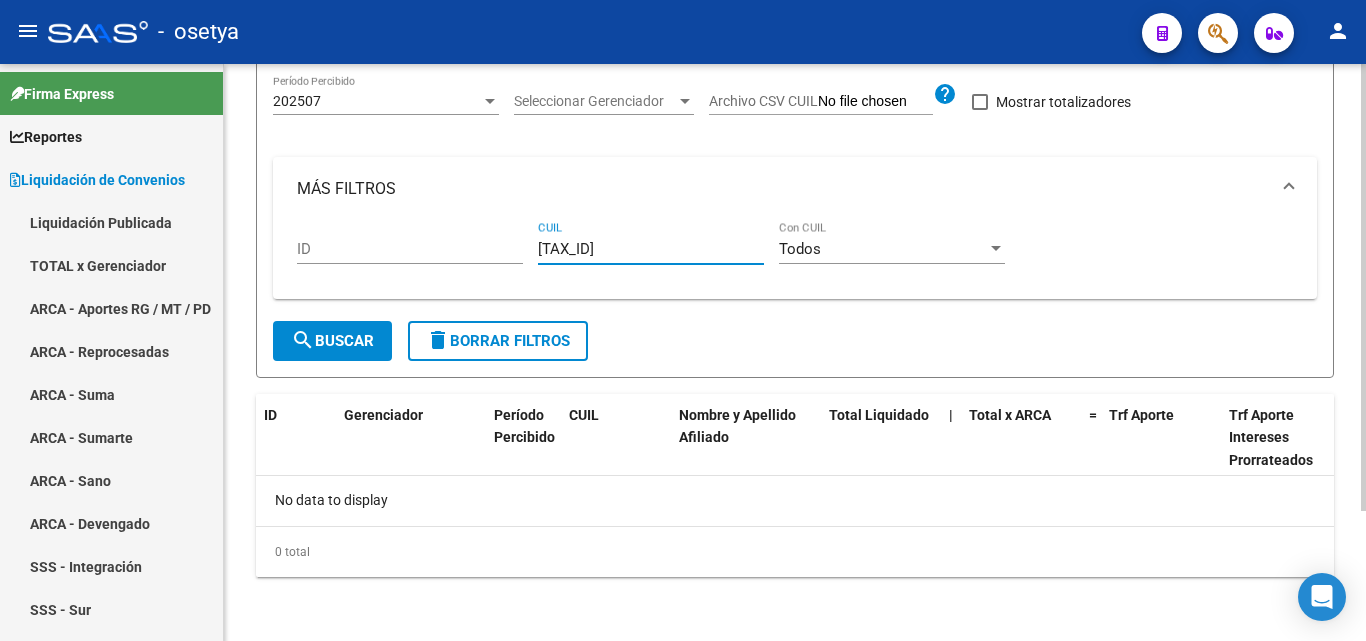 type on "23-24320439-9" 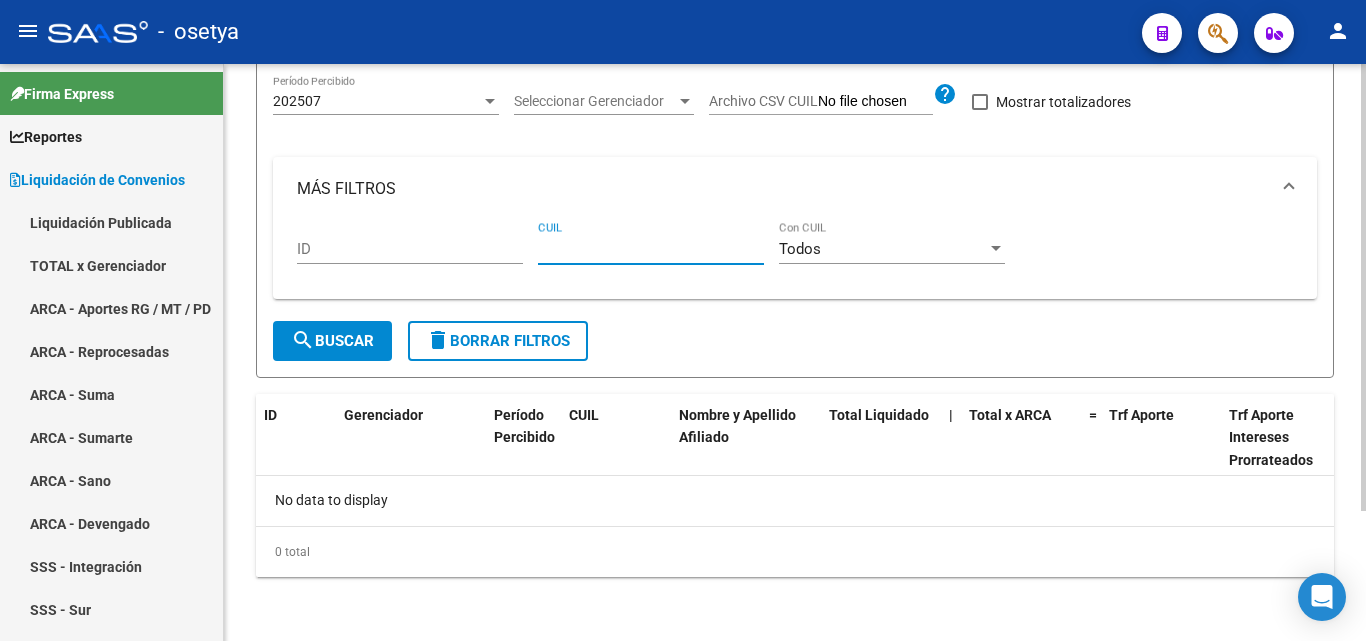paste on "20-29762645-1" 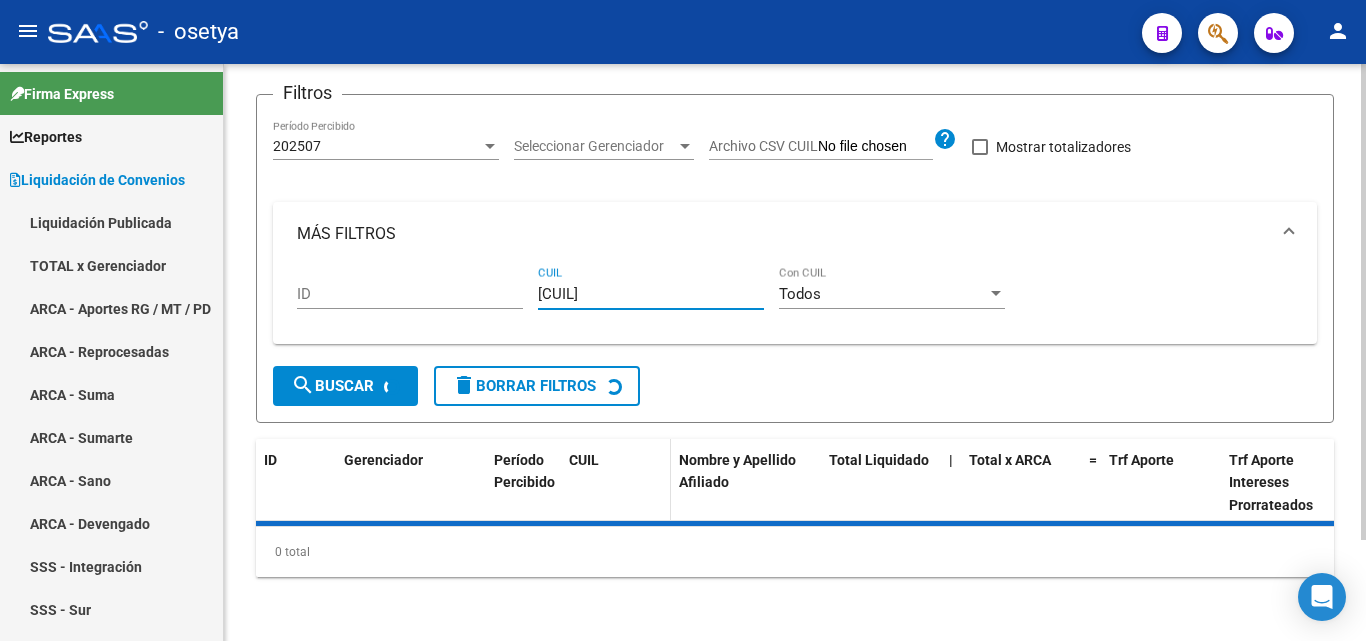 scroll, scrollTop: 167, scrollLeft: 0, axis: vertical 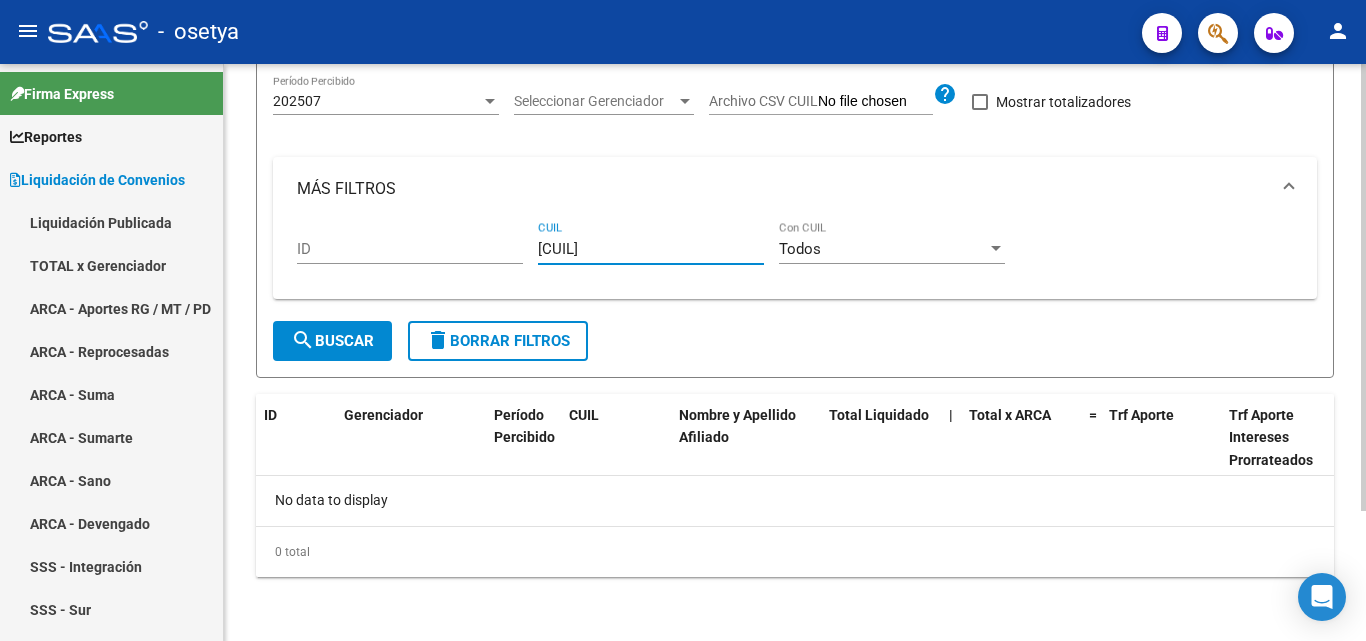 type on "20-29762645-1" 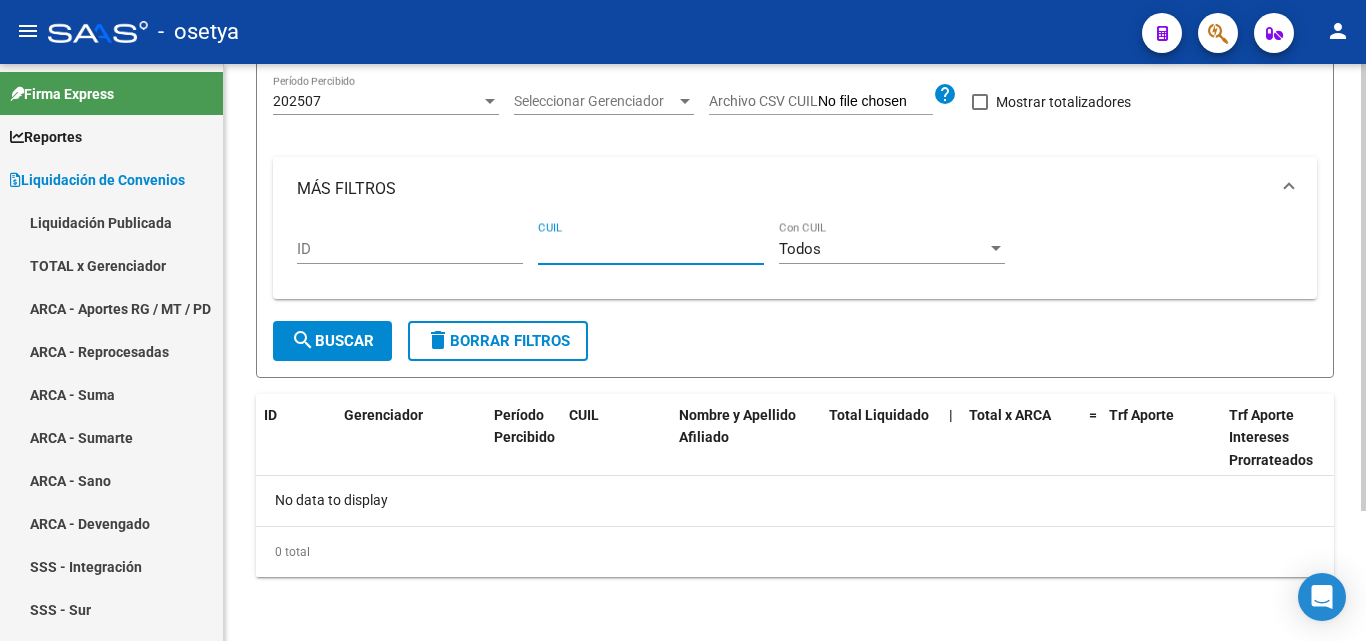 paste on "27-34804339-6" 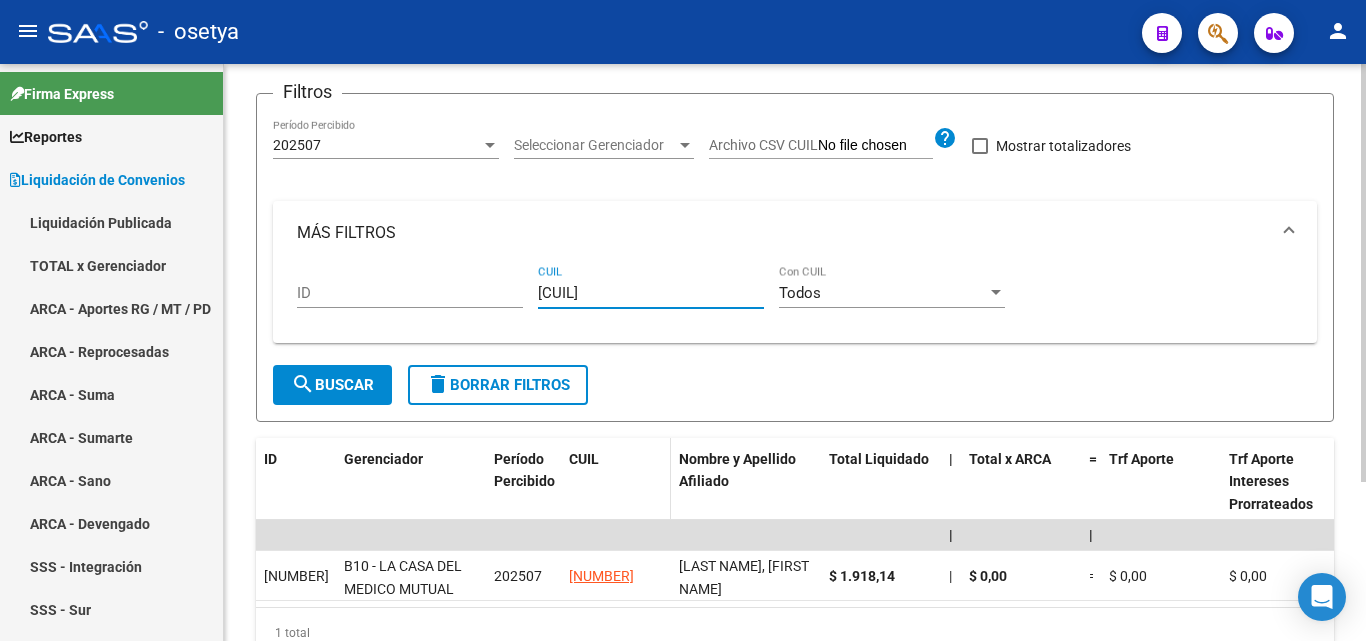 scroll, scrollTop: 200, scrollLeft: 0, axis: vertical 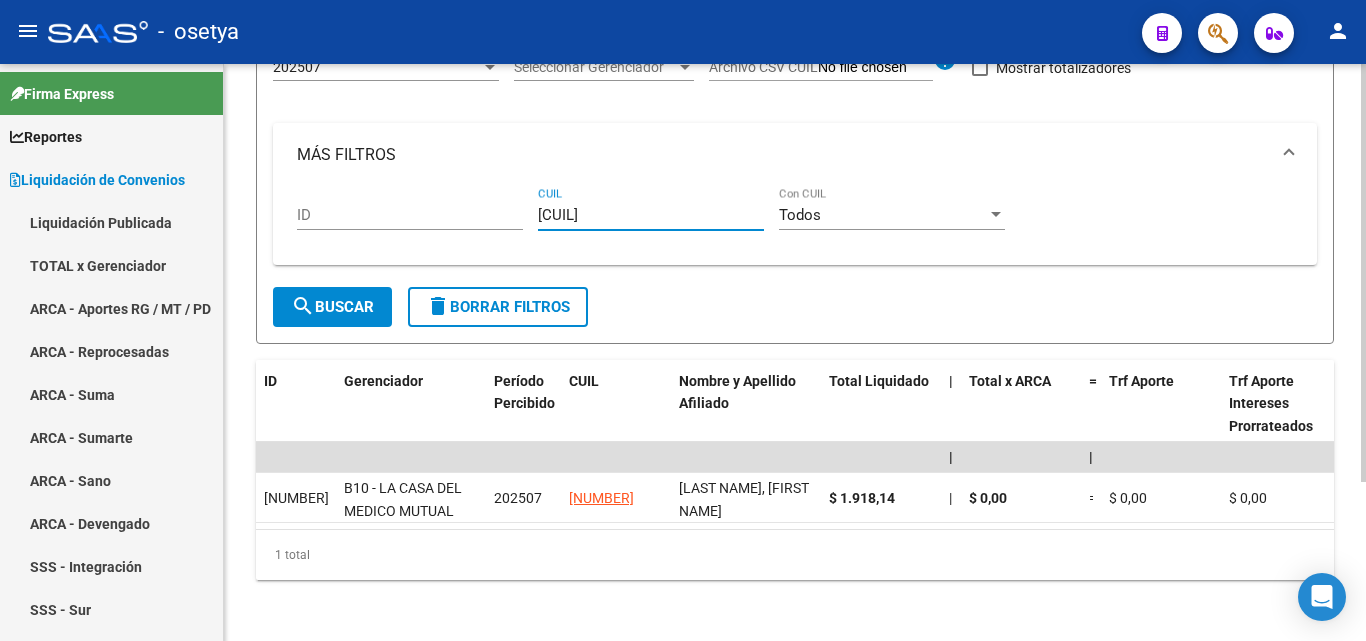type on "27-34804339-6" 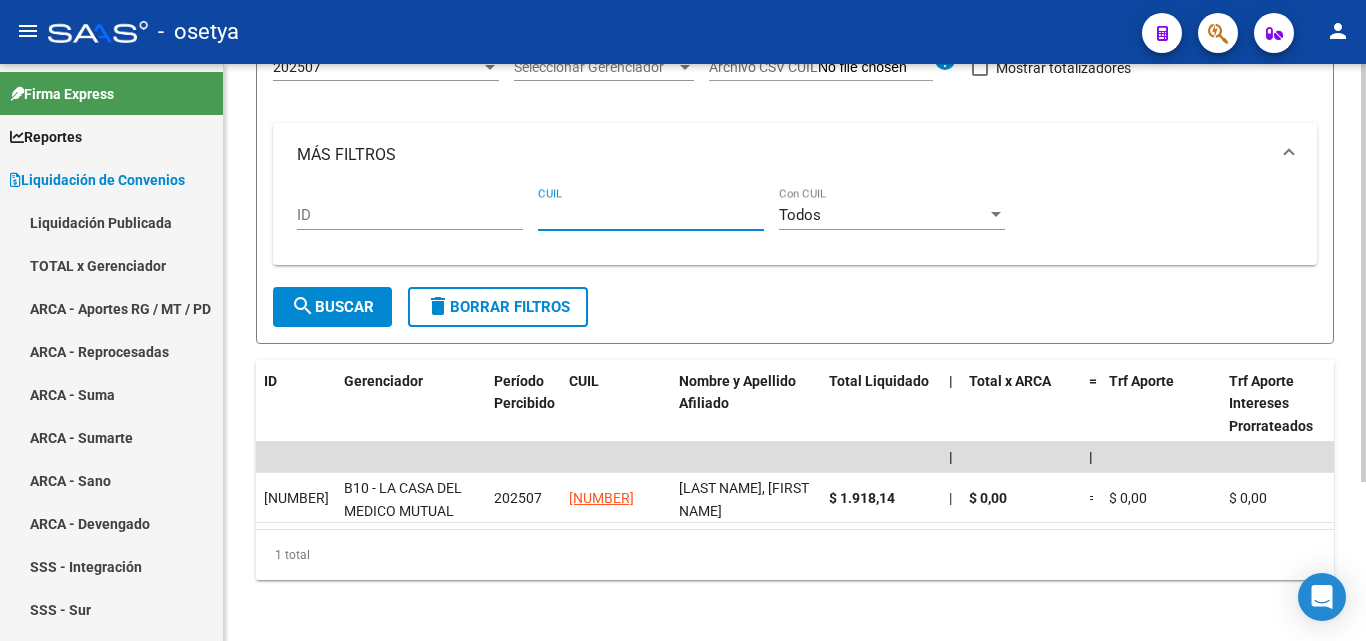 paste on "27-94617318-0" 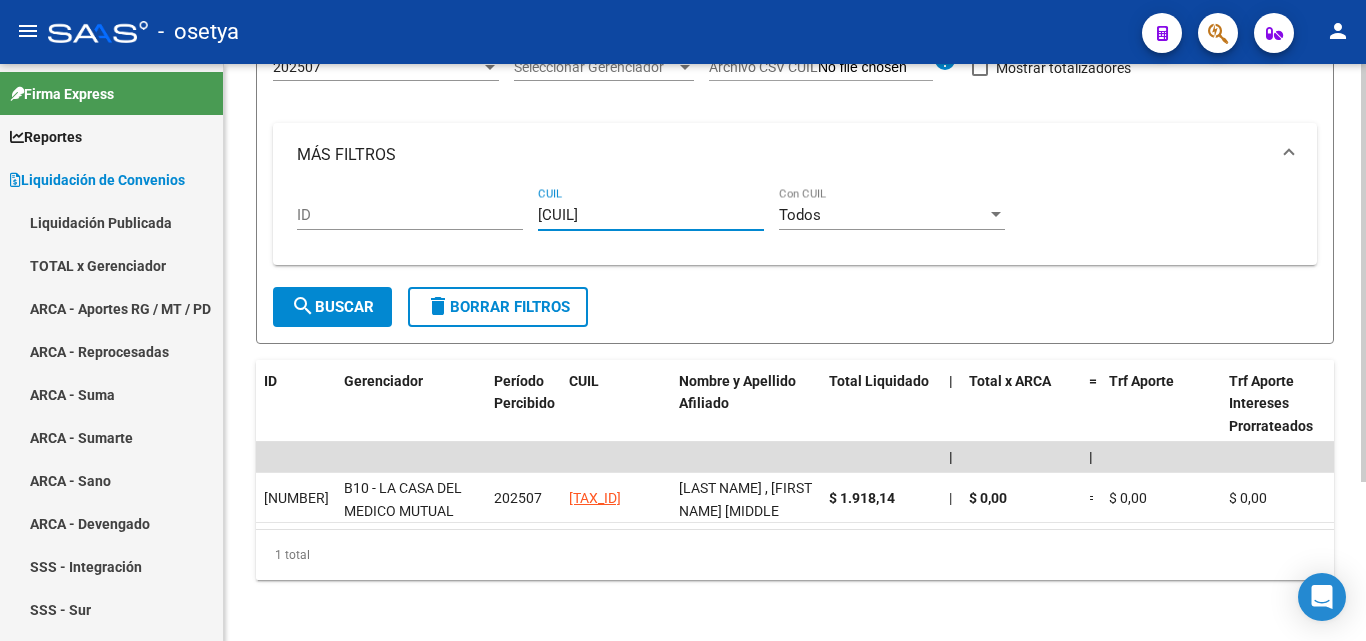 type on "27-94617318-0" 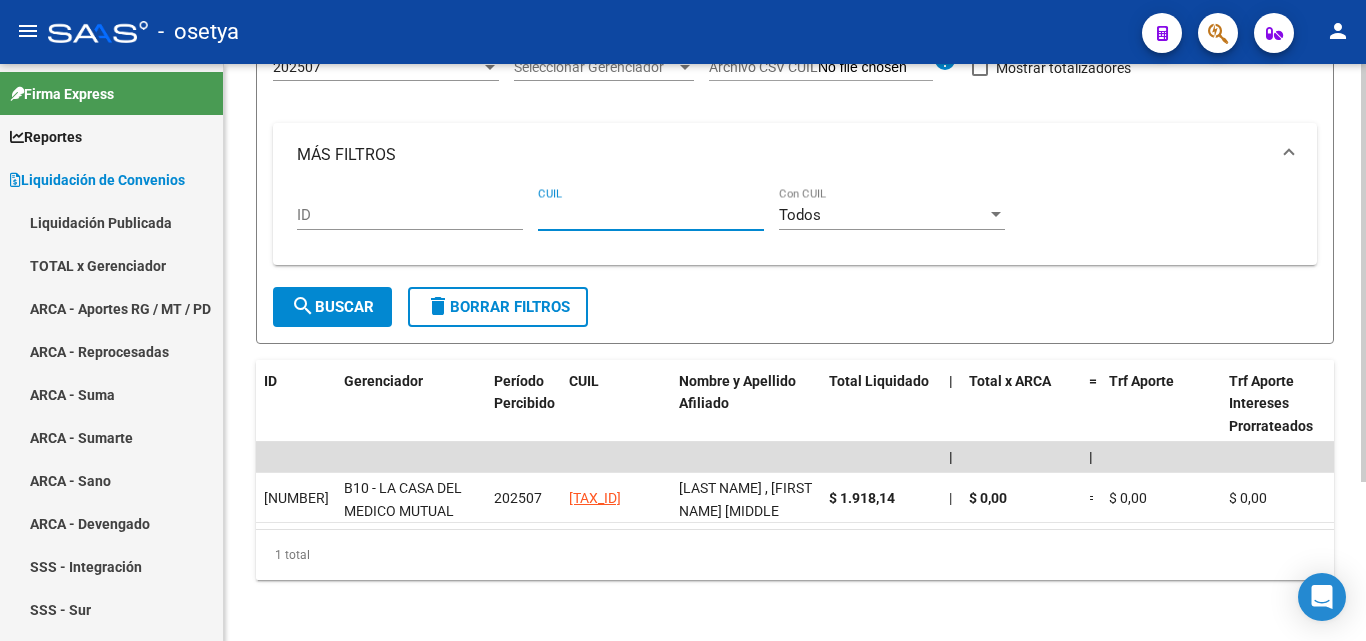 paste on "20-42033970-5" 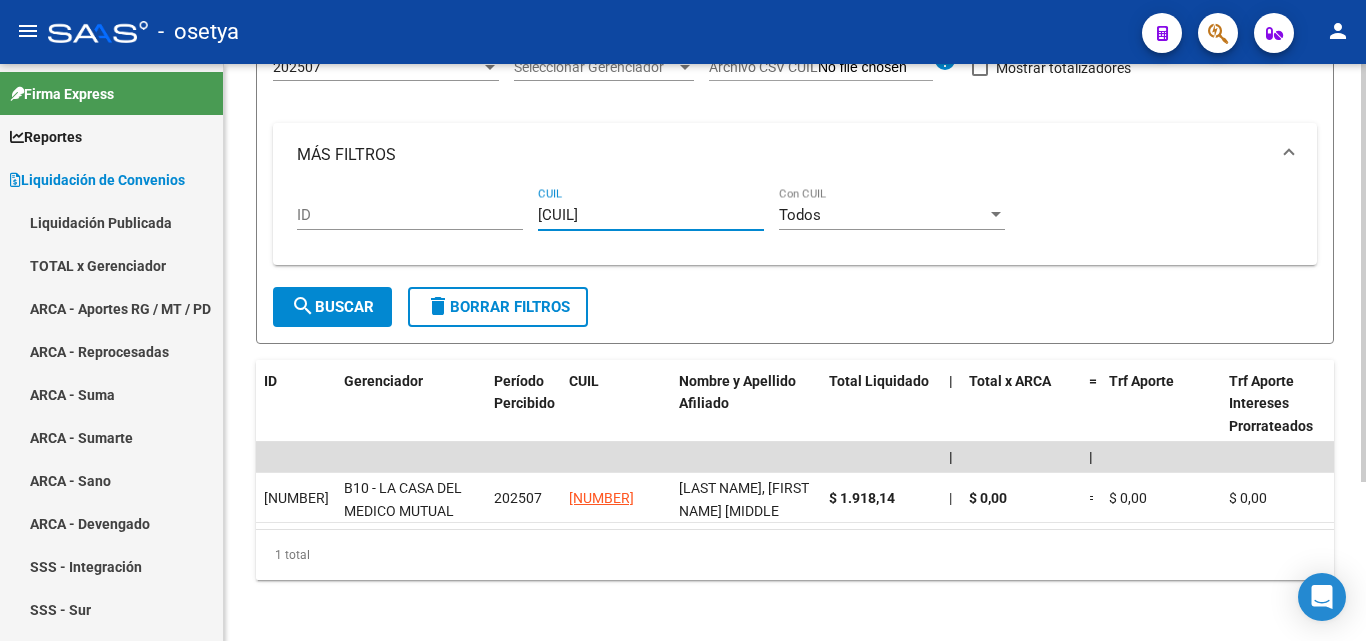 type on "20-42033970-5" 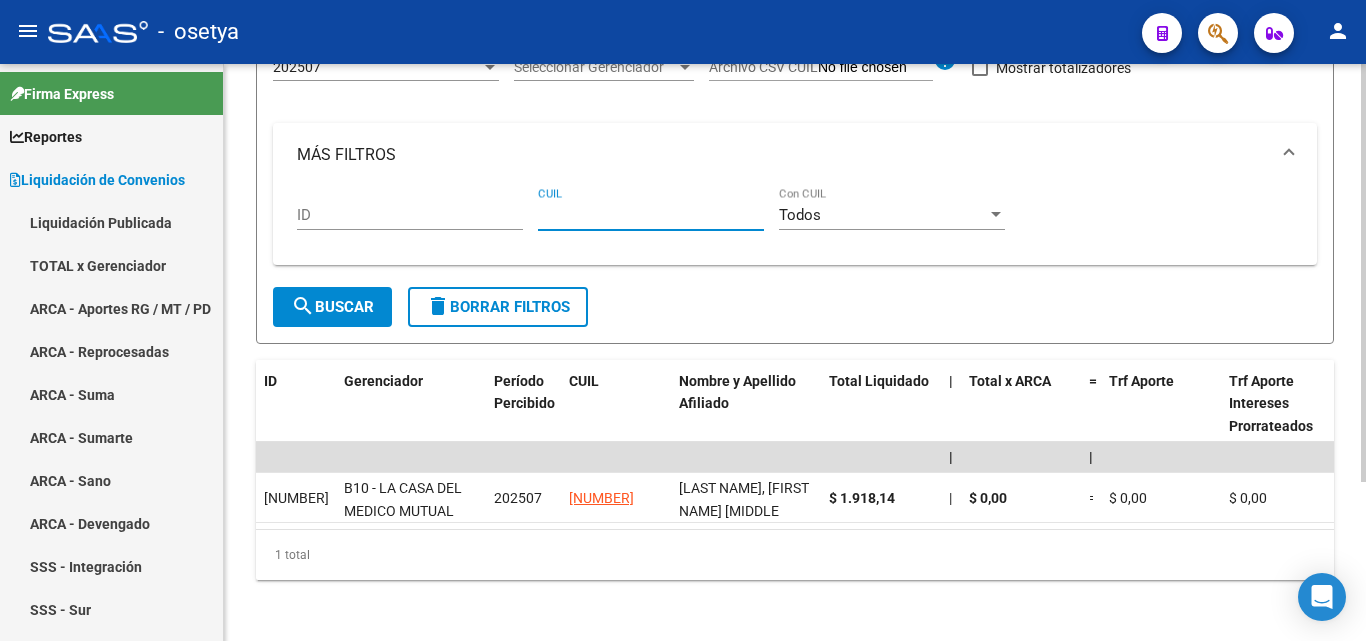 paste on "20-32968960-4" 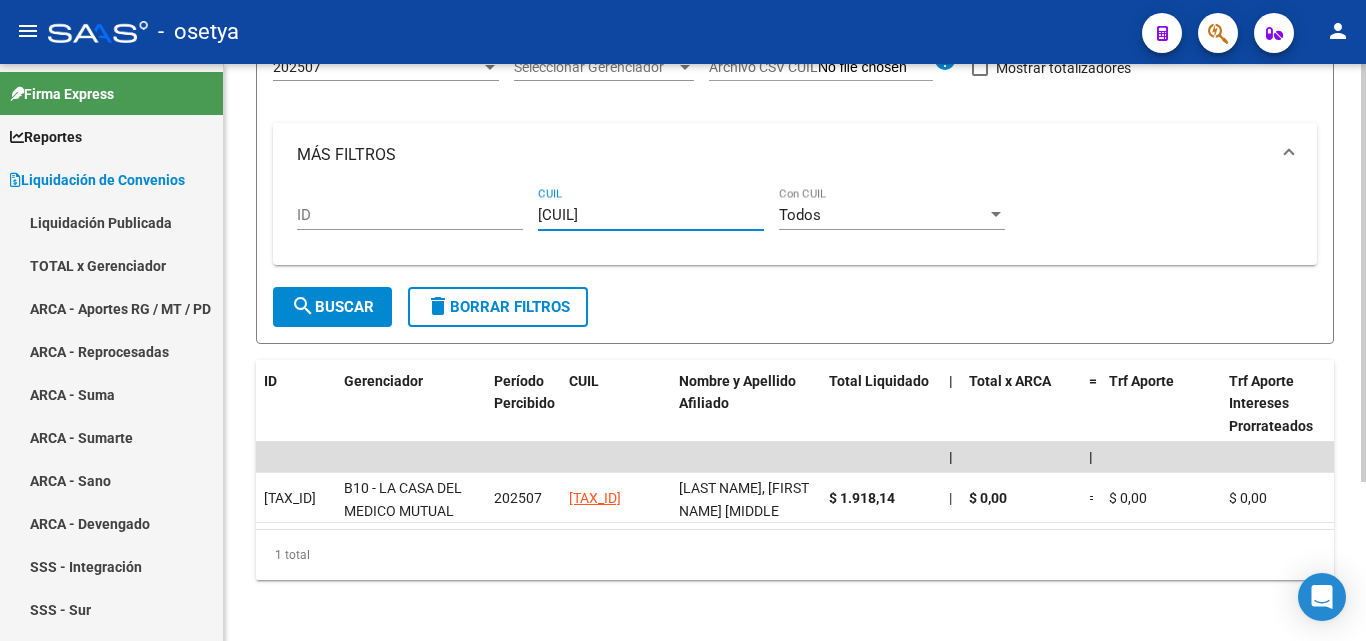 type on "20-32968960-4" 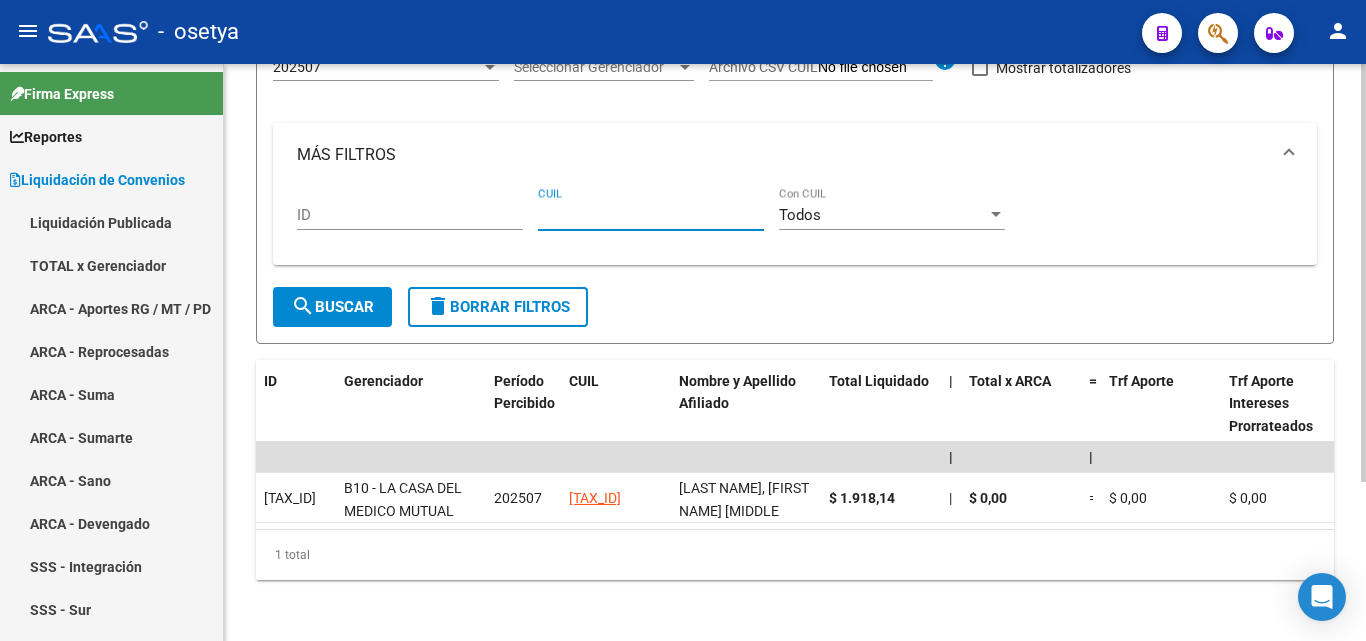 paste on "20-41240759-9" 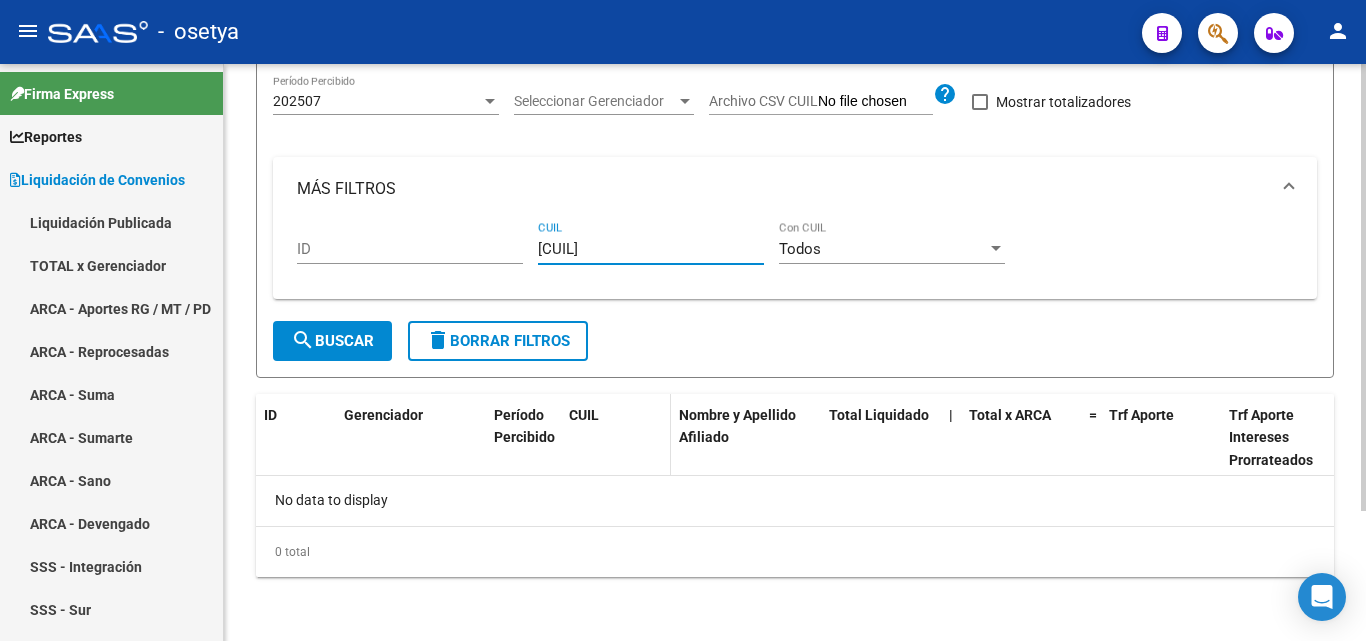 scroll, scrollTop: 167, scrollLeft: 0, axis: vertical 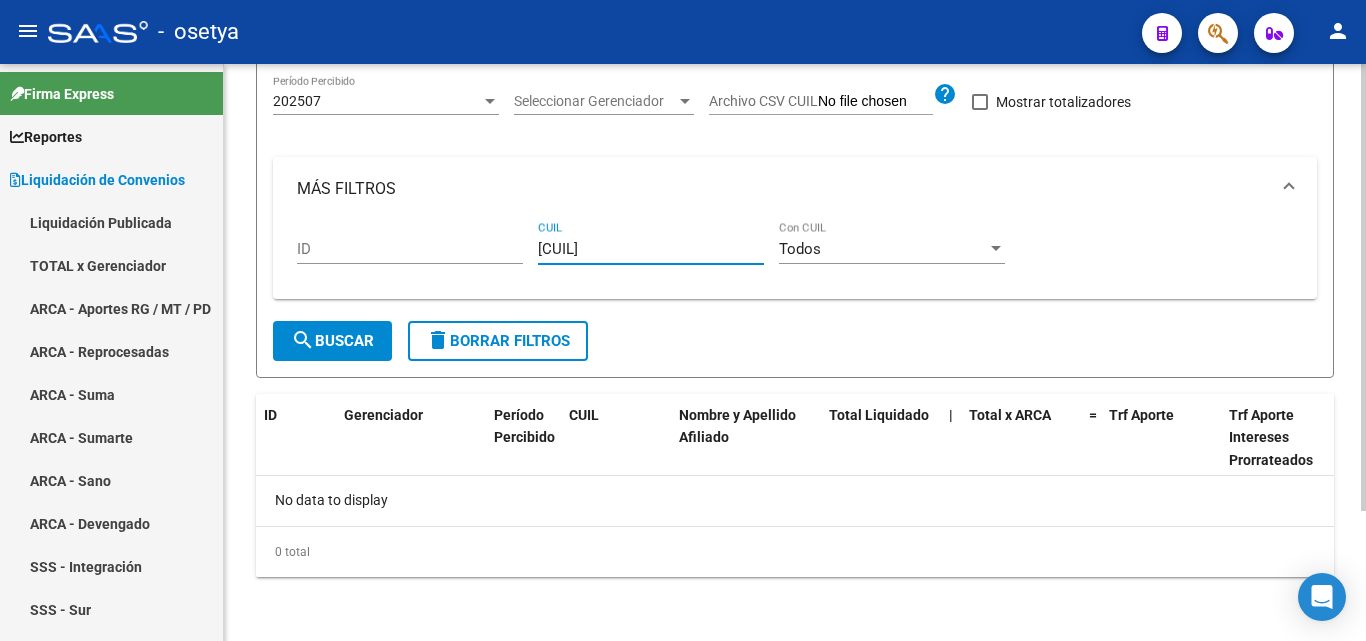 type on "20-41240759-9" 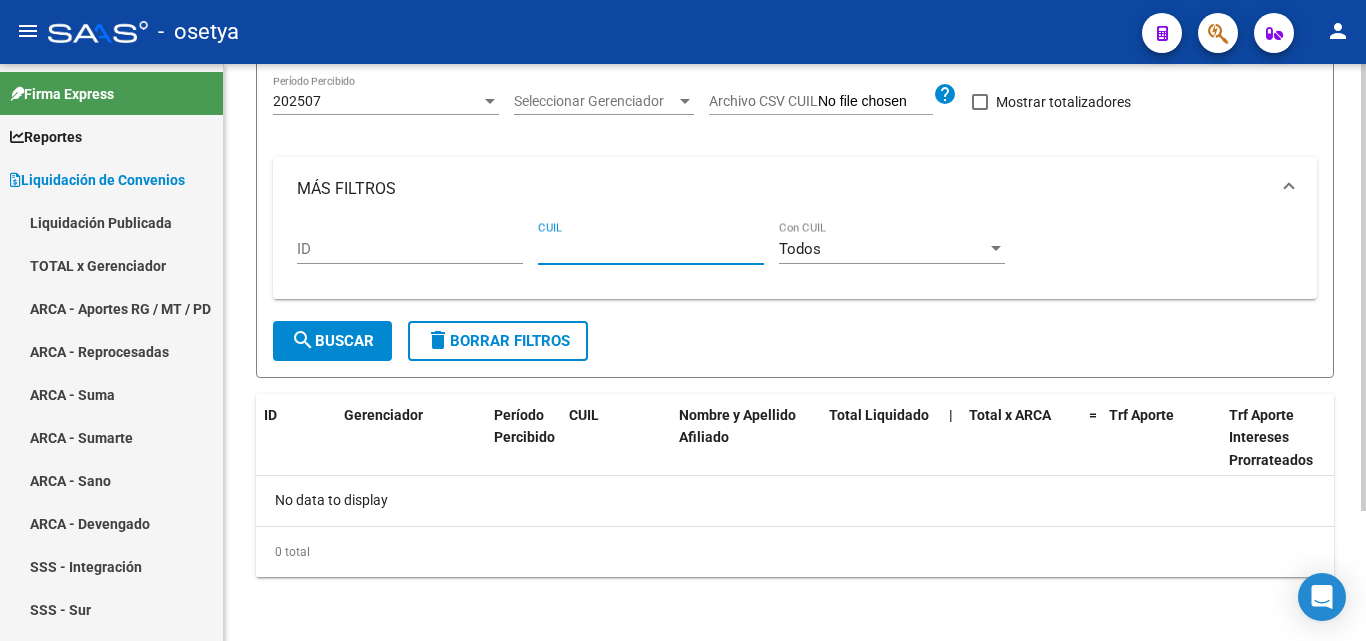 paste on "20-30562492-7" 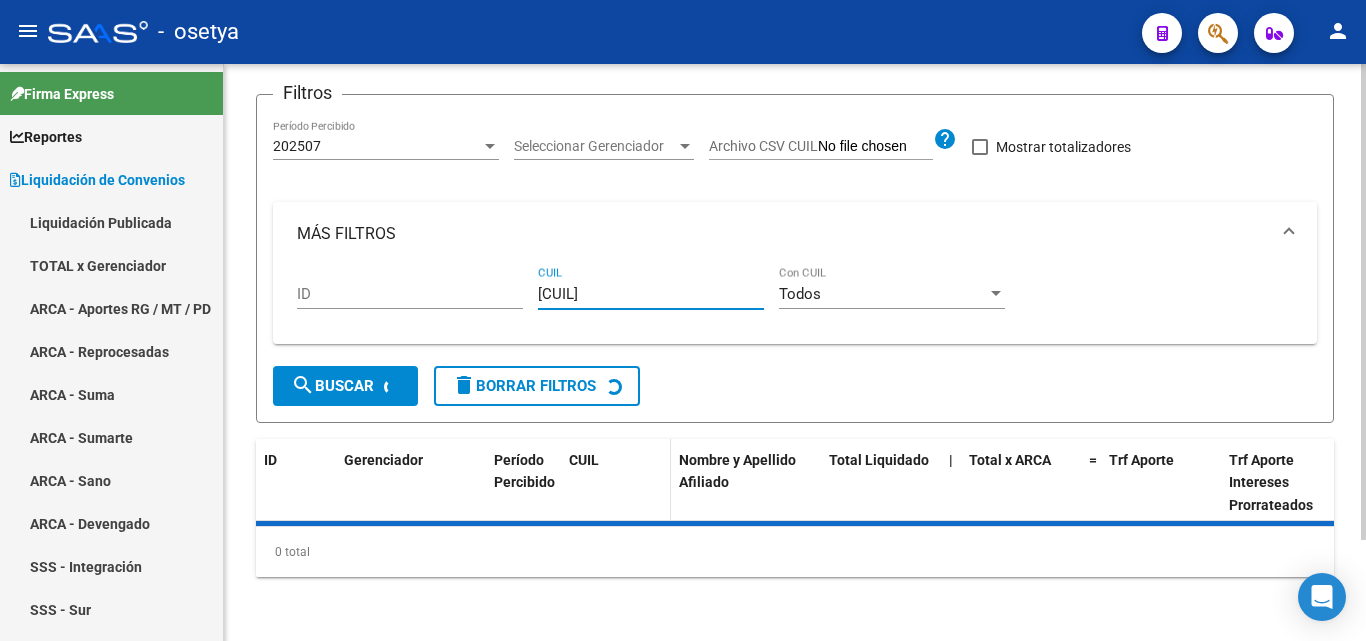 scroll, scrollTop: 167, scrollLeft: 0, axis: vertical 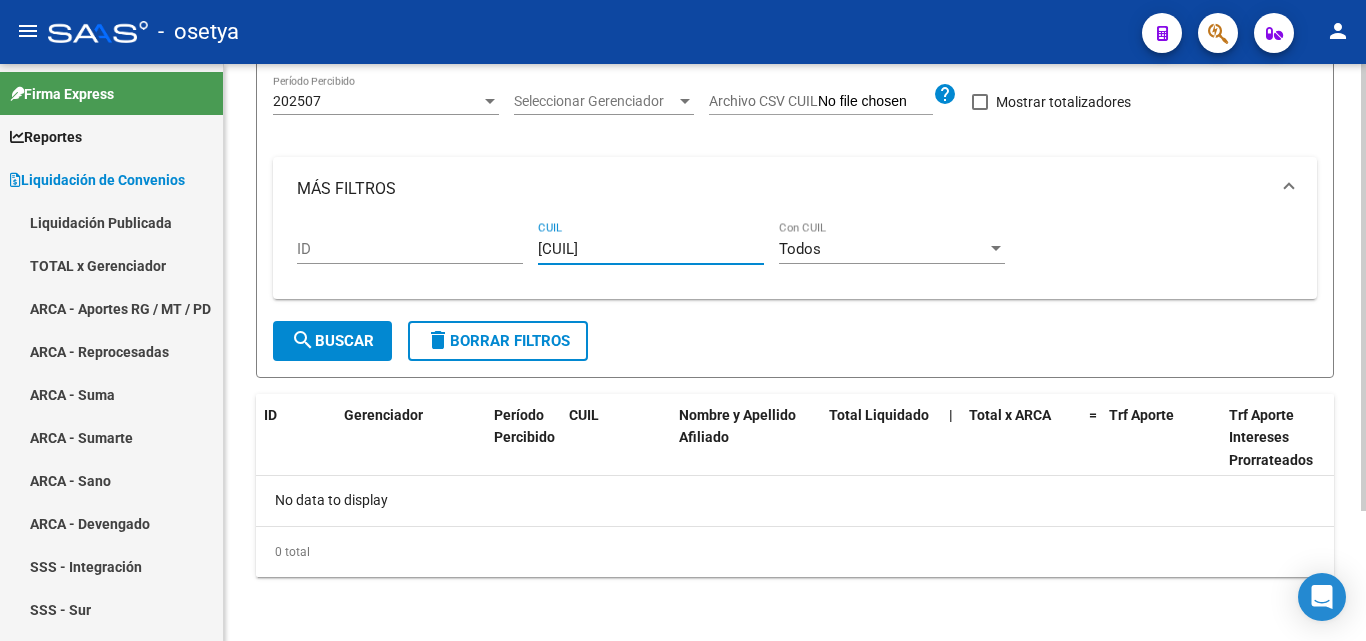 type on "20-30562492-7" 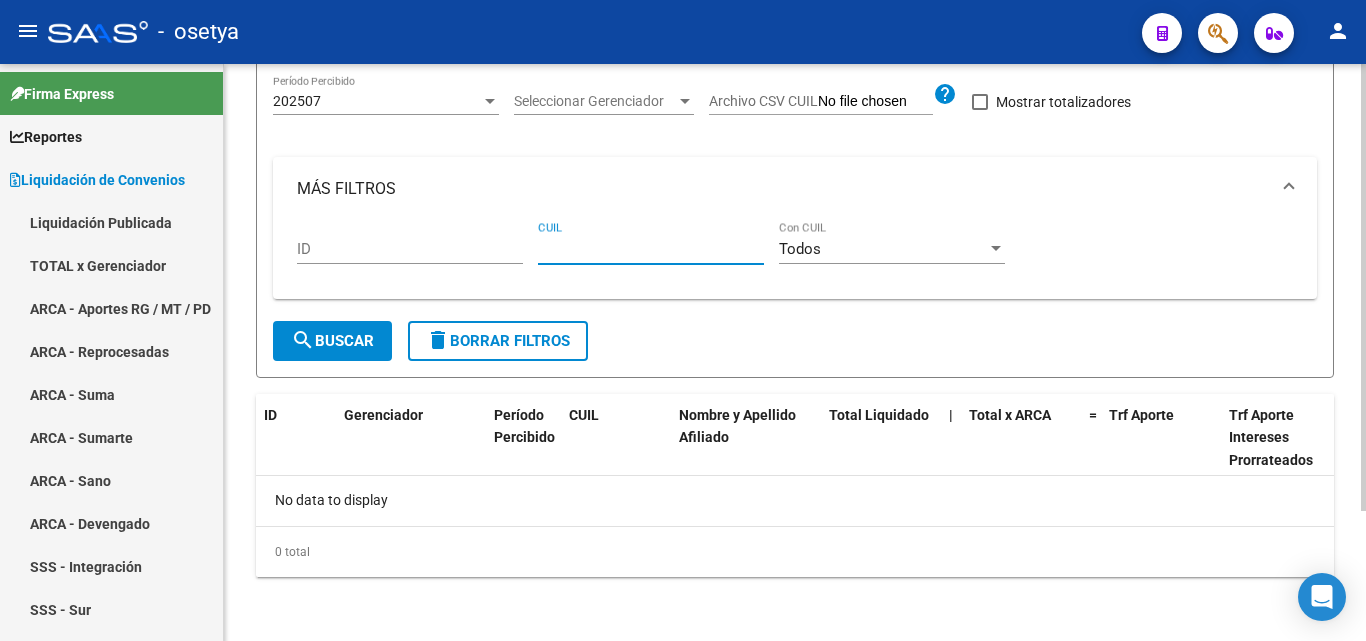 paste on "23-42326918-9" 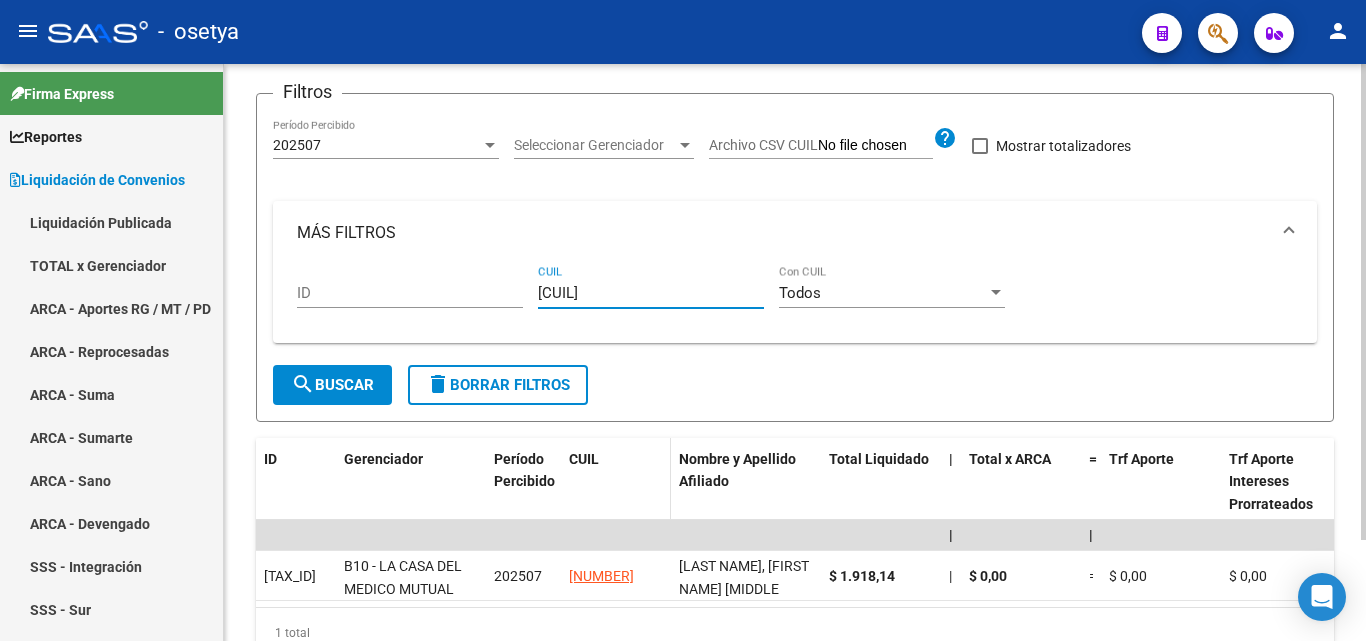 scroll, scrollTop: 200, scrollLeft: 0, axis: vertical 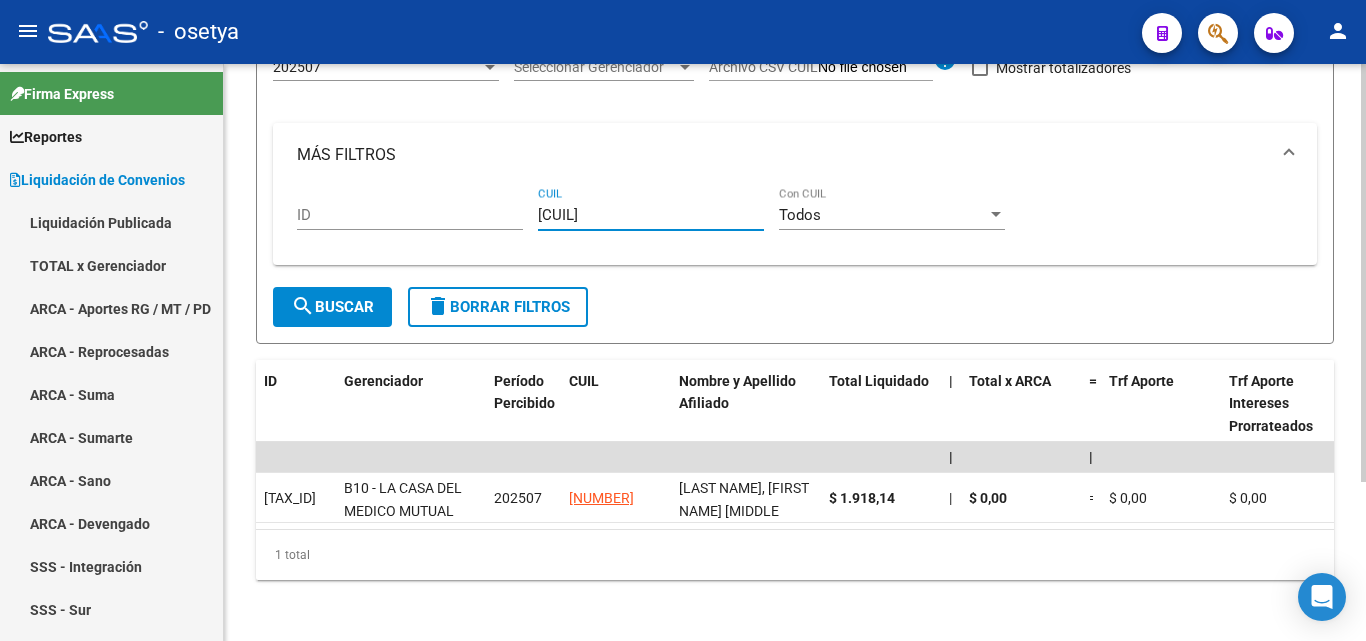 type on "23-42326918-9" 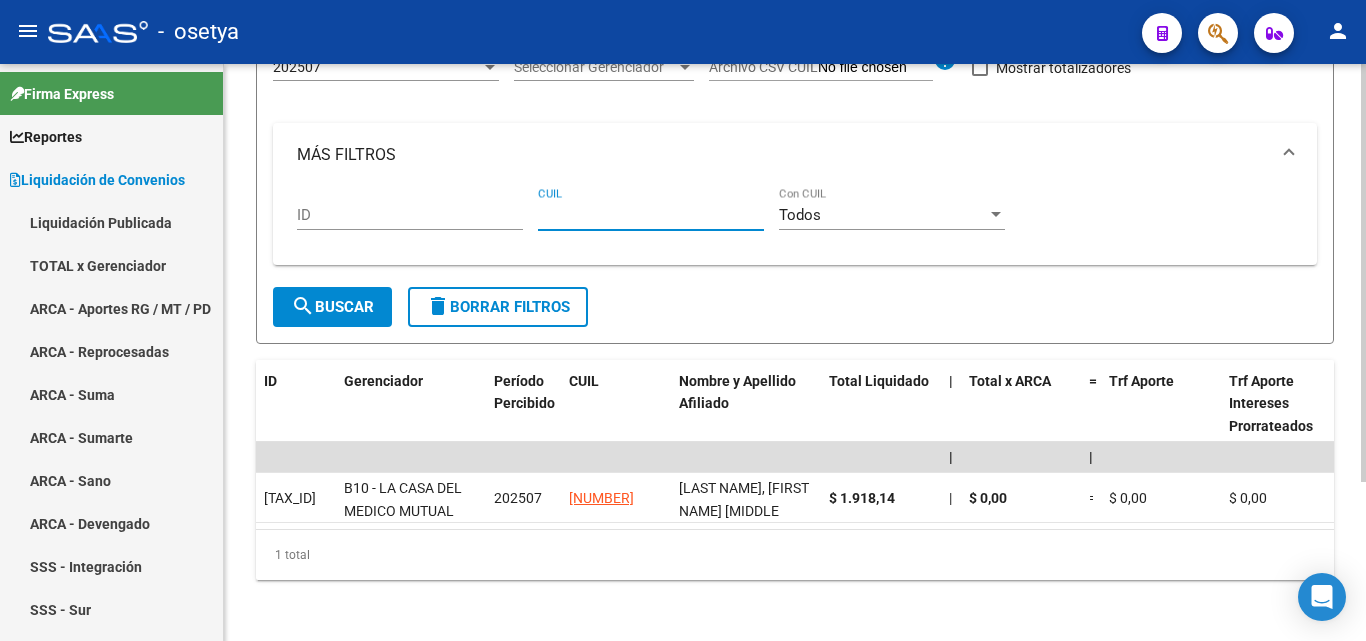 paste on "27-26262084-6" 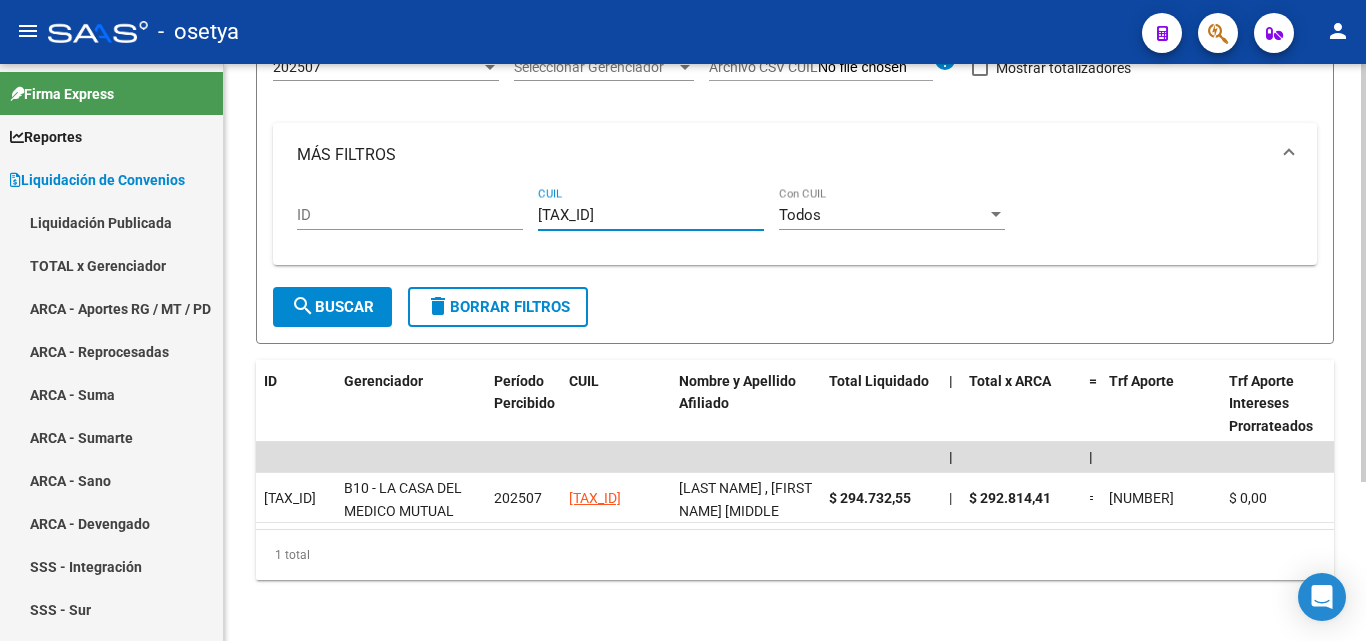 type on "27-26262084-6" 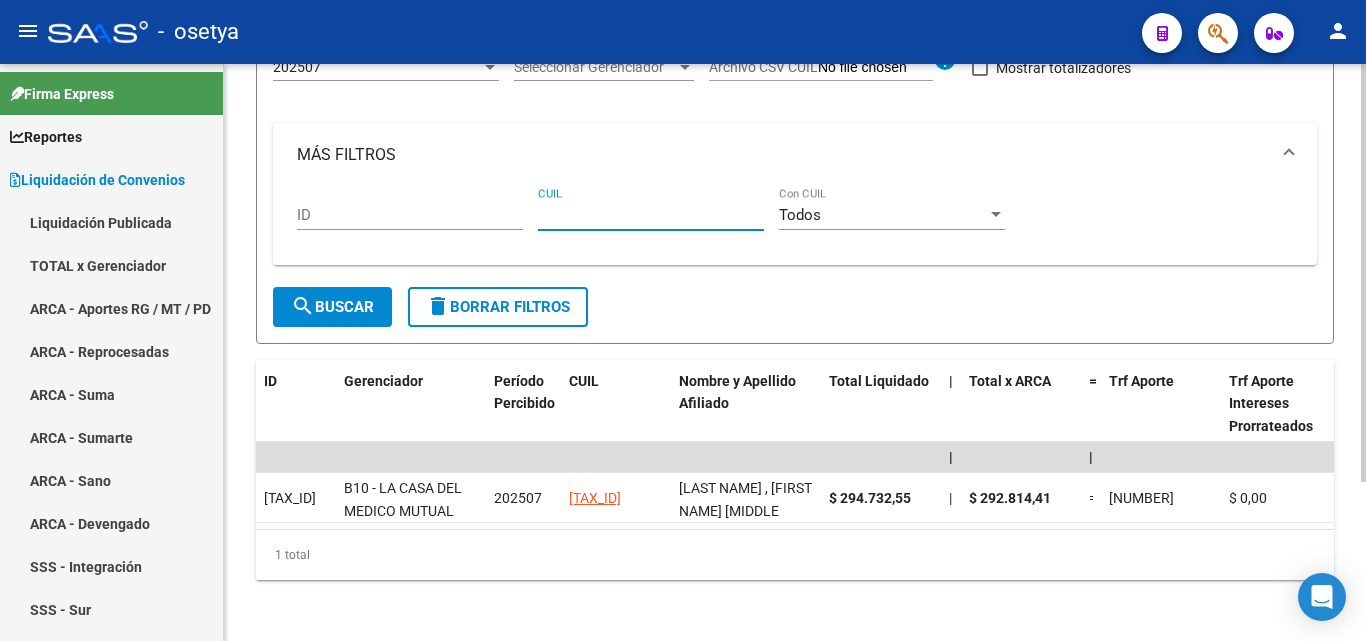 paste on "27-42033969-6" 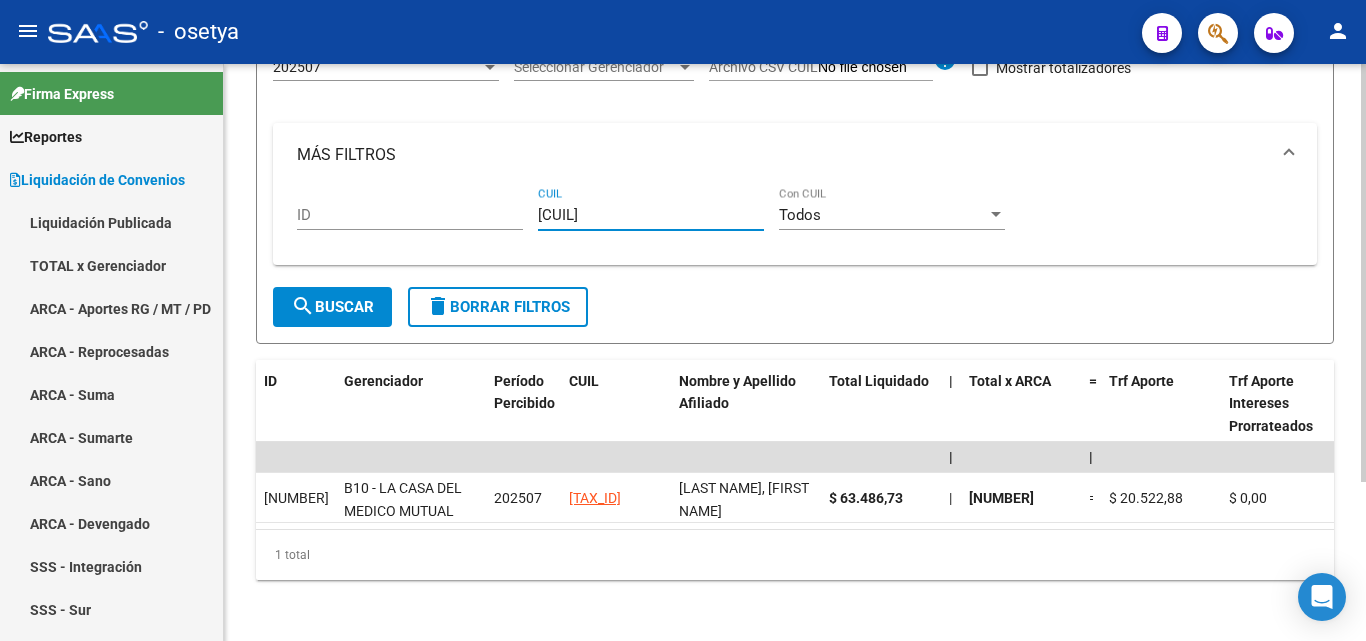 type on "27-42033969-6" 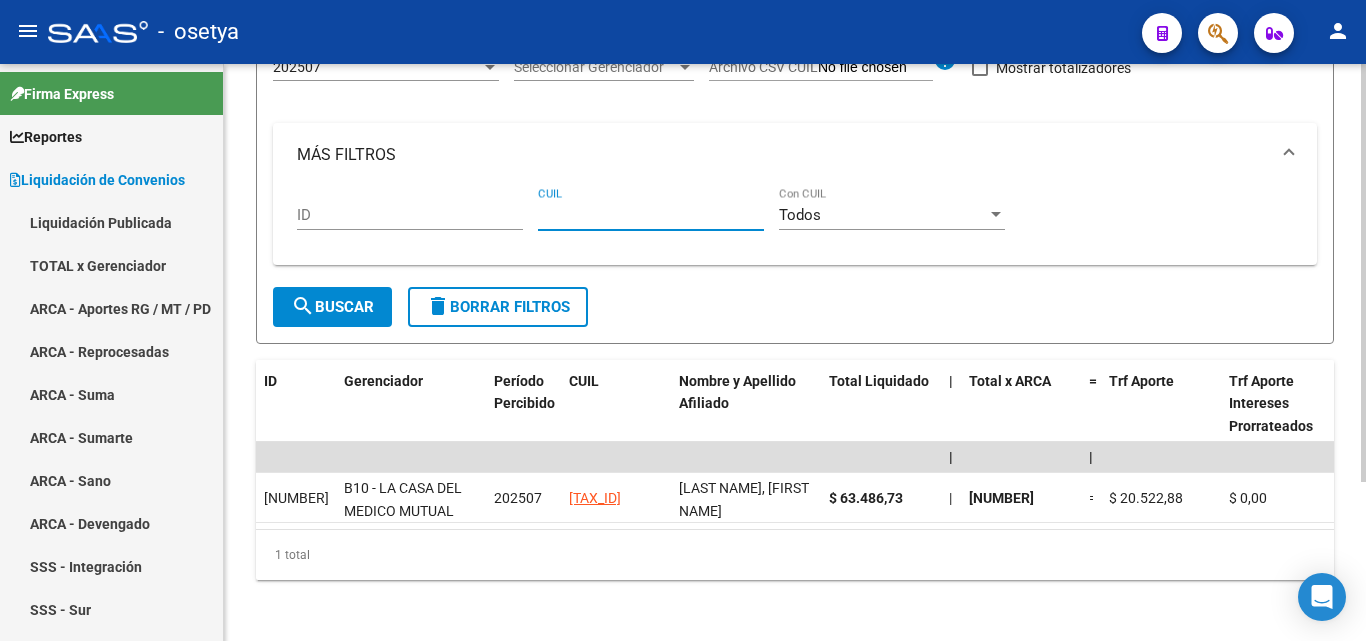 paste on "27-23317157-9" 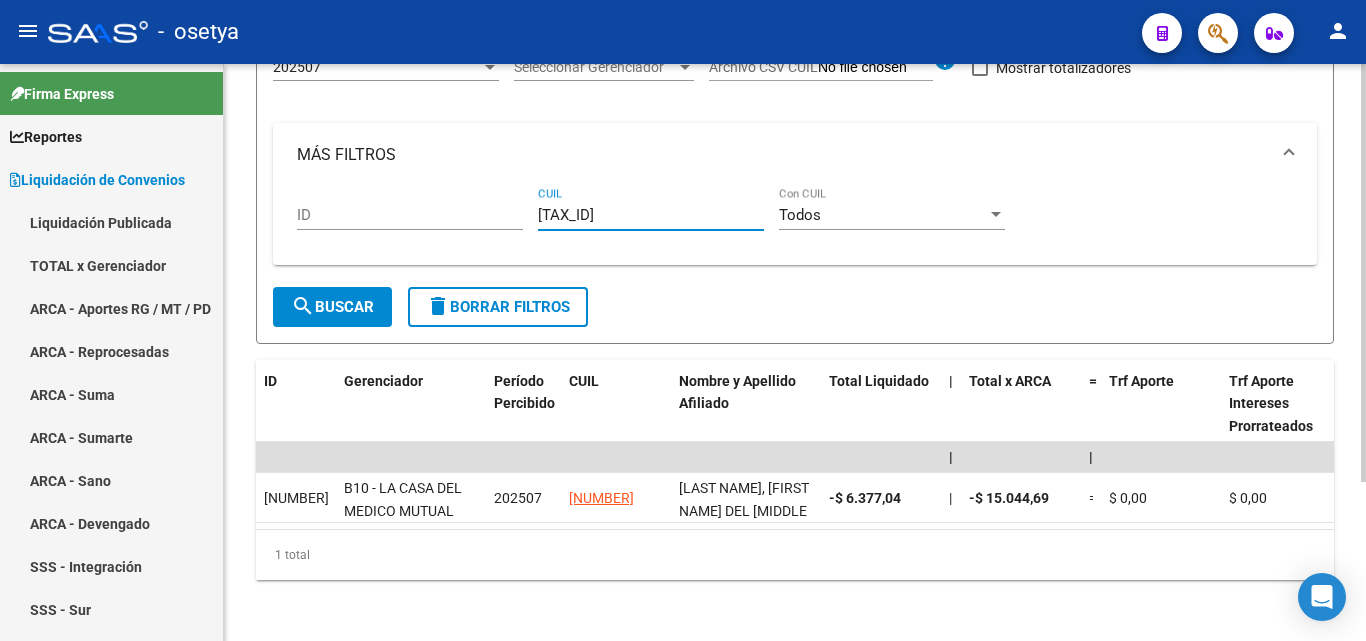 type on "27-23317157-9" 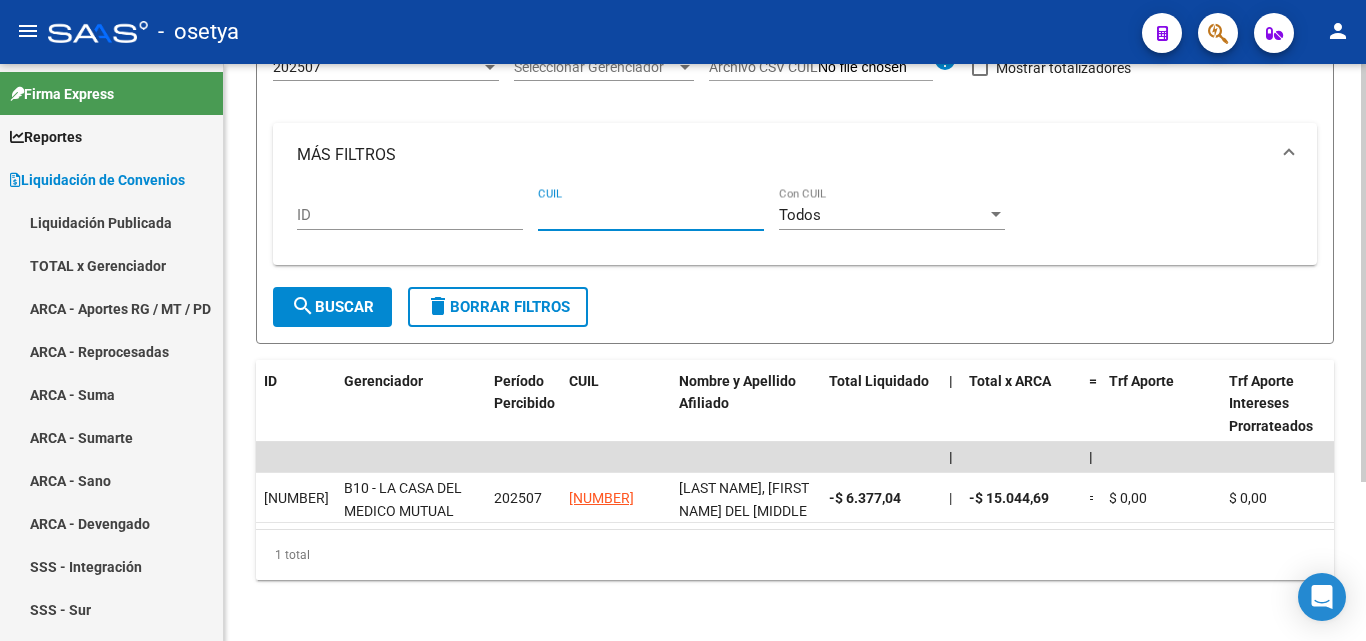 paste on "20-37435670-5" 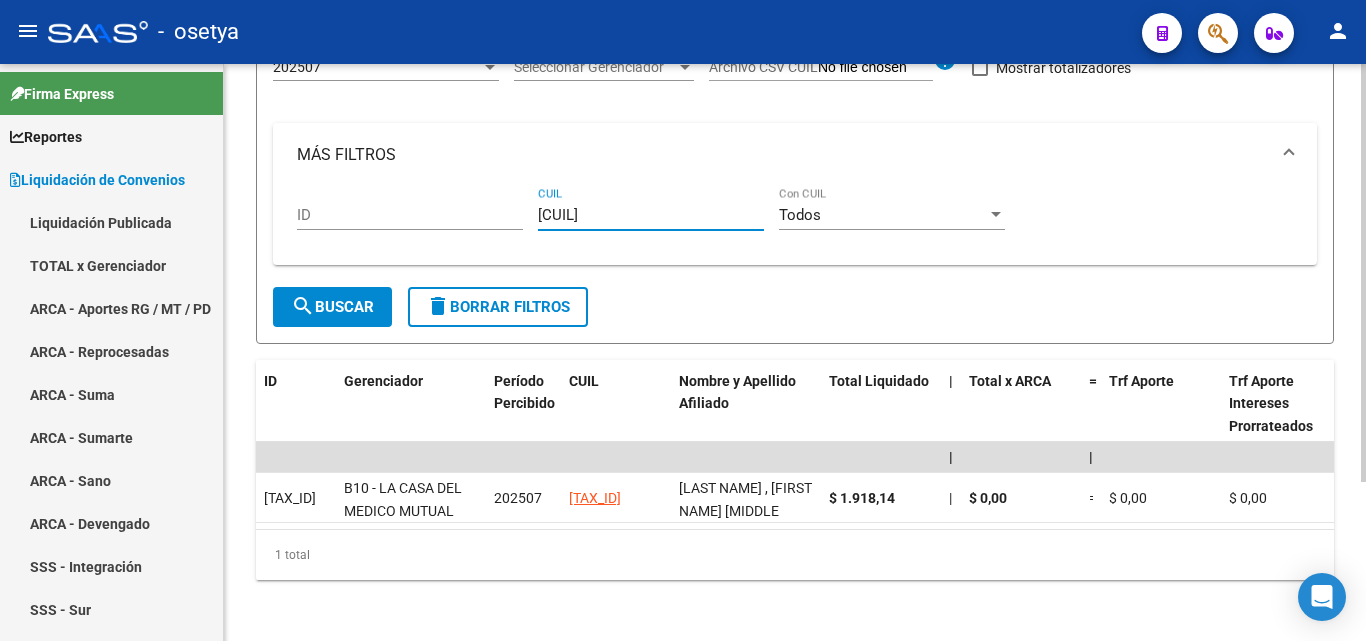 type on "20-37435670-5" 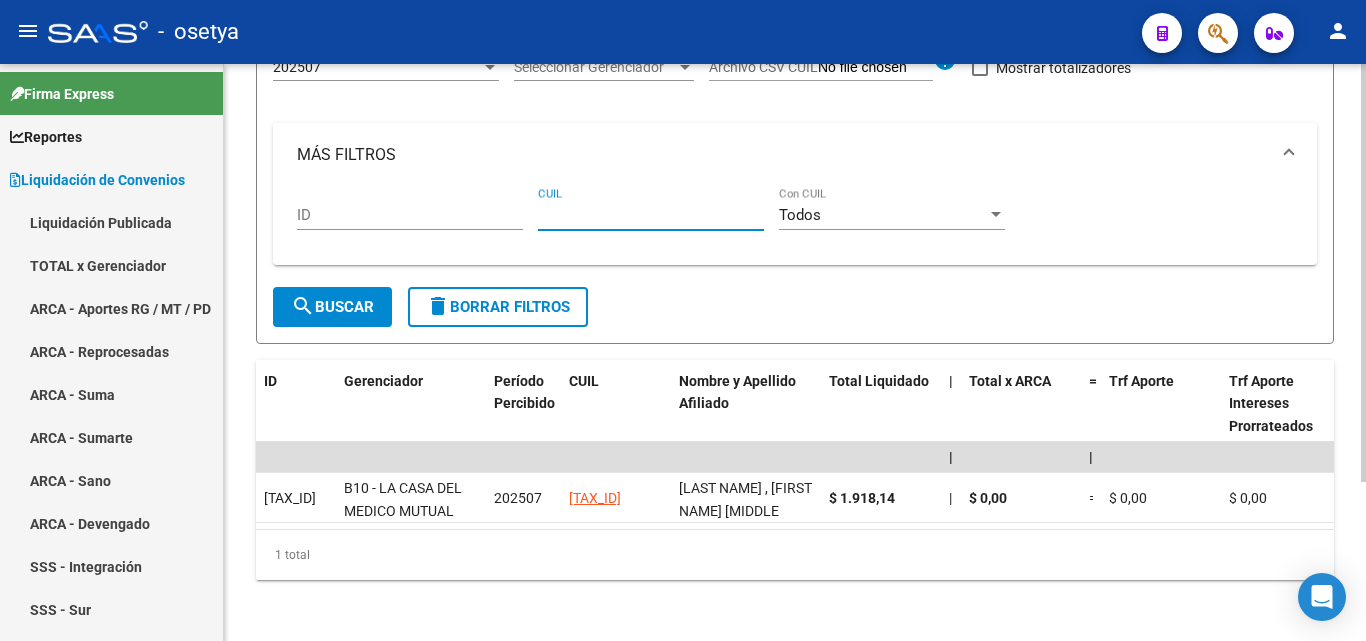 paste on "20-21942114-2" 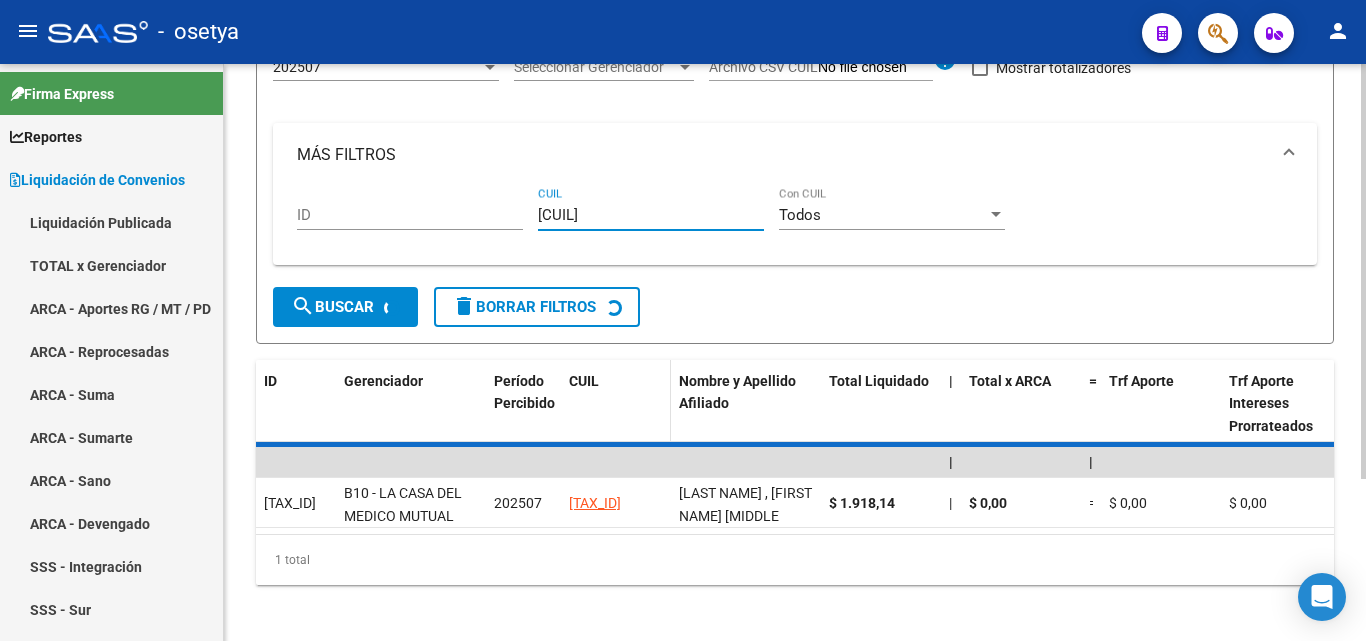 scroll, scrollTop: 167, scrollLeft: 0, axis: vertical 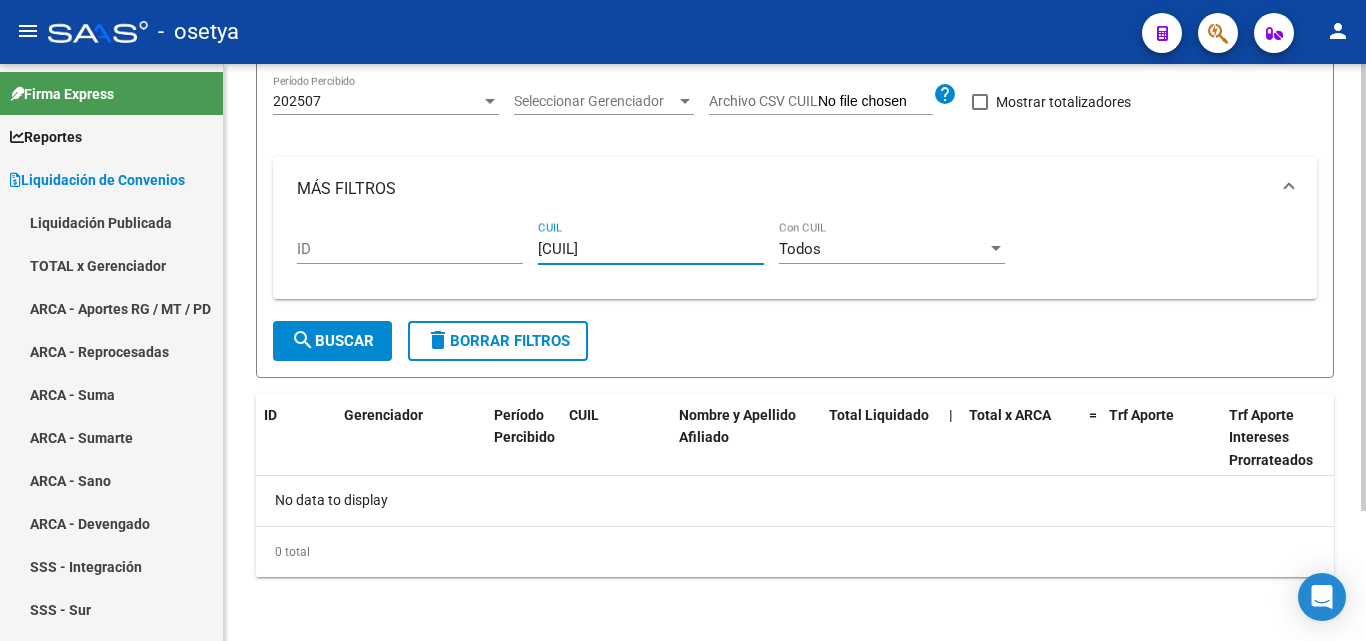 type on "20-21942114-2" 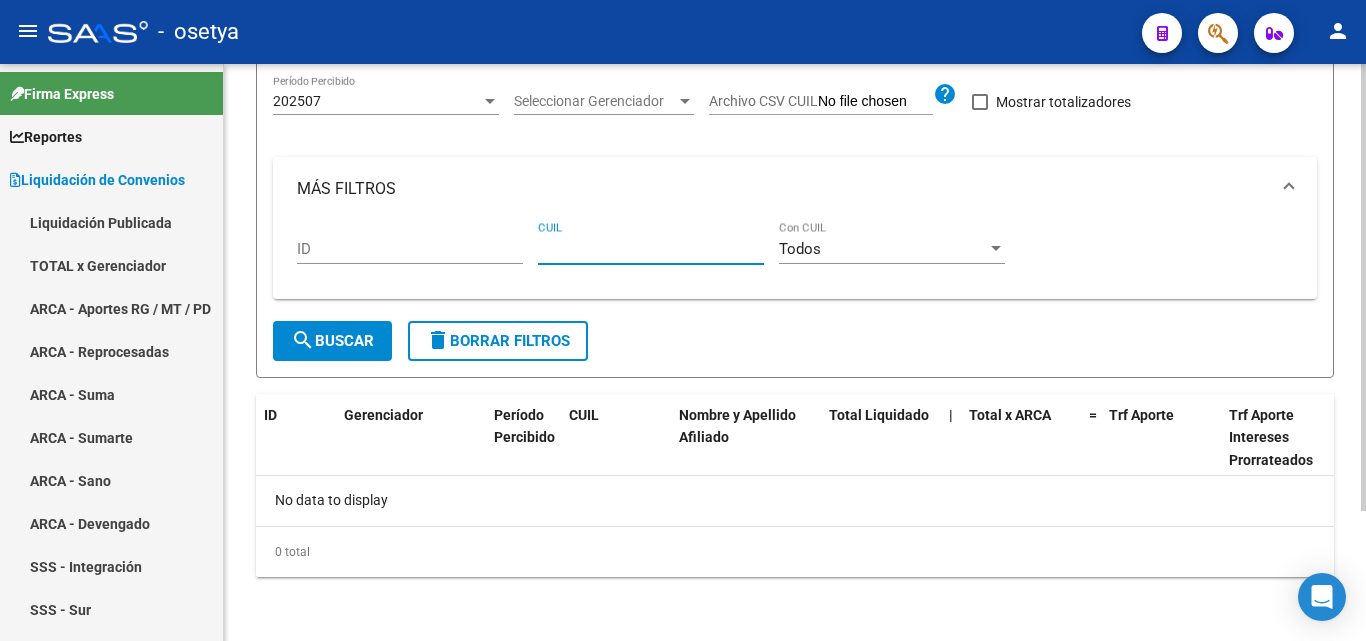 paste on "27-38769523-6" 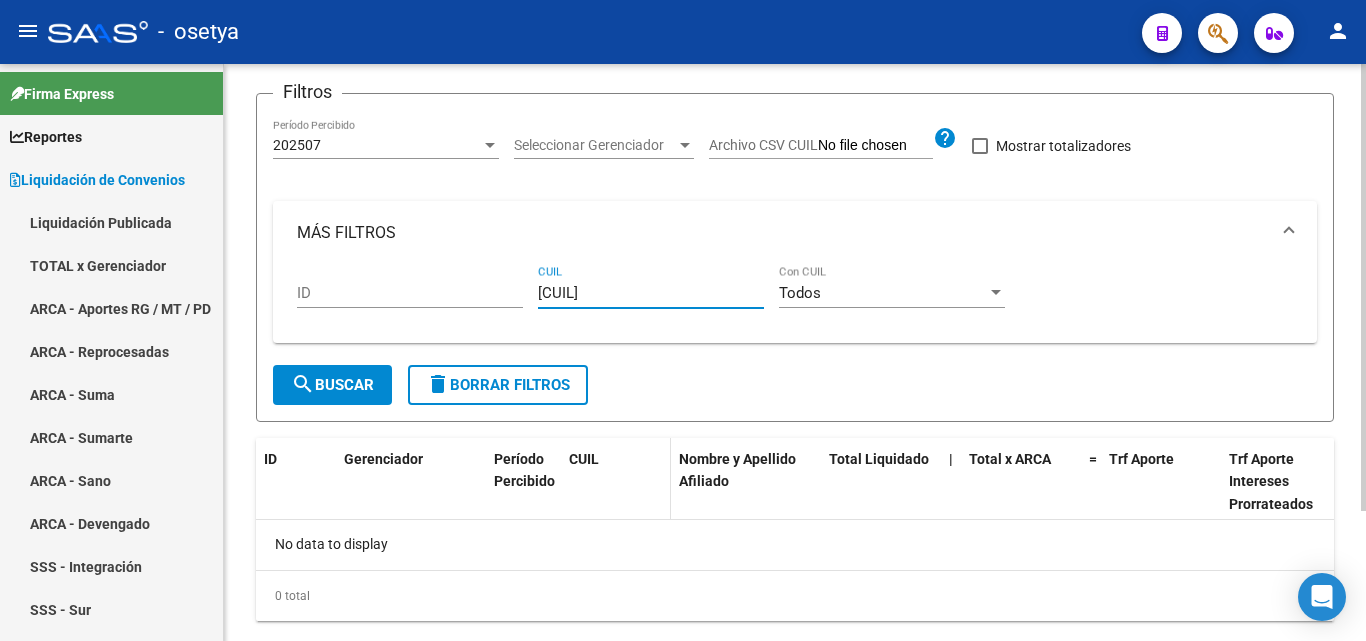 scroll, scrollTop: 167, scrollLeft: 0, axis: vertical 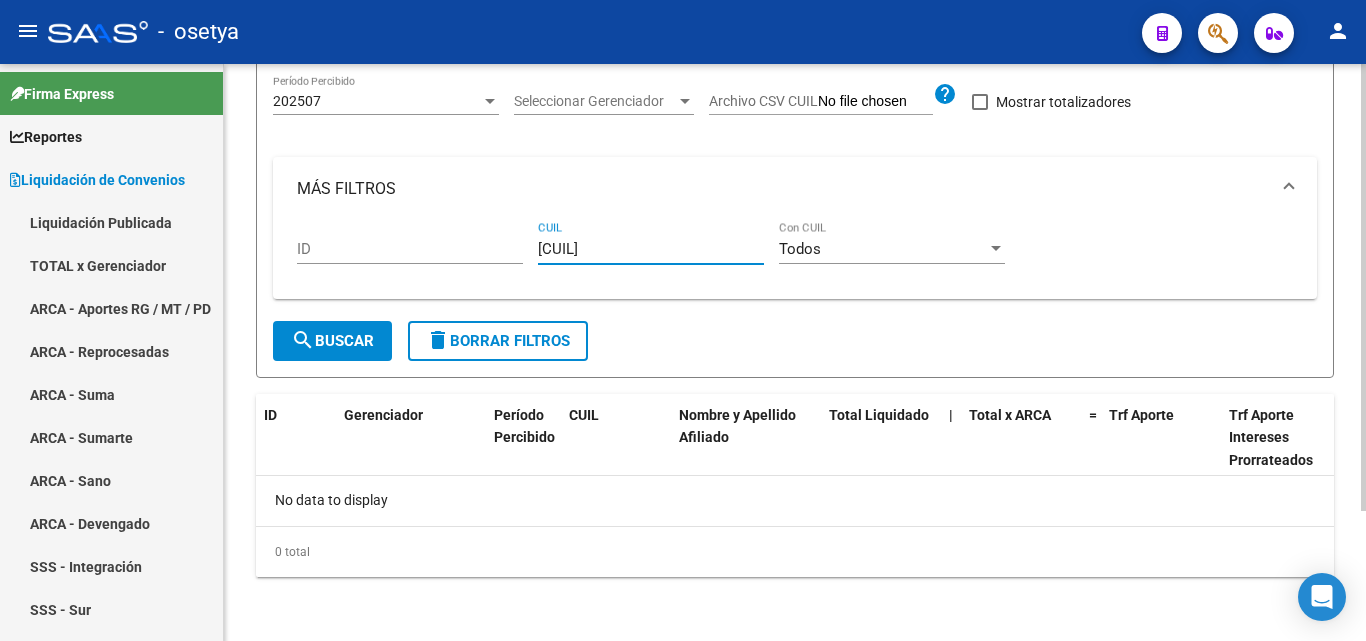 type on "27-38769523-6" 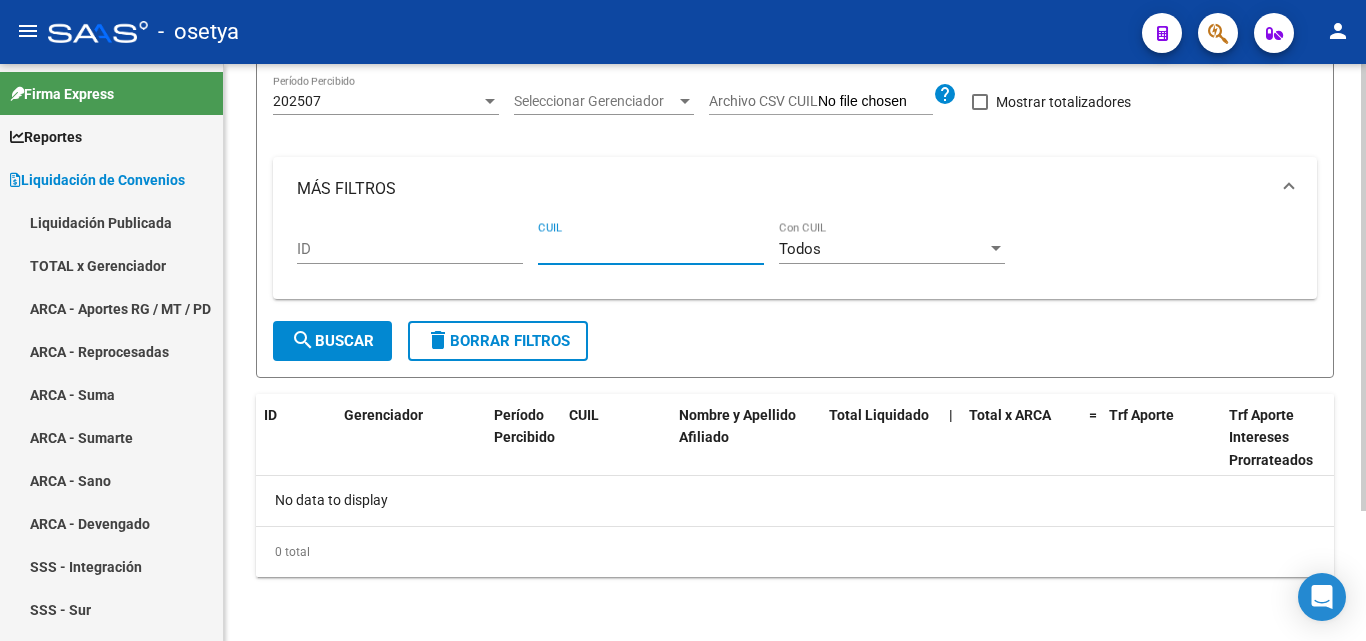 paste on "20-35587686-2" 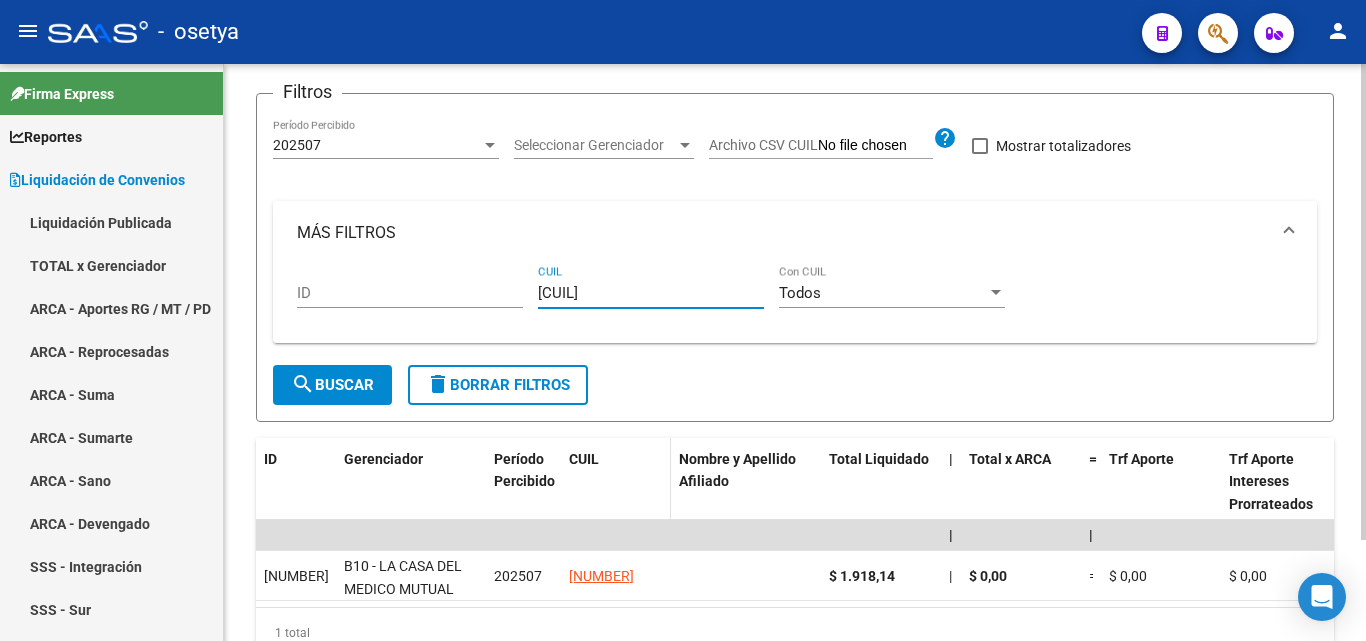 scroll, scrollTop: 200, scrollLeft: 0, axis: vertical 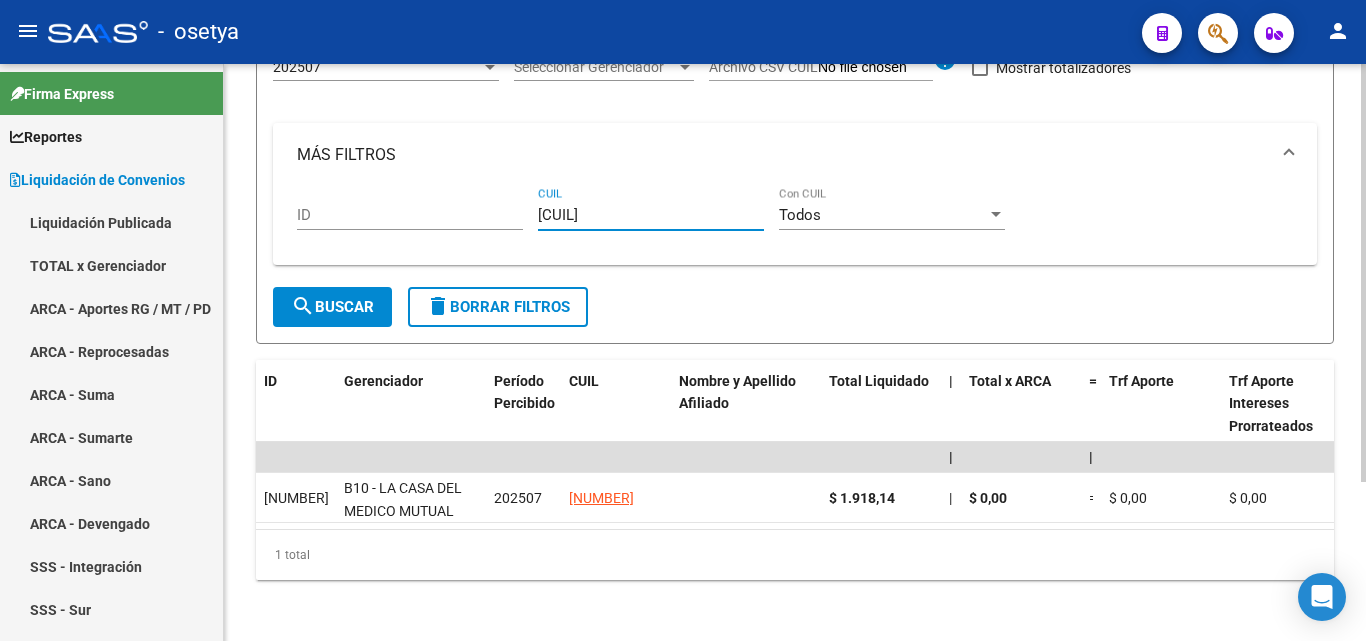 type on "20-35587686-2" 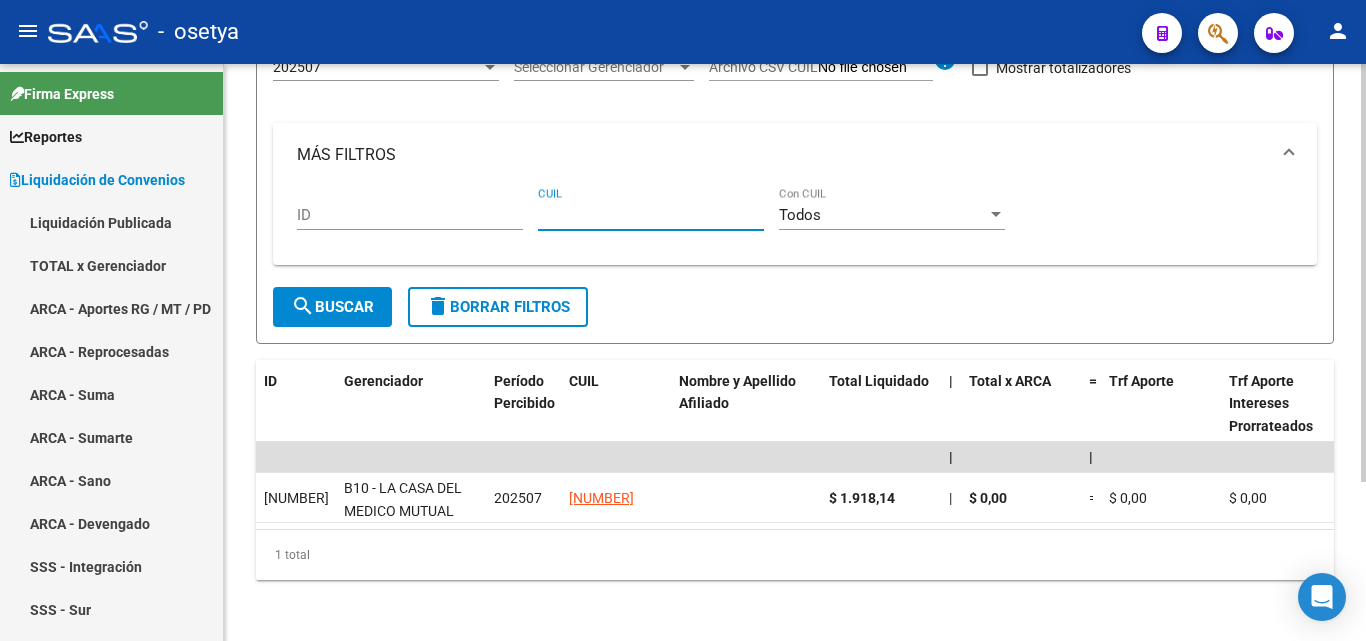 paste on "20-36454254-3" 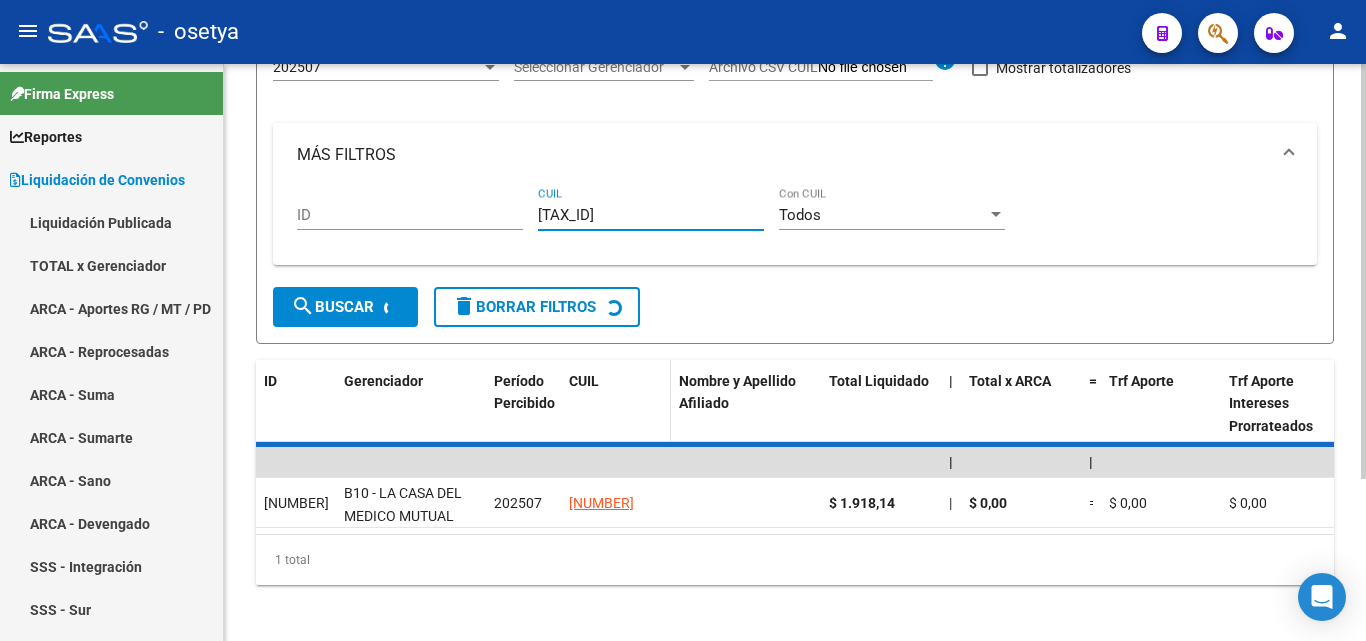 scroll, scrollTop: 167, scrollLeft: 0, axis: vertical 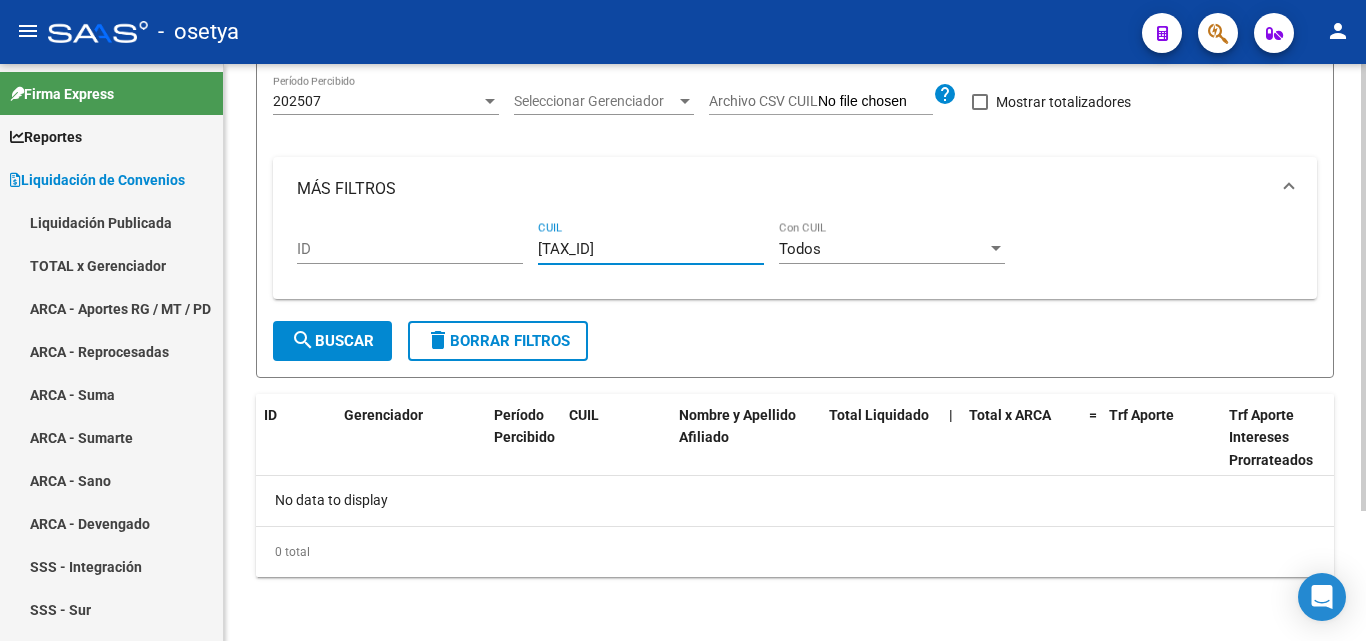 type on "20-36454254-3" 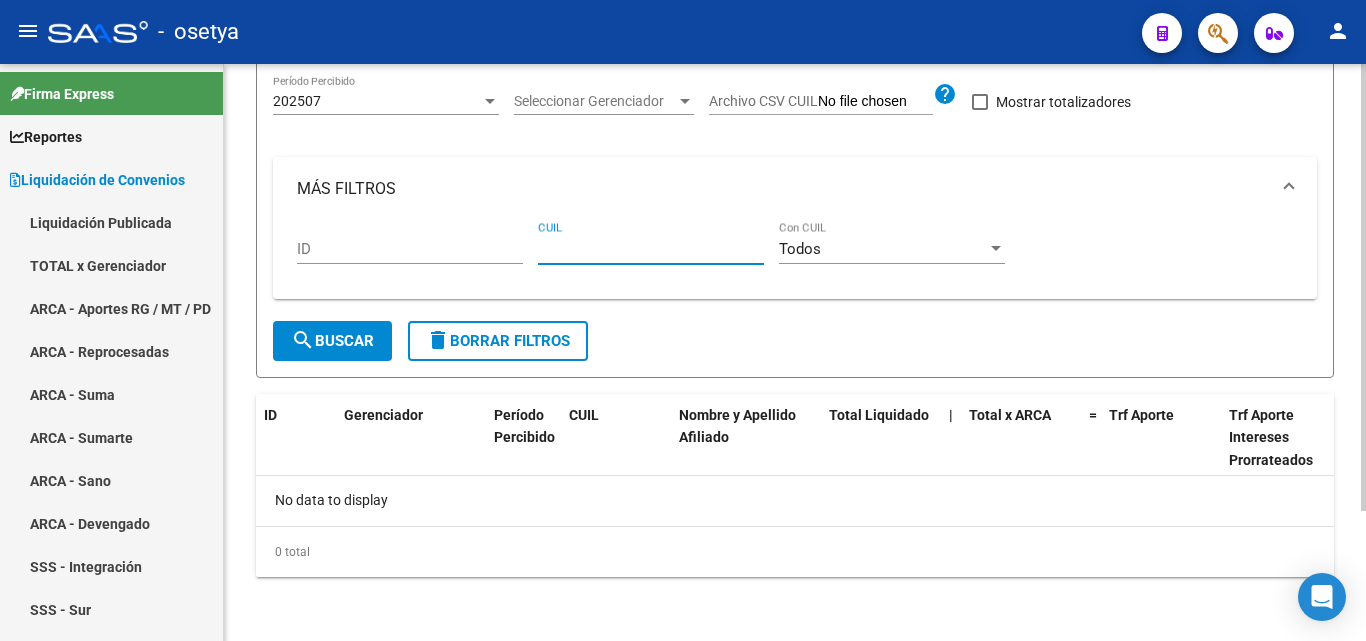 paste on "23-37237532-9" 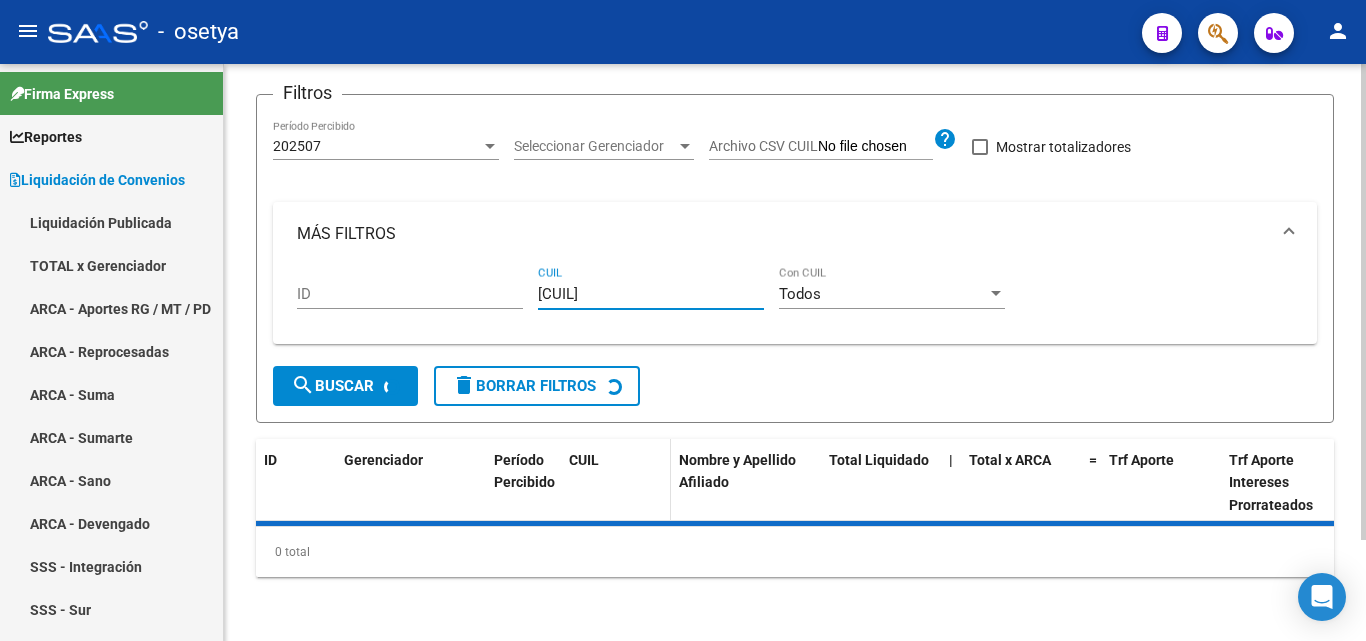 scroll, scrollTop: 200, scrollLeft: 0, axis: vertical 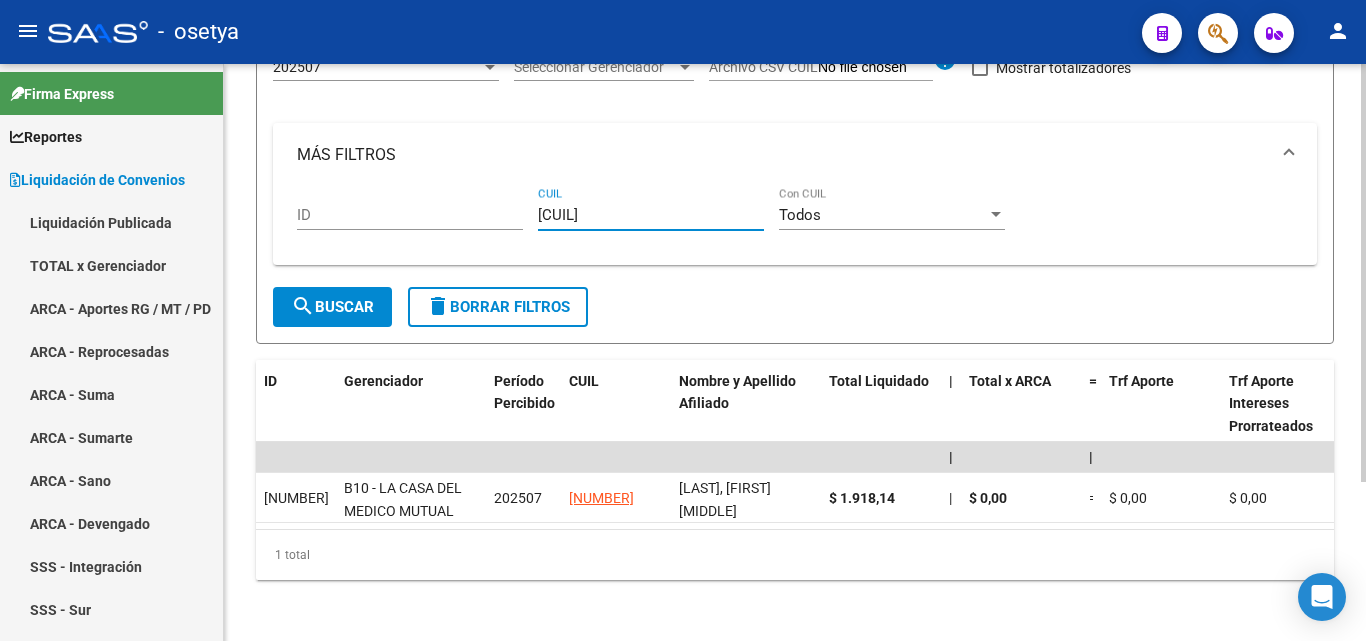 type on "23-37237532-9" 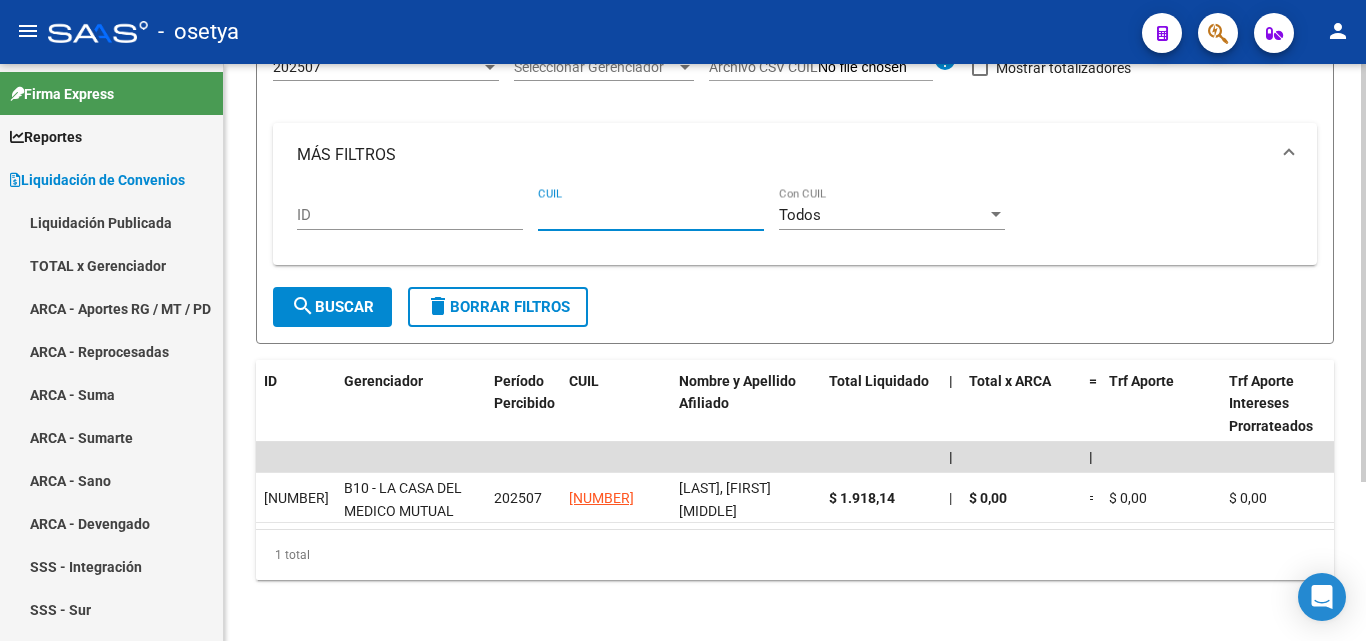 paste on "20-34528798-2" 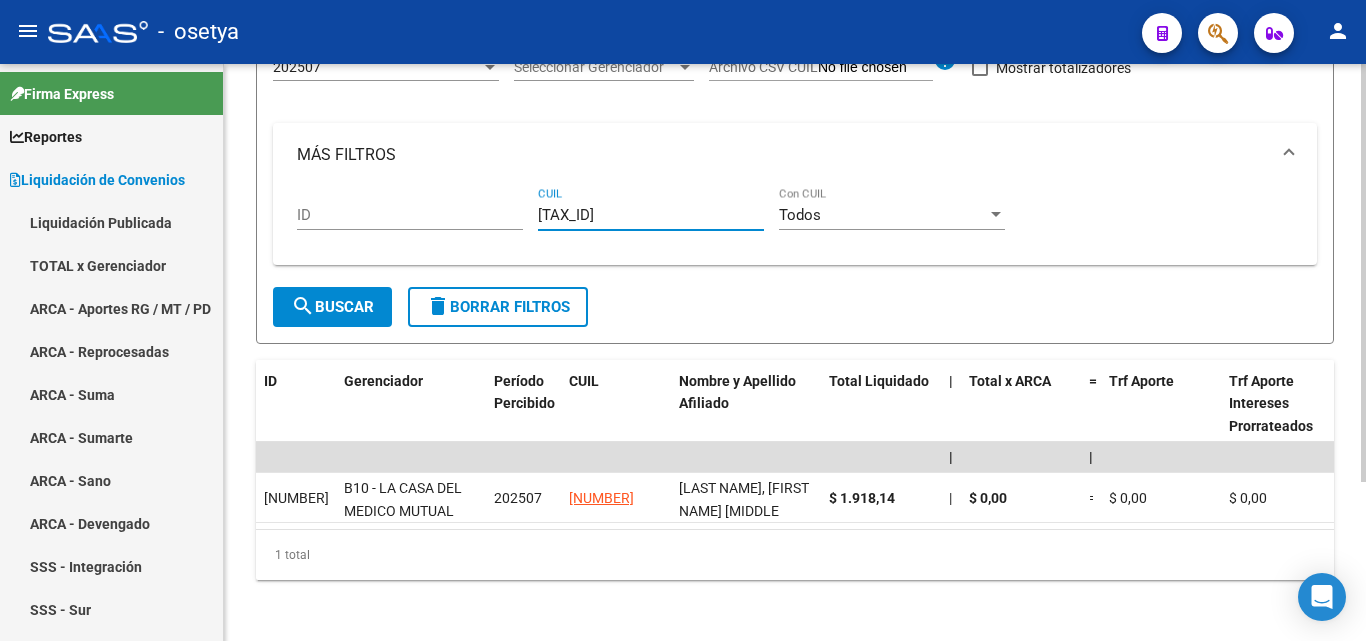 type on "20-34528798-2" 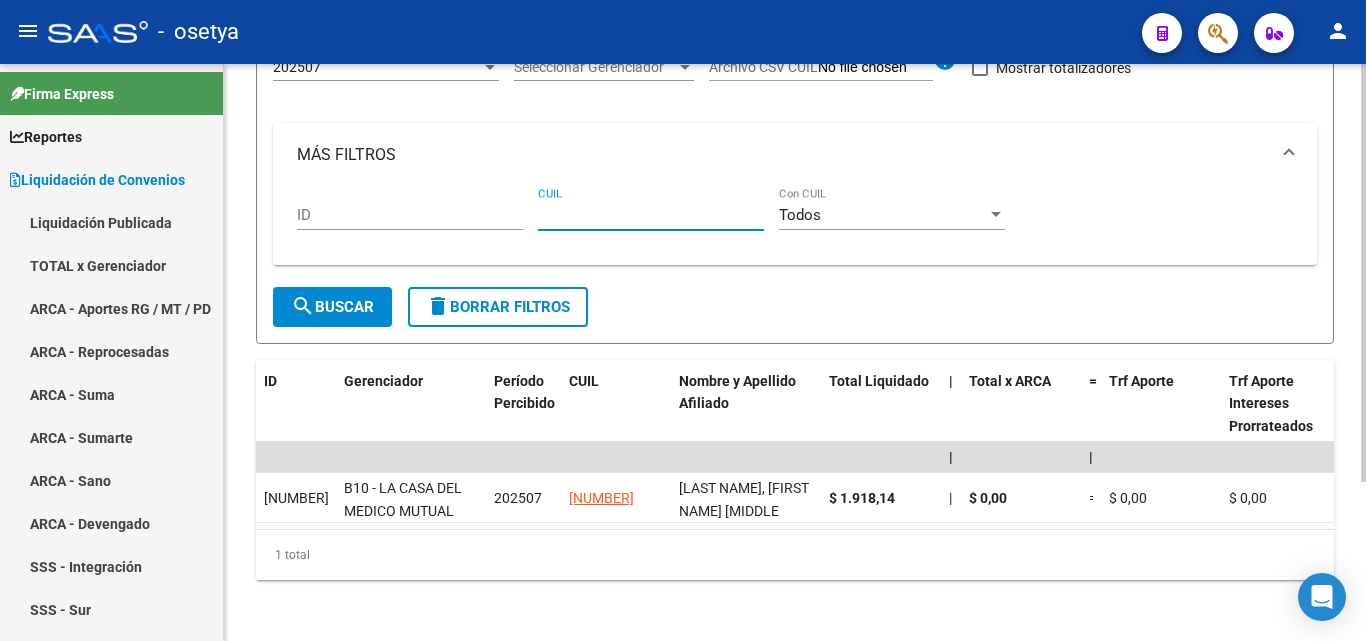 paste on "20-21554106-2" 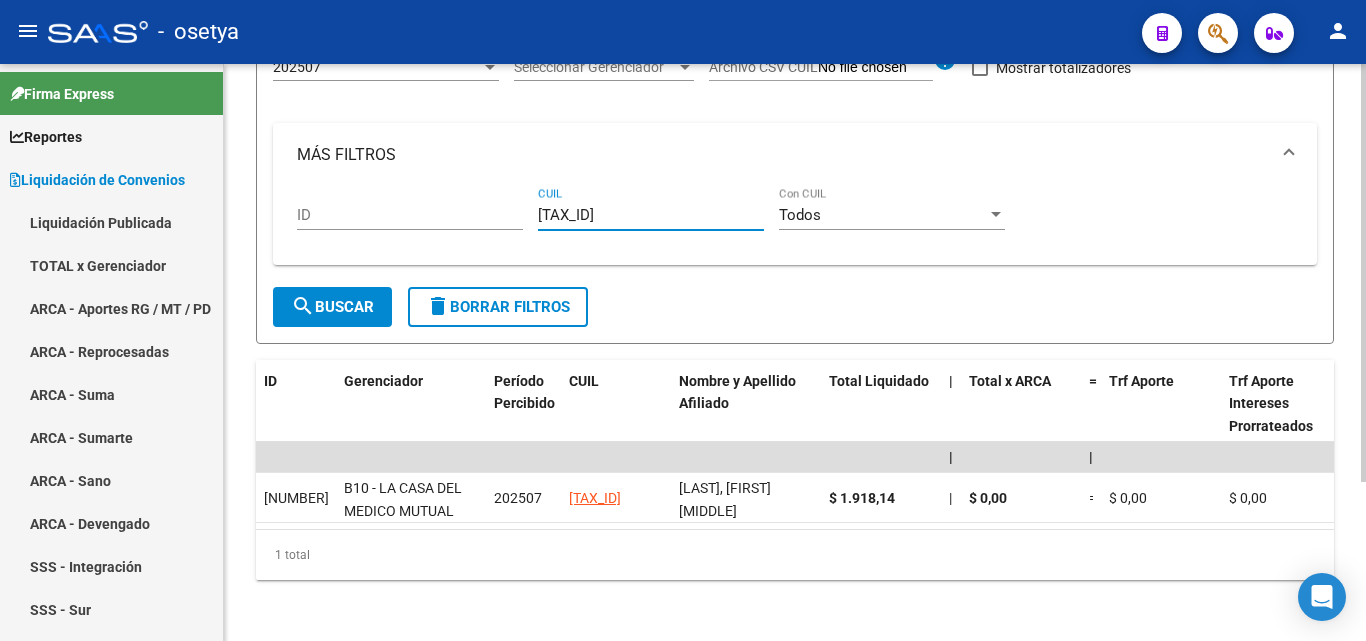 type on "20-21554106-2" 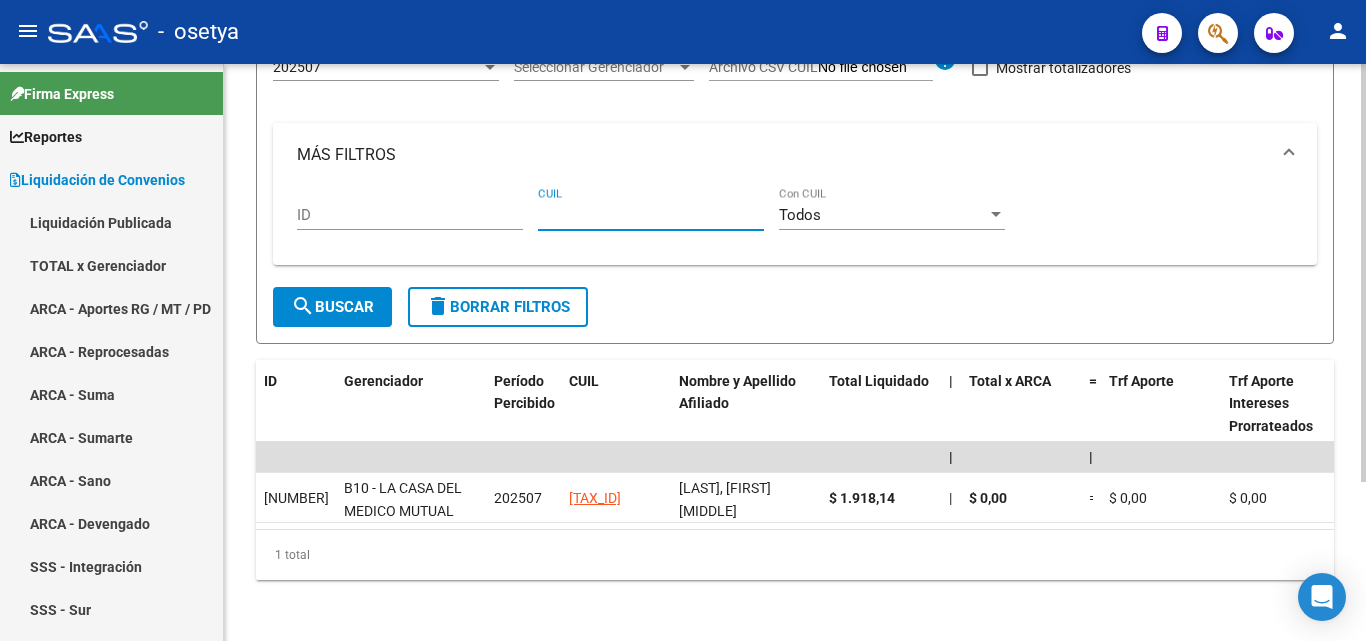 paste on "20-37048195-5" 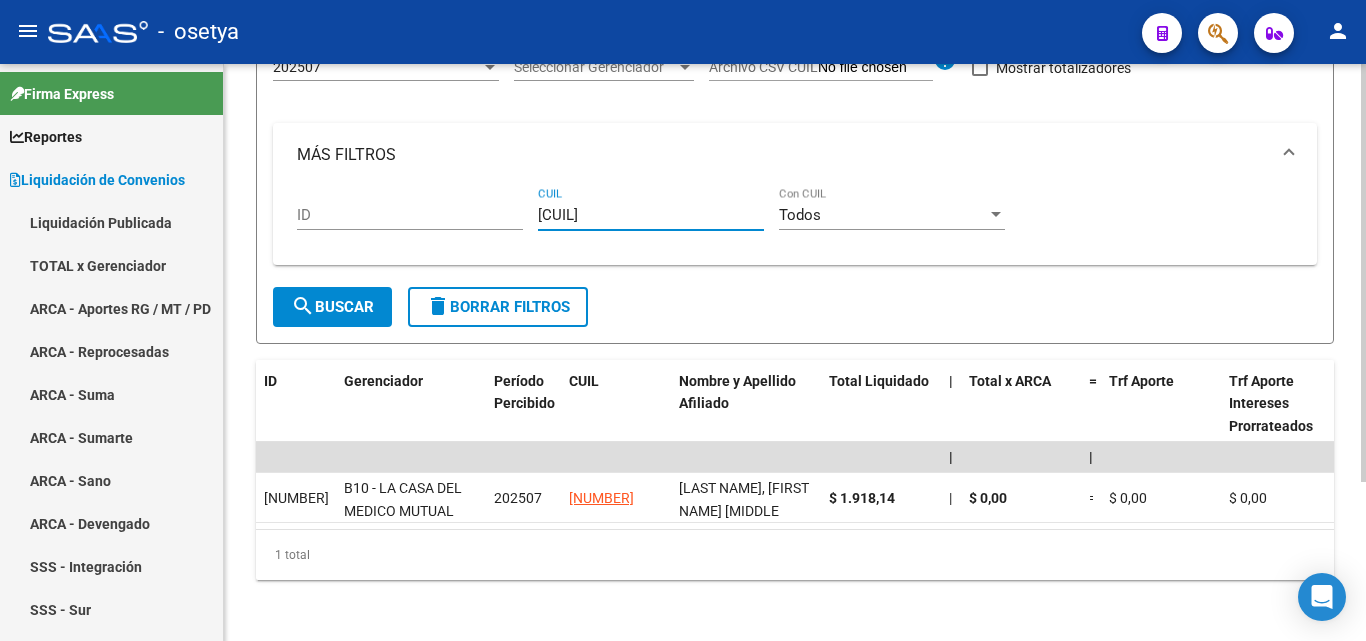 type on "20-37048195-5" 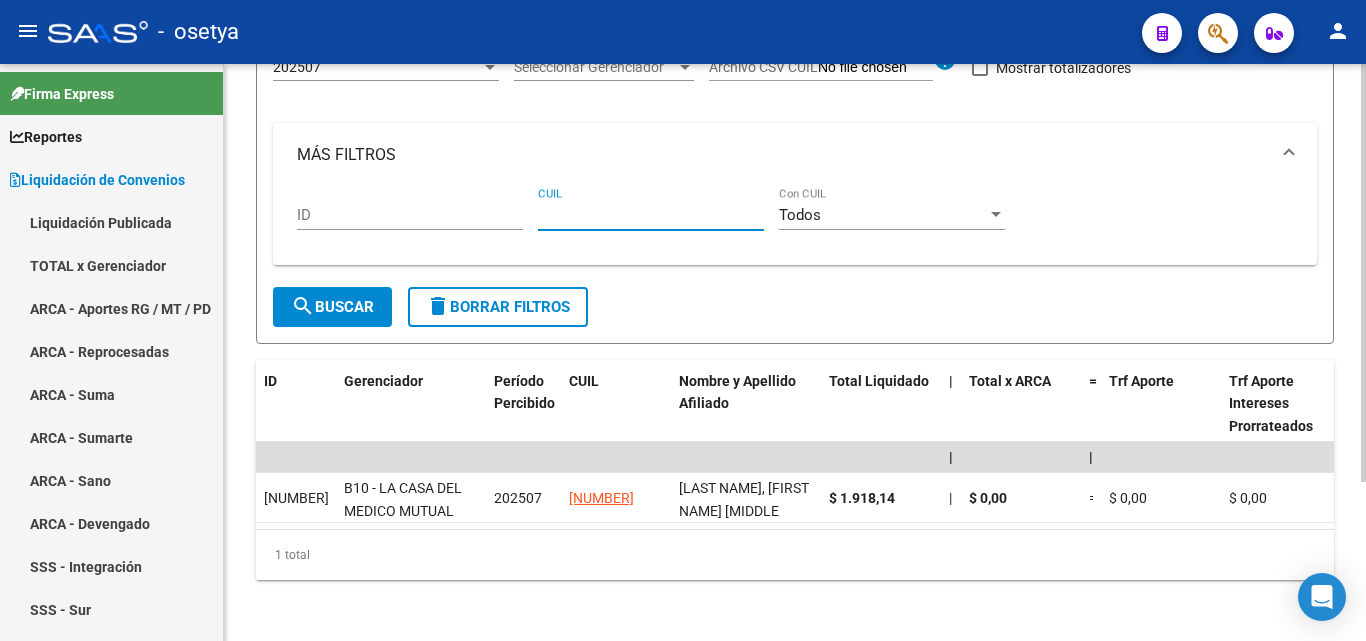 paste on "27-36737032-2" 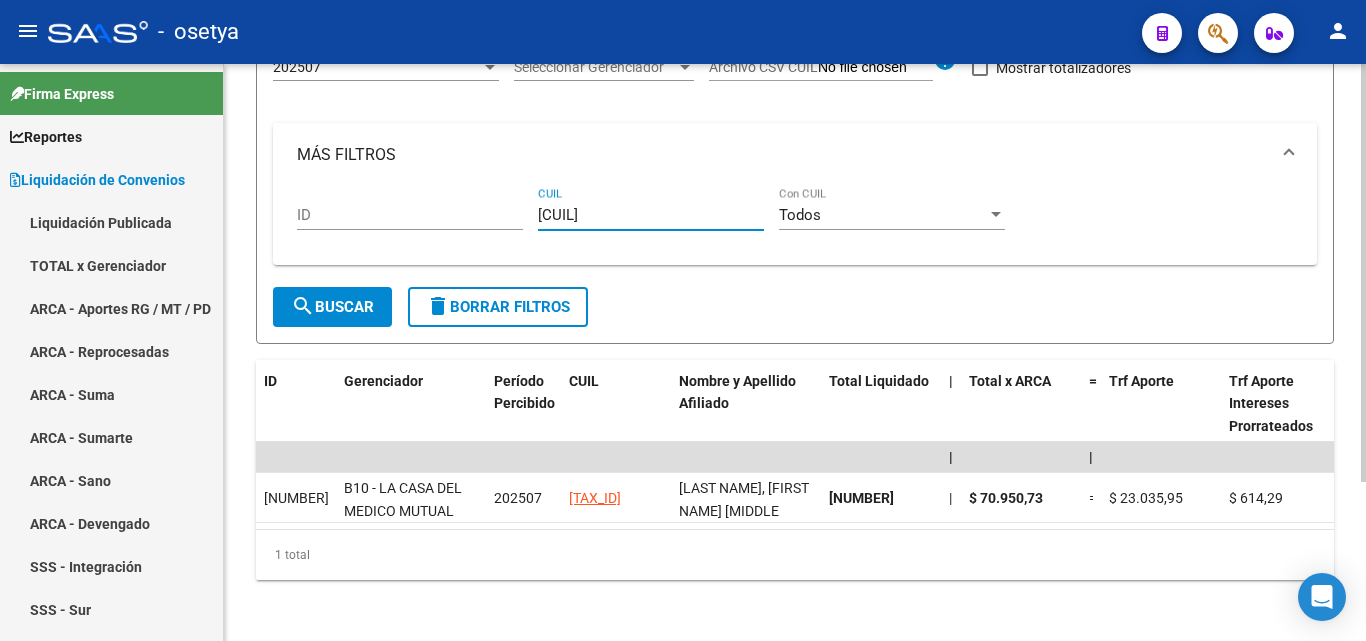 type on "27-36737032-2" 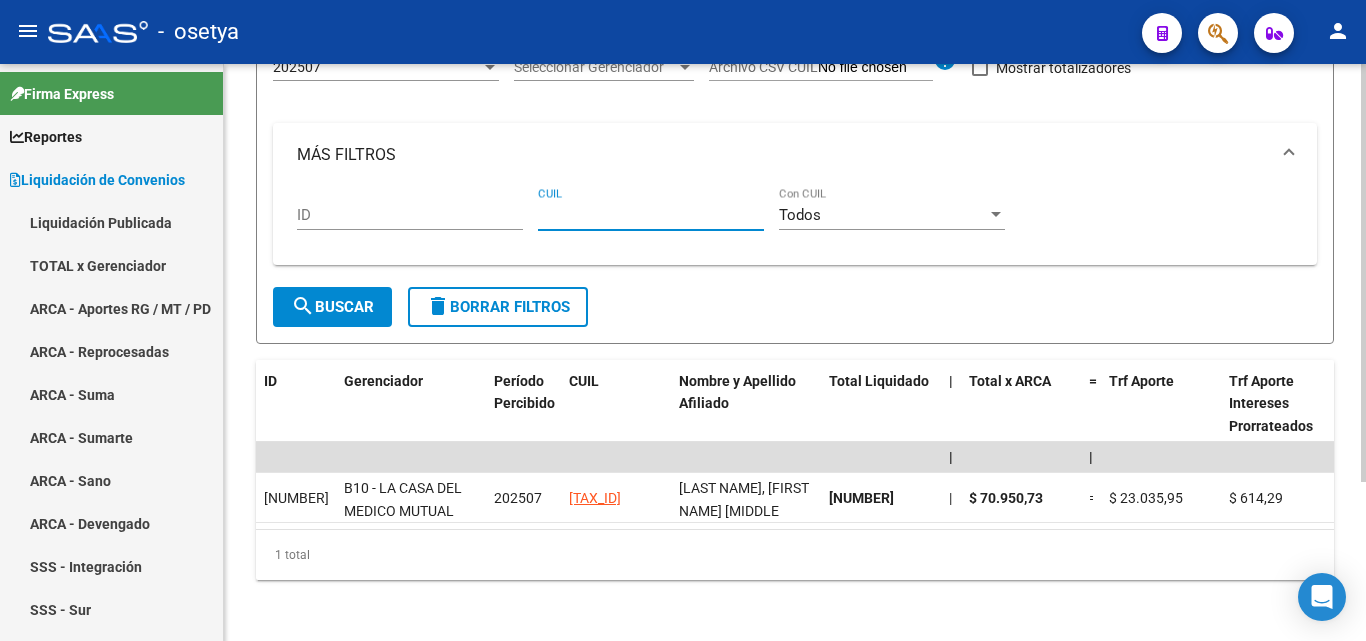 paste on "20-16488342-7" 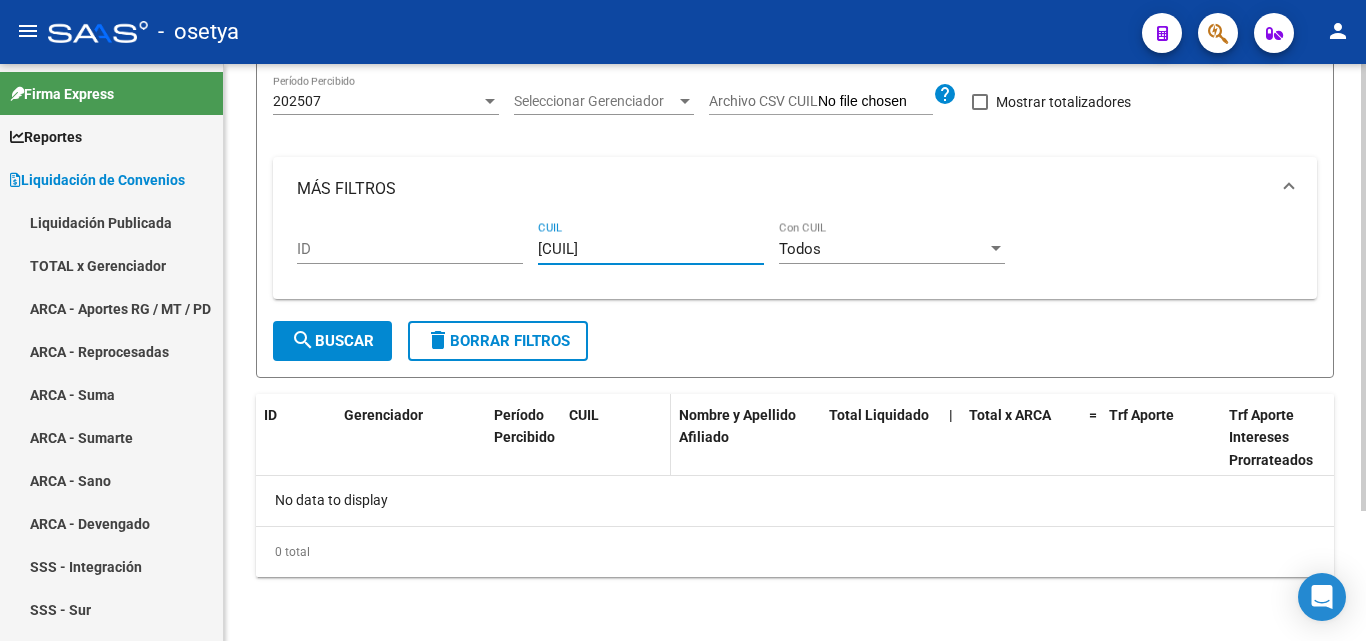 scroll, scrollTop: 167, scrollLeft: 0, axis: vertical 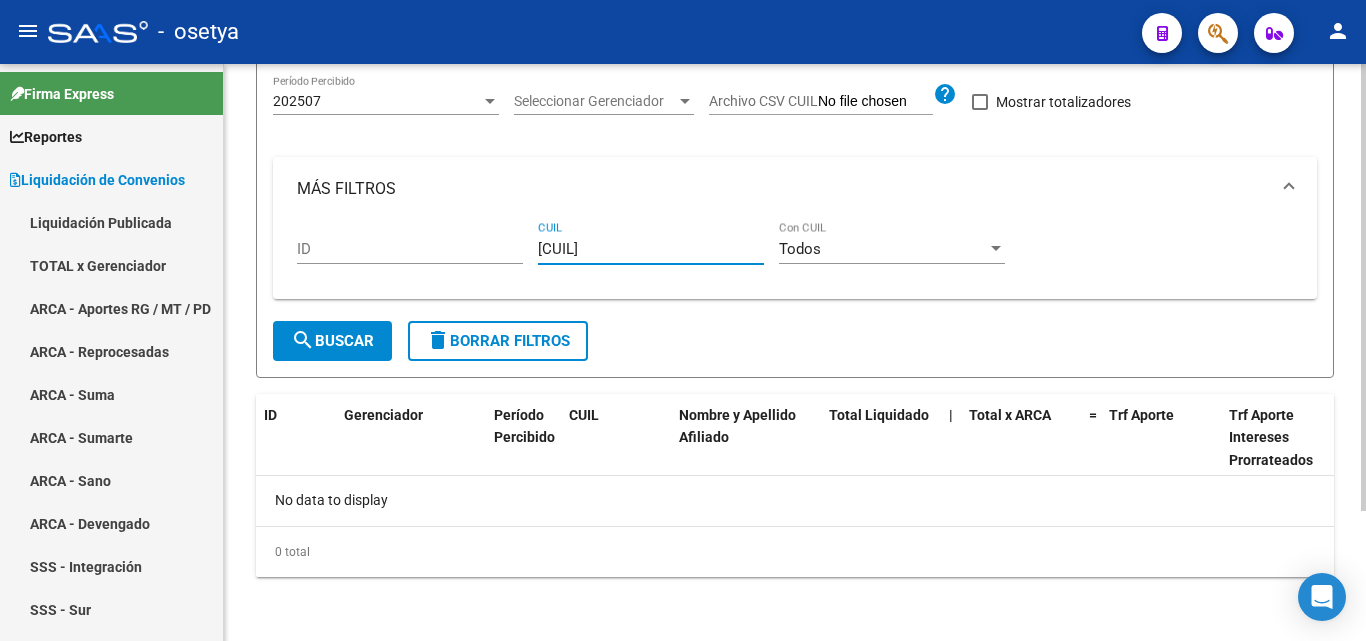 type on "20-16488342-7" 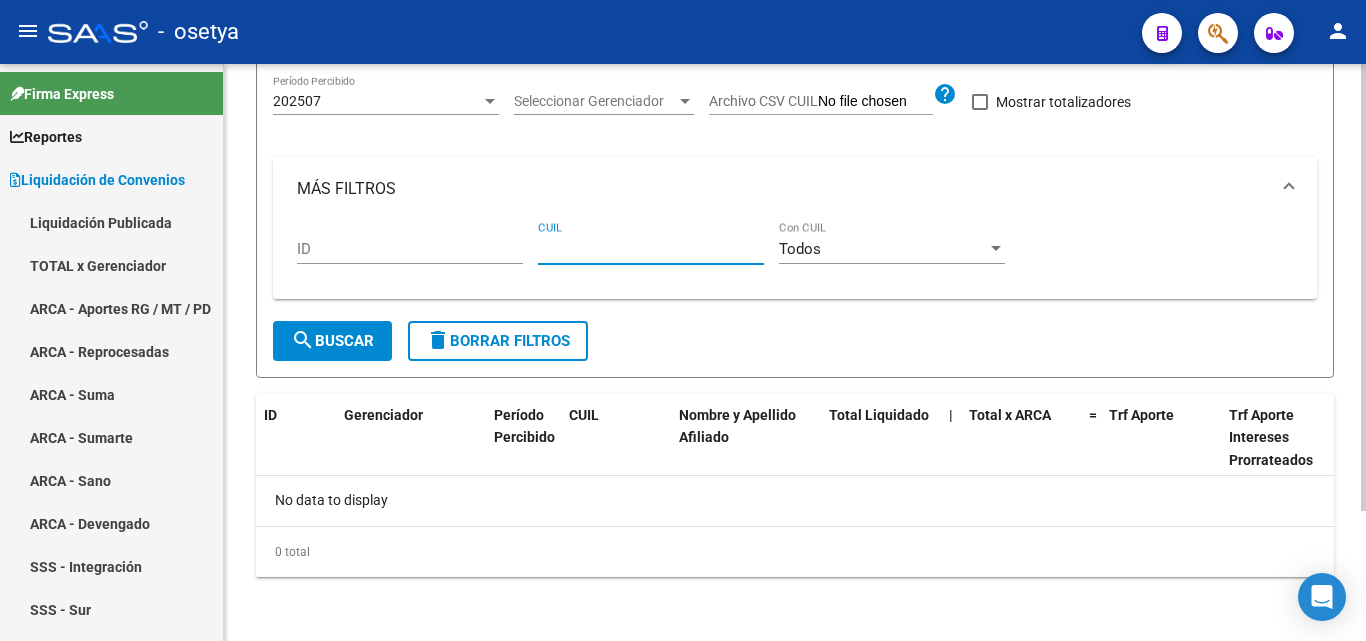 paste on "27-23038740-6" 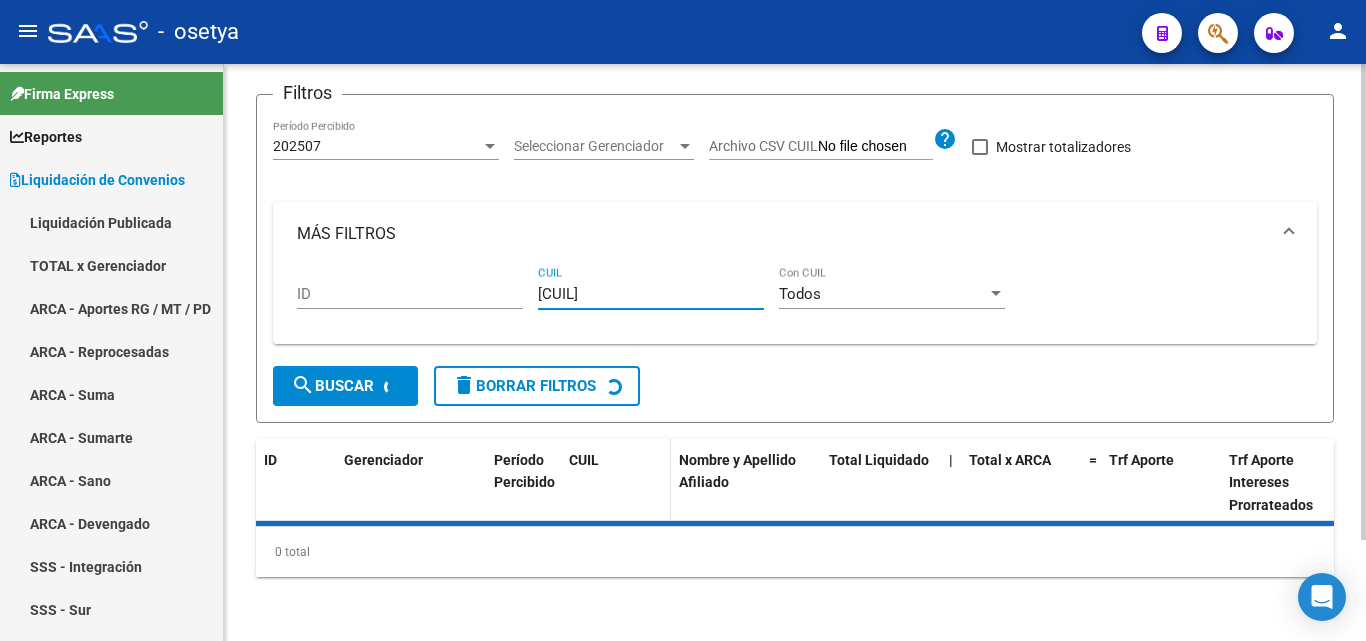 scroll, scrollTop: 200, scrollLeft: 0, axis: vertical 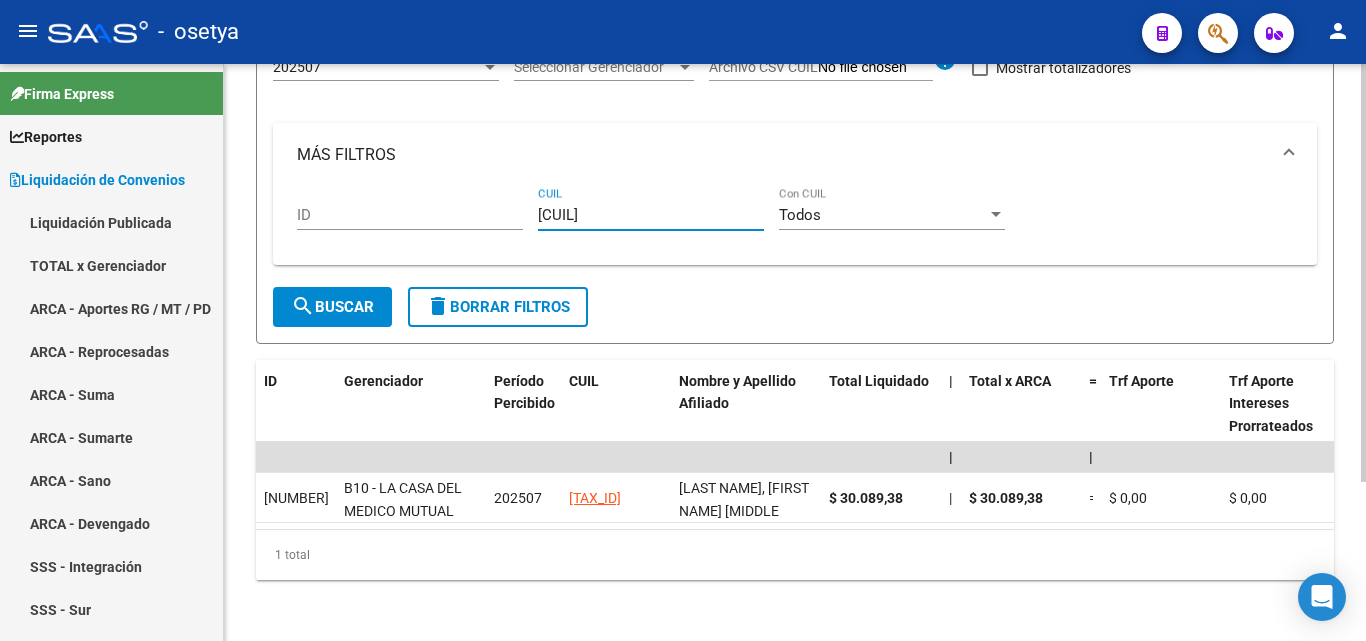 type on "27-23038740-6" 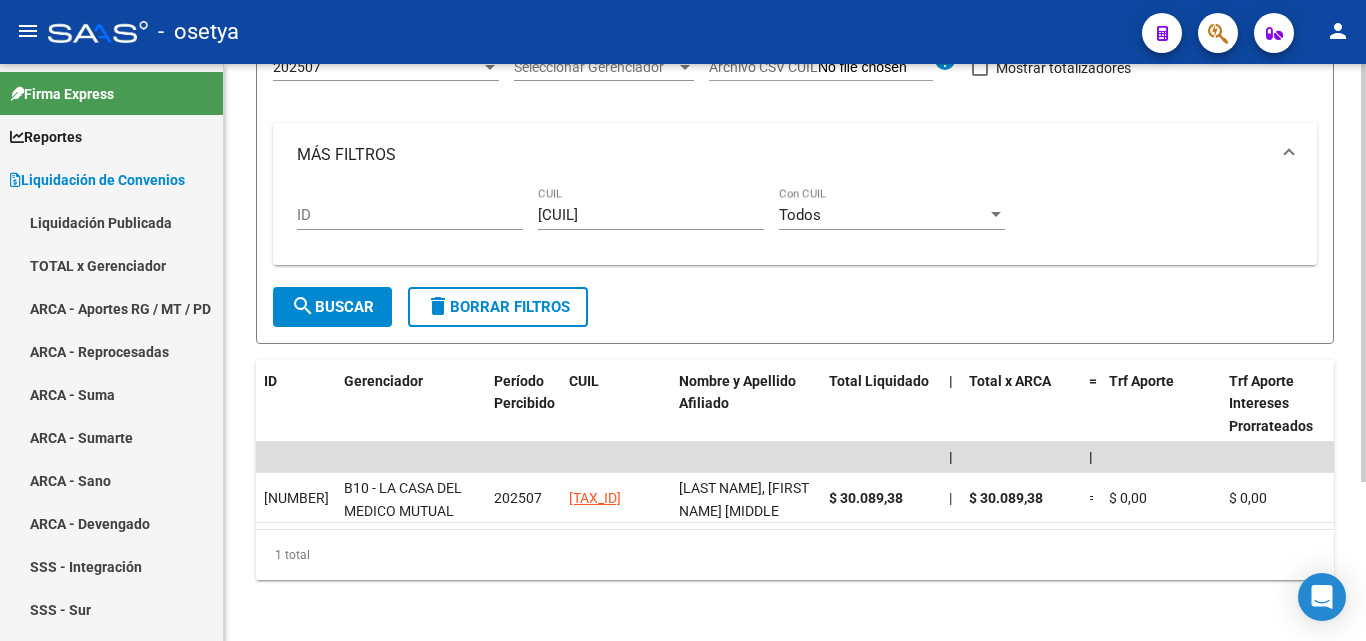 drag, startPoint x: 642, startPoint y: 225, endPoint x: 558, endPoint y: 220, distance: 84.14868 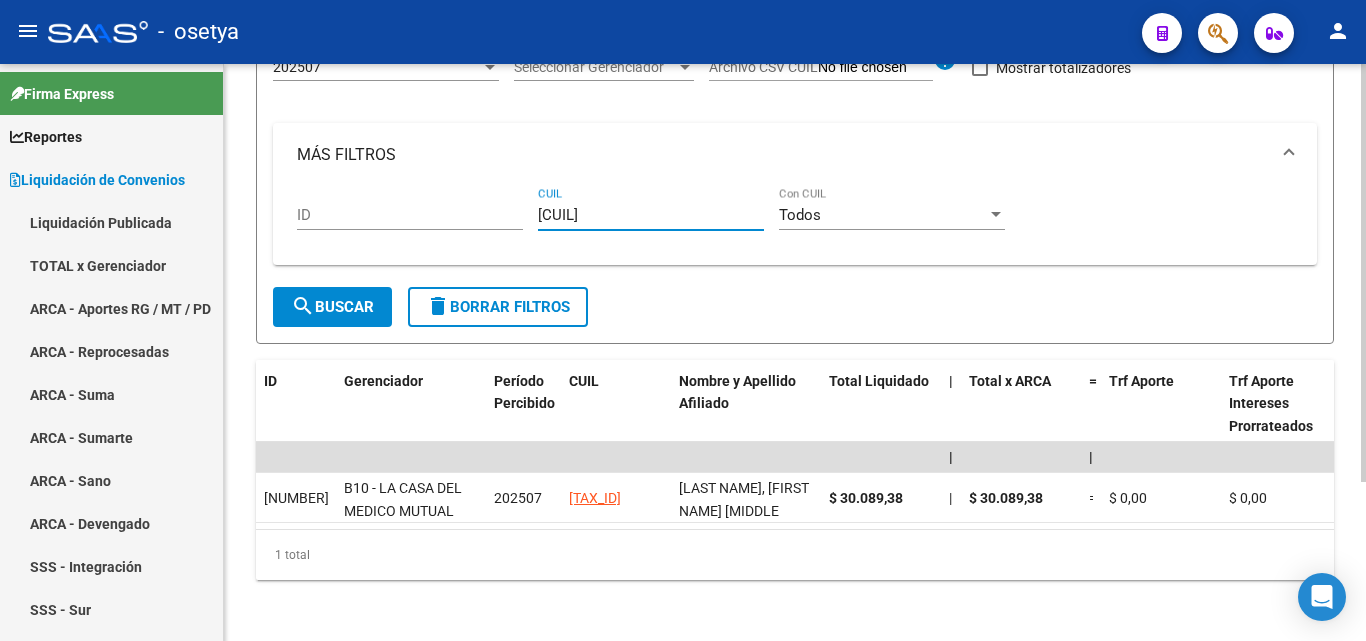 drag, startPoint x: 639, startPoint y: 219, endPoint x: 515, endPoint y: 219, distance: 124 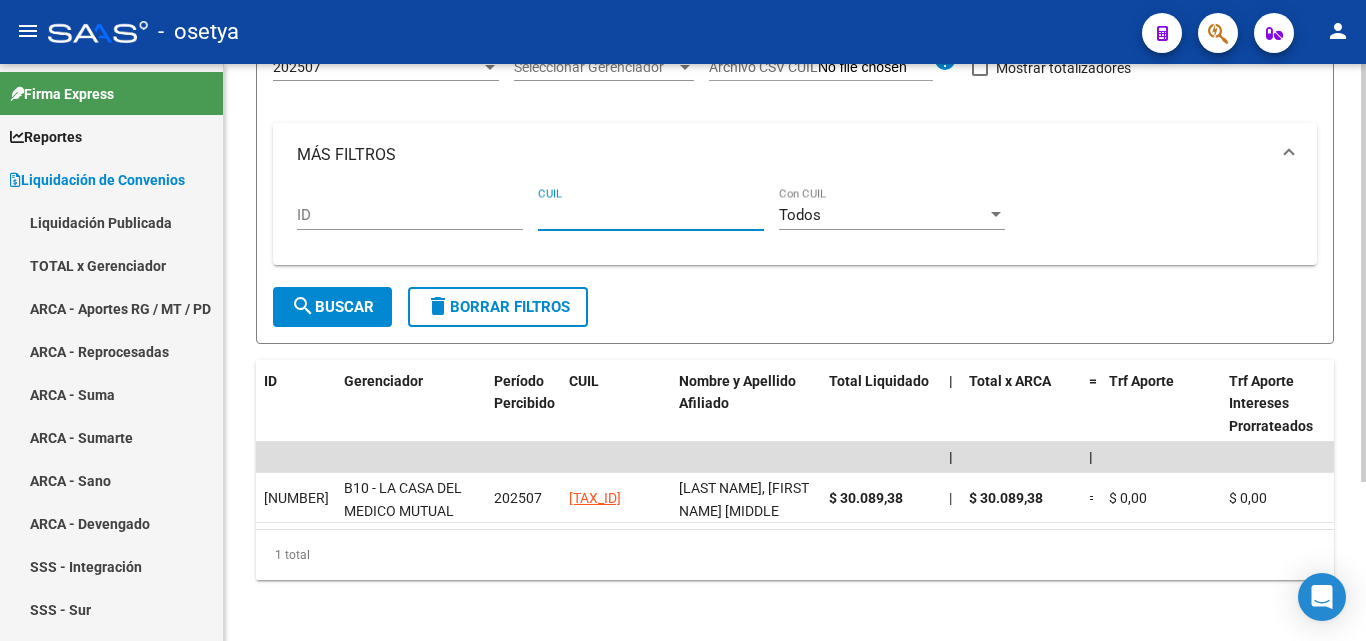 paste on "20-44732576-5" 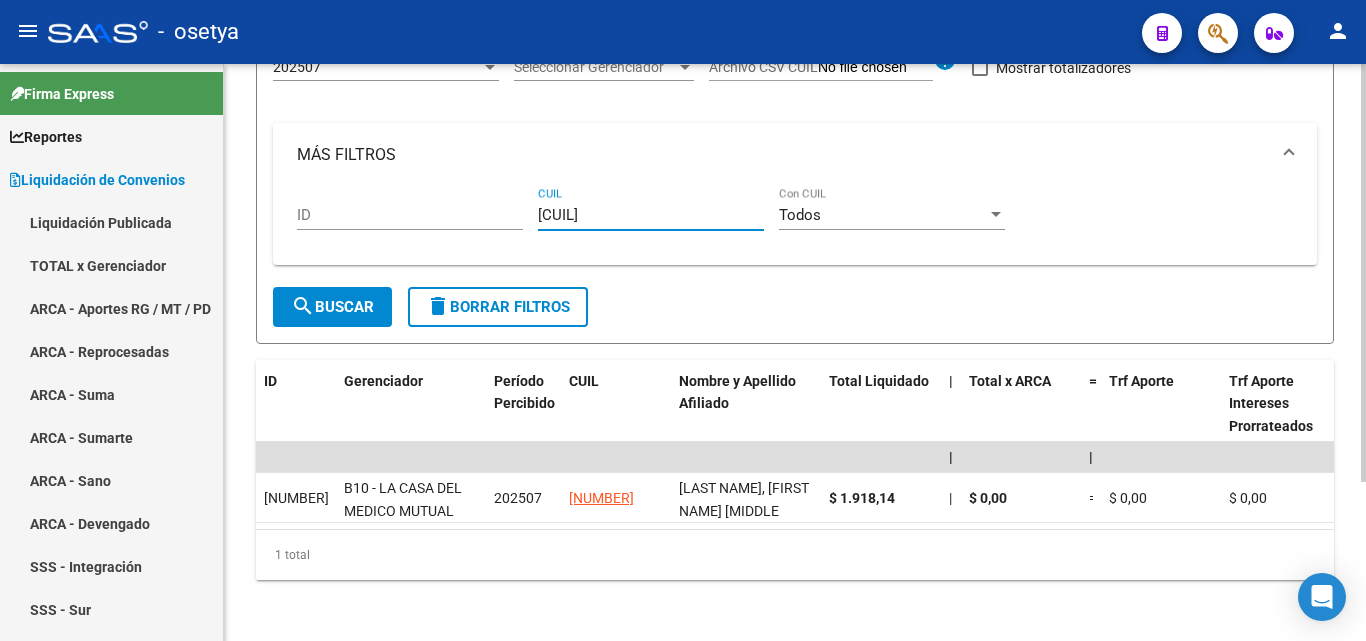 type on "20-44732576-5" 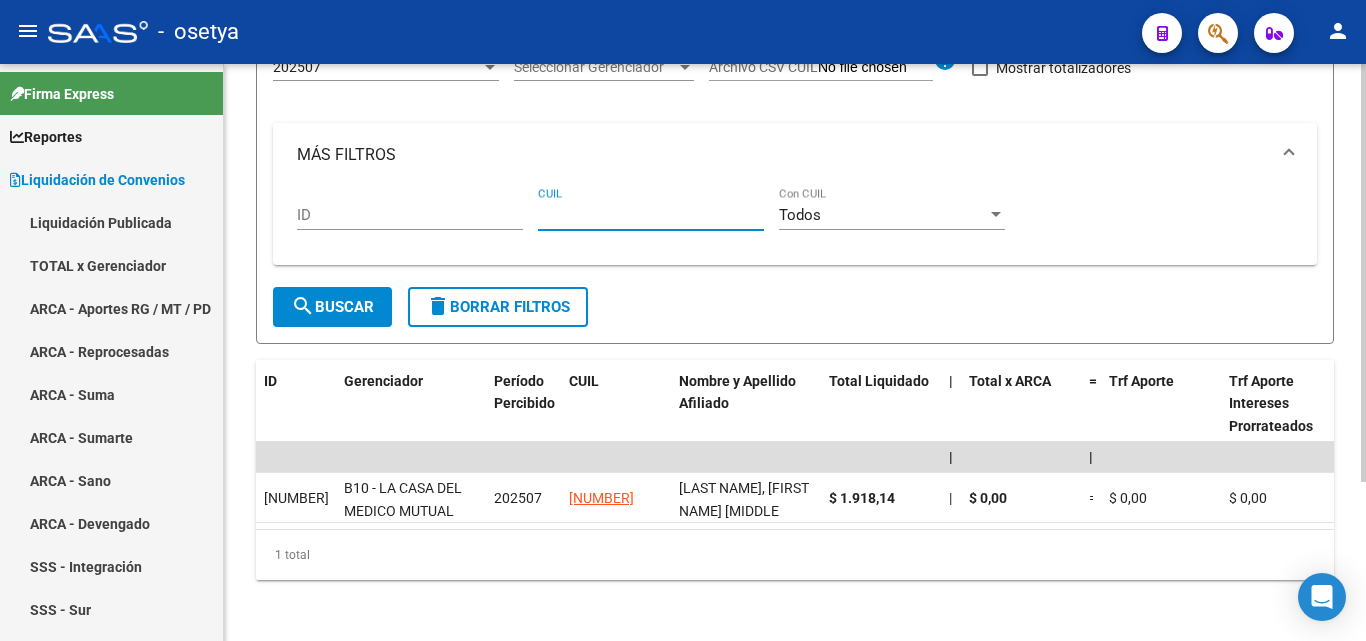 paste on "27-43956040-7" 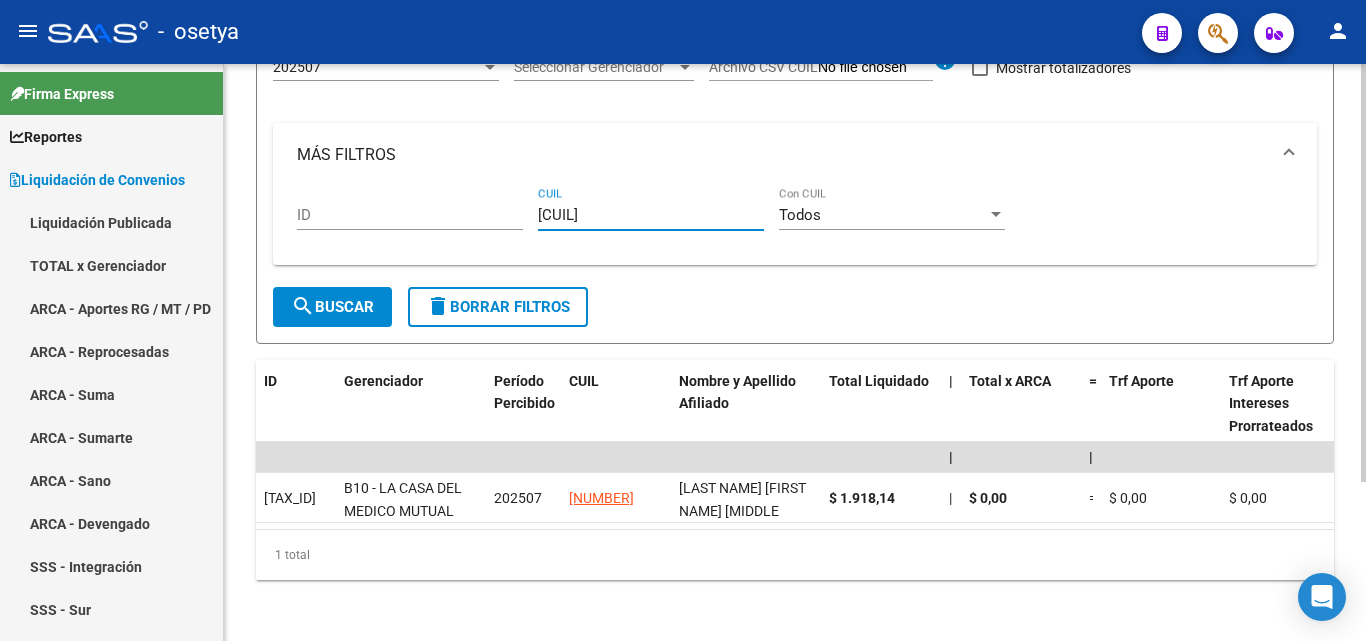 type on "27-43956040-7" 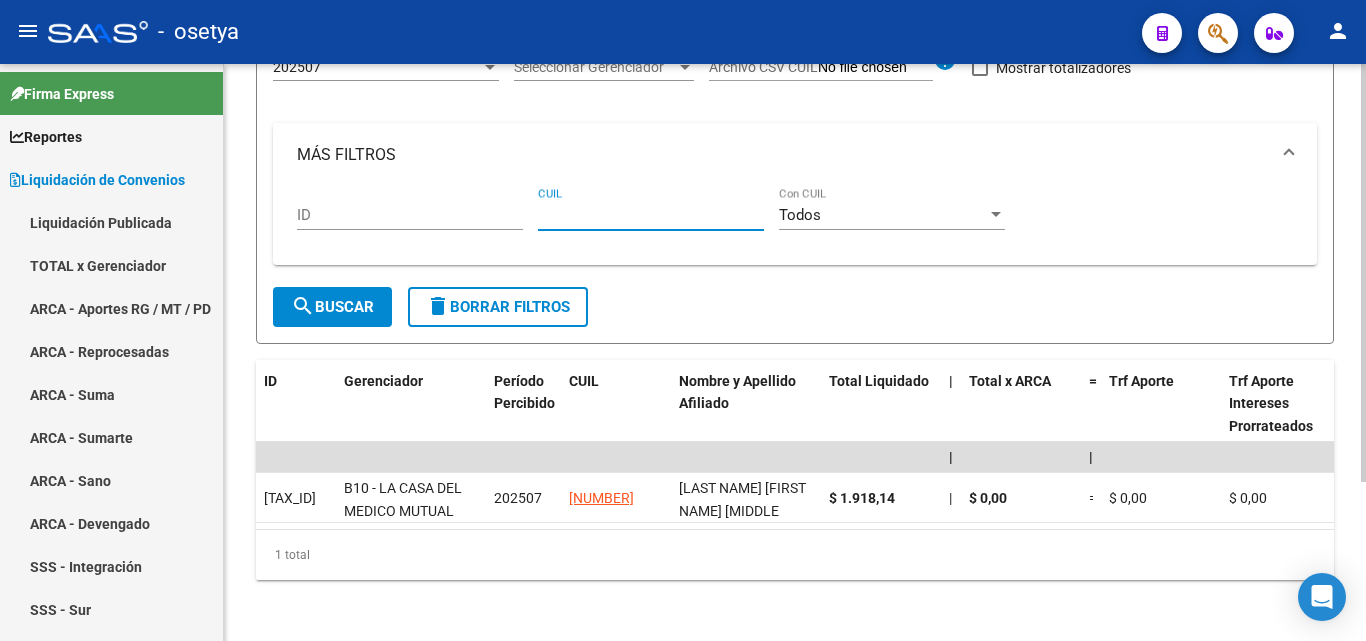 paste on "20-27992219-1" 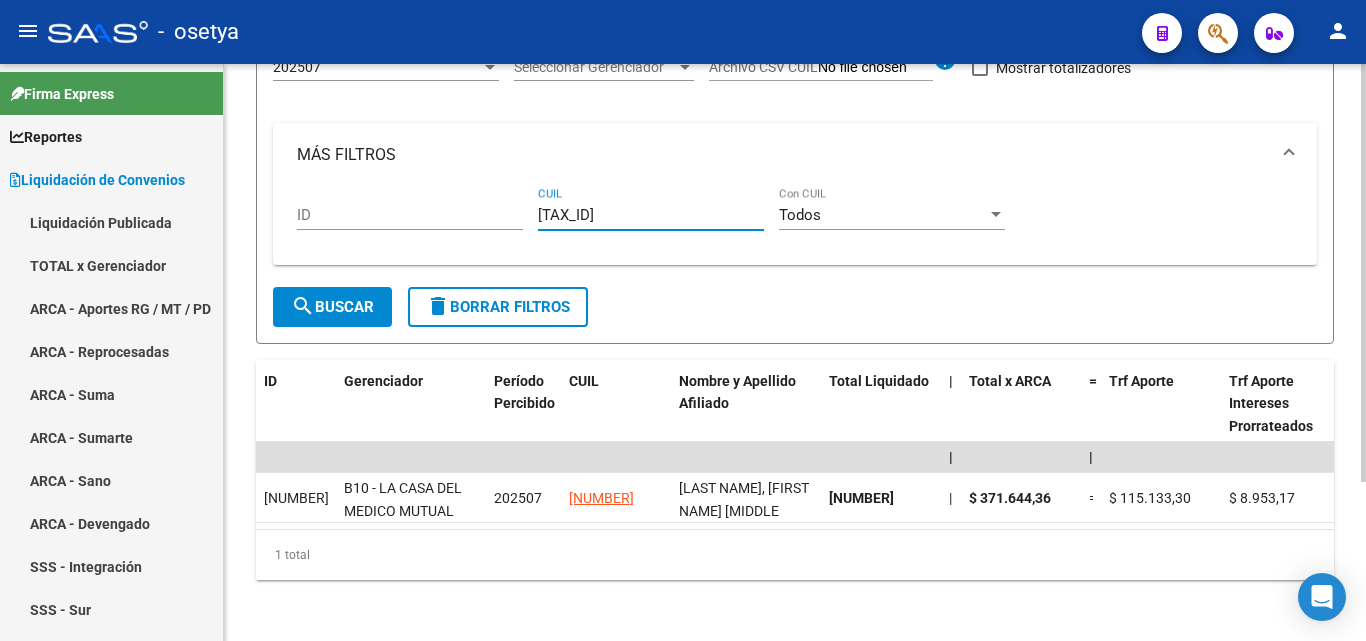 type on "20-27992219-1" 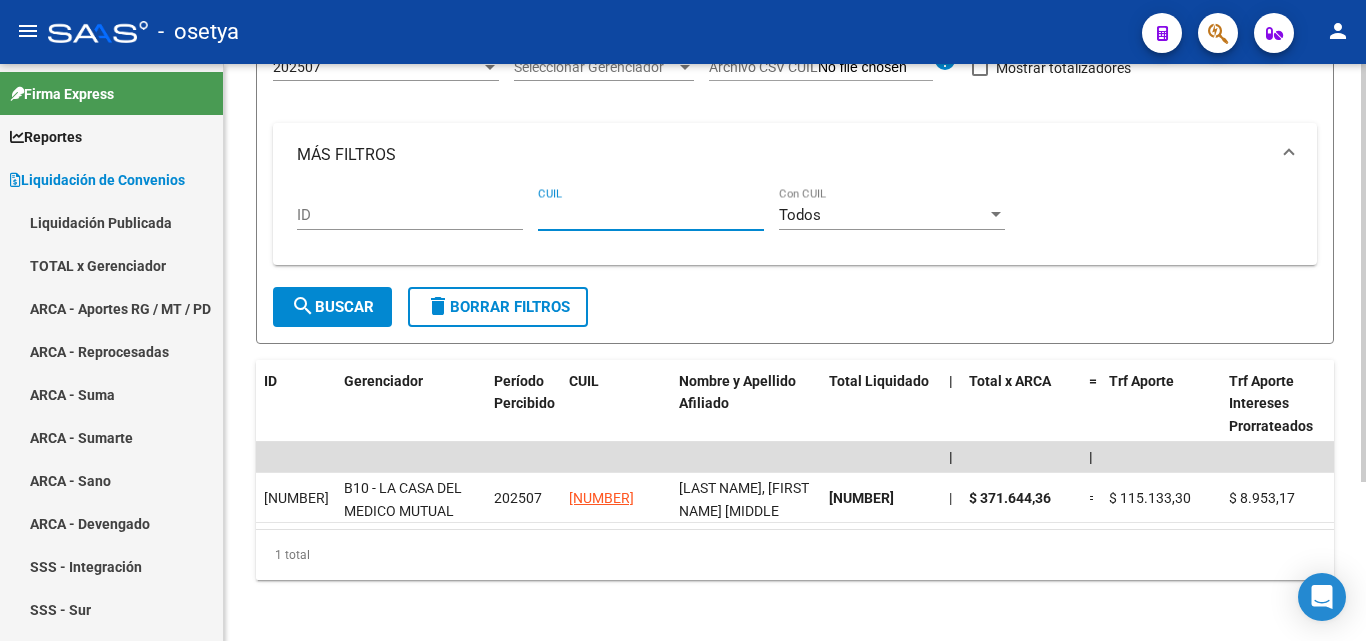 paste on "20-94326409-1" 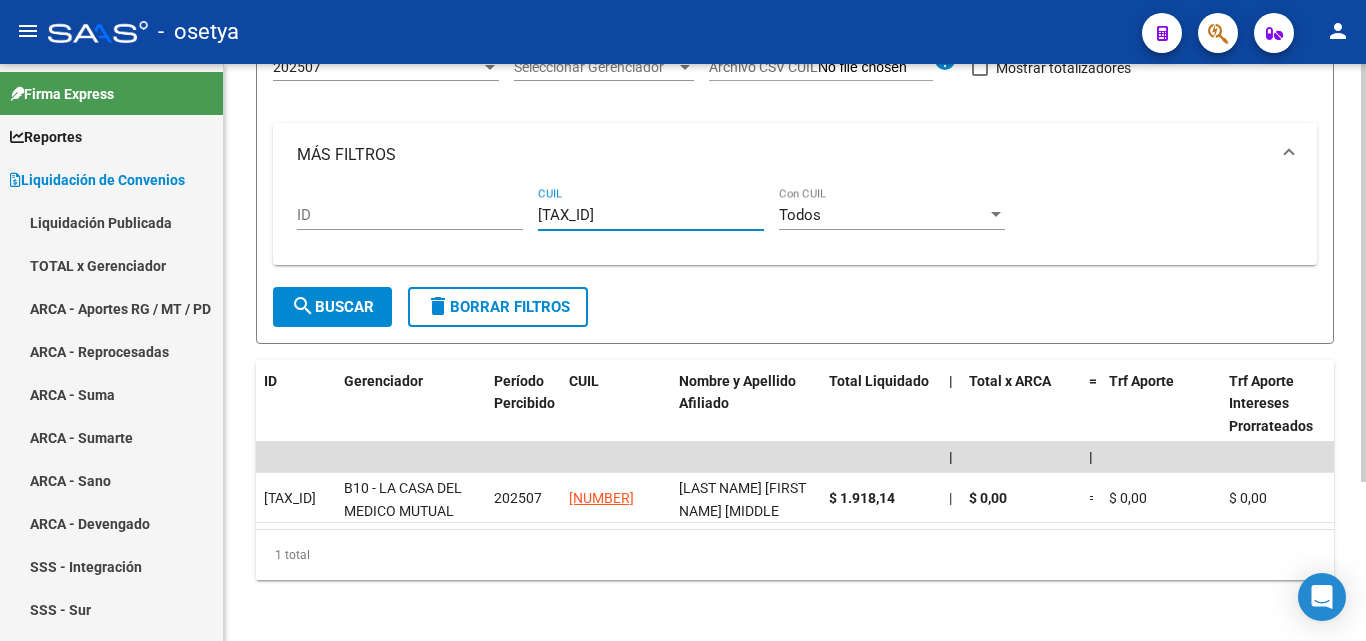 type on "20-94326409-1" 